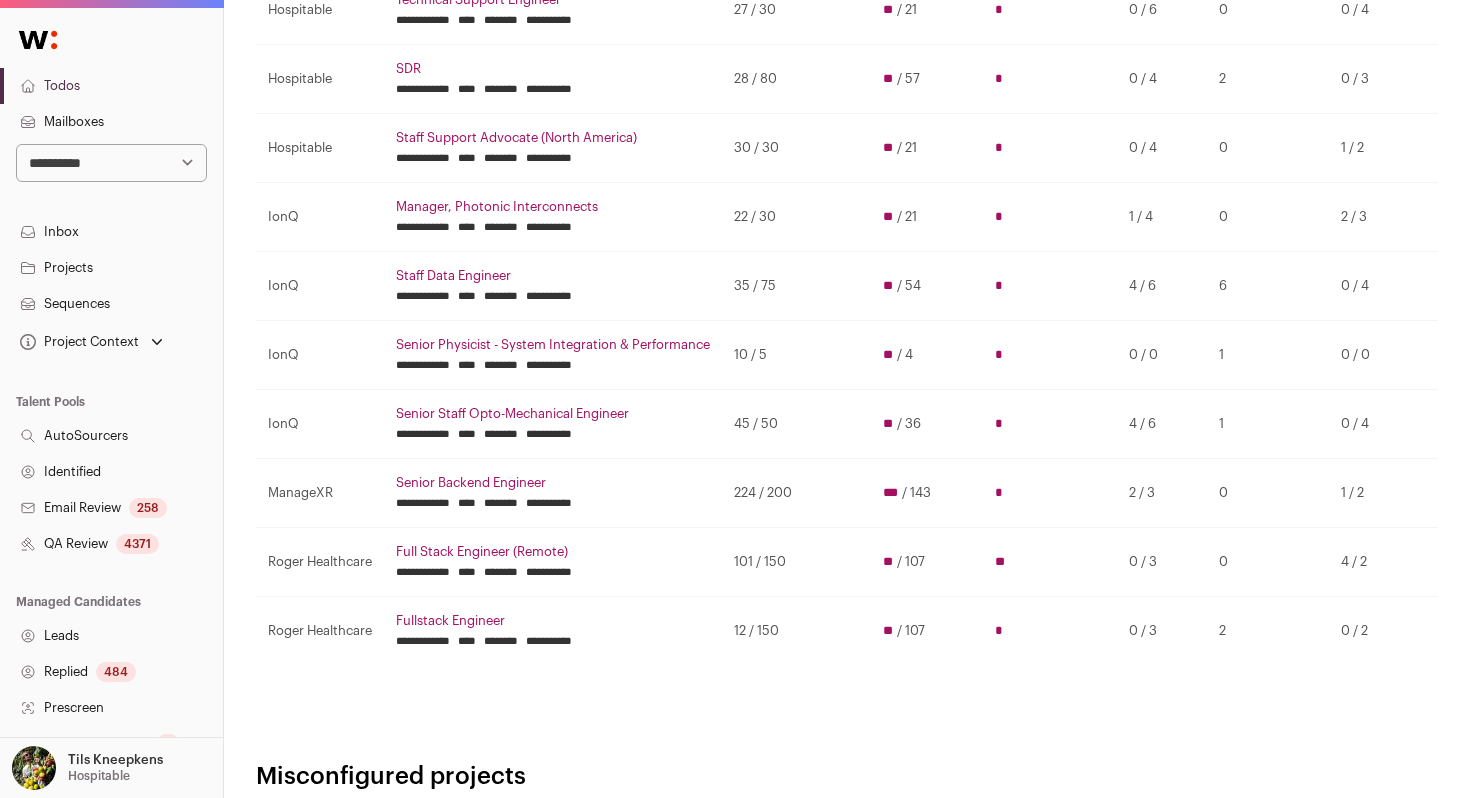 scroll, scrollTop: 252, scrollLeft: 0, axis: vertical 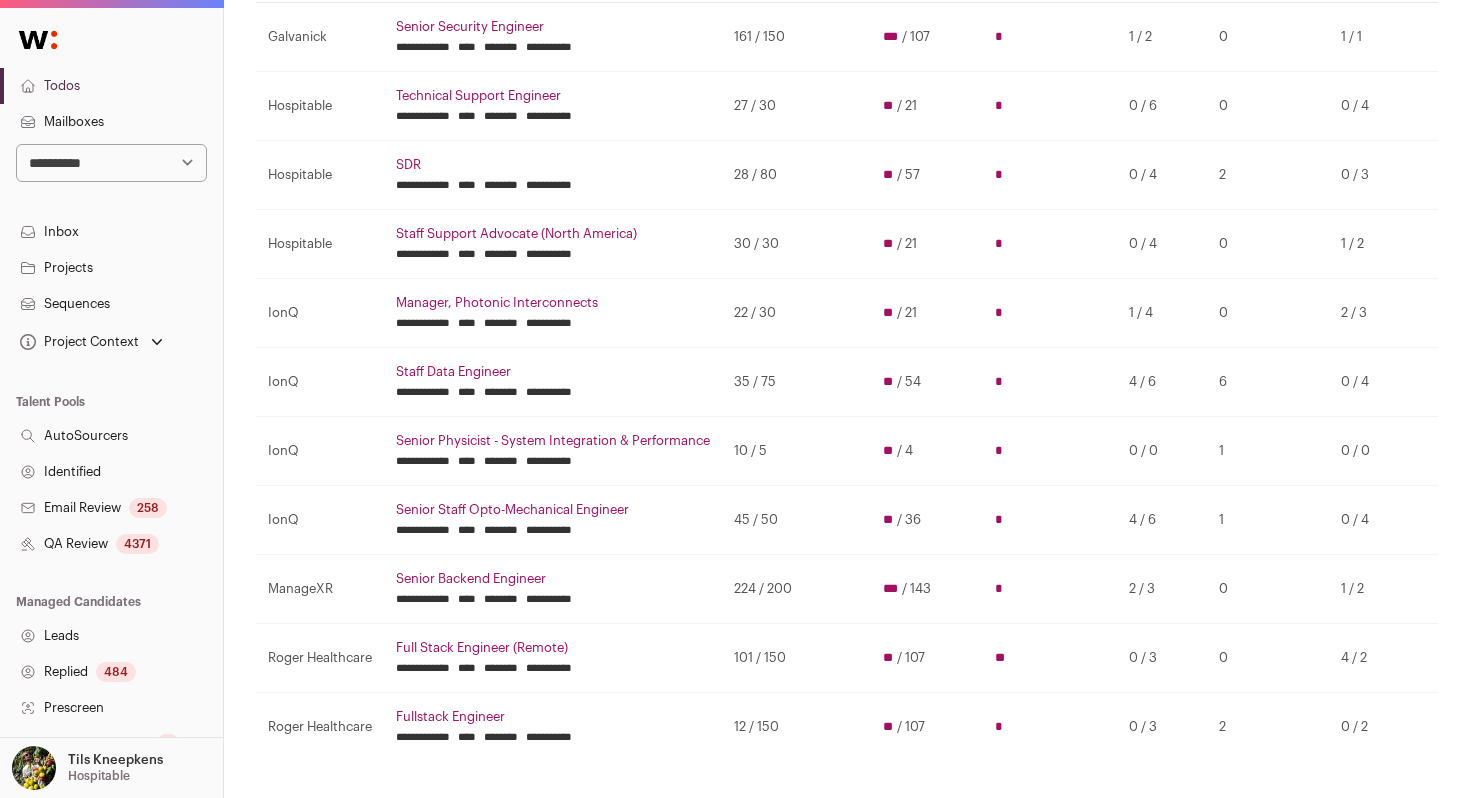click on "Technical Support Engineer" at bounding box center [553, 96] 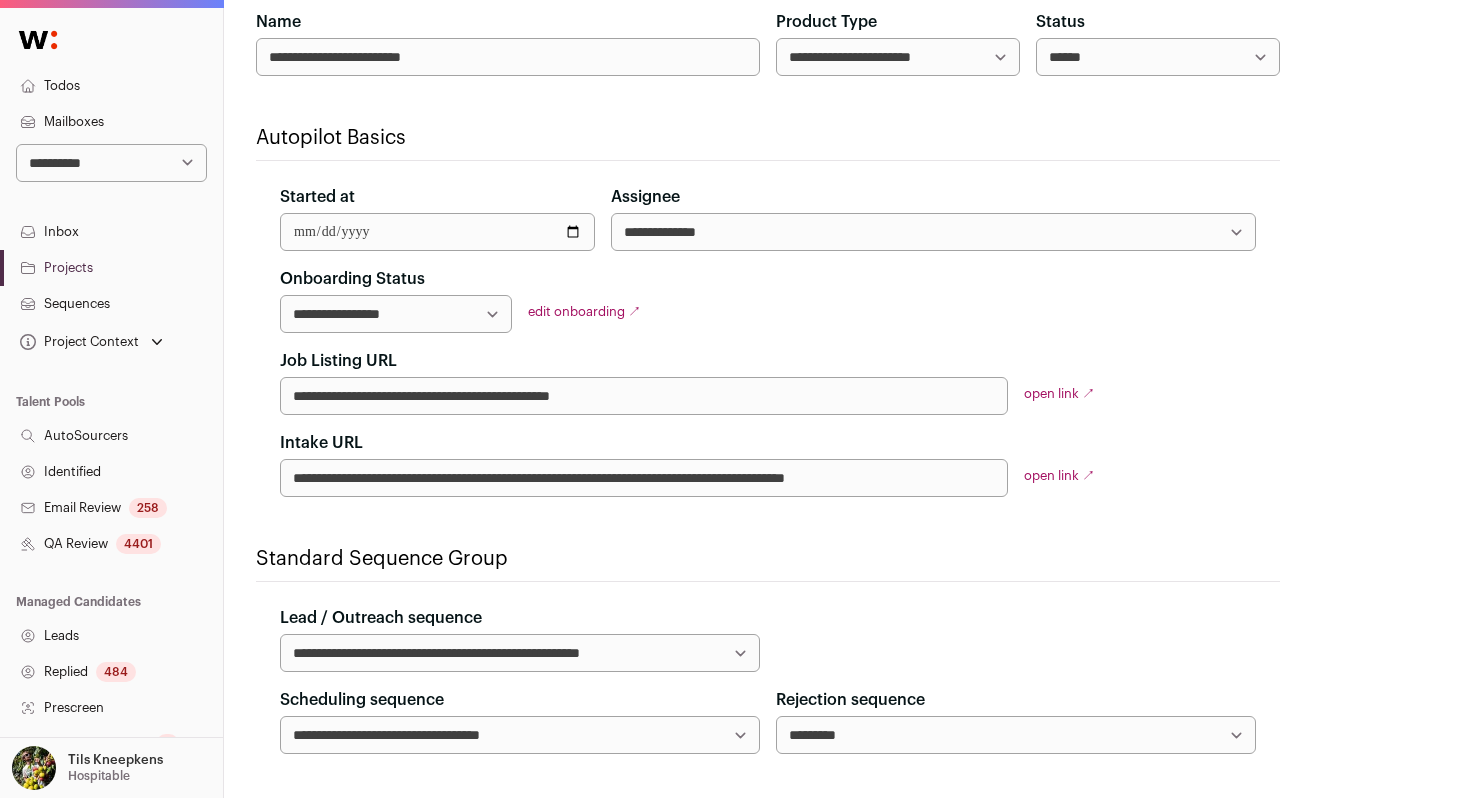 scroll, scrollTop: 223, scrollLeft: 0, axis: vertical 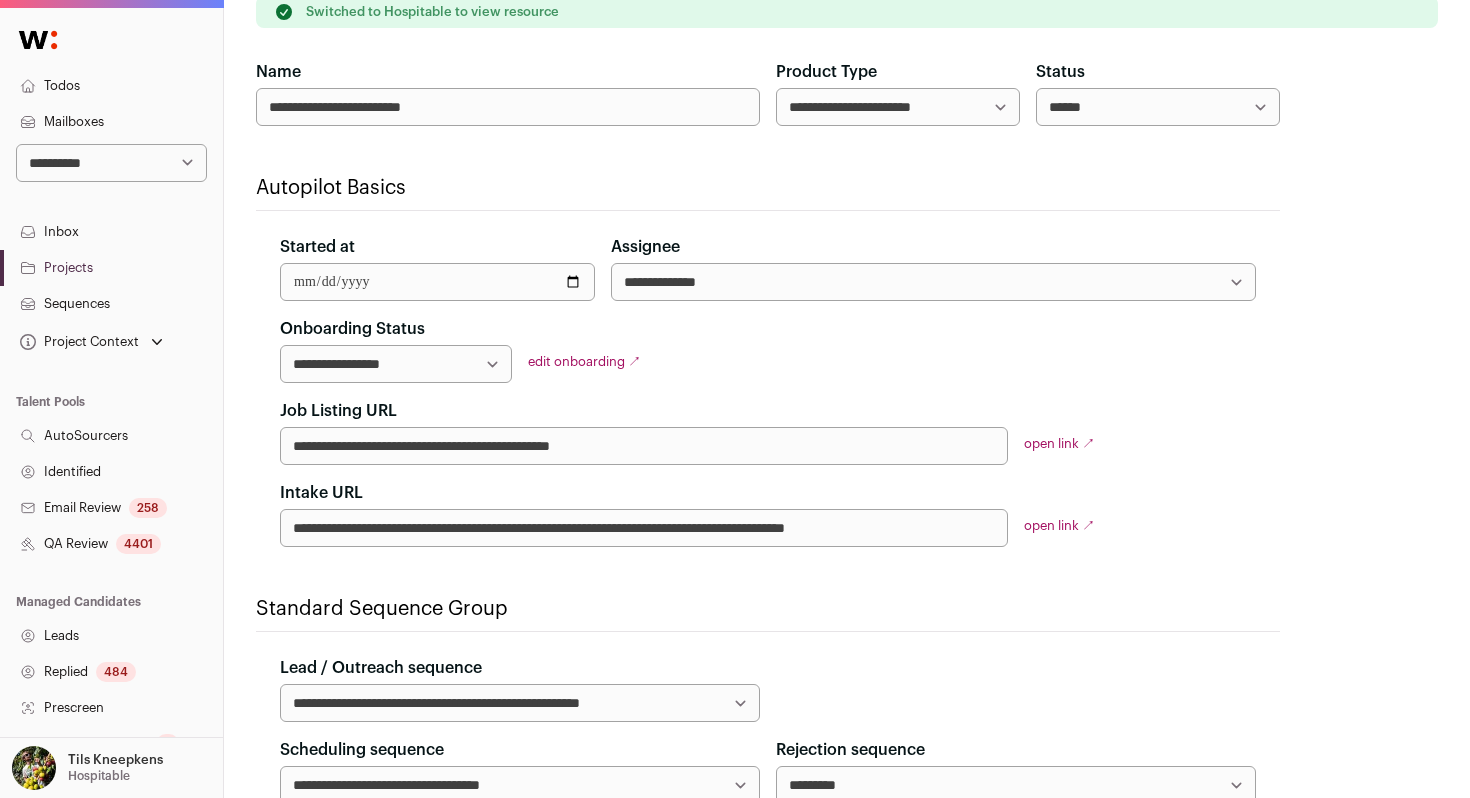 click on "Sequences" at bounding box center [111, 304] 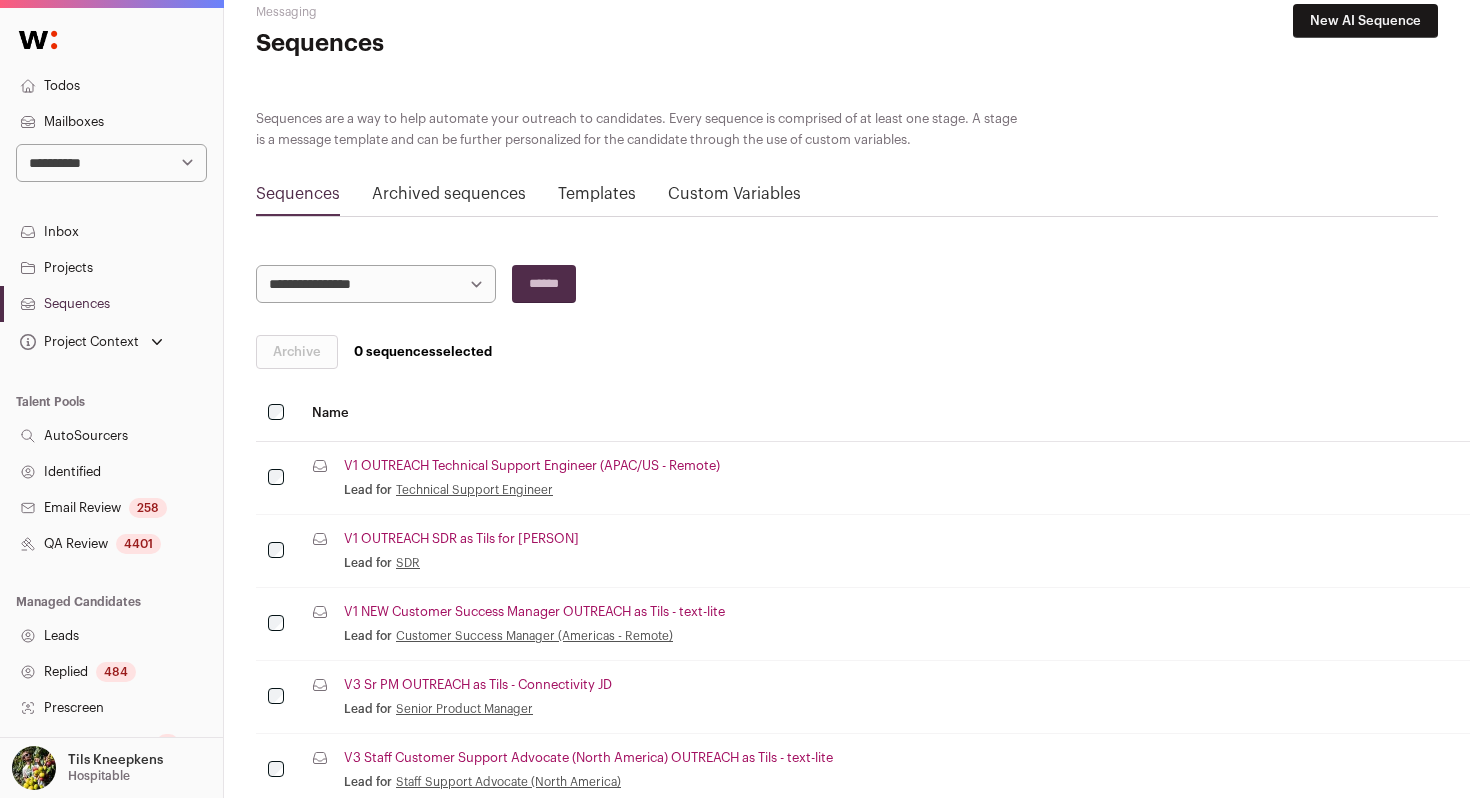scroll, scrollTop: 78, scrollLeft: 0, axis: vertical 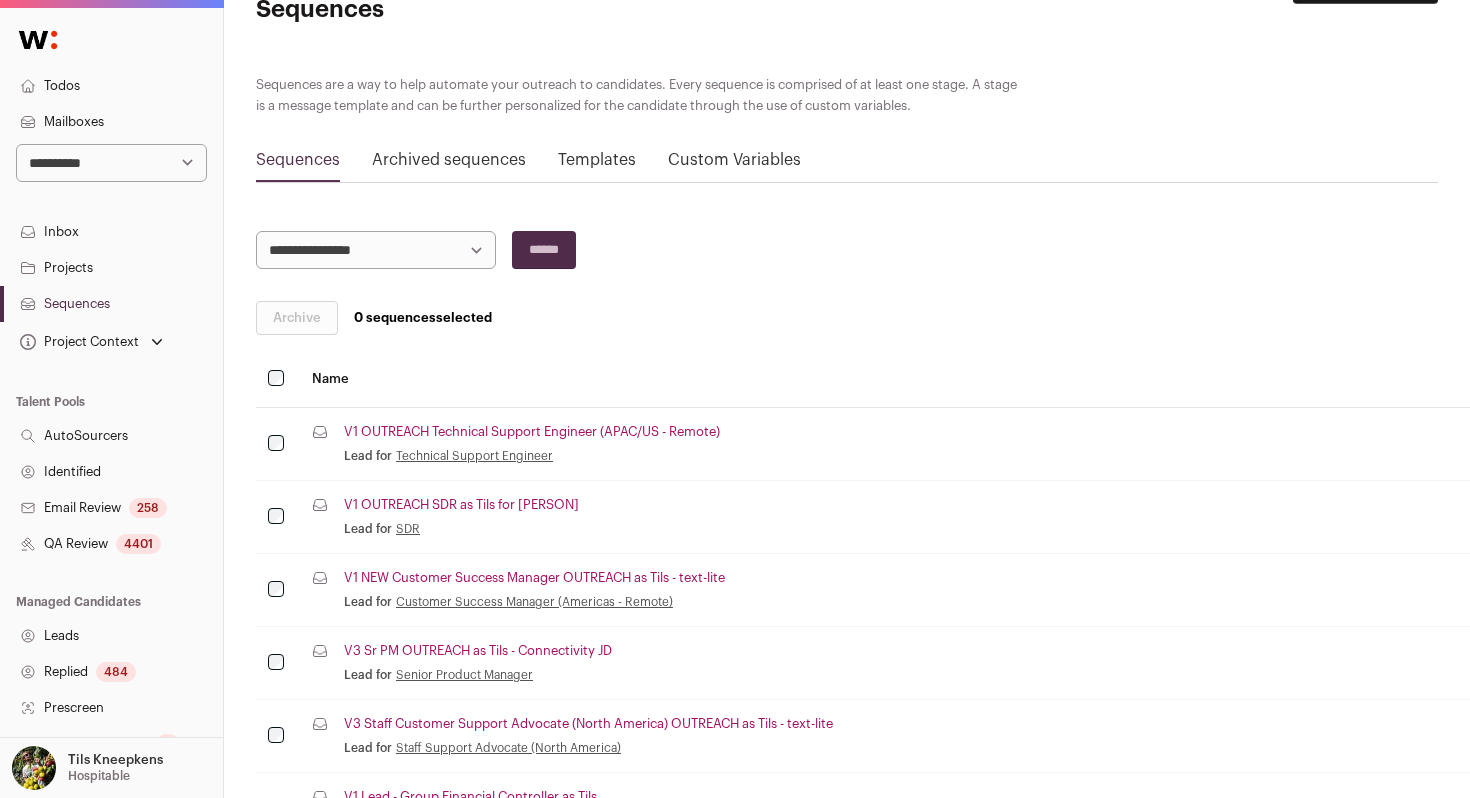click on "V1 OUTREACH Technical Support Engineer (APAC/US - Remote)" at bounding box center (532, 432) 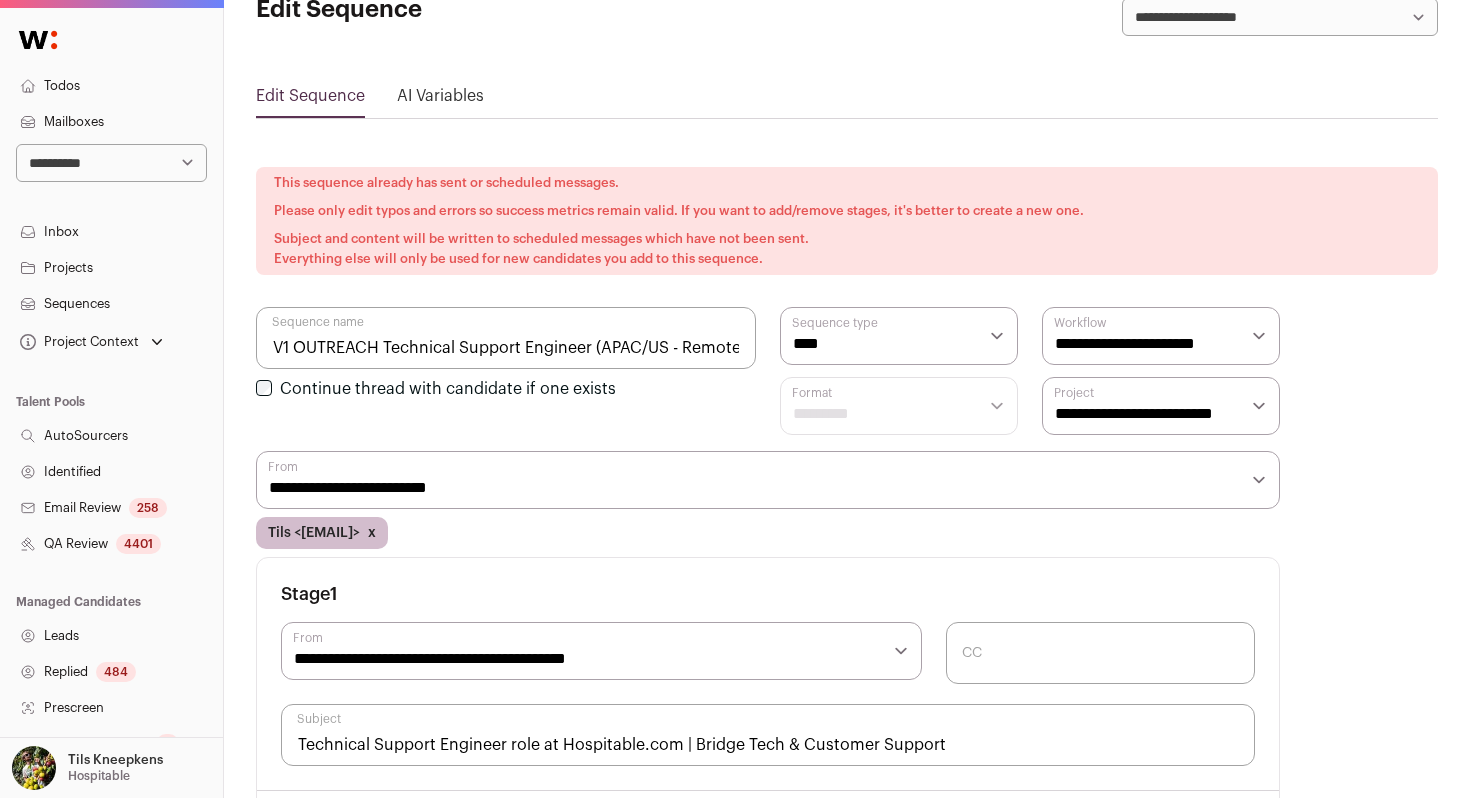 scroll, scrollTop: 0, scrollLeft: 0, axis: both 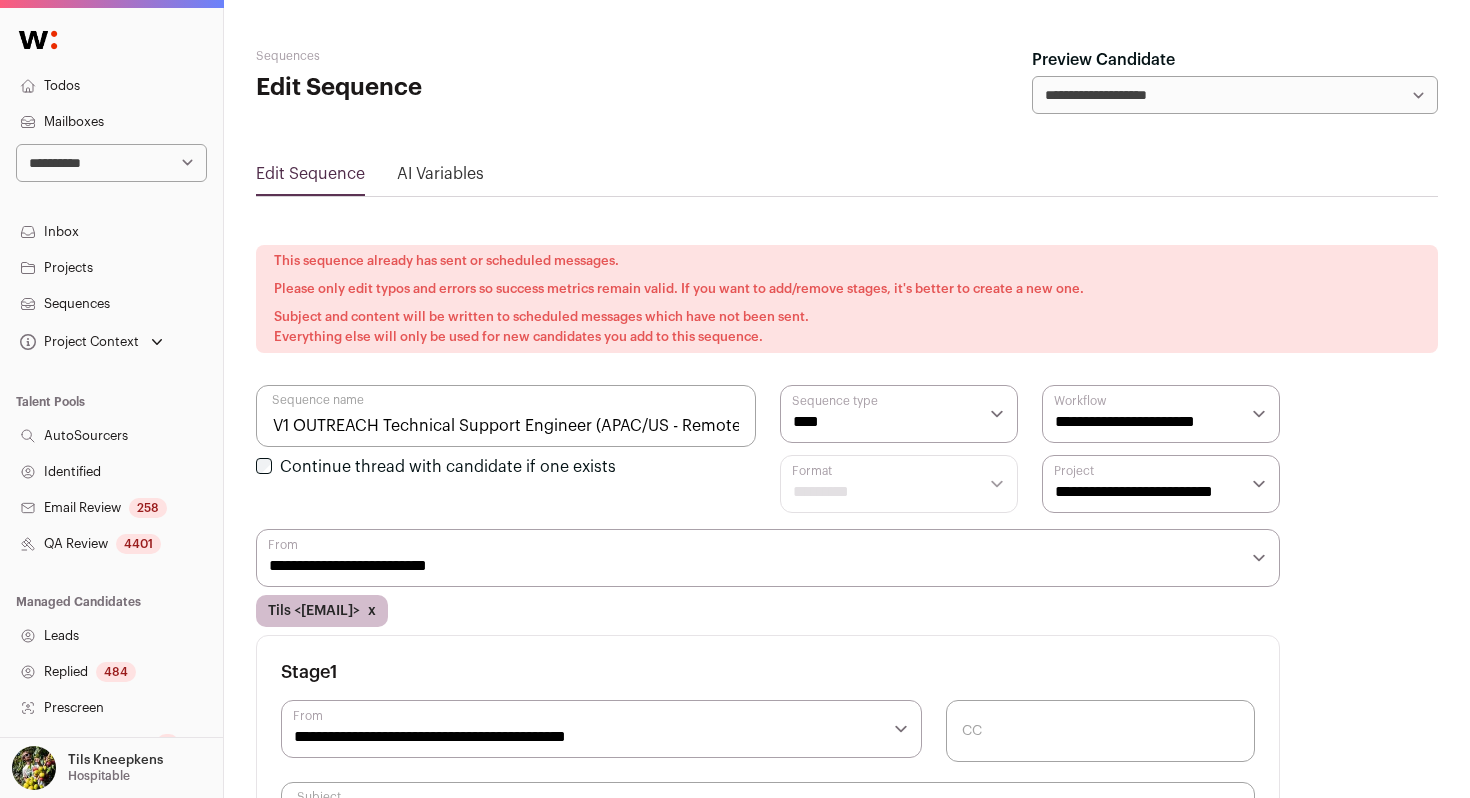 select on "****" 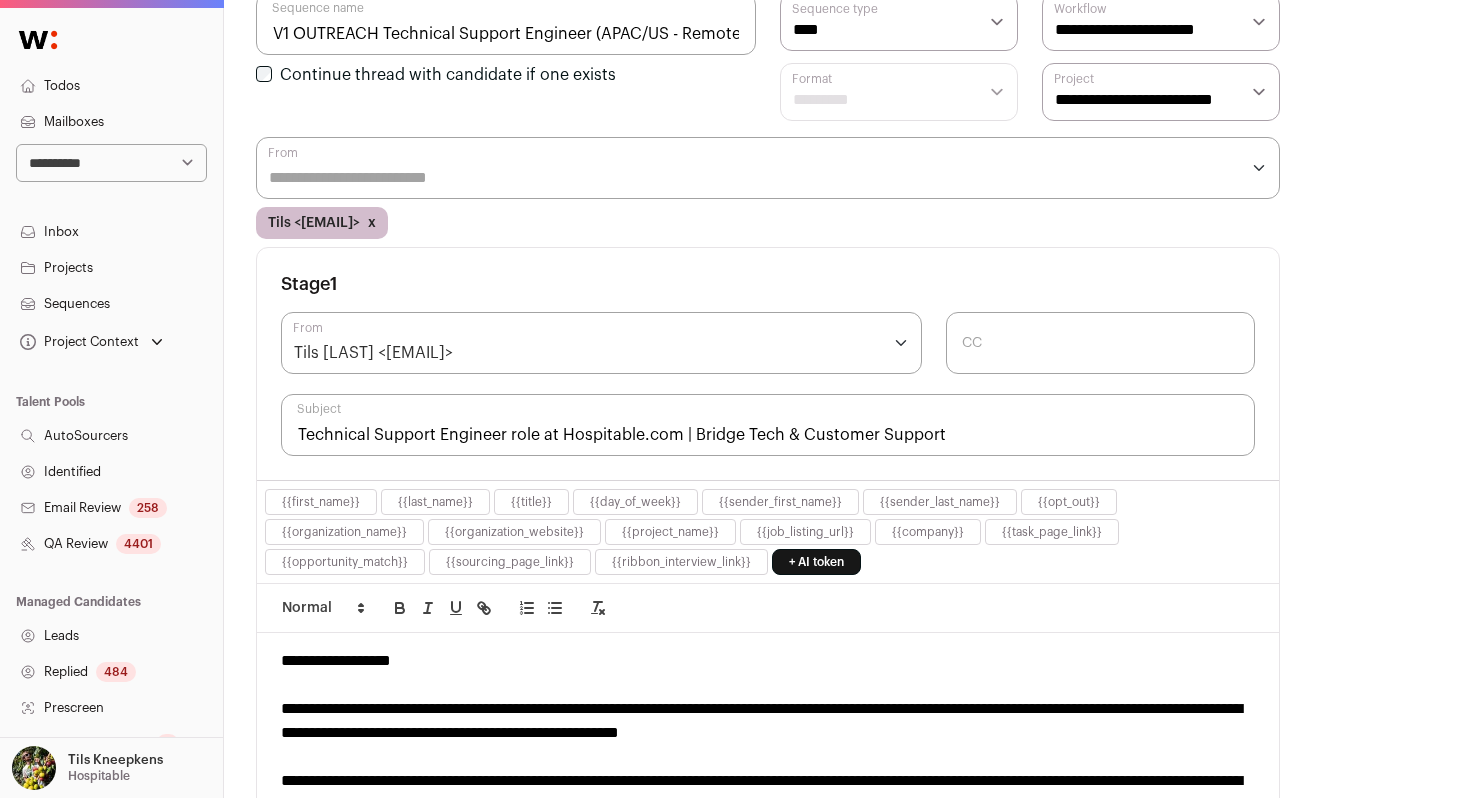 scroll, scrollTop: 651, scrollLeft: 0, axis: vertical 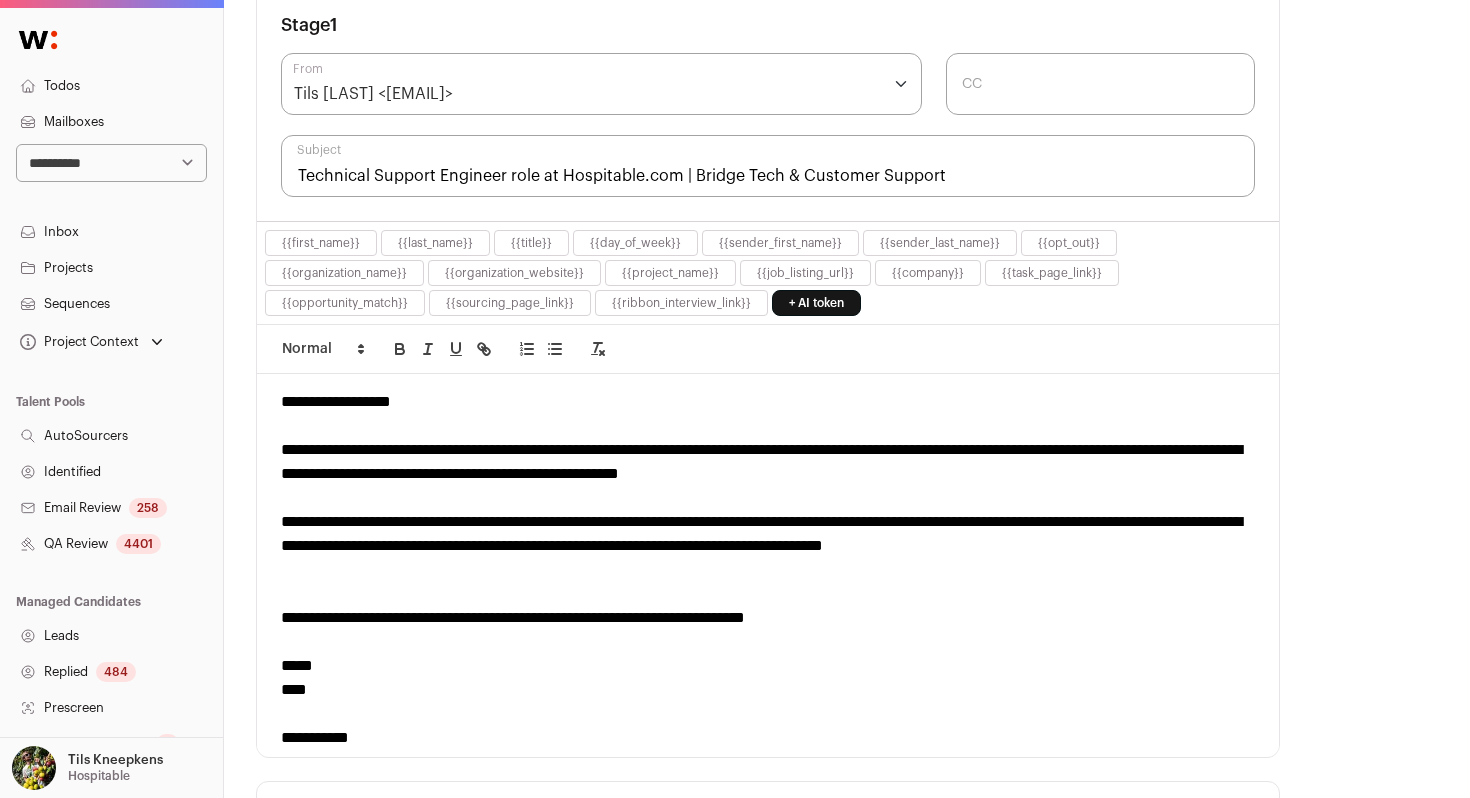 drag, startPoint x: 692, startPoint y: 178, endPoint x: 953, endPoint y: 181, distance: 261.01724 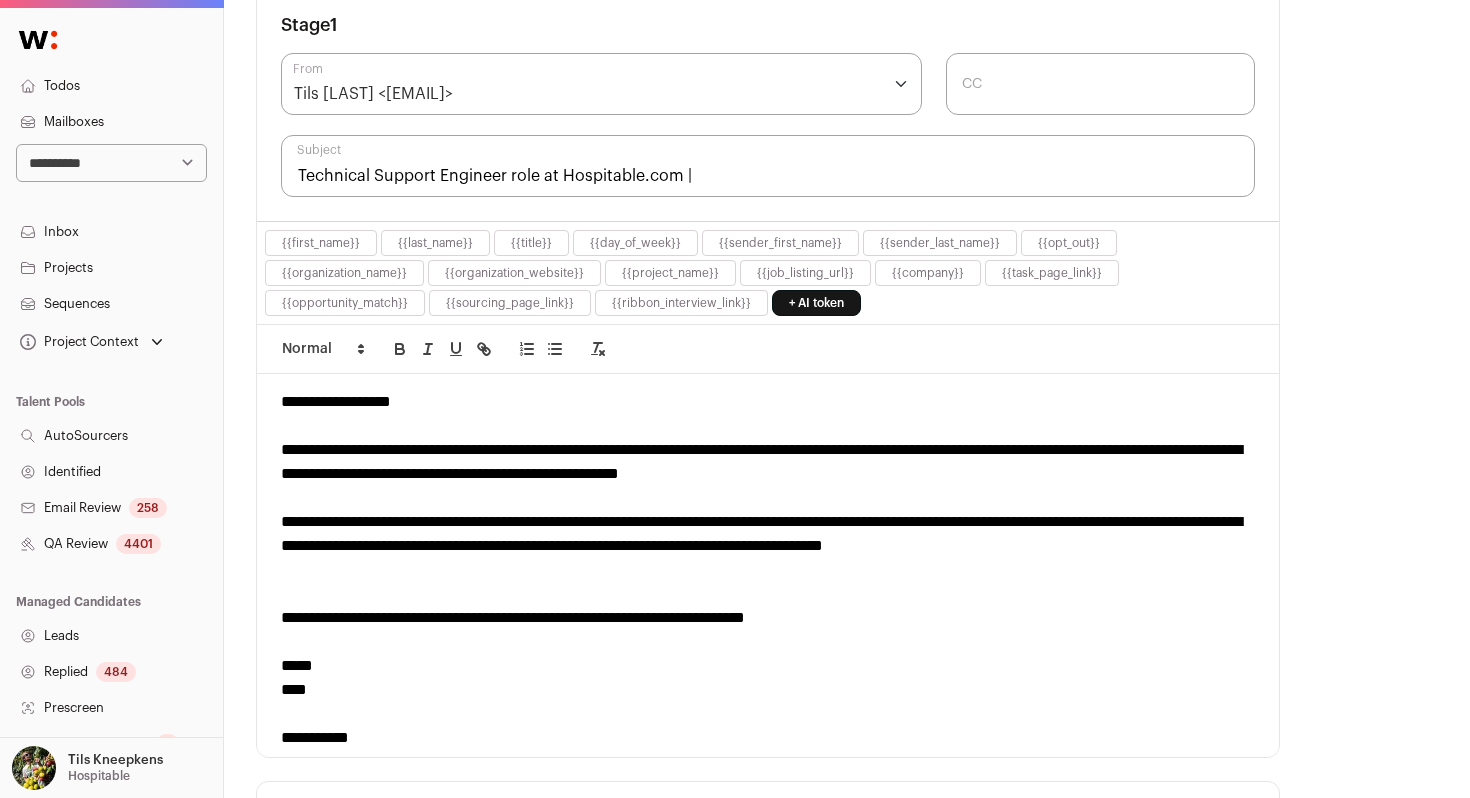 paste on "Asia–Pacific" 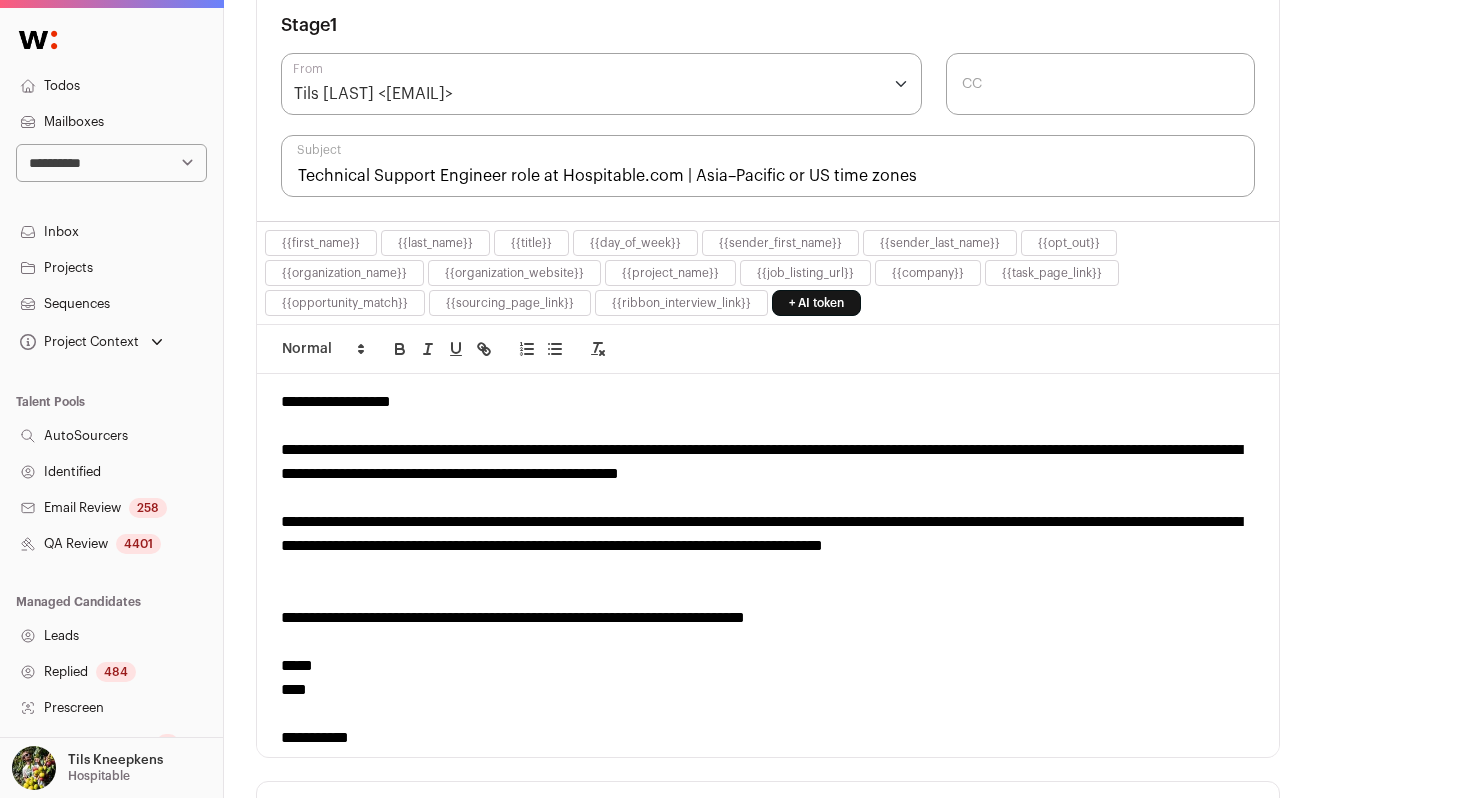 click on "Technical Support Engineer role at Hospitable.com | Asia–Pacific or US time zones" at bounding box center (768, 166) 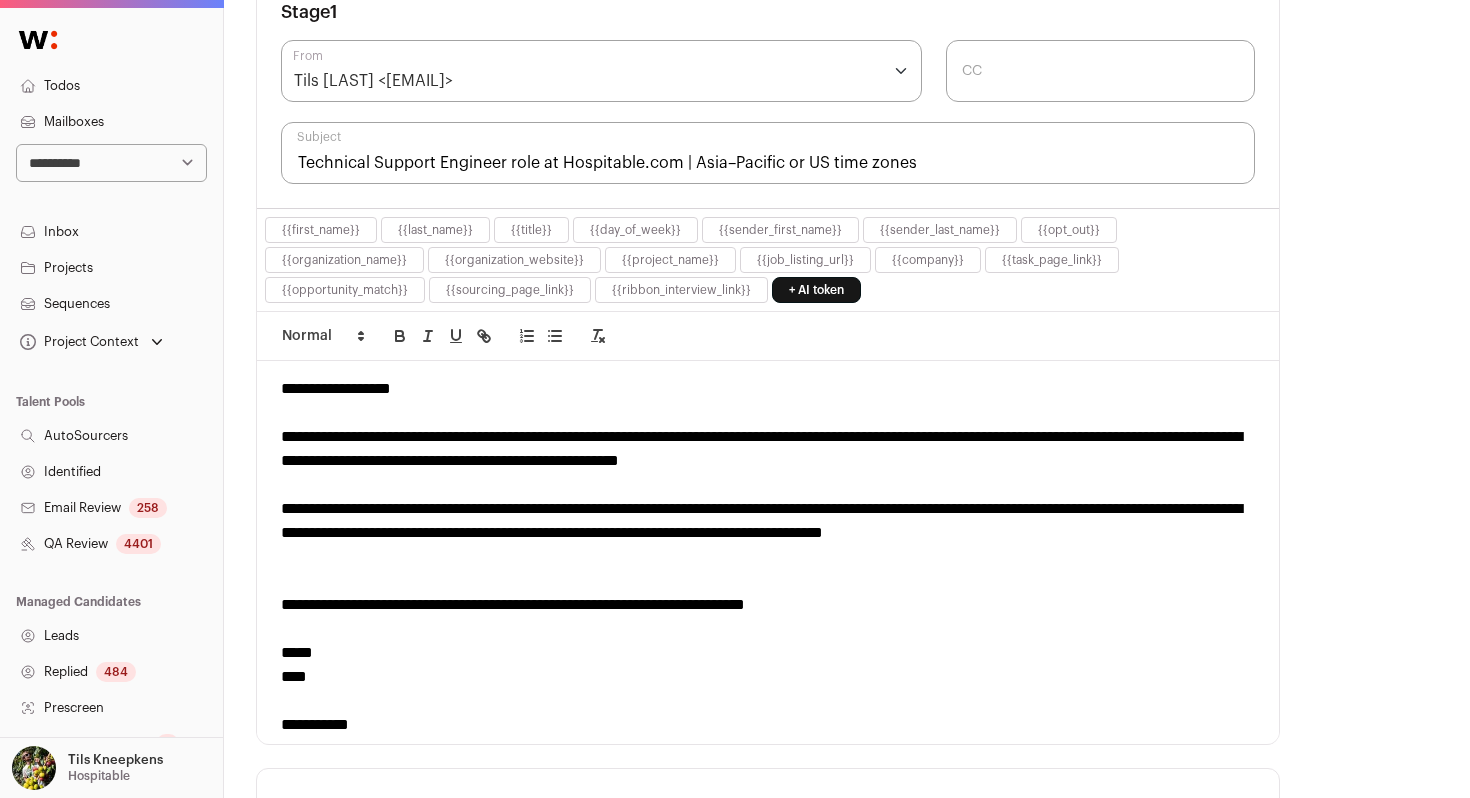 scroll, scrollTop: 666, scrollLeft: 0, axis: vertical 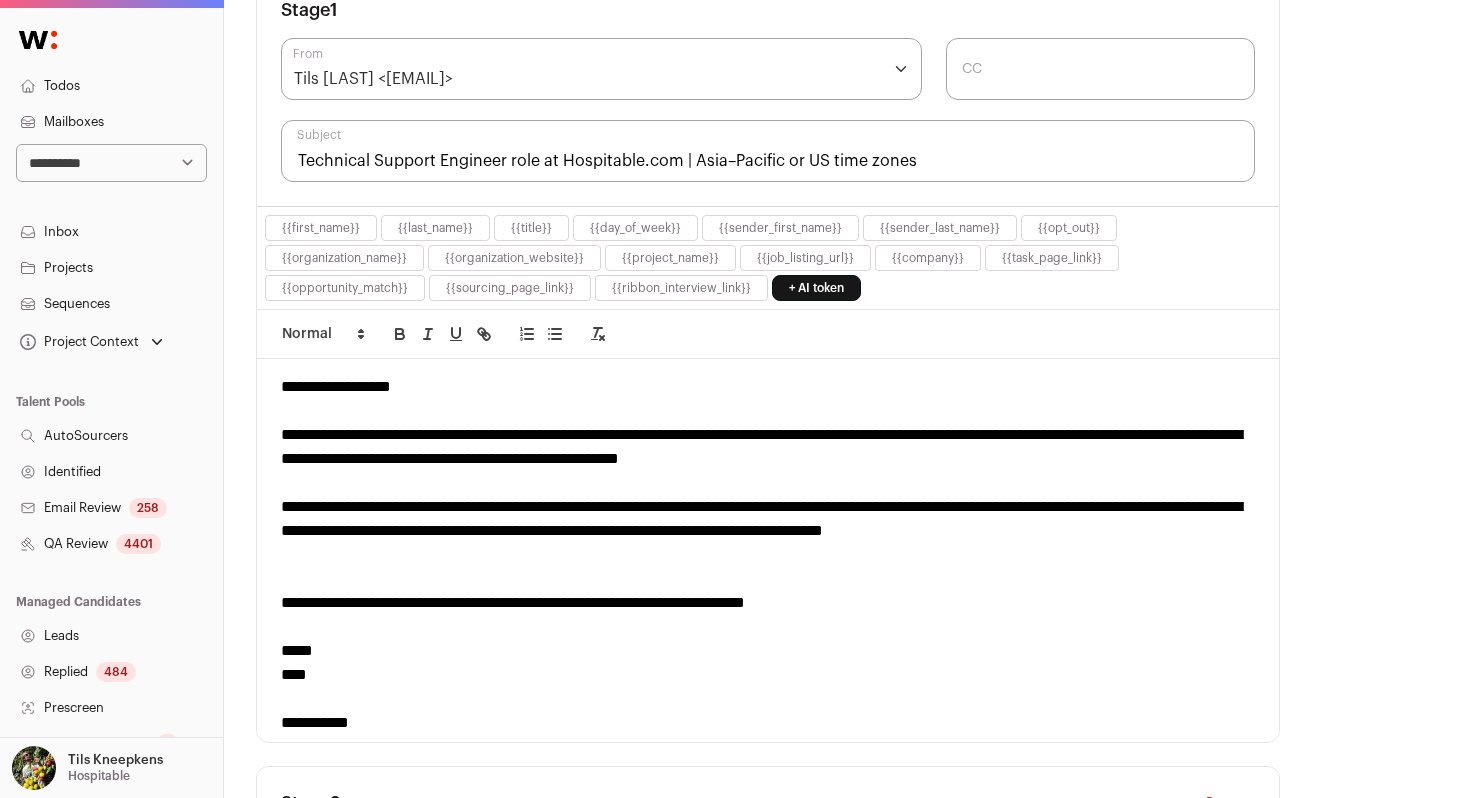 drag, startPoint x: 695, startPoint y: 162, endPoint x: 964, endPoint y: 160, distance: 269.00745 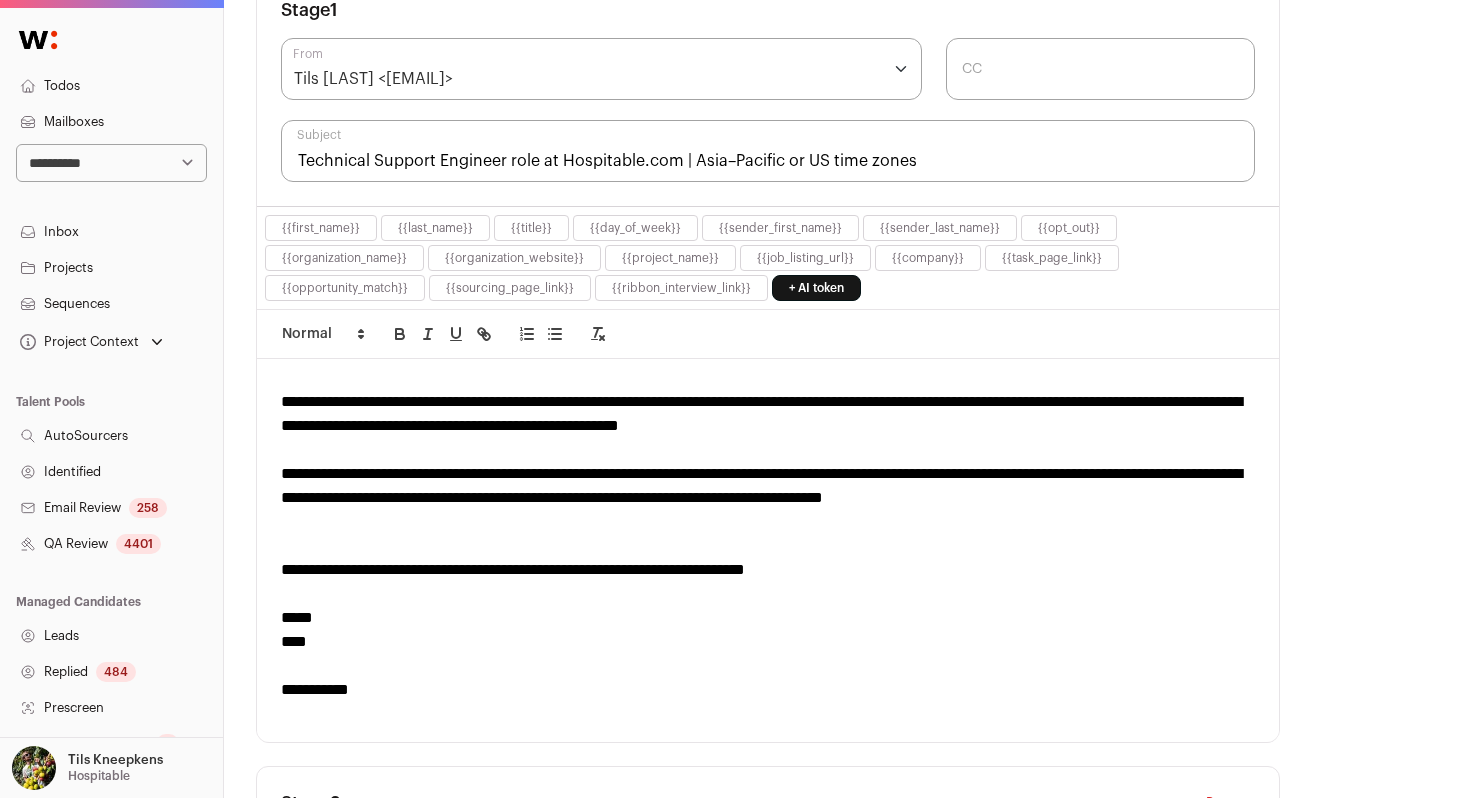 type on "Technical Support Engineer role at Hospitable.com | Asia–Pacific or US time zones" 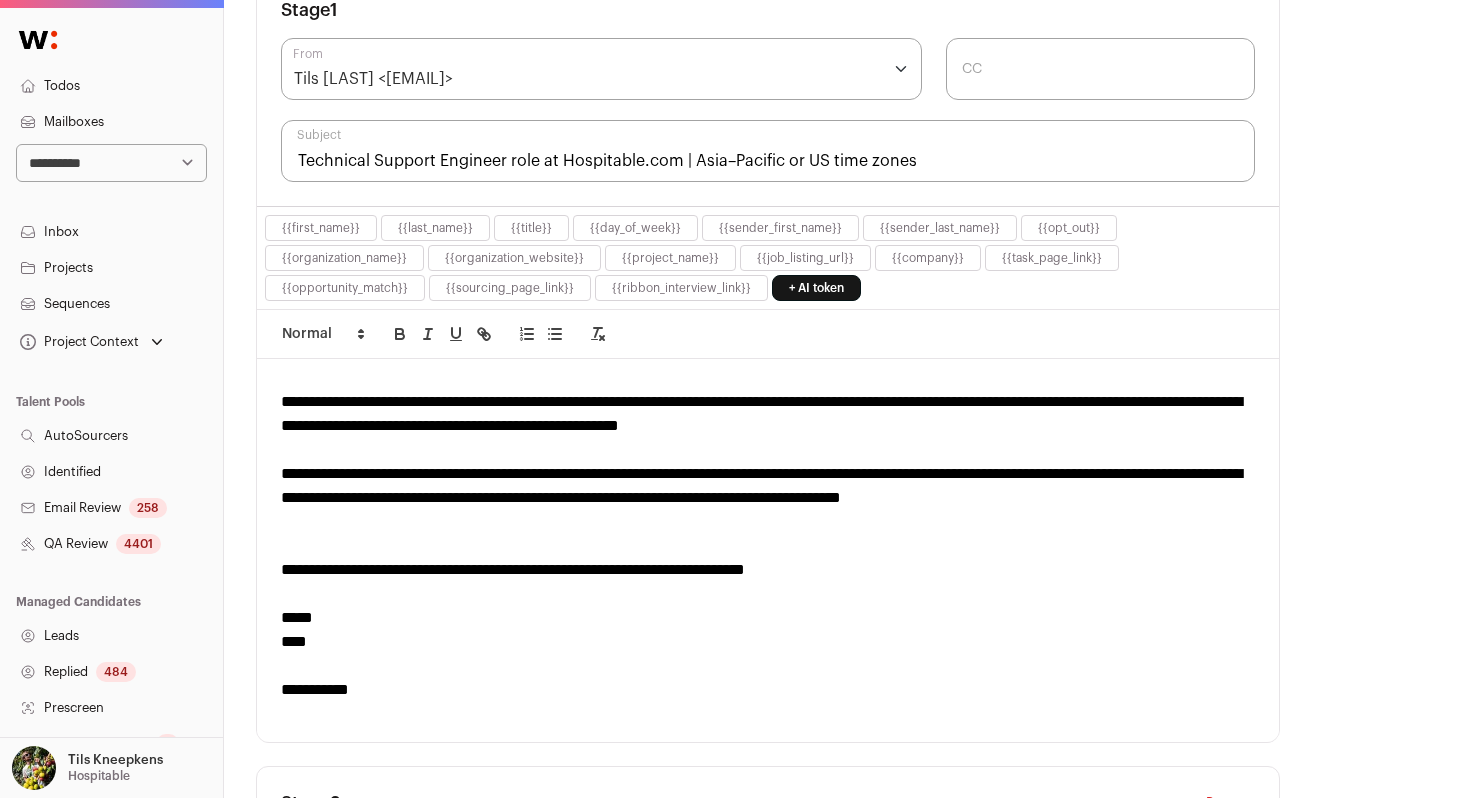 click on "**********" at bounding box center (768, 498) 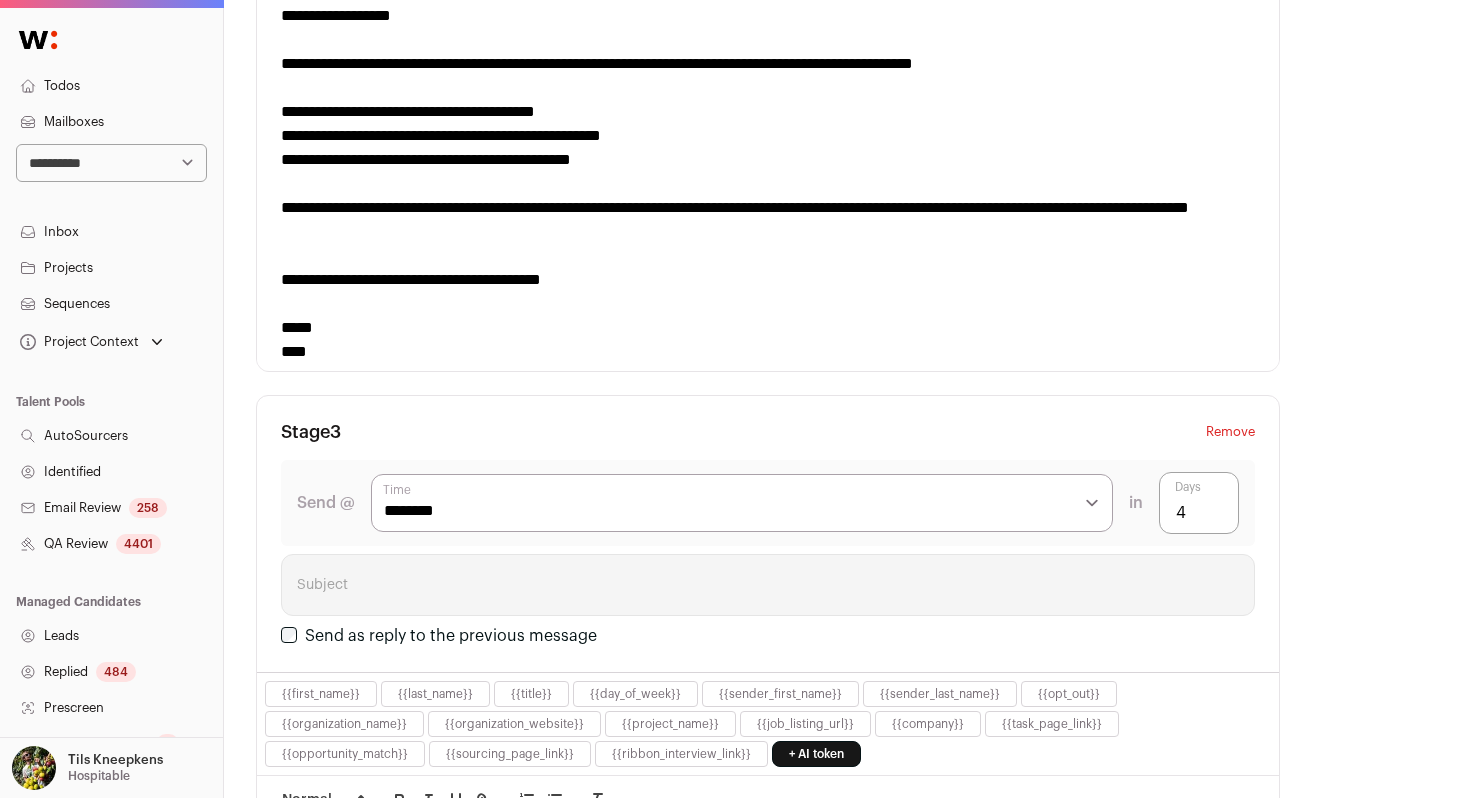 scroll, scrollTop: 1876, scrollLeft: 0, axis: vertical 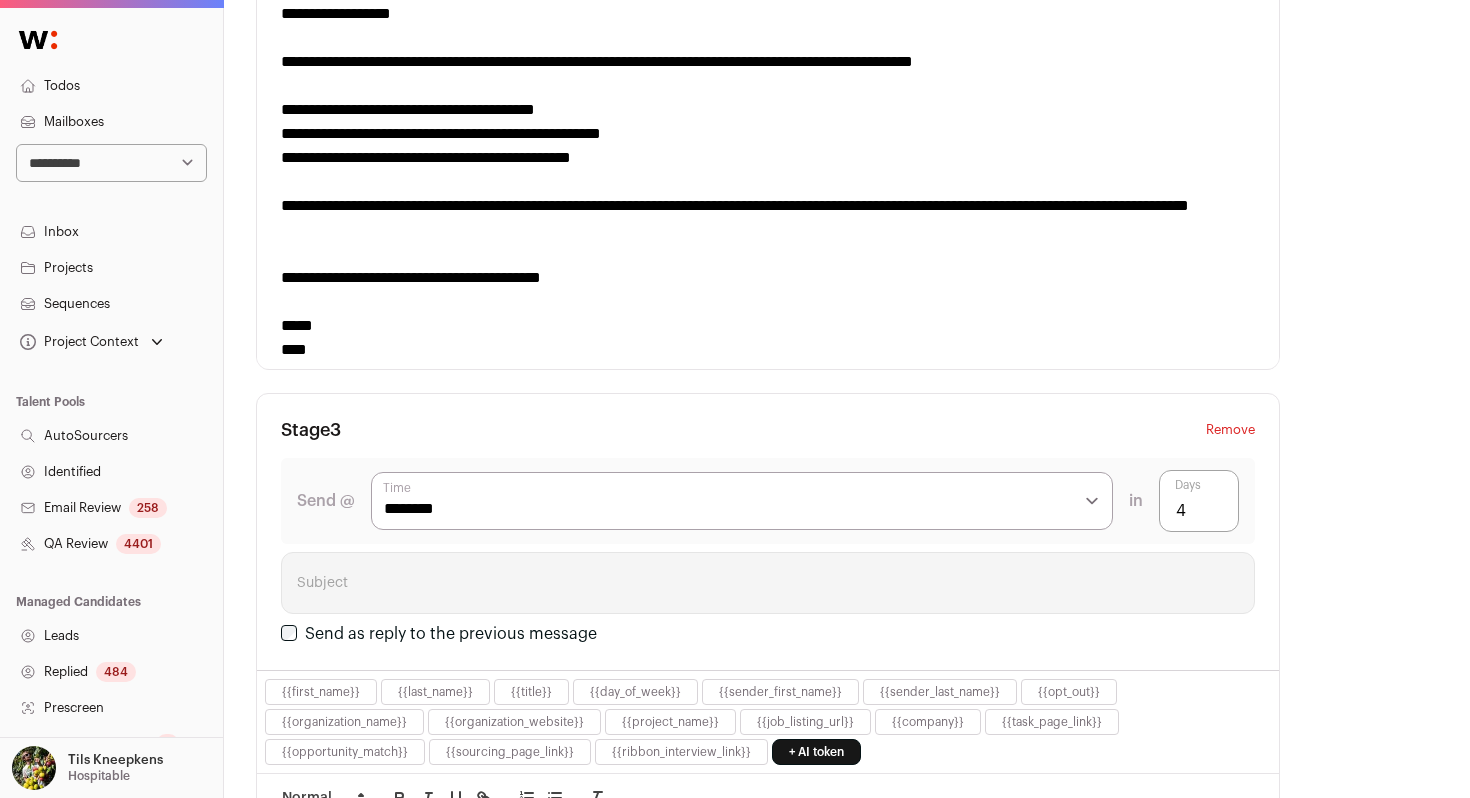 click on "**********" at bounding box center [768, 218] 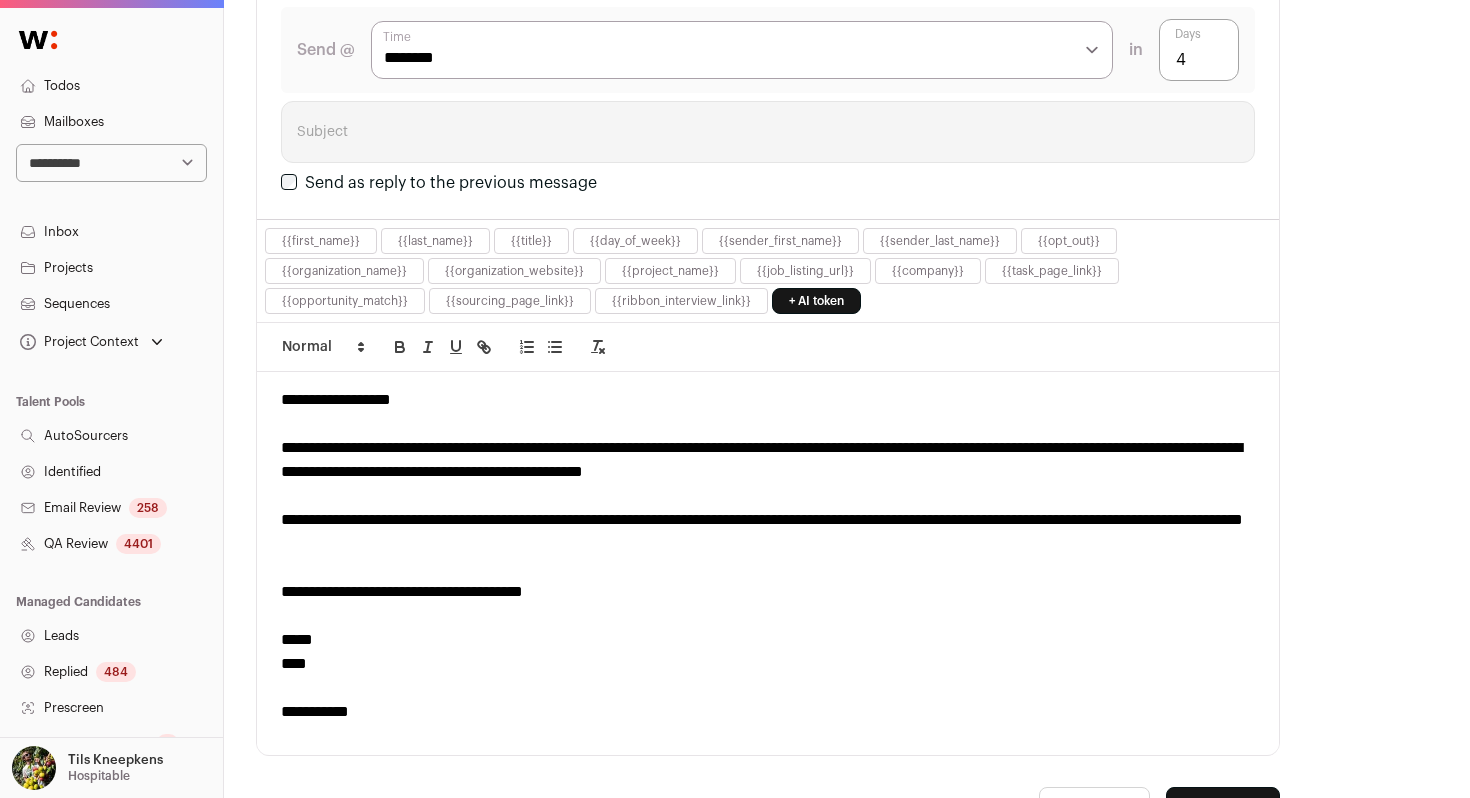 scroll, scrollTop: 2448, scrollLeft: 0, axis: vertical 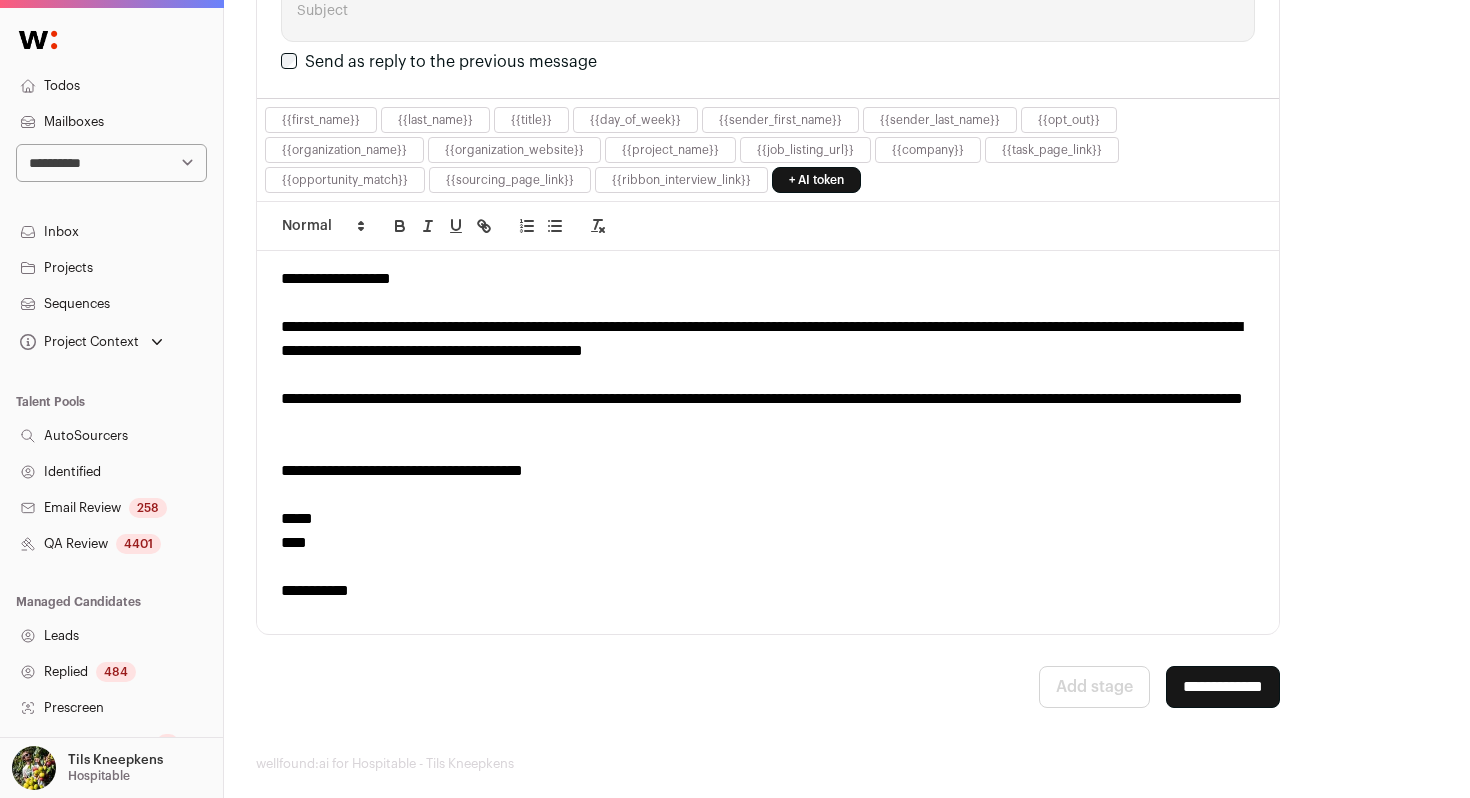 click on "**********" at bounding box center [768, 339] 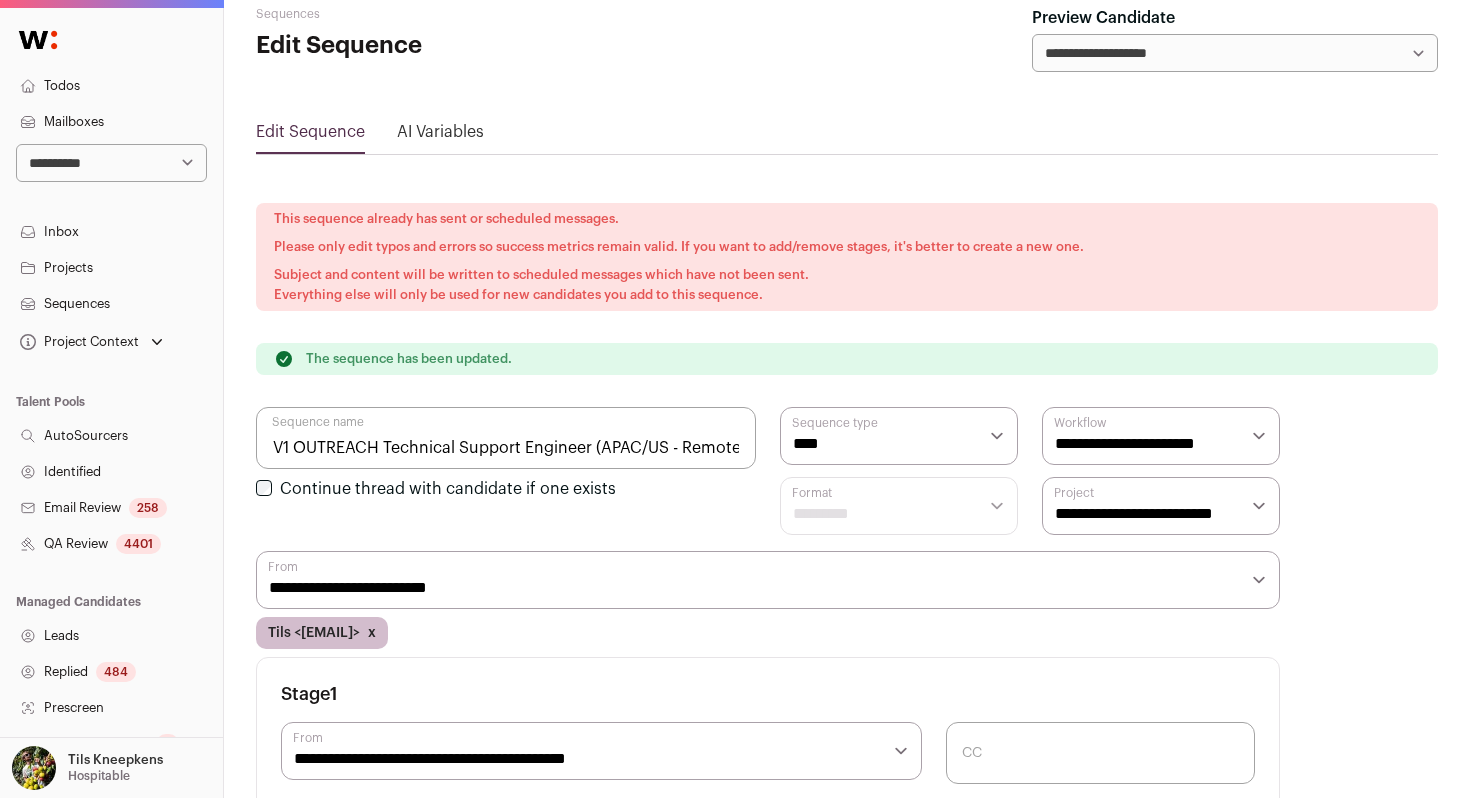 scroll, scrollTop: 39, scrollLeft: 0, axis: vertical 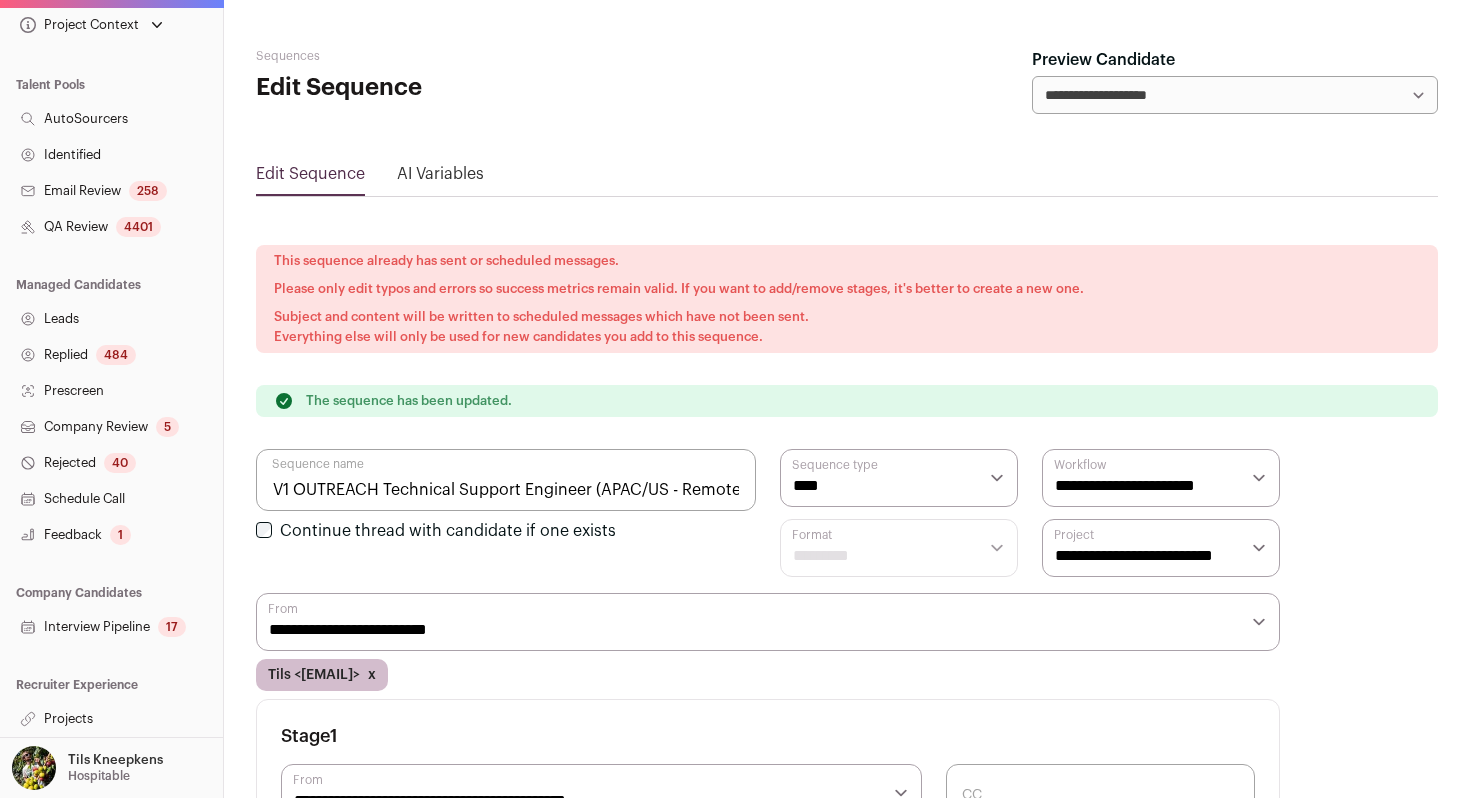 click on "x" at bounding box center (372, 675) 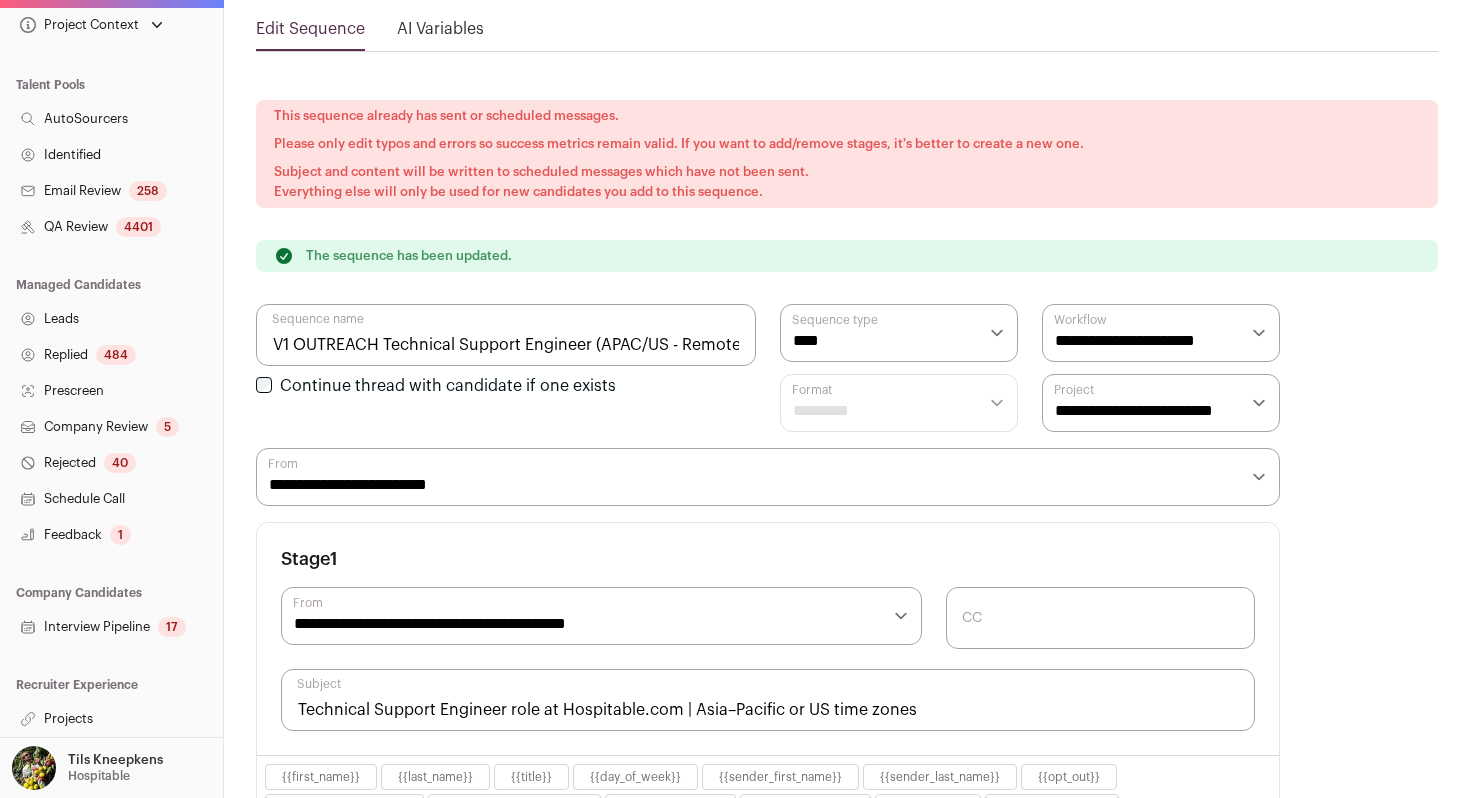 scroll, scrollTop: 0, scrollLeft: 0, axis: both 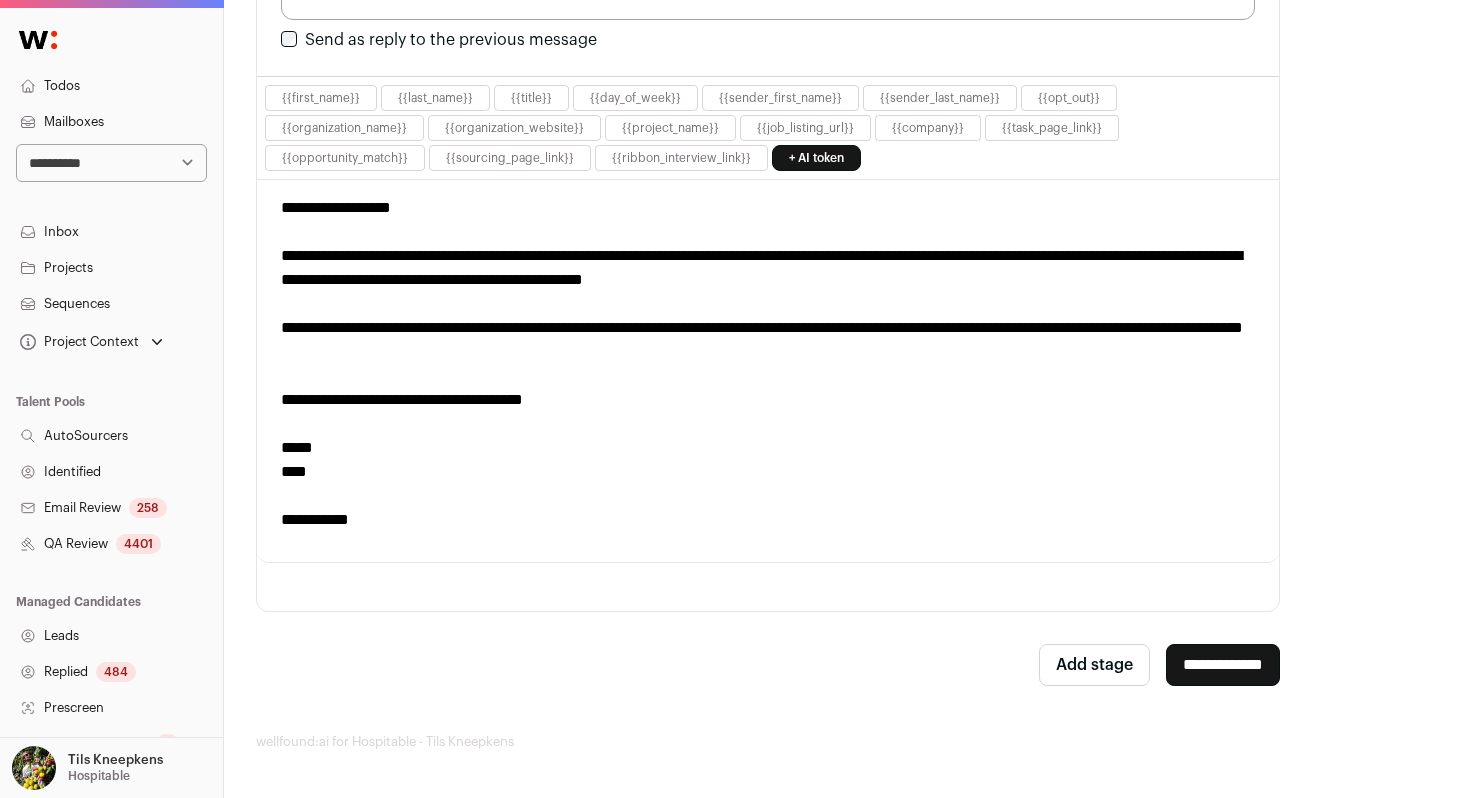 click on "**********" at bounding box center [1223, 665] 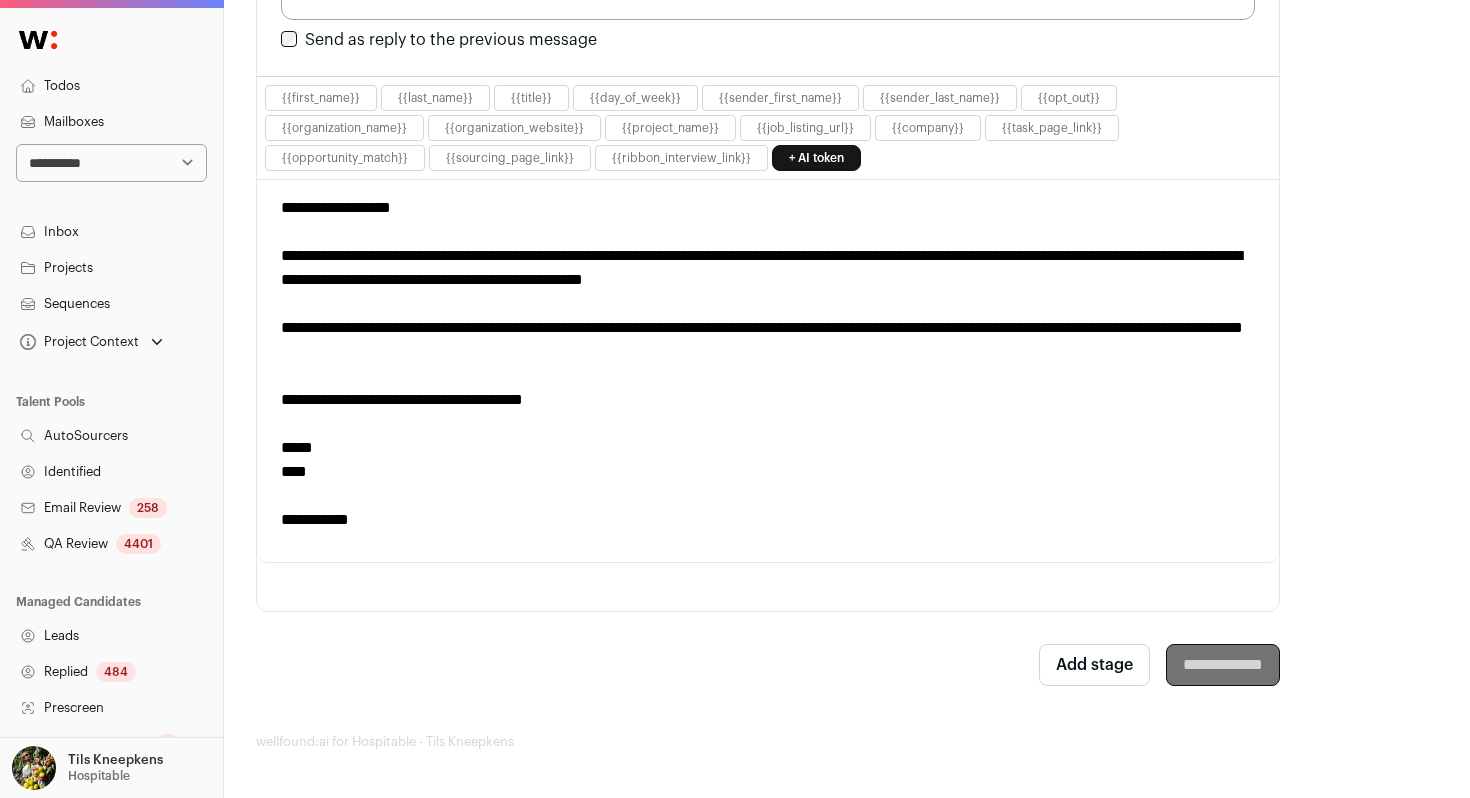 scroll, scrollTop: 0, scrollLeft: 0, axis: both 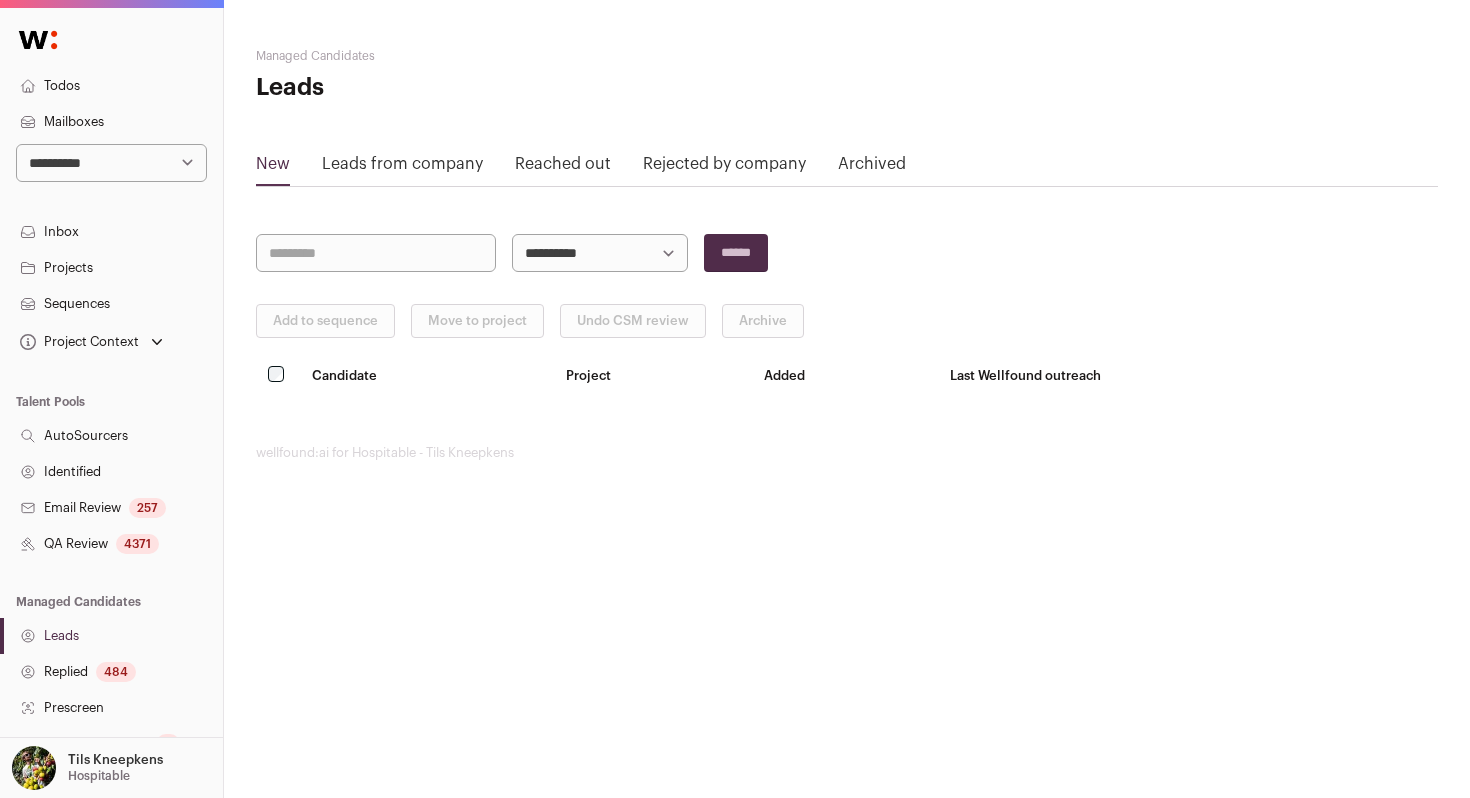 click on "Todos" at bounding box center [111, 86] 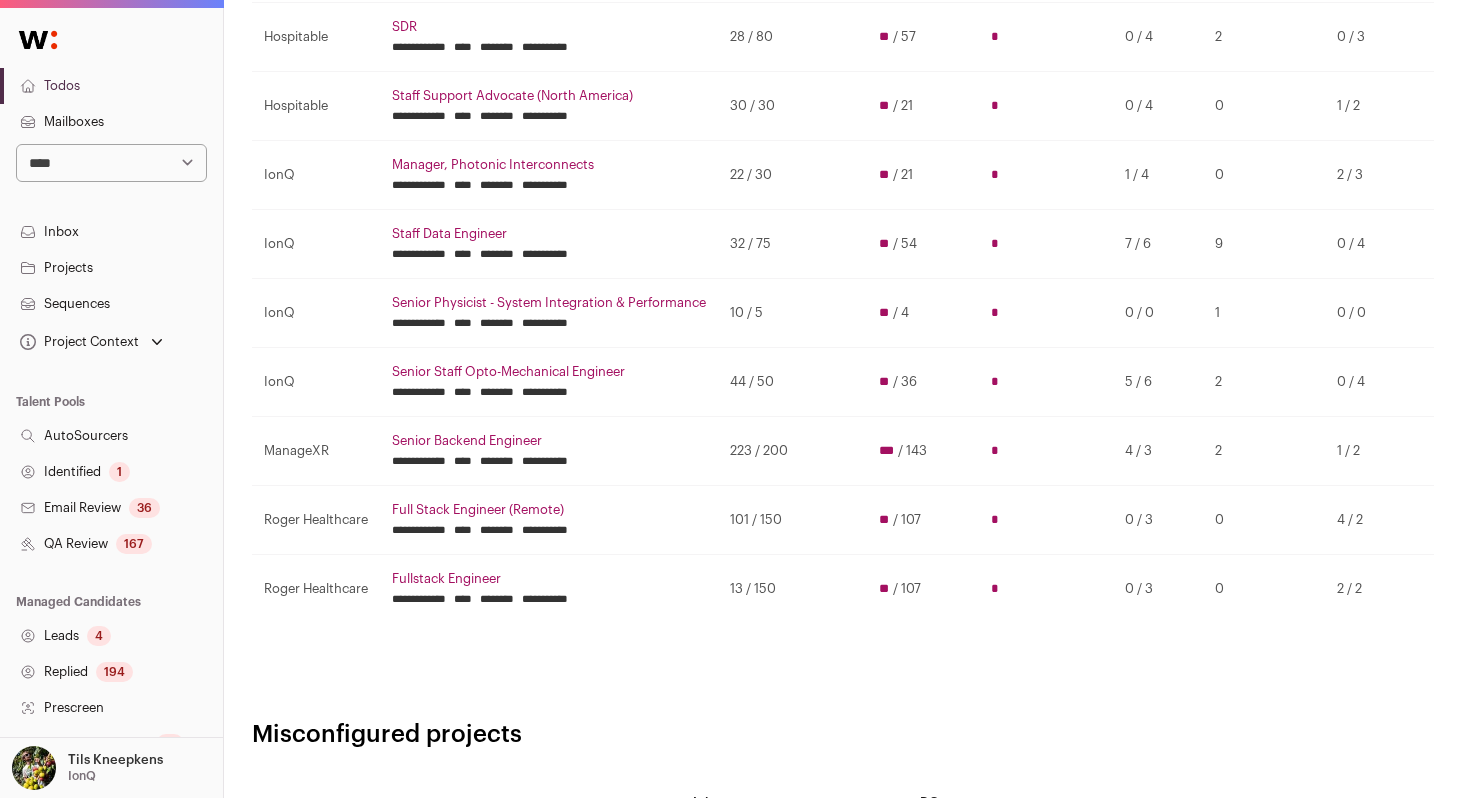 scroll, scrollTop: 409, scrollLeft: 4, axis: both 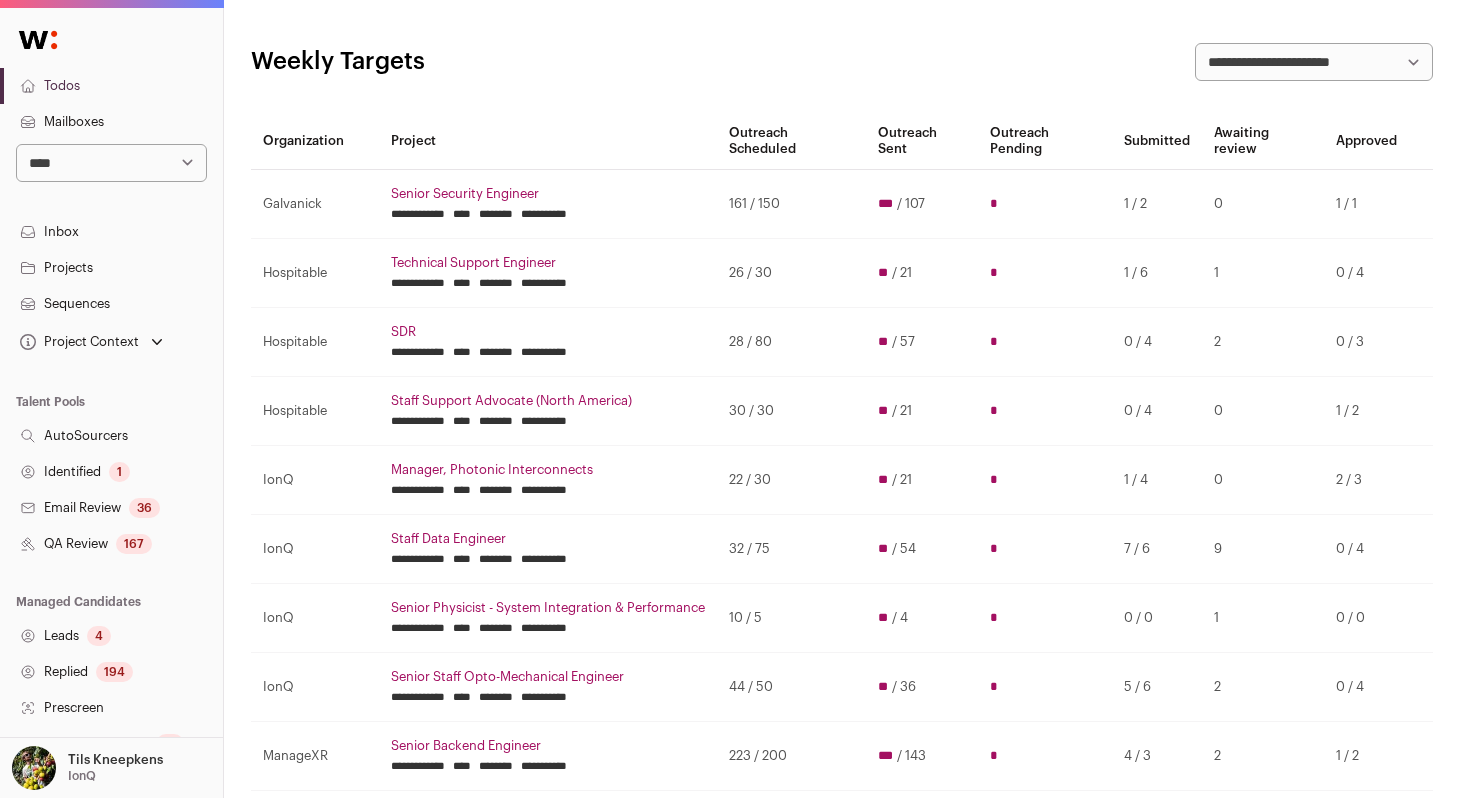 click on "SDR" at bounding box center [548, 332] 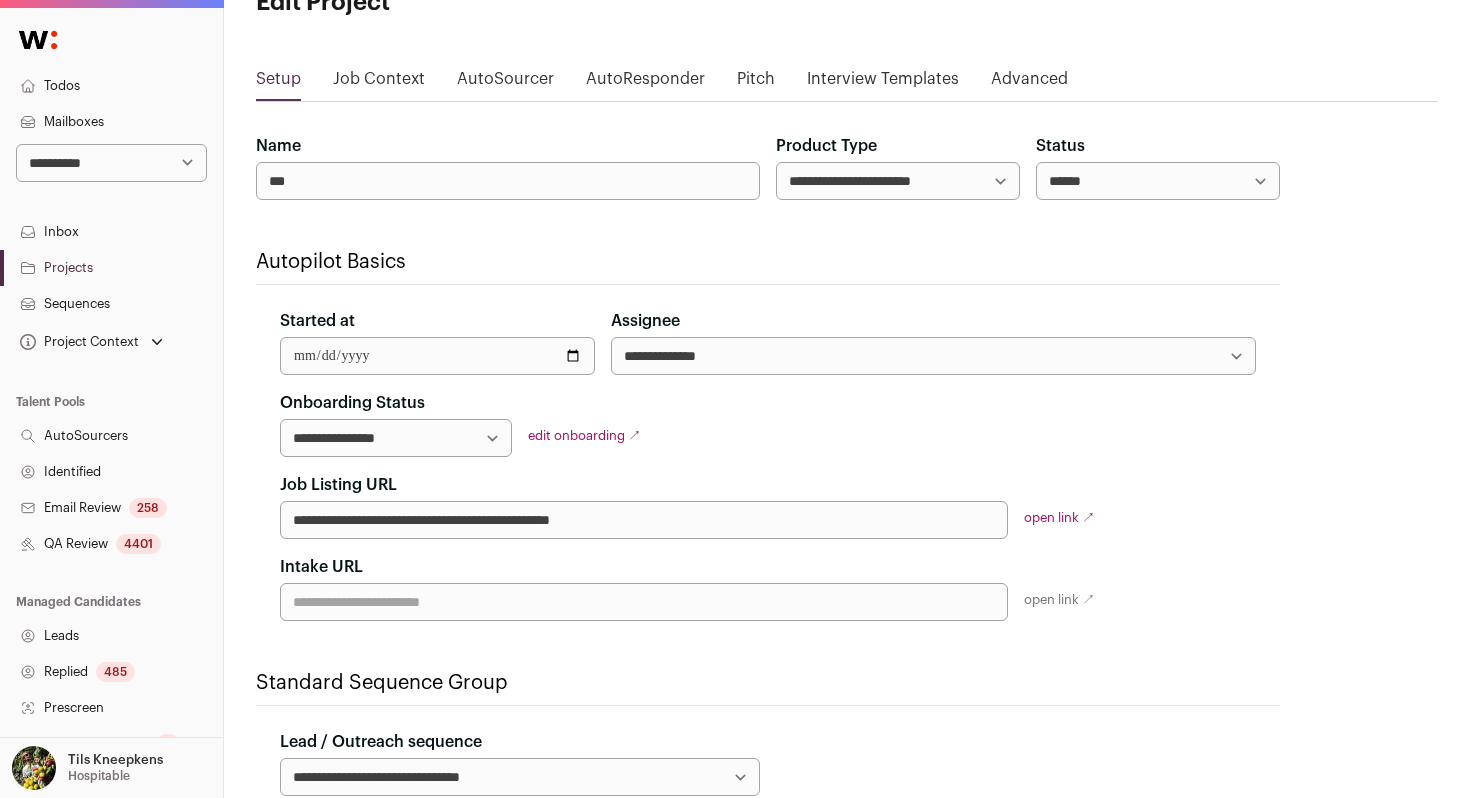 scroll, scrollTop: 0, scrollLeft: 0, axis: both 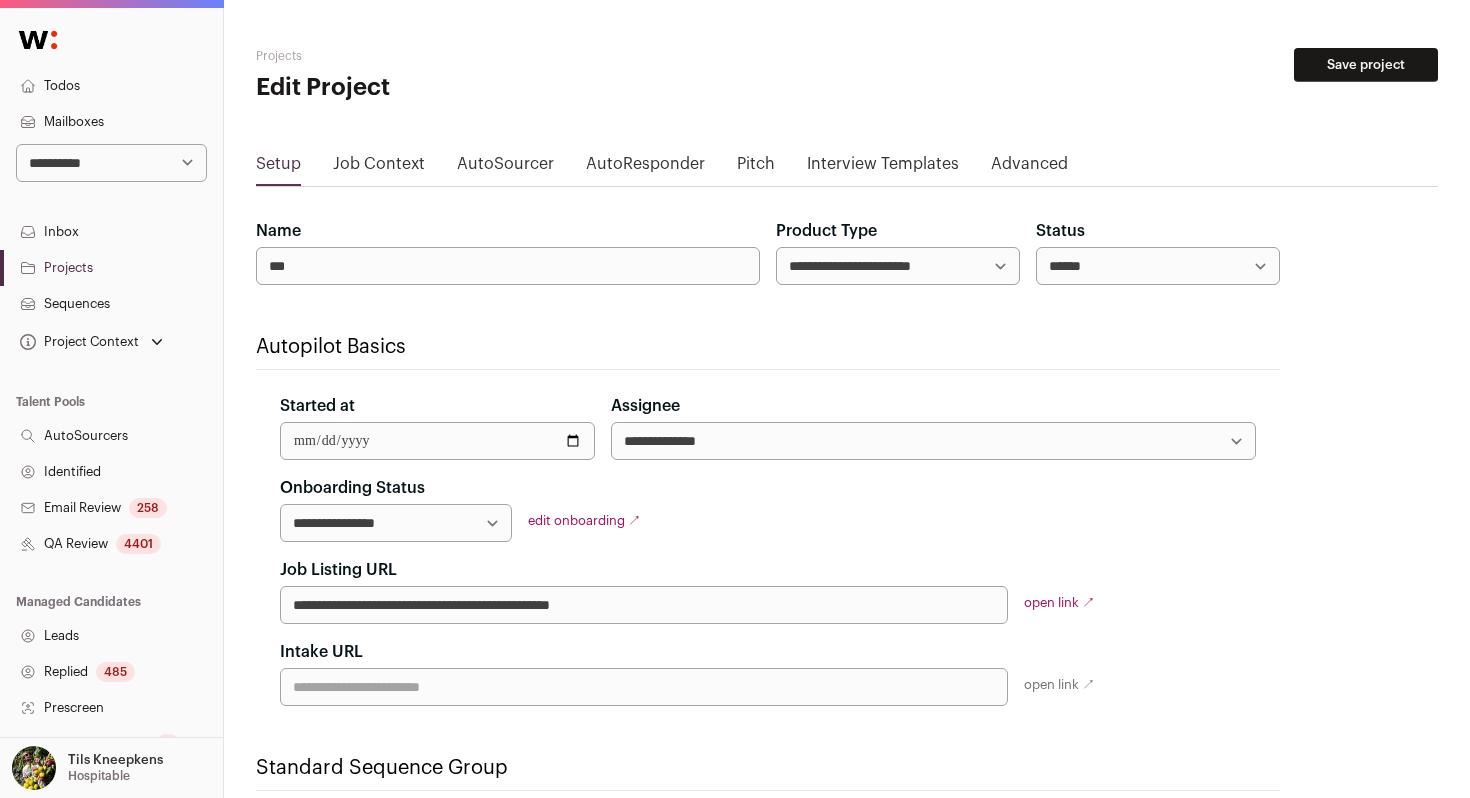 click on "4401" at bounding box center (138, 544) 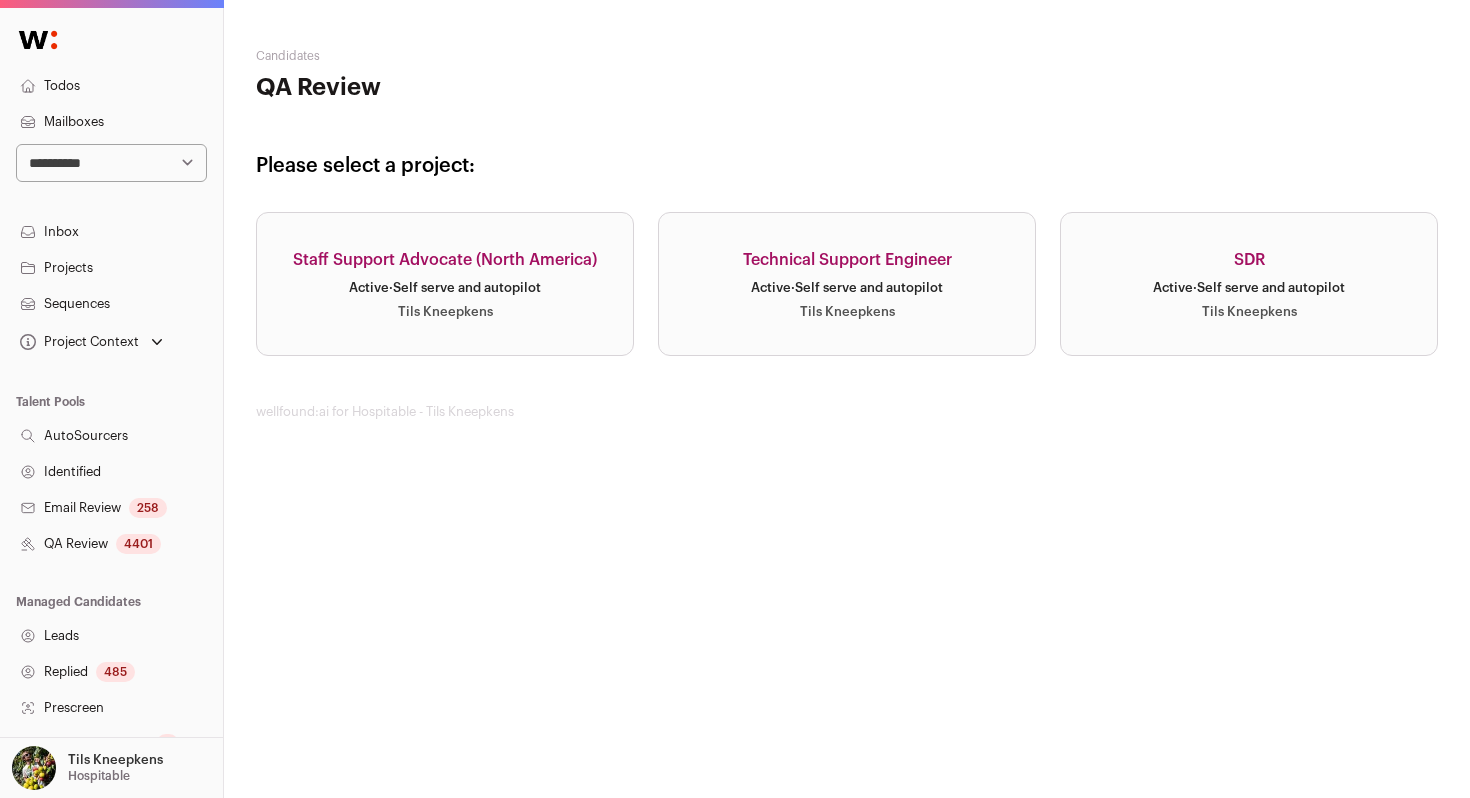 click on "SDR
Active
·
Self serve and autopilot
Tils Kneepkens" at bounding box center (1249, 284) 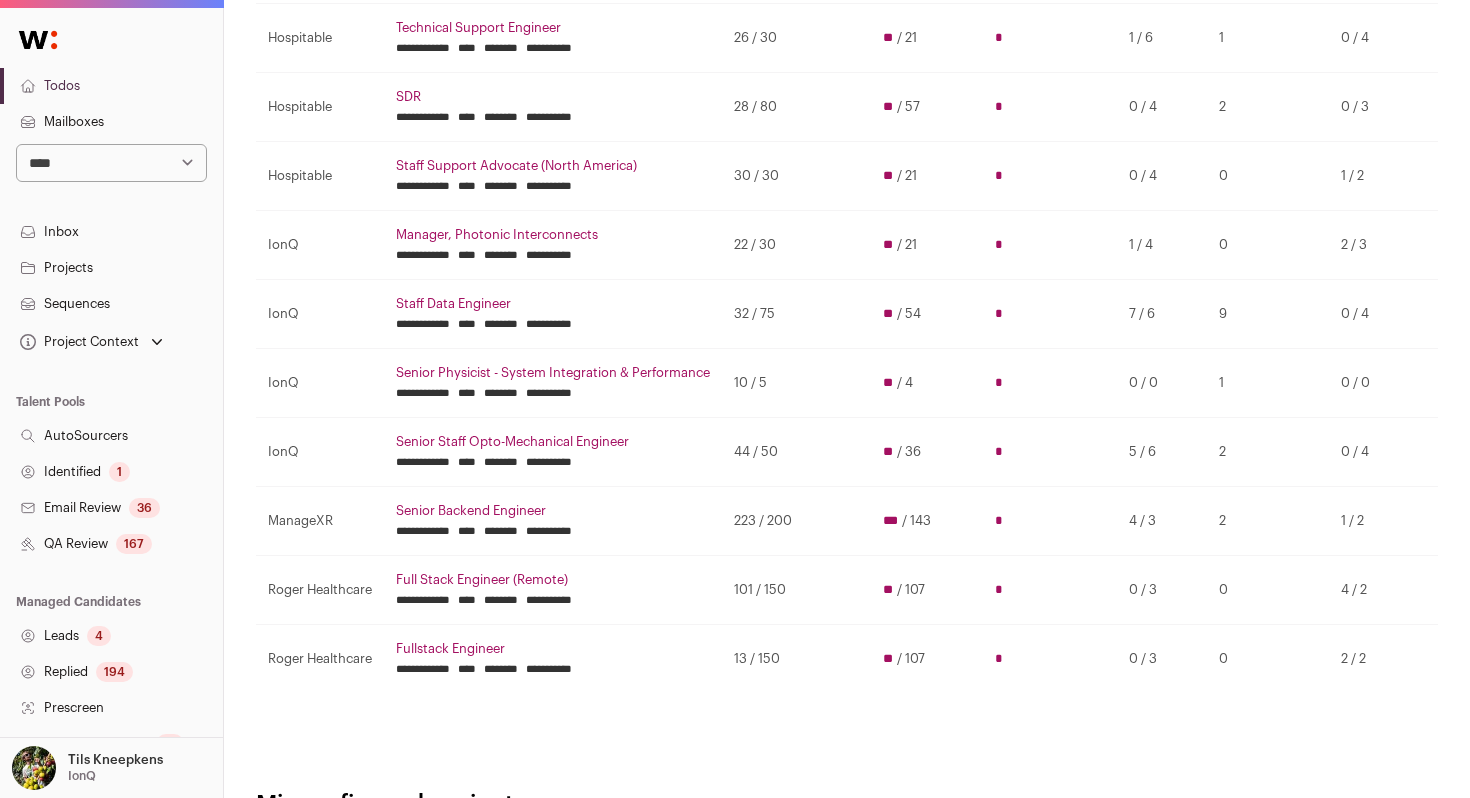scroll, scrollTop: 386, scrollLeft: 0, axis: vertical 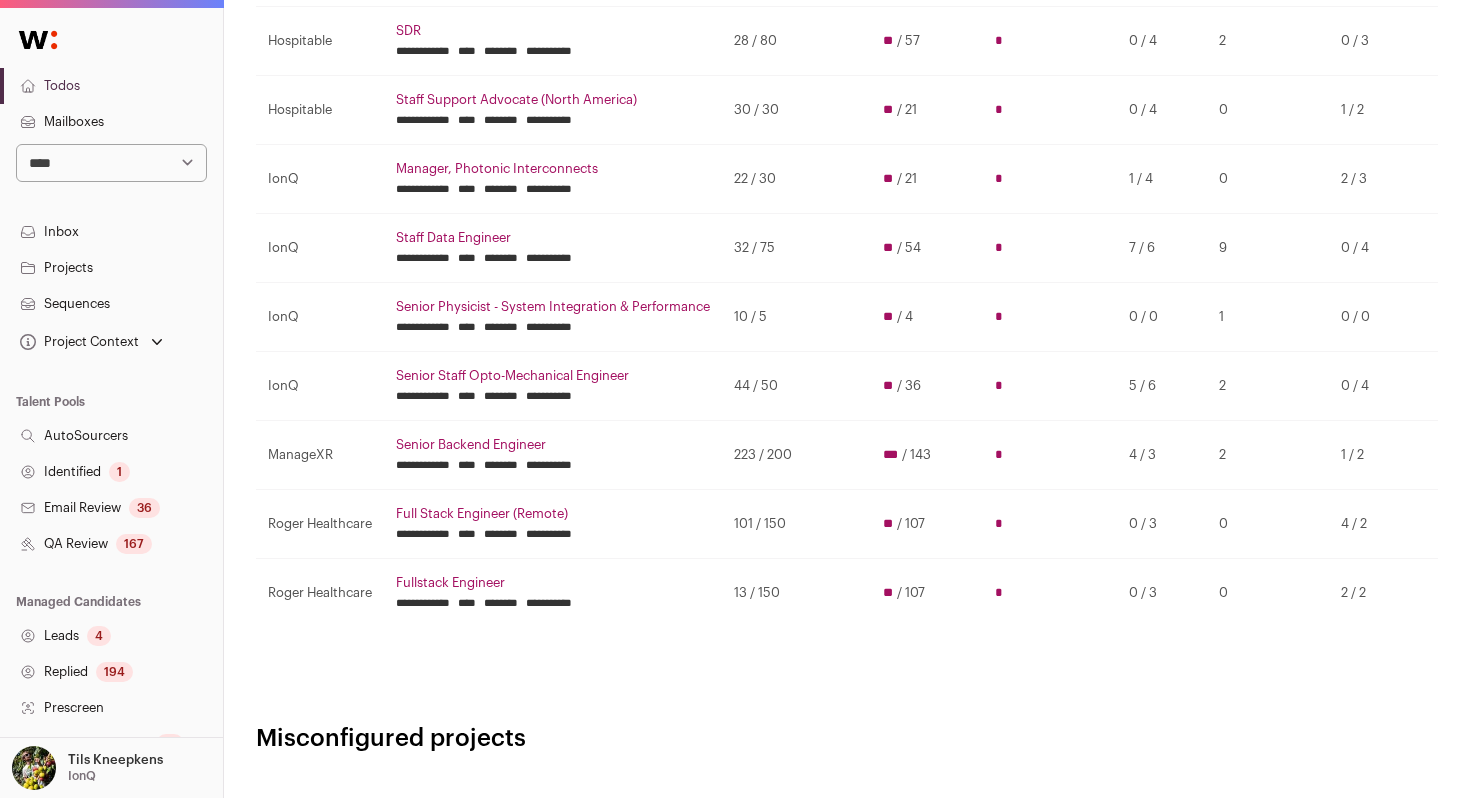 click on "**
/ 4" at bounding box center (927, 317) 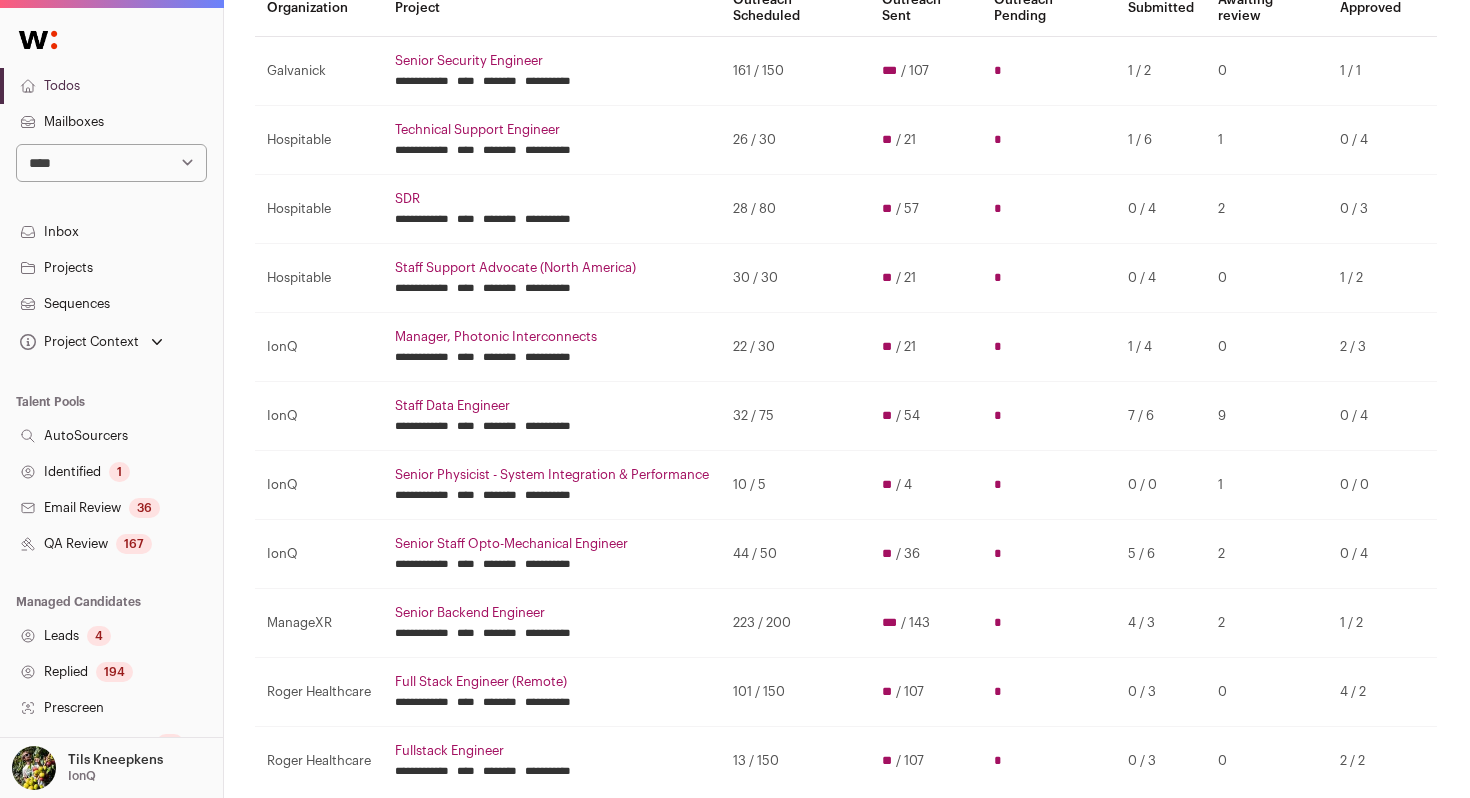 scroll, scrollTop: 0, scrollLeft: 1, axis: horizontal 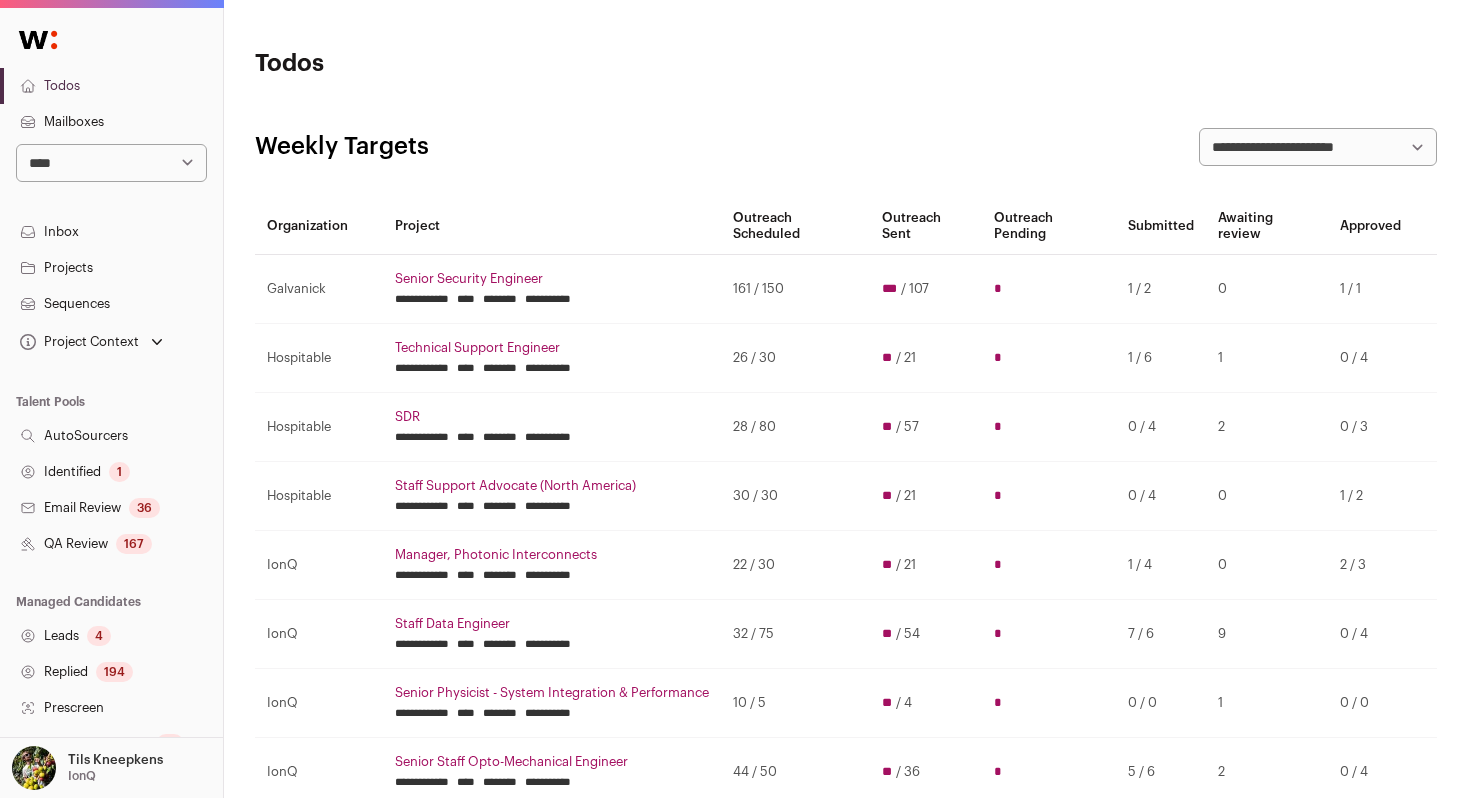 click on "**********" at bounding box center (111, 163) 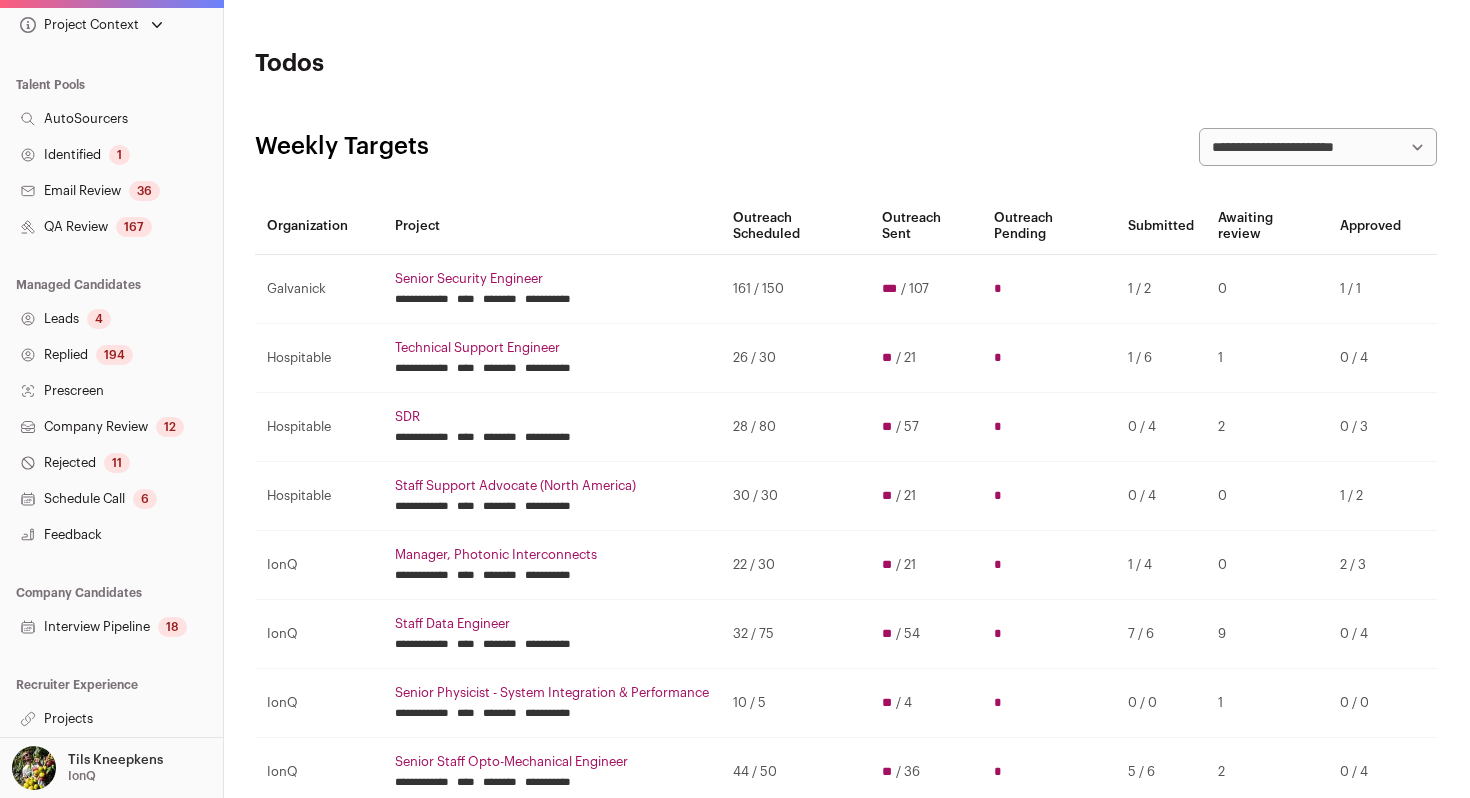 scroll, scrollTop: 0, scrollLeft: 0, axis: both 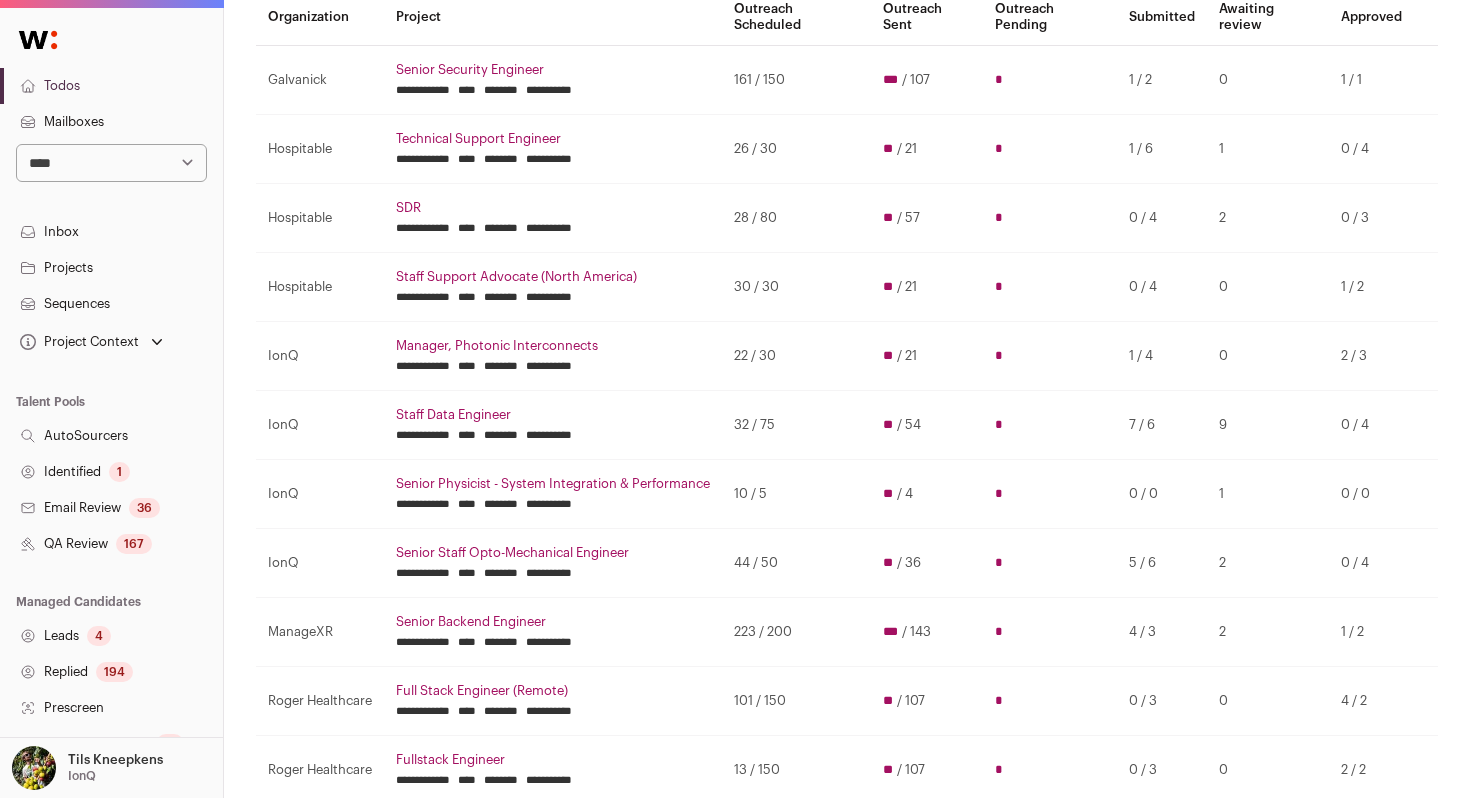 click on "Technical Support Engineer" at bounding box center [553, 139] 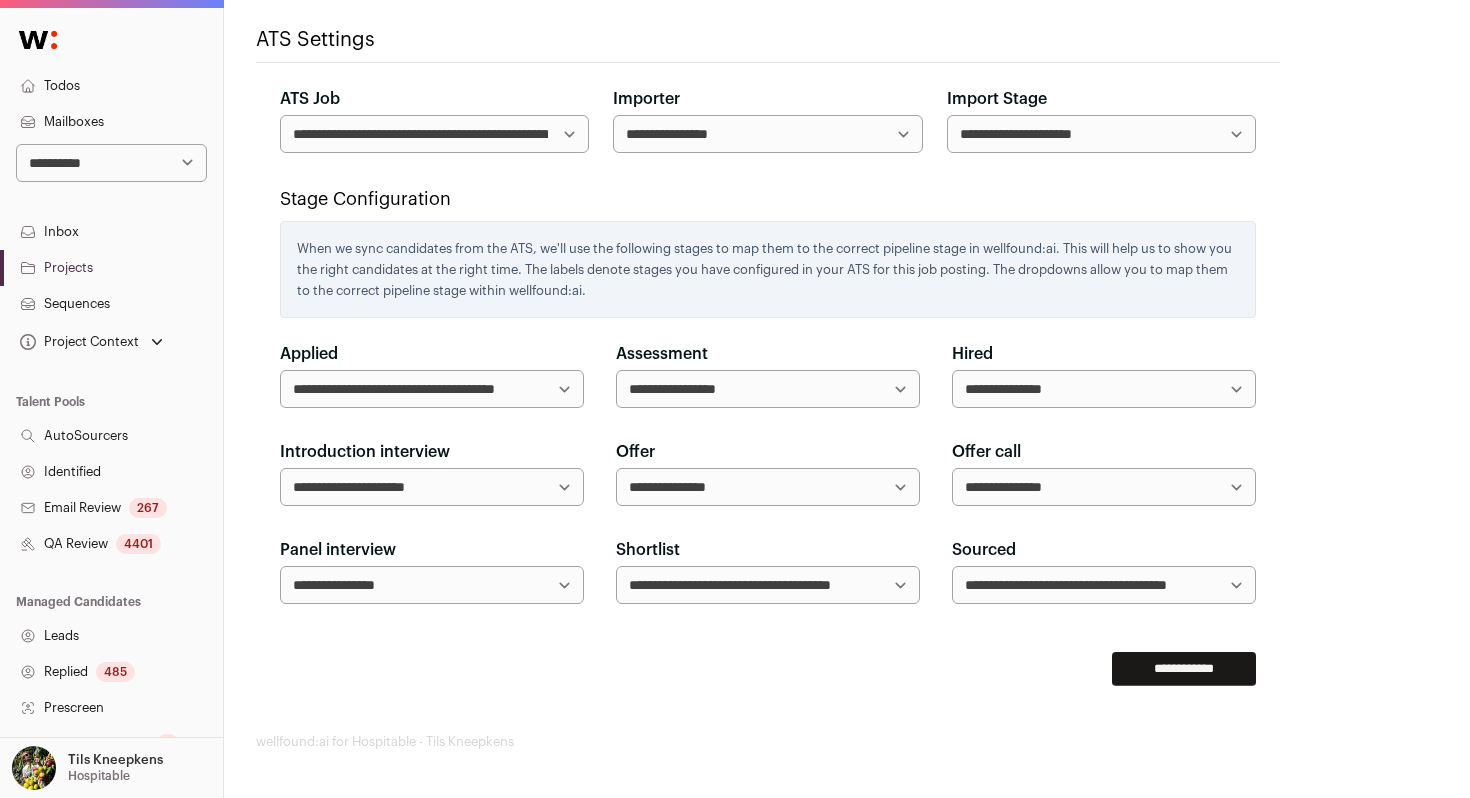 scroll, scrollTop: 1212, scrollLeft: 0, axis: vertical 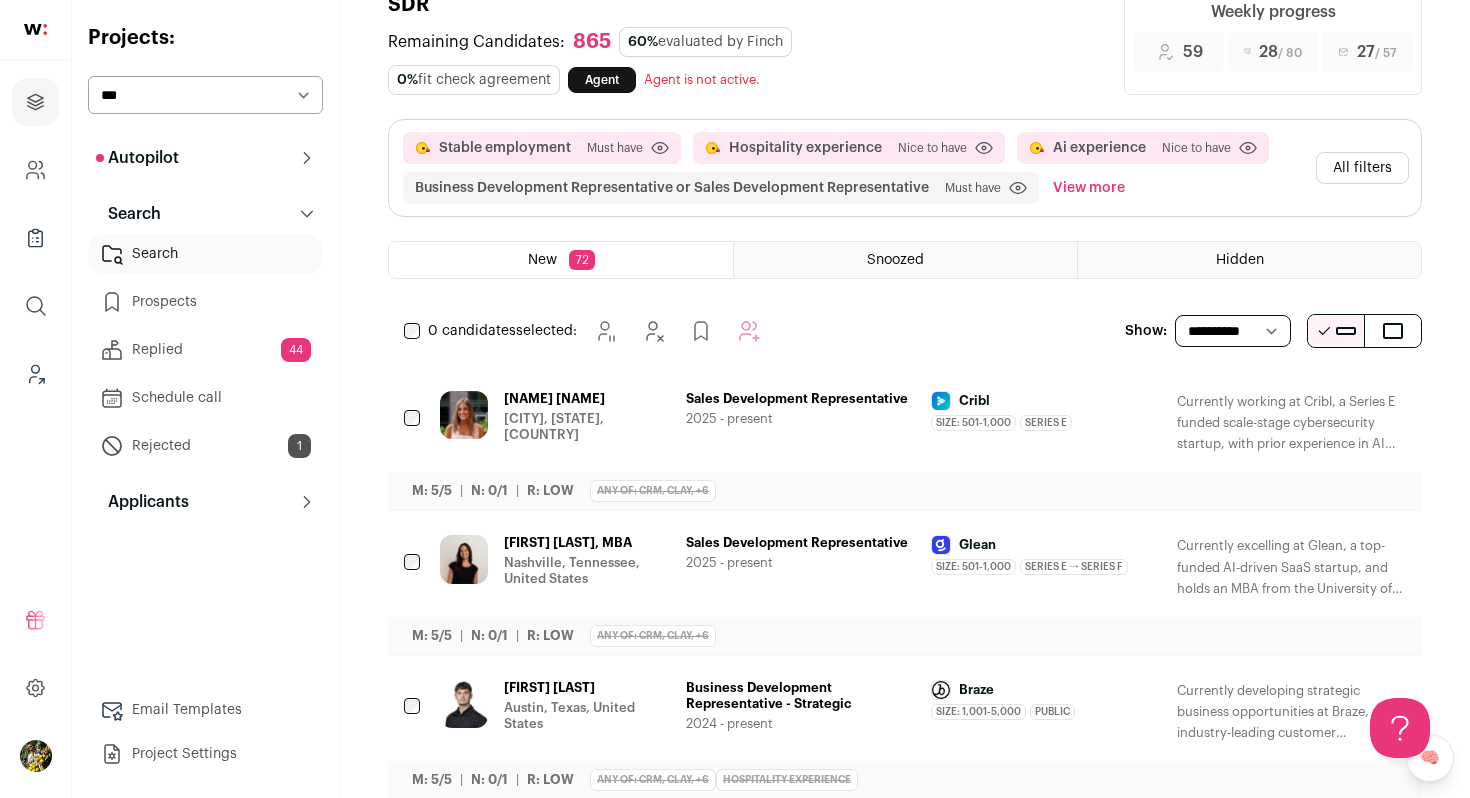 click 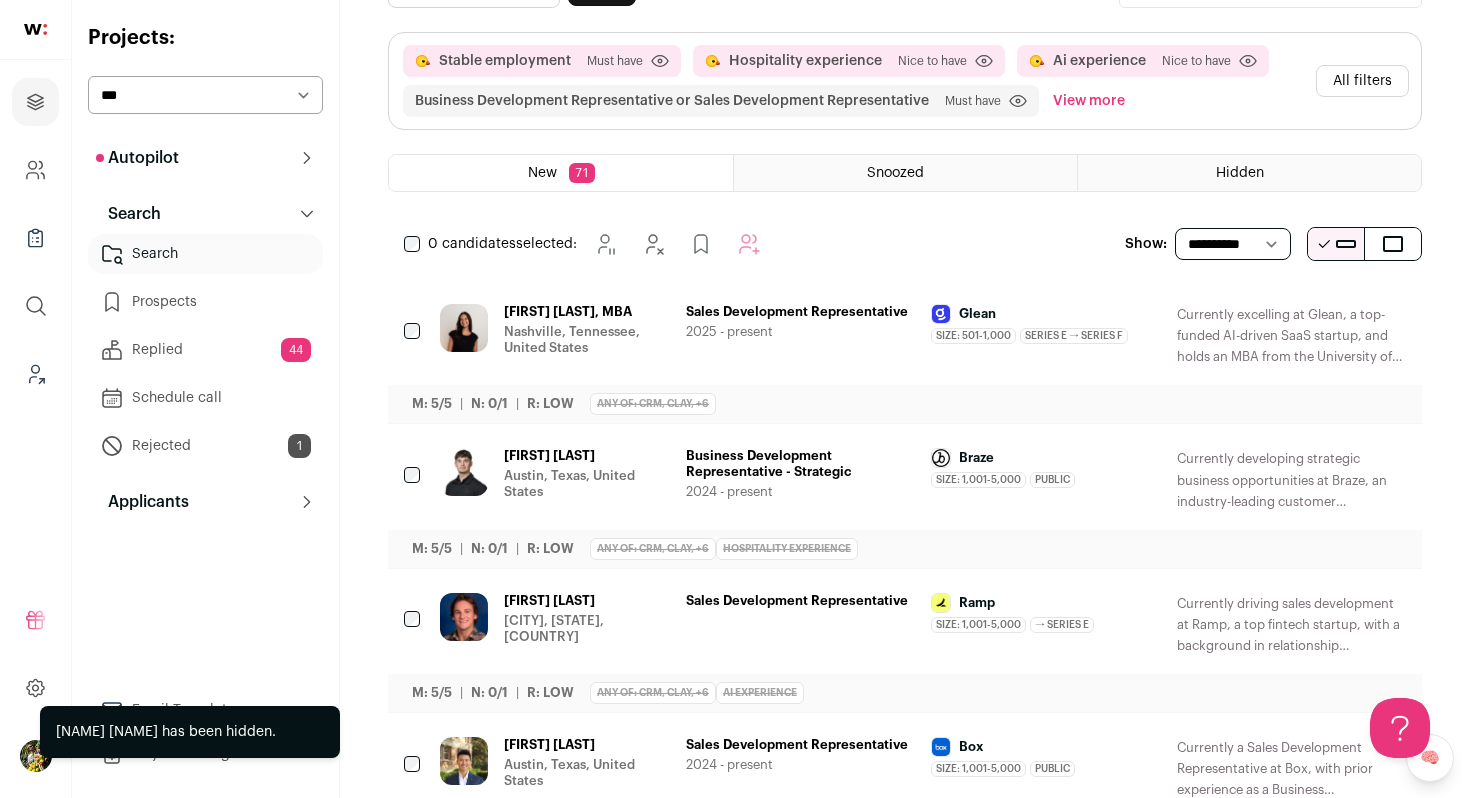 scroll, scrollTop: 196, scrollLeft: 0, axis: vertical 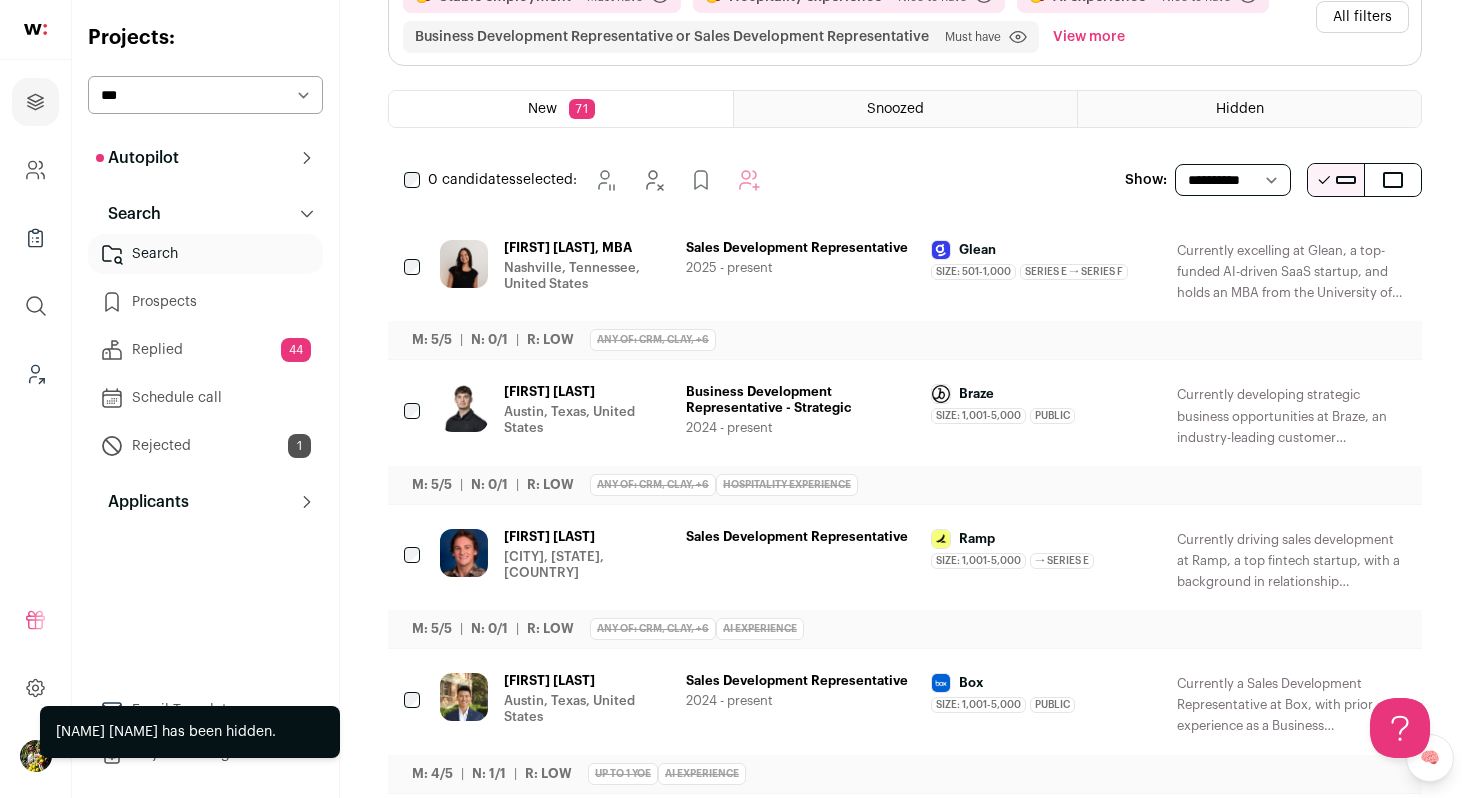 click 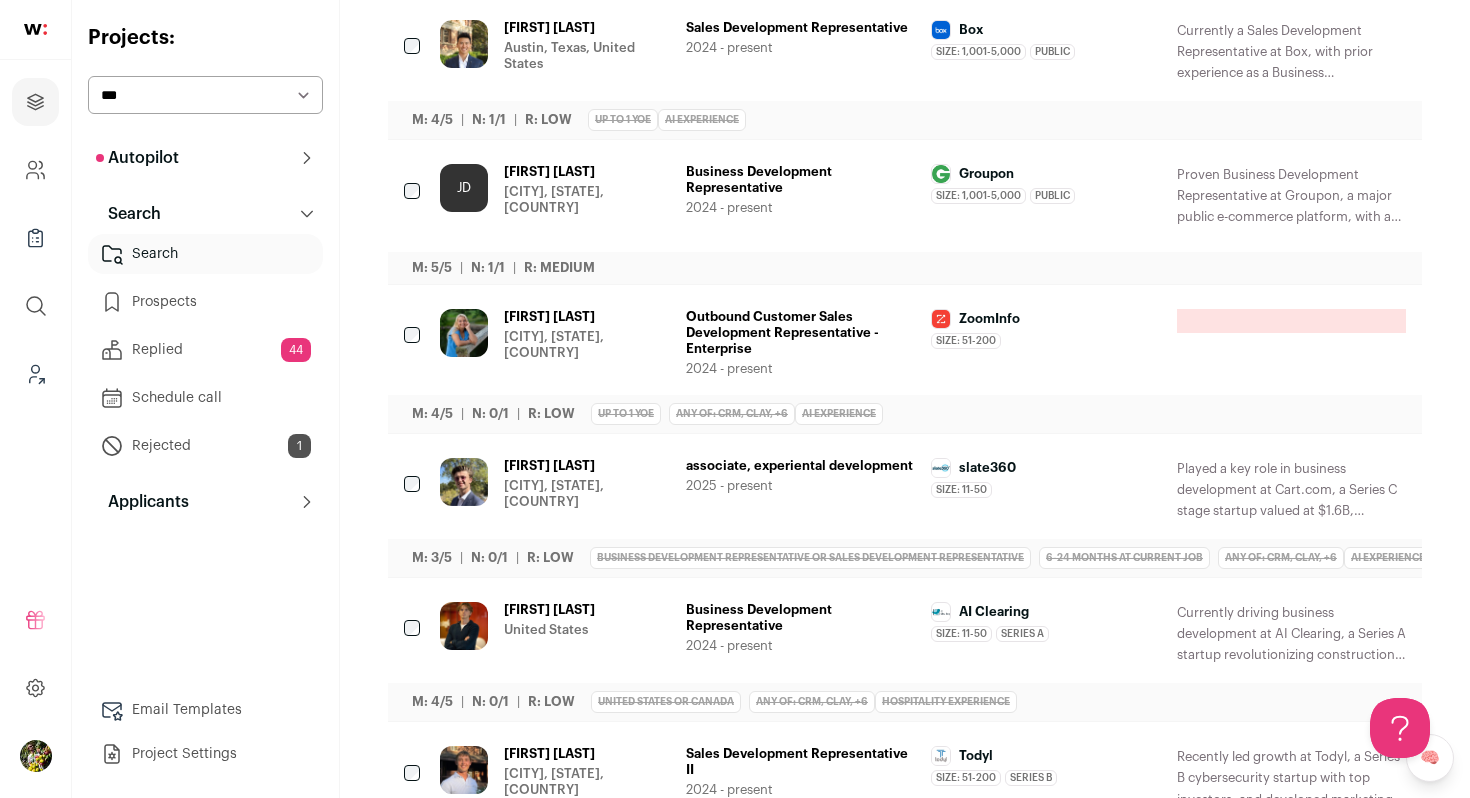 scroll, scrollTop: 775, scrollLeft: 0, axis: vertical 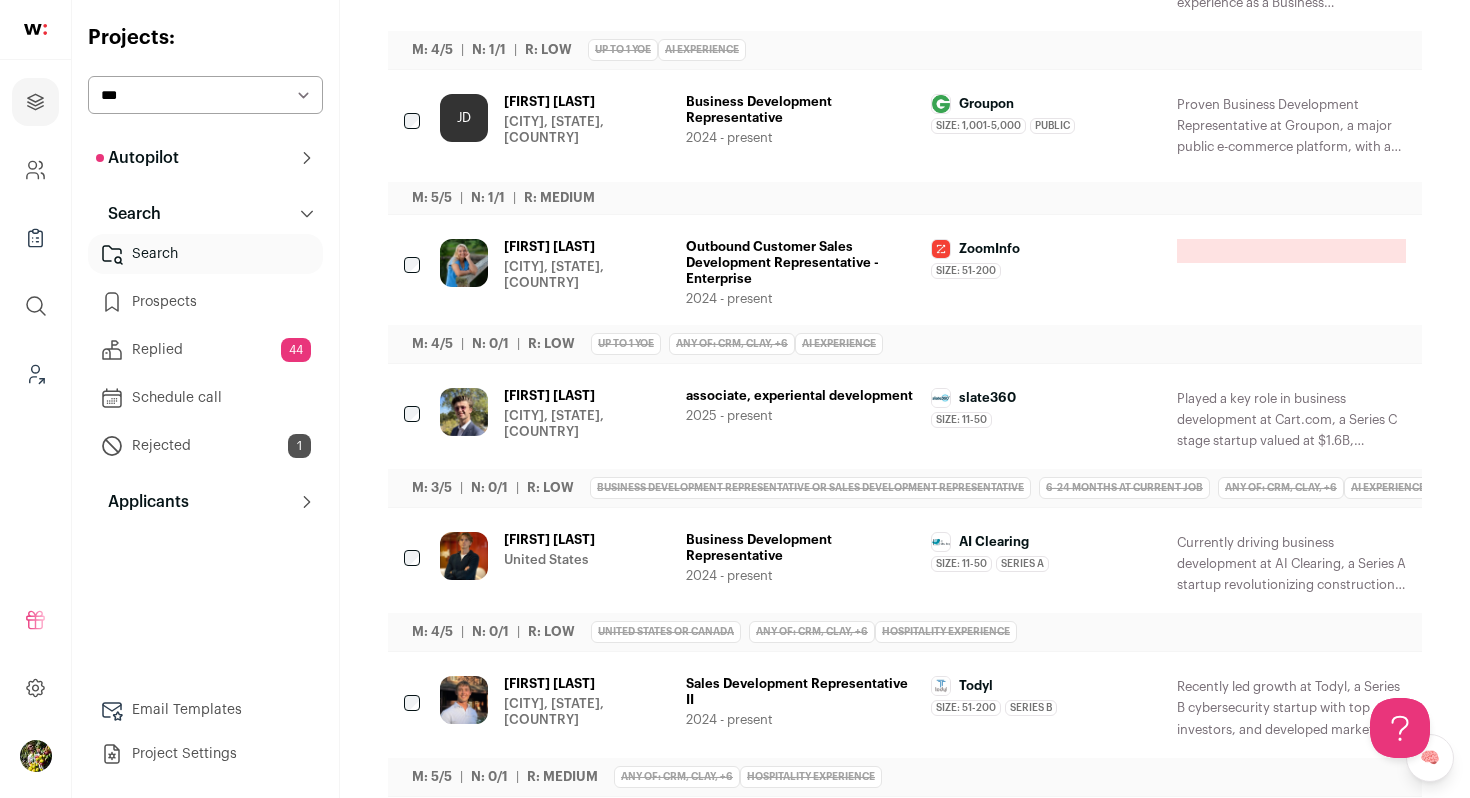 click 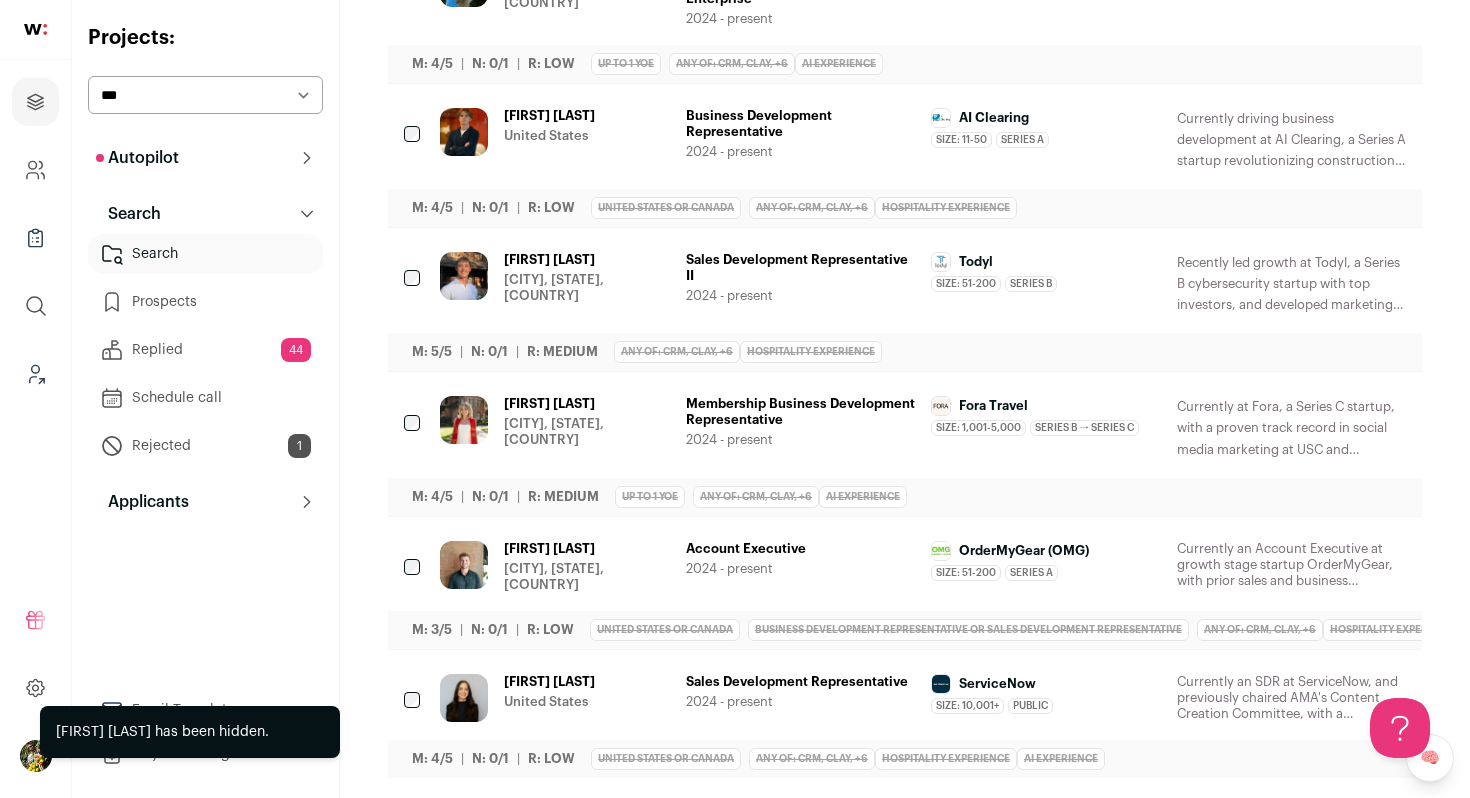 scroll, scrollTop: 1070, scrollLeft: 0, axis: vertical 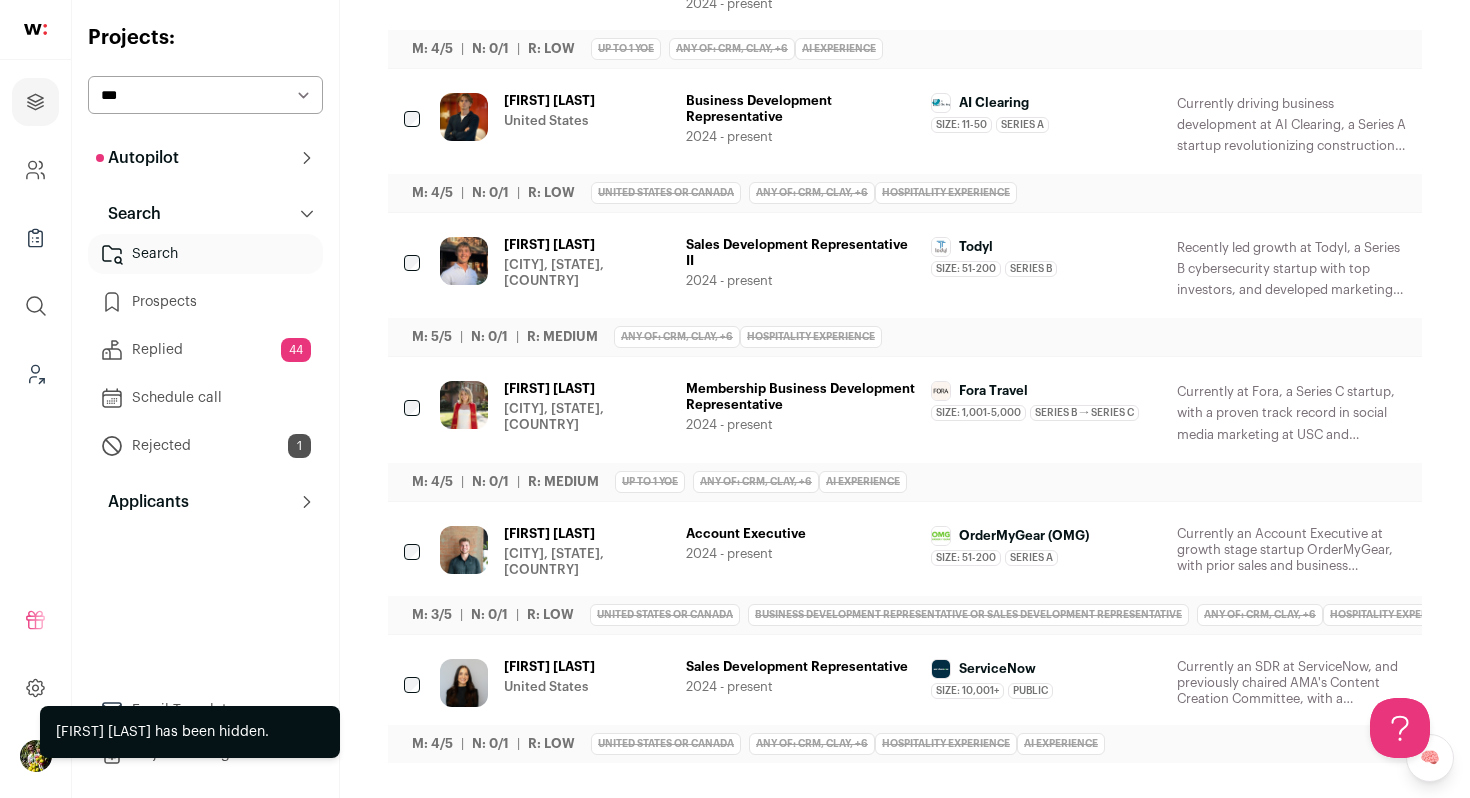 click 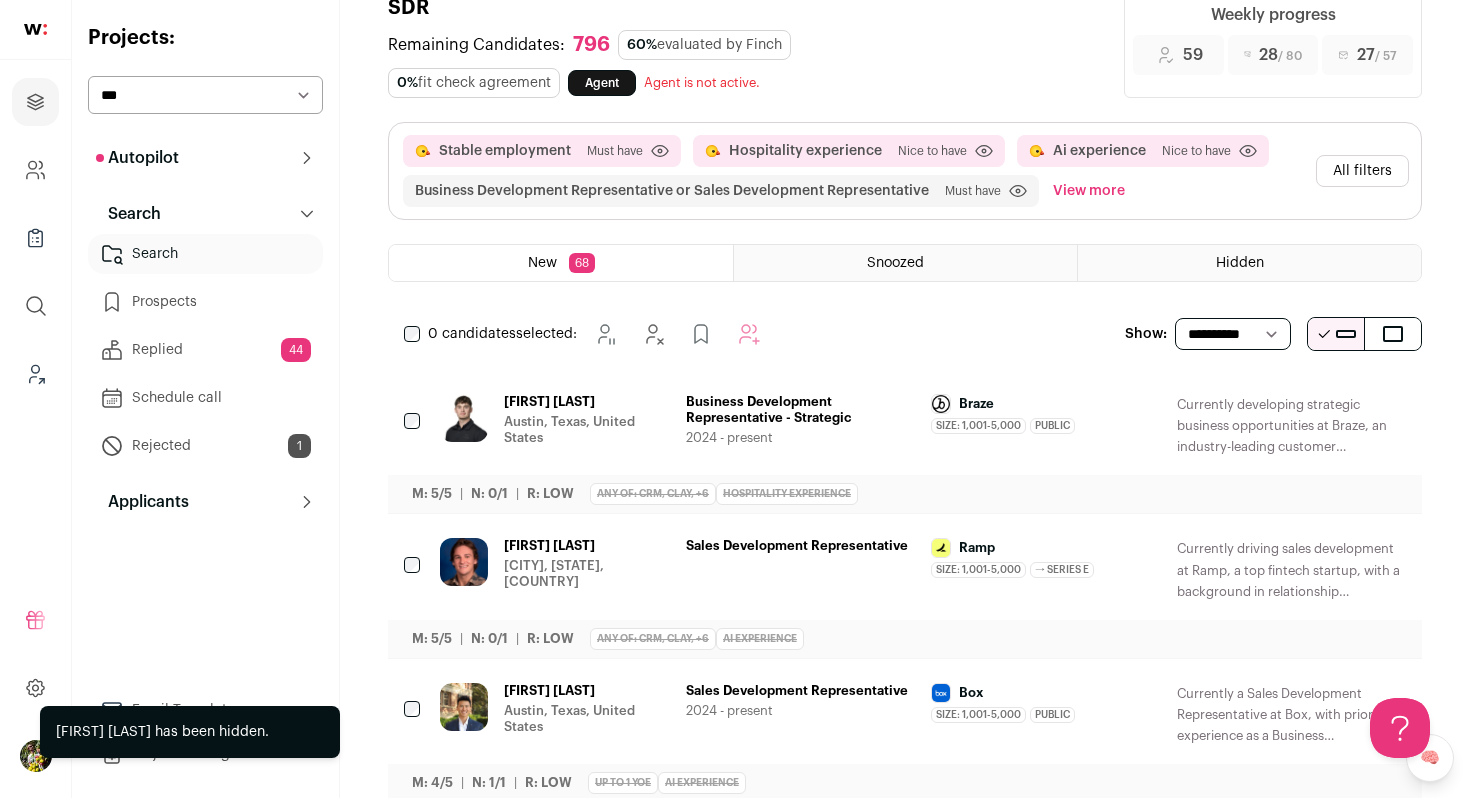 scroll, scrollTop: 0, scrollLeft: 0, axis: both 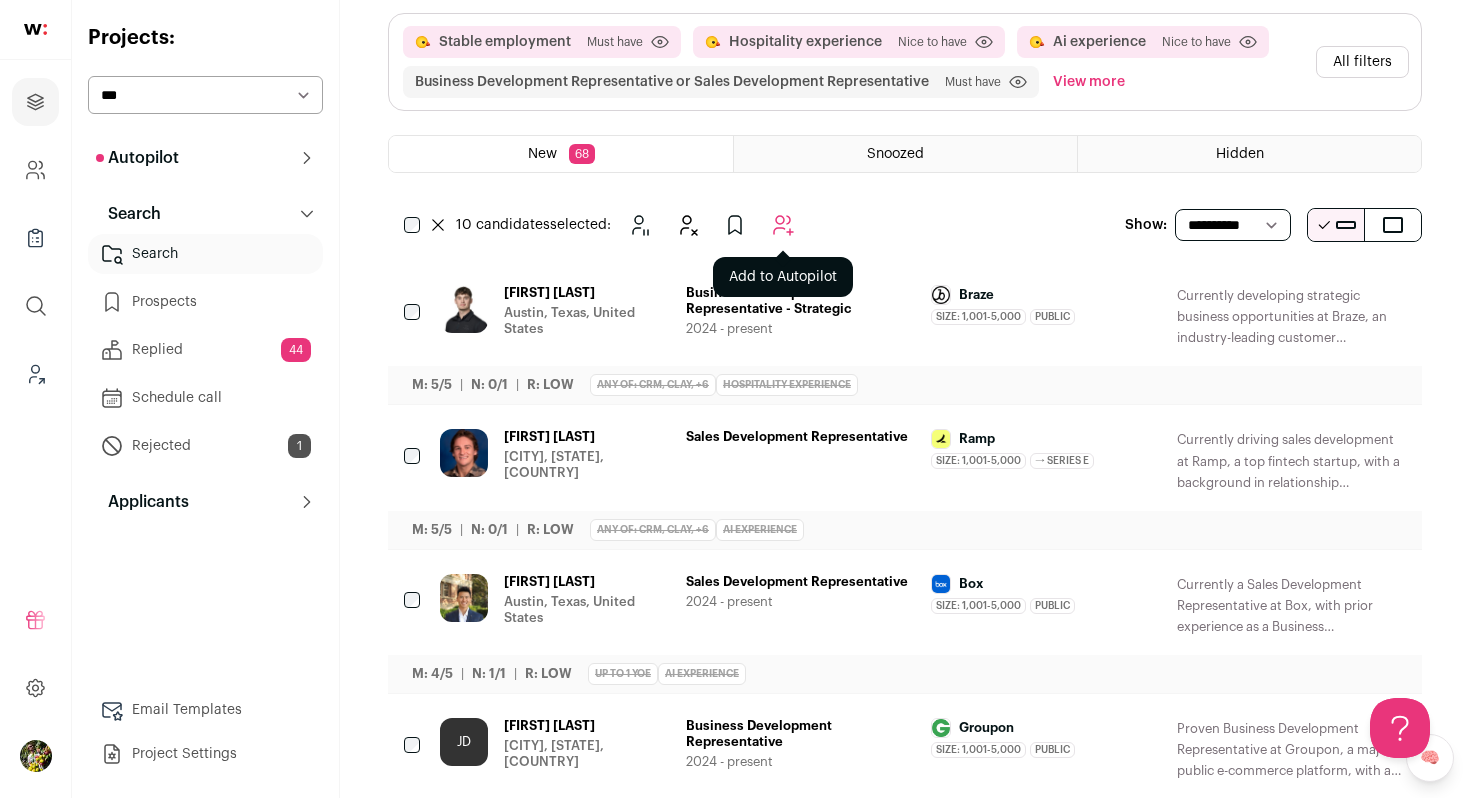 click at bounding box center [783, 225] 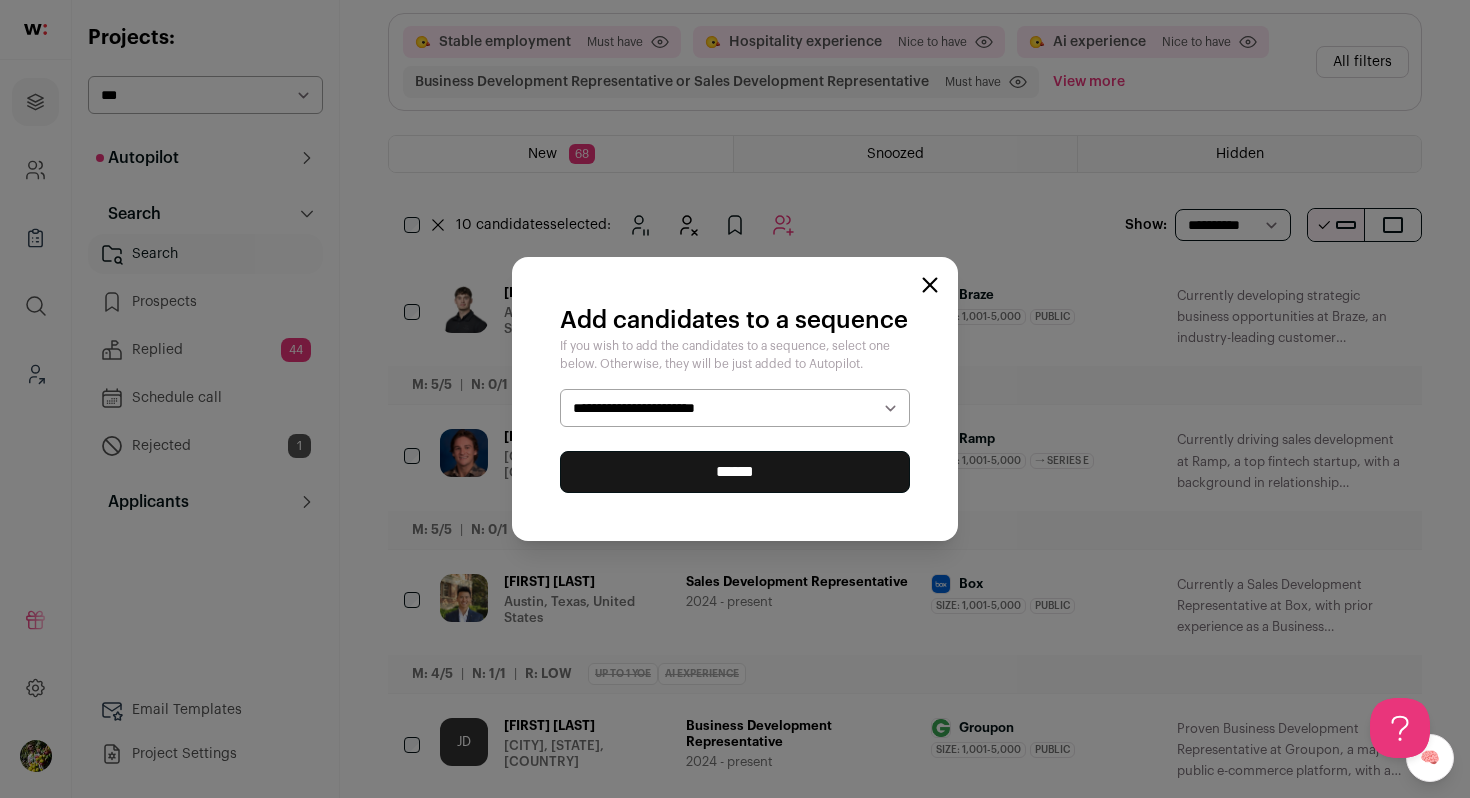 select on "*****" 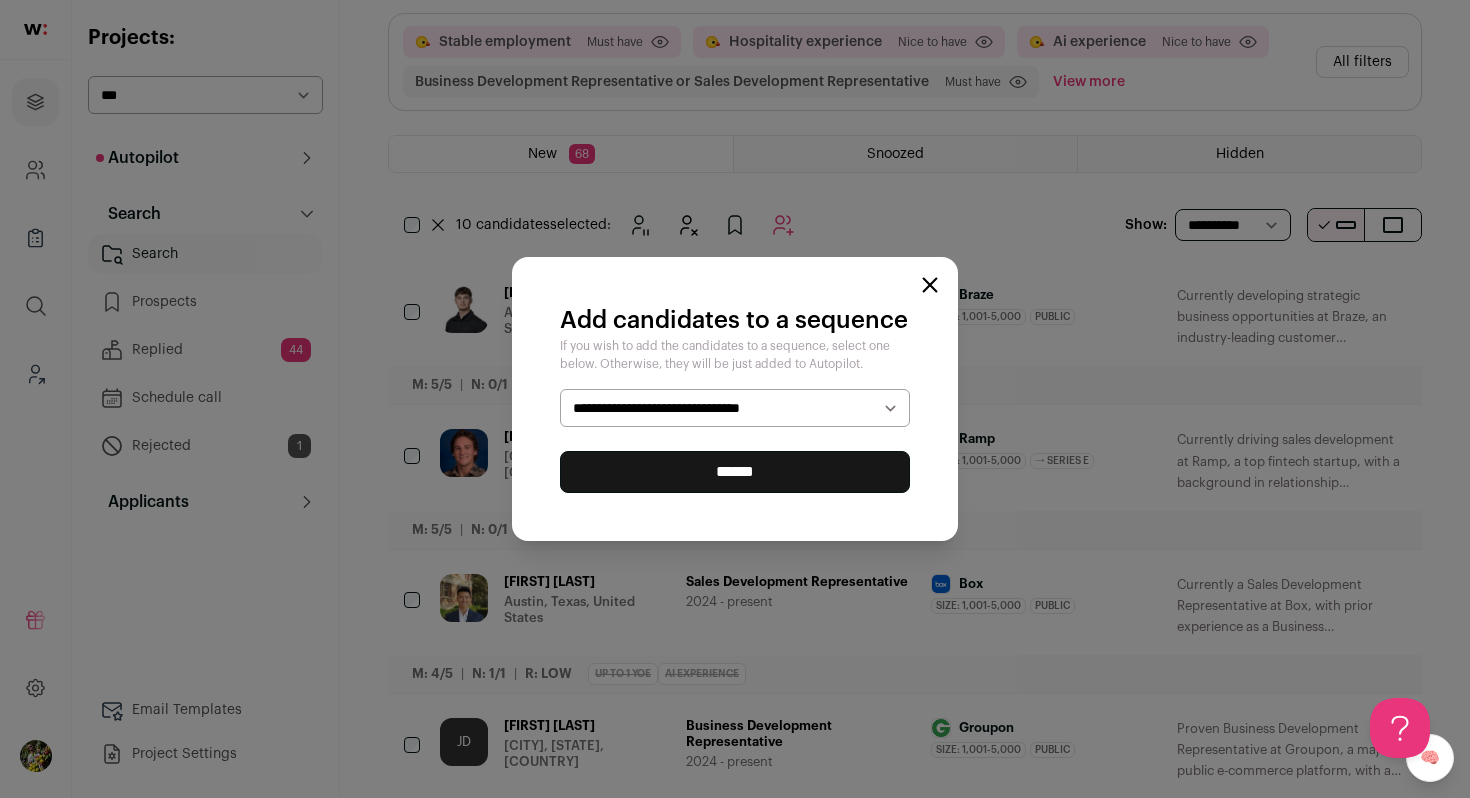 click on "******" at bounding box center [735, 472] 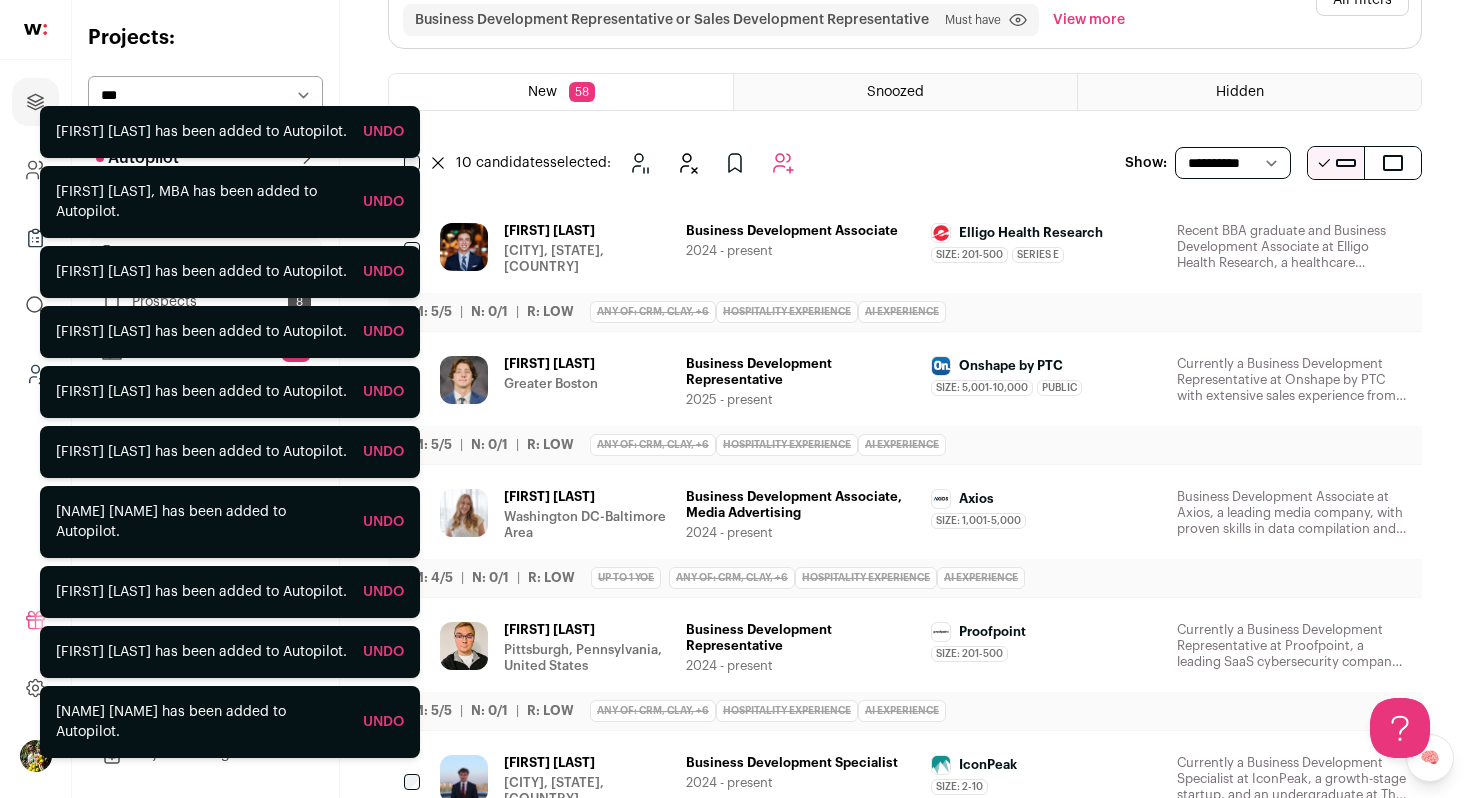 scroll, scrollTop: 216, scrollLeft: 0, axis: vertical 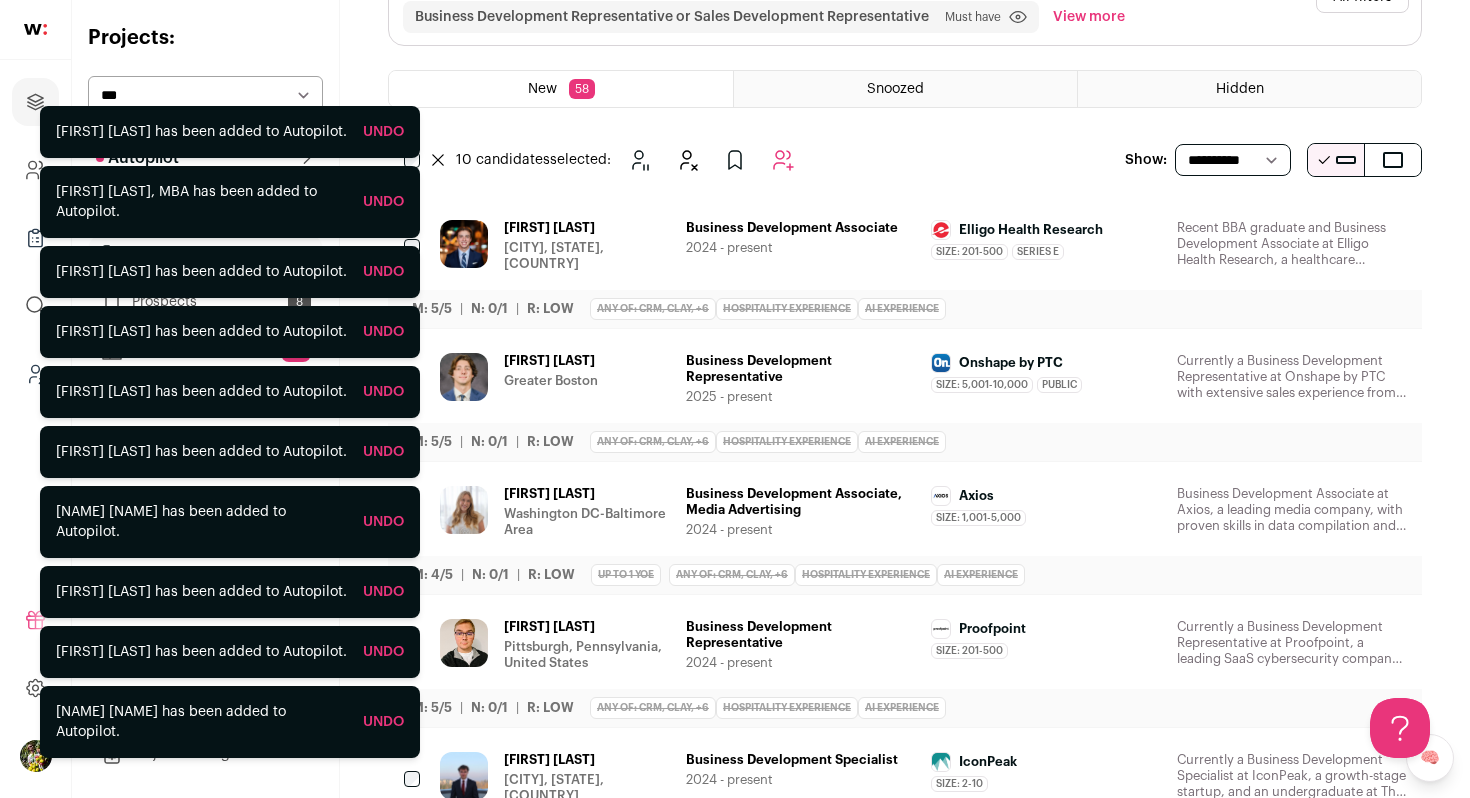 click 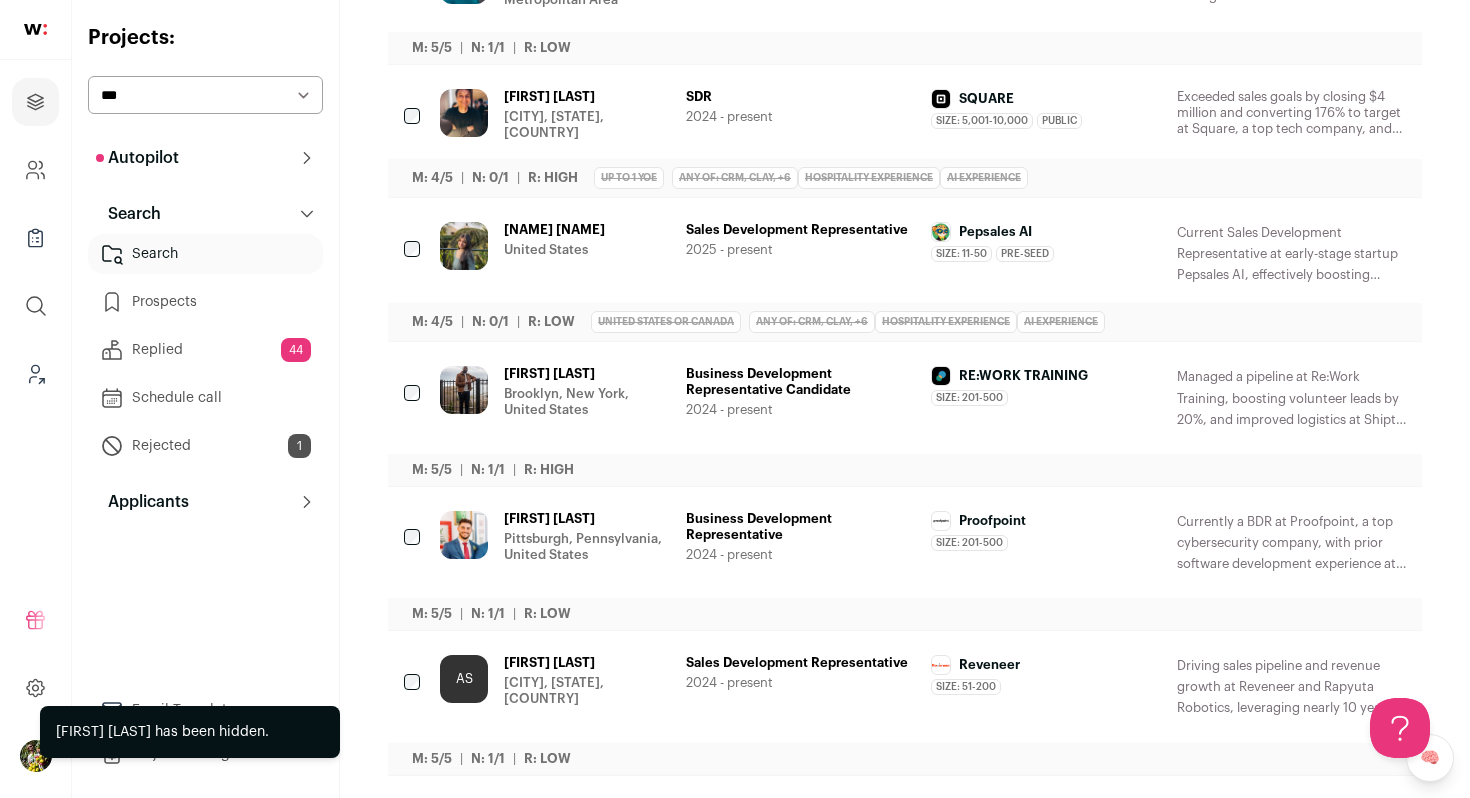 scroll, scrollTop: 1025, scrollLeft: 0, axis: vertical 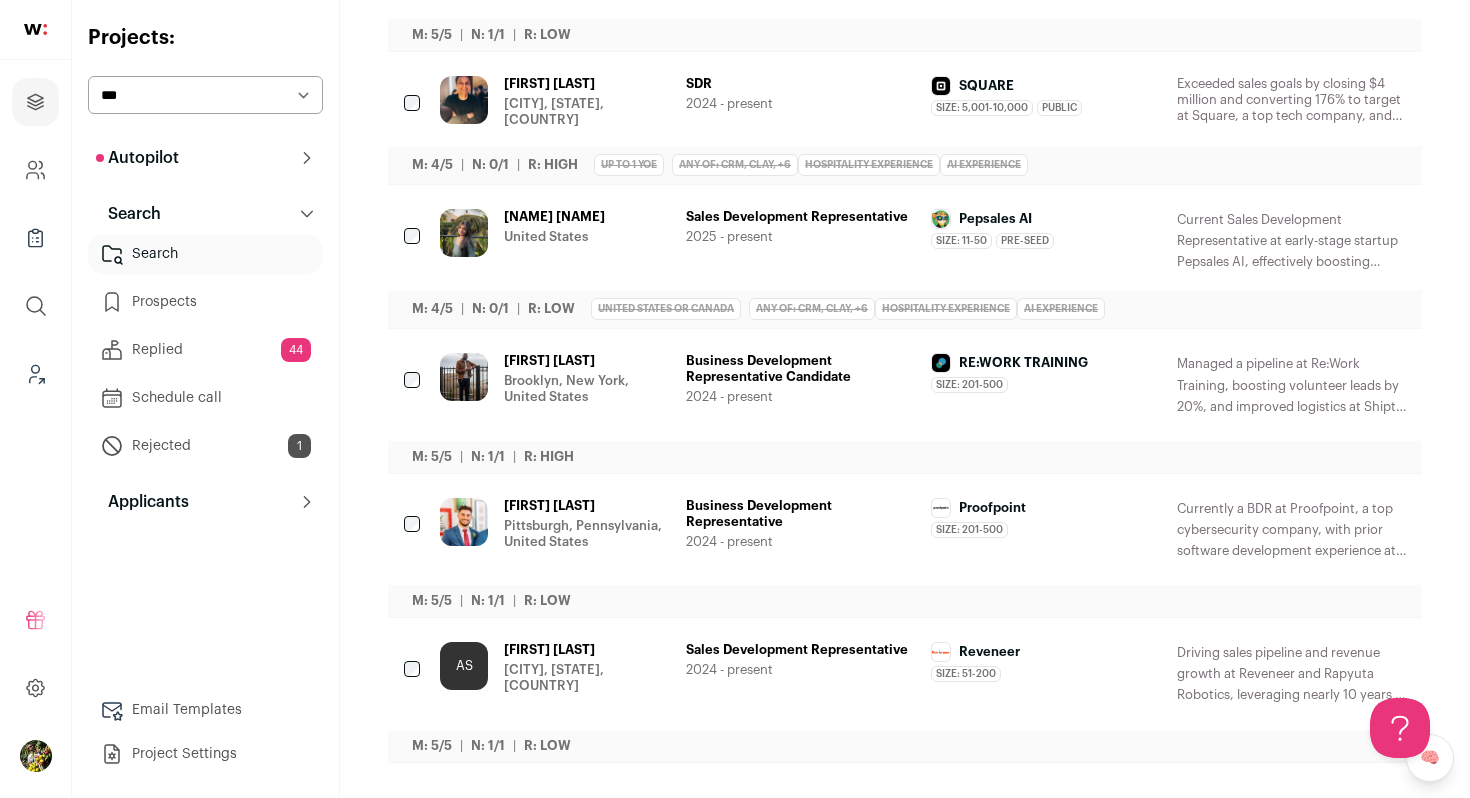 click 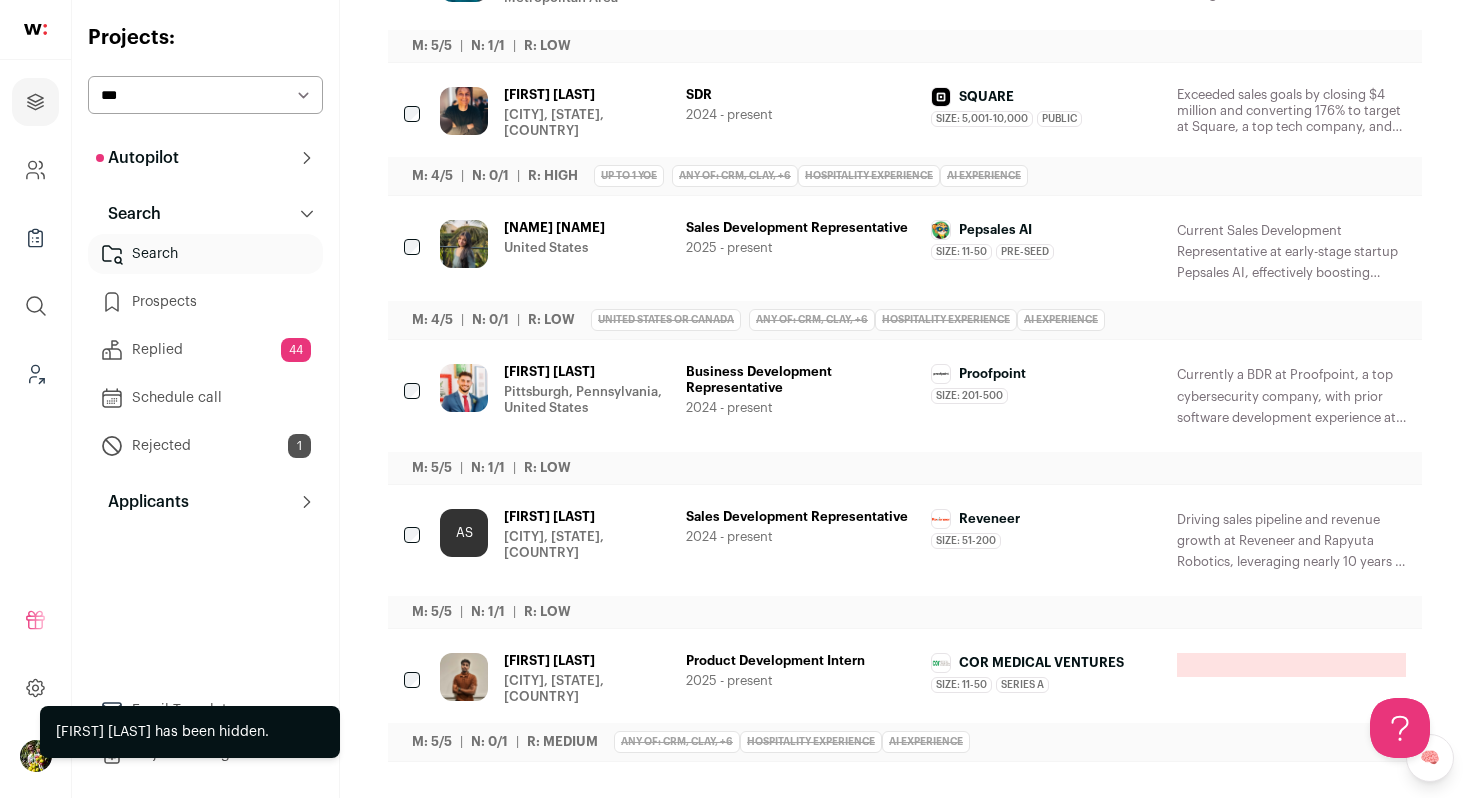 scroll, scrollTop: 1025, scrollLeft: 0, axis: vertical 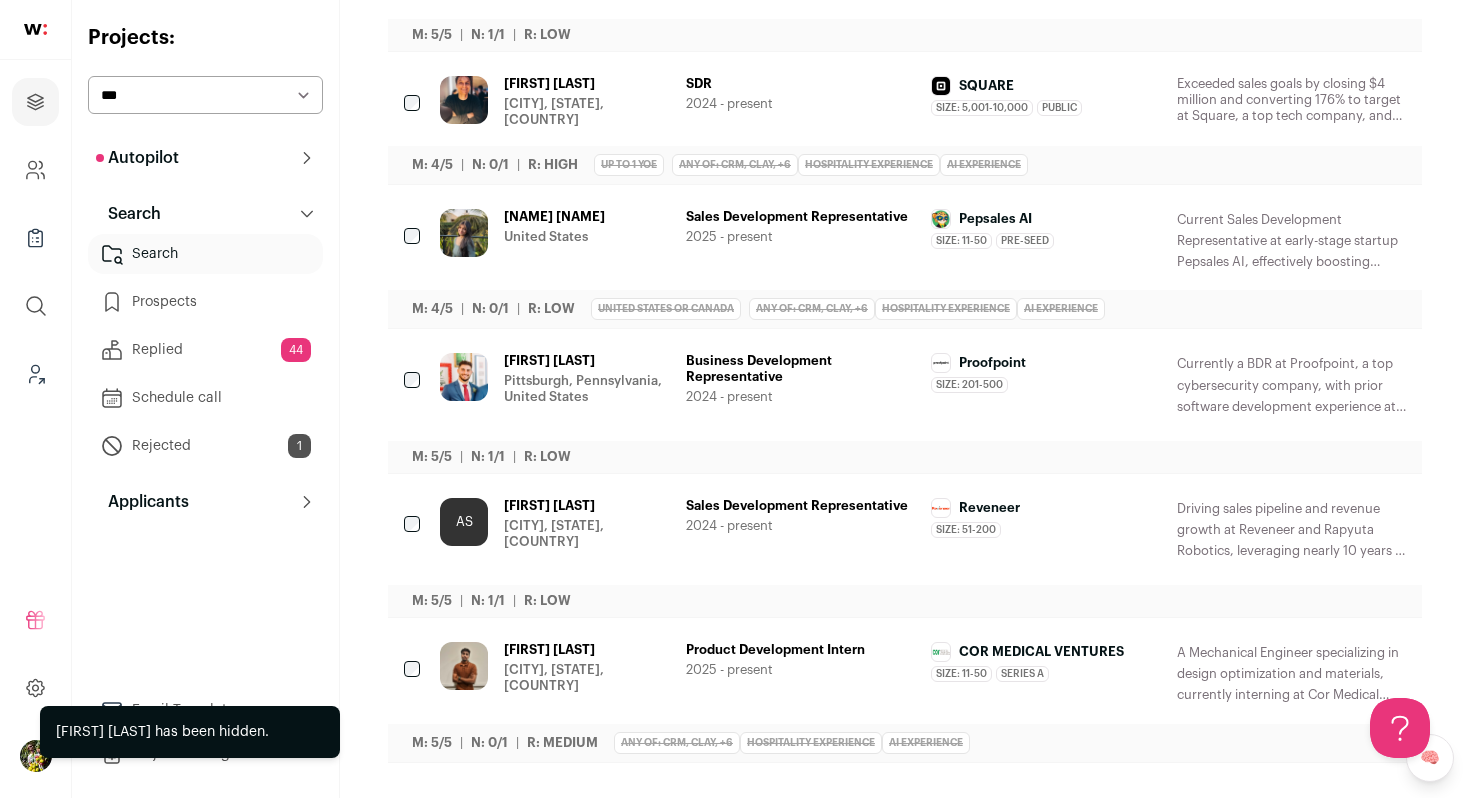 click at bounding box center (1281, 651) 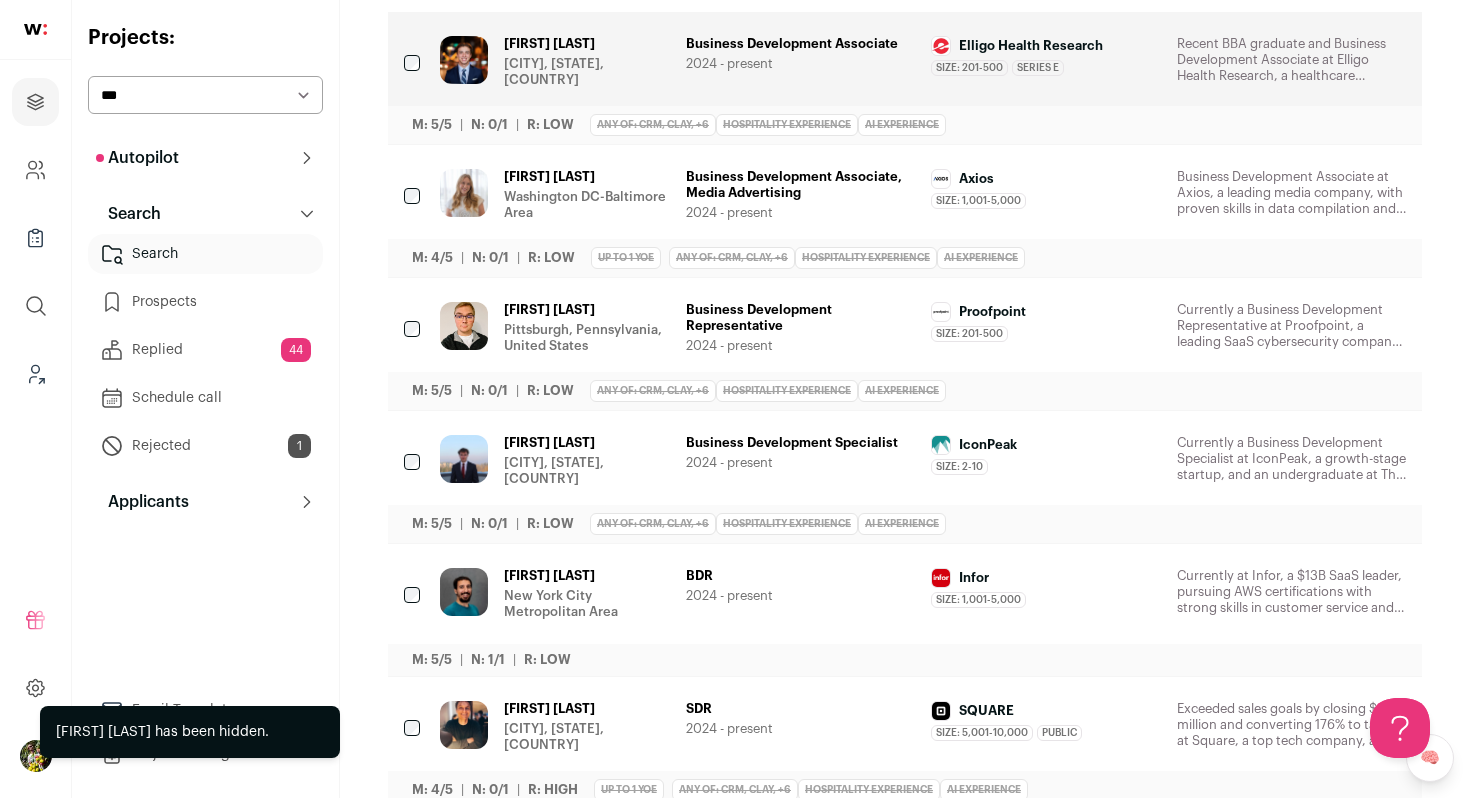 scroll, scrollTop: 0, scrollLeft: 0, axis: both 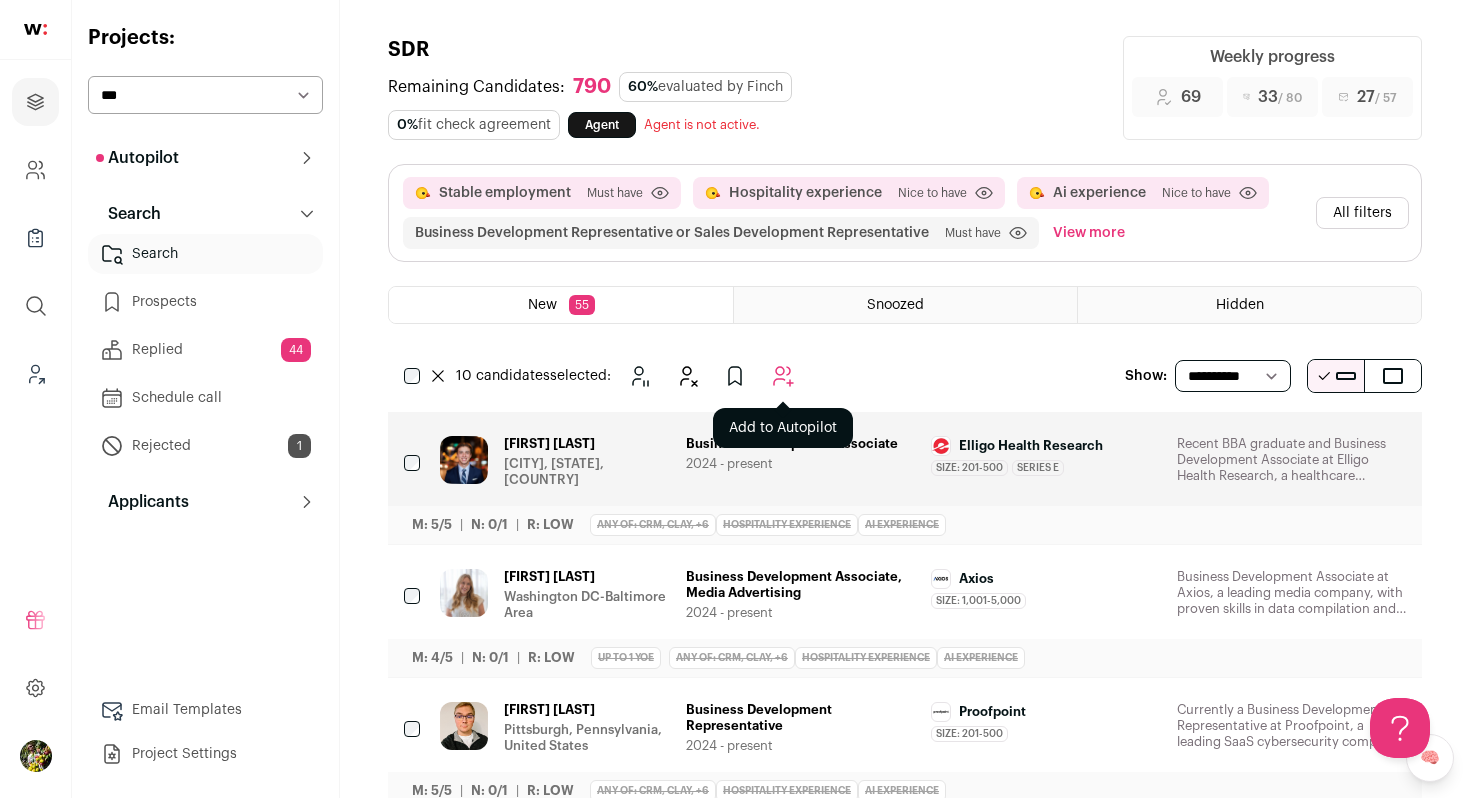 click at bounding box center (783, 376) 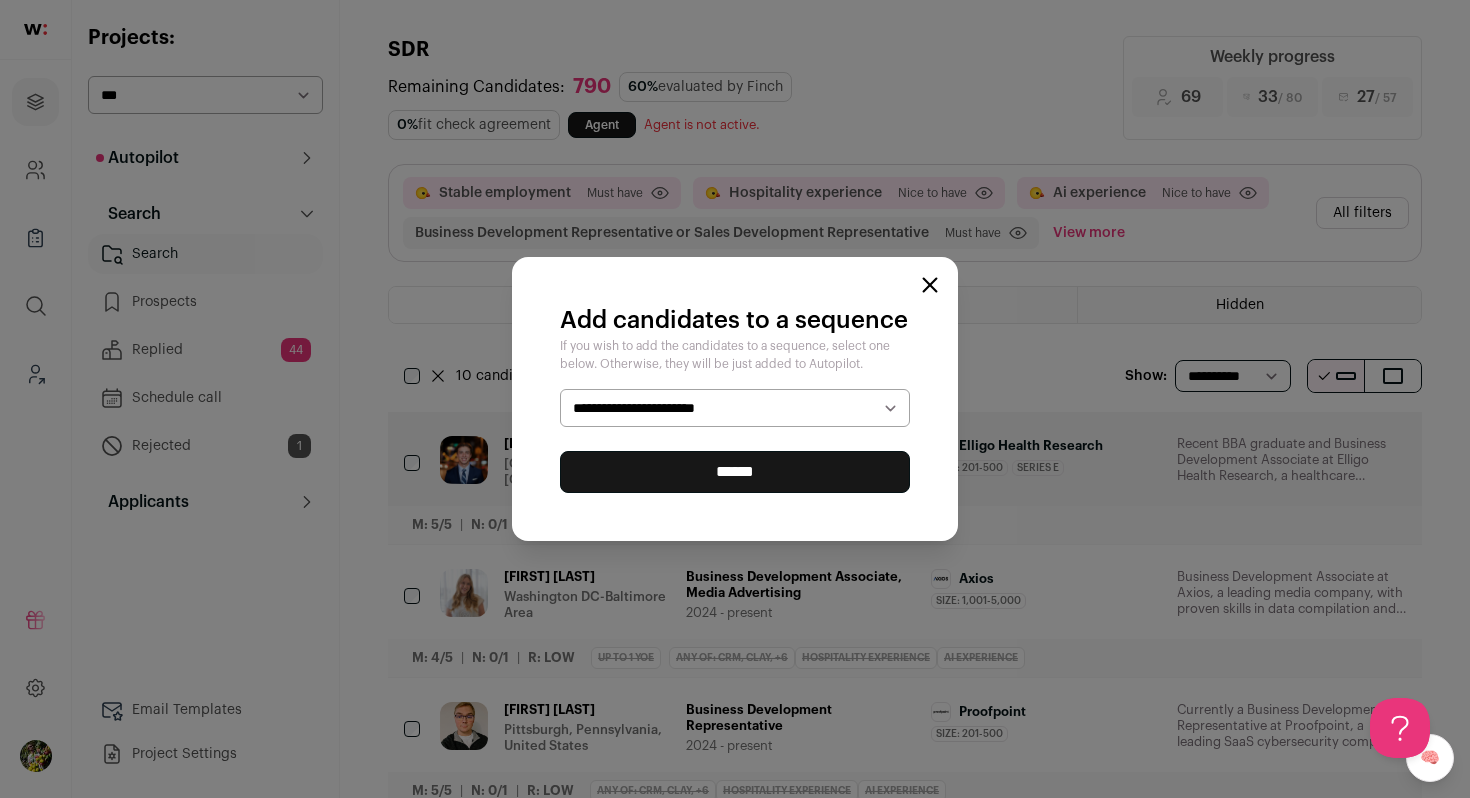 select on "*****" 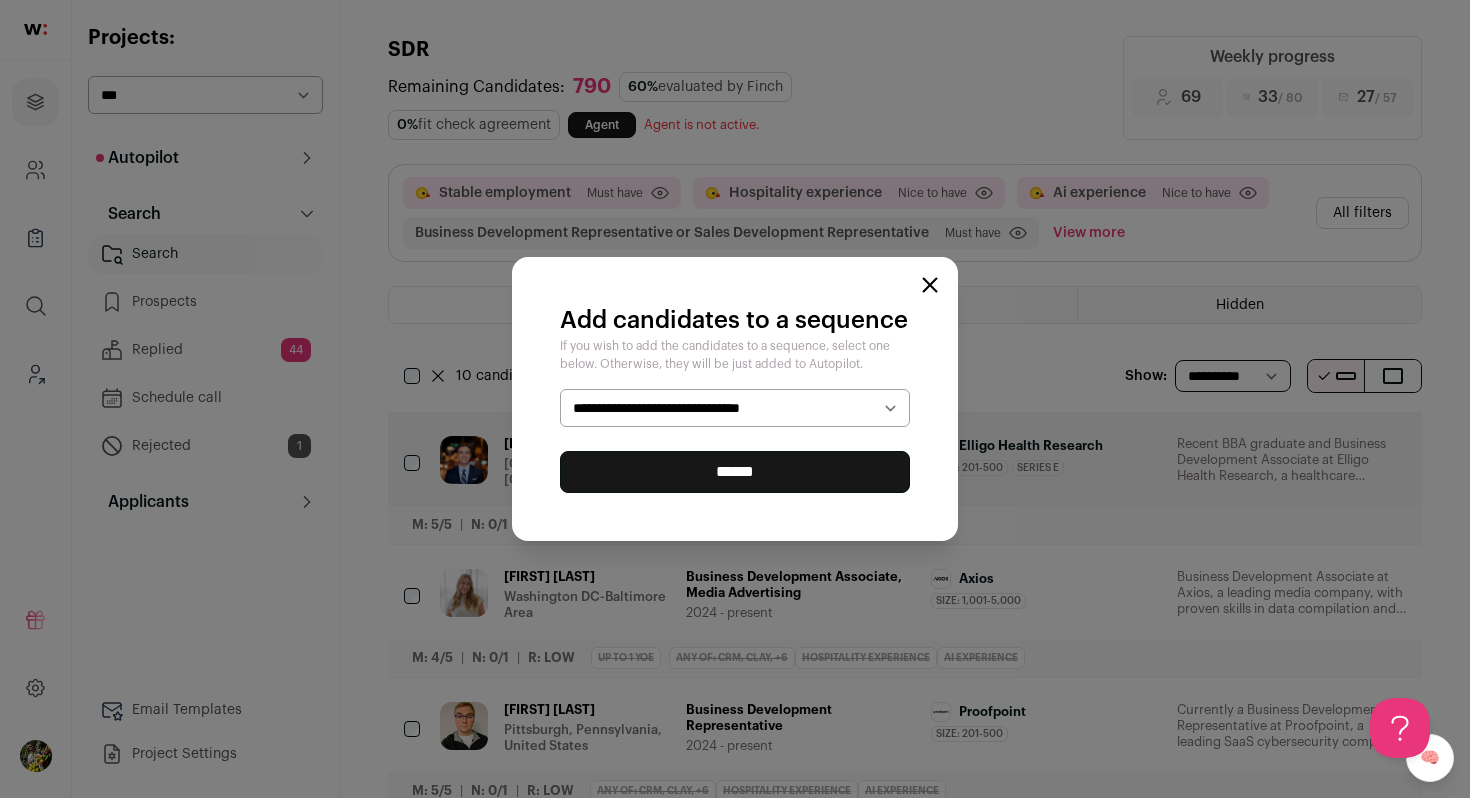 click on "******" at bounding box center (735, 472) 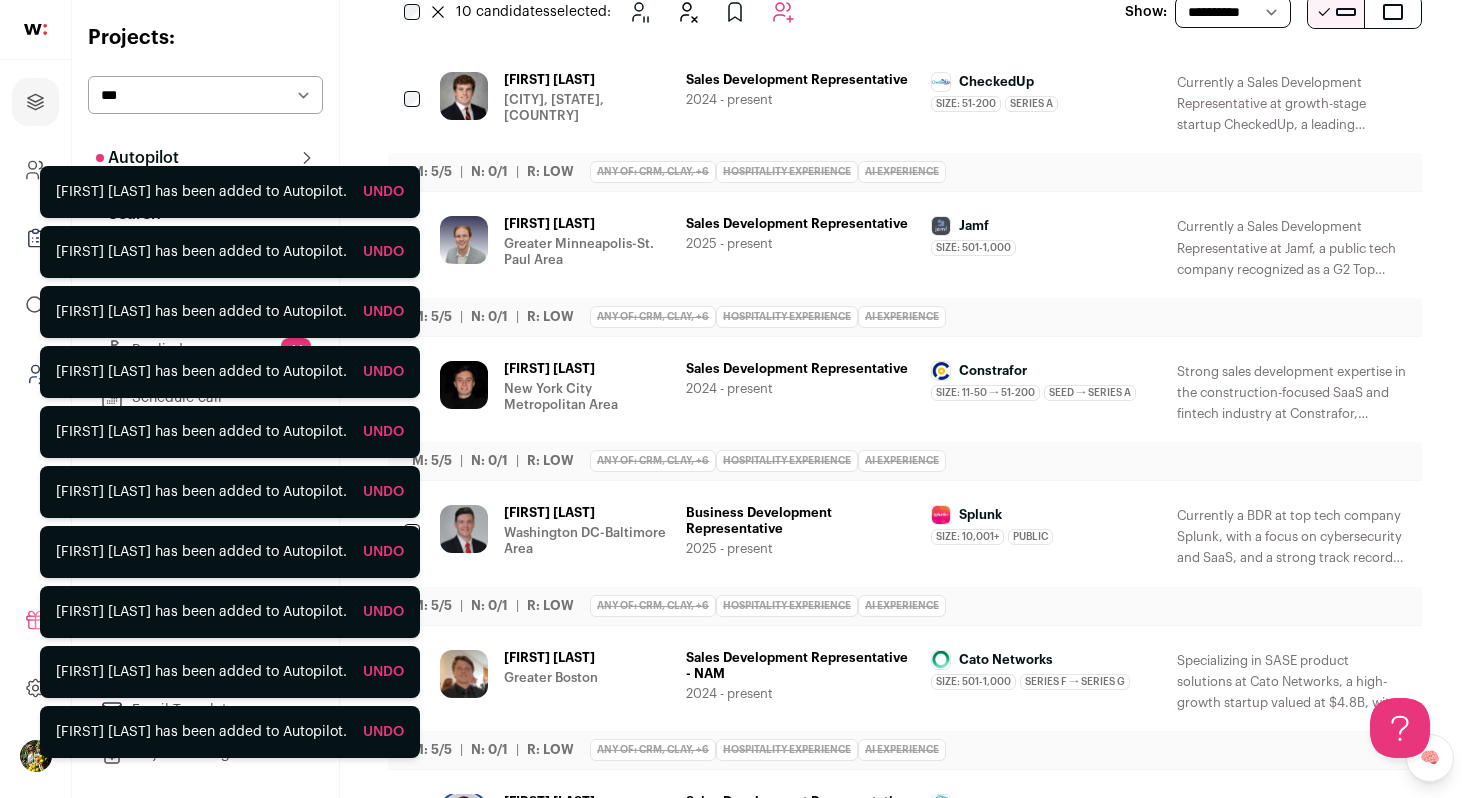 scroll, scrollTop: 372, scrollLeft: 0, axis: vertical 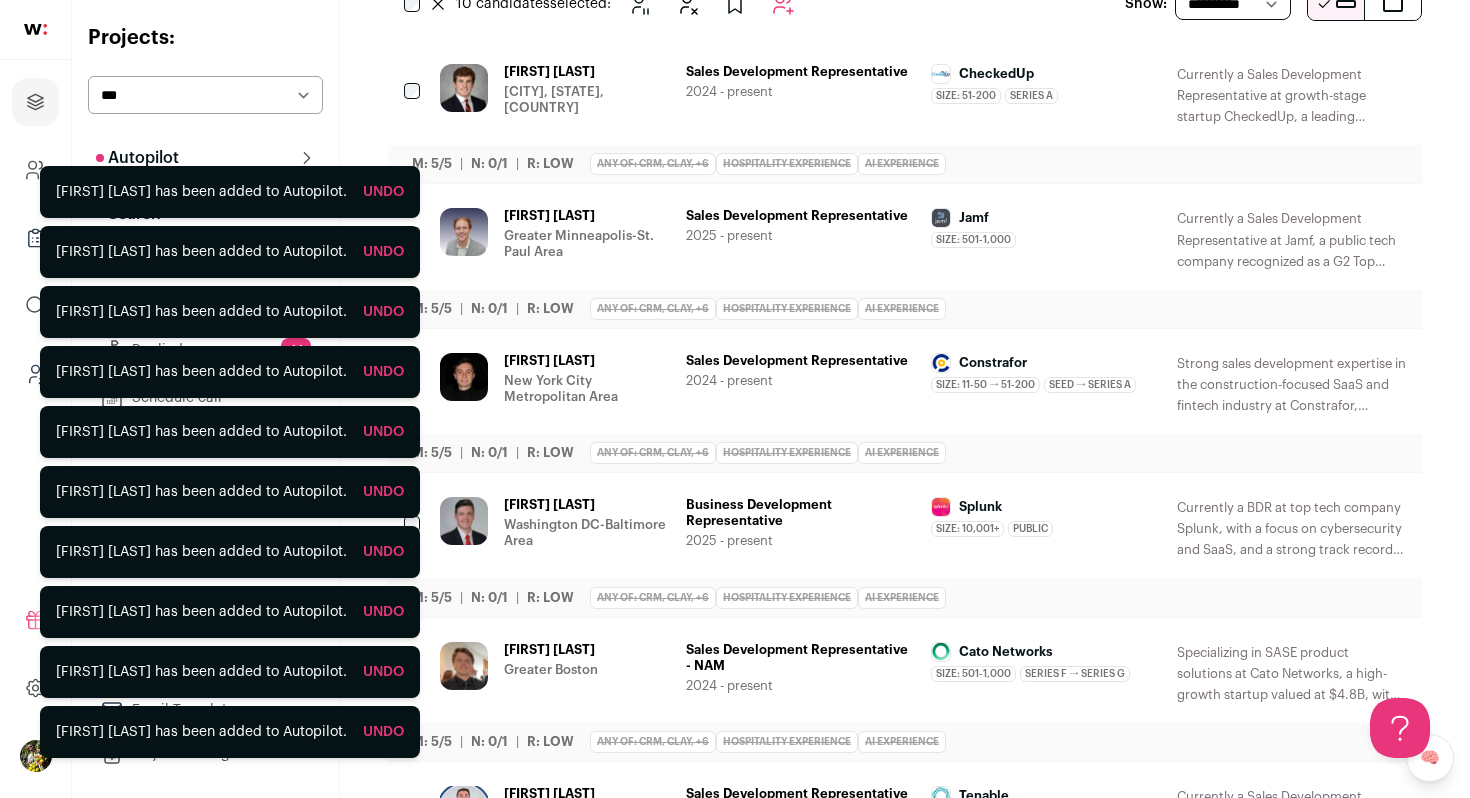 click 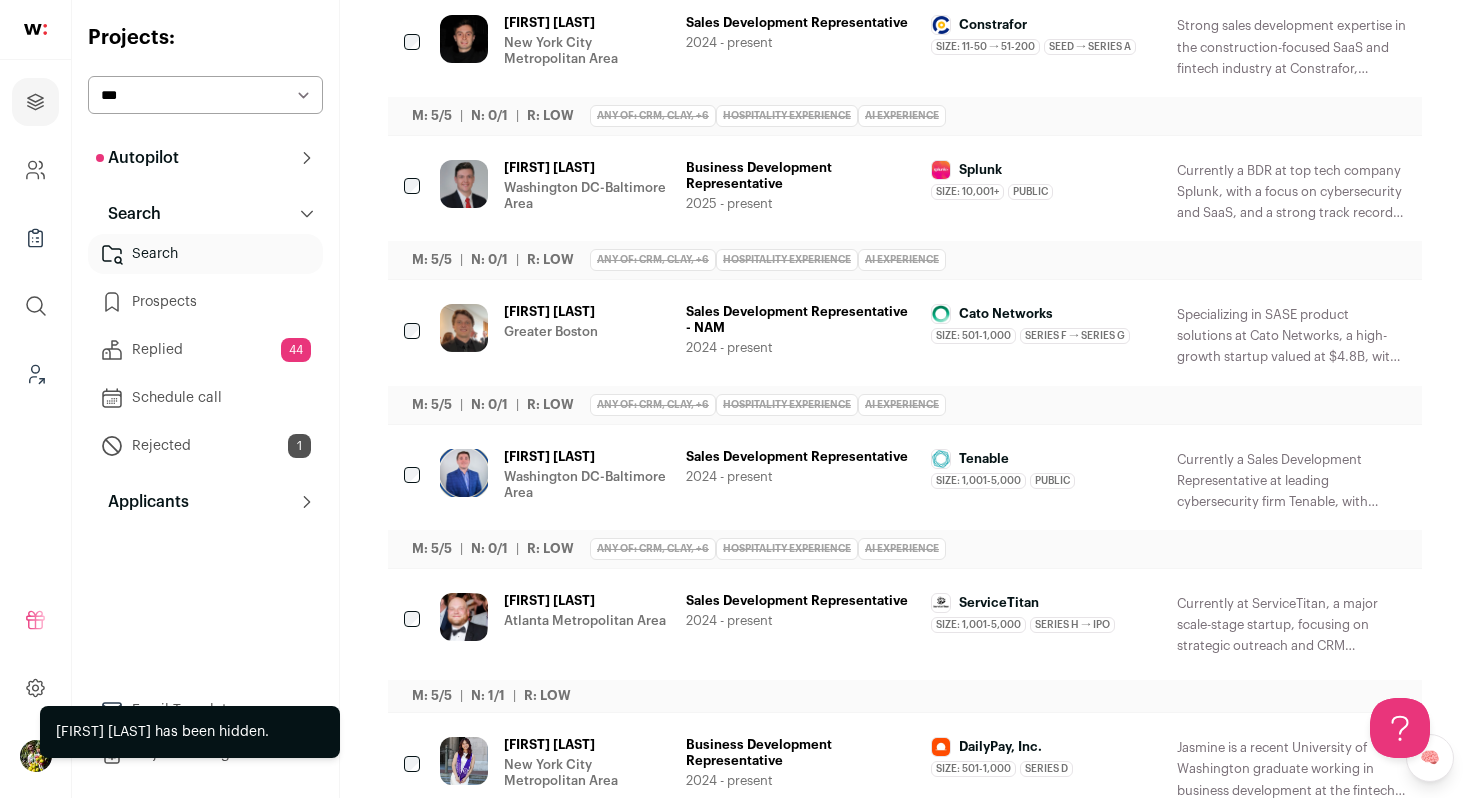 scroll, scrollTop: 571, scrollLeft: 0, axis: vertical 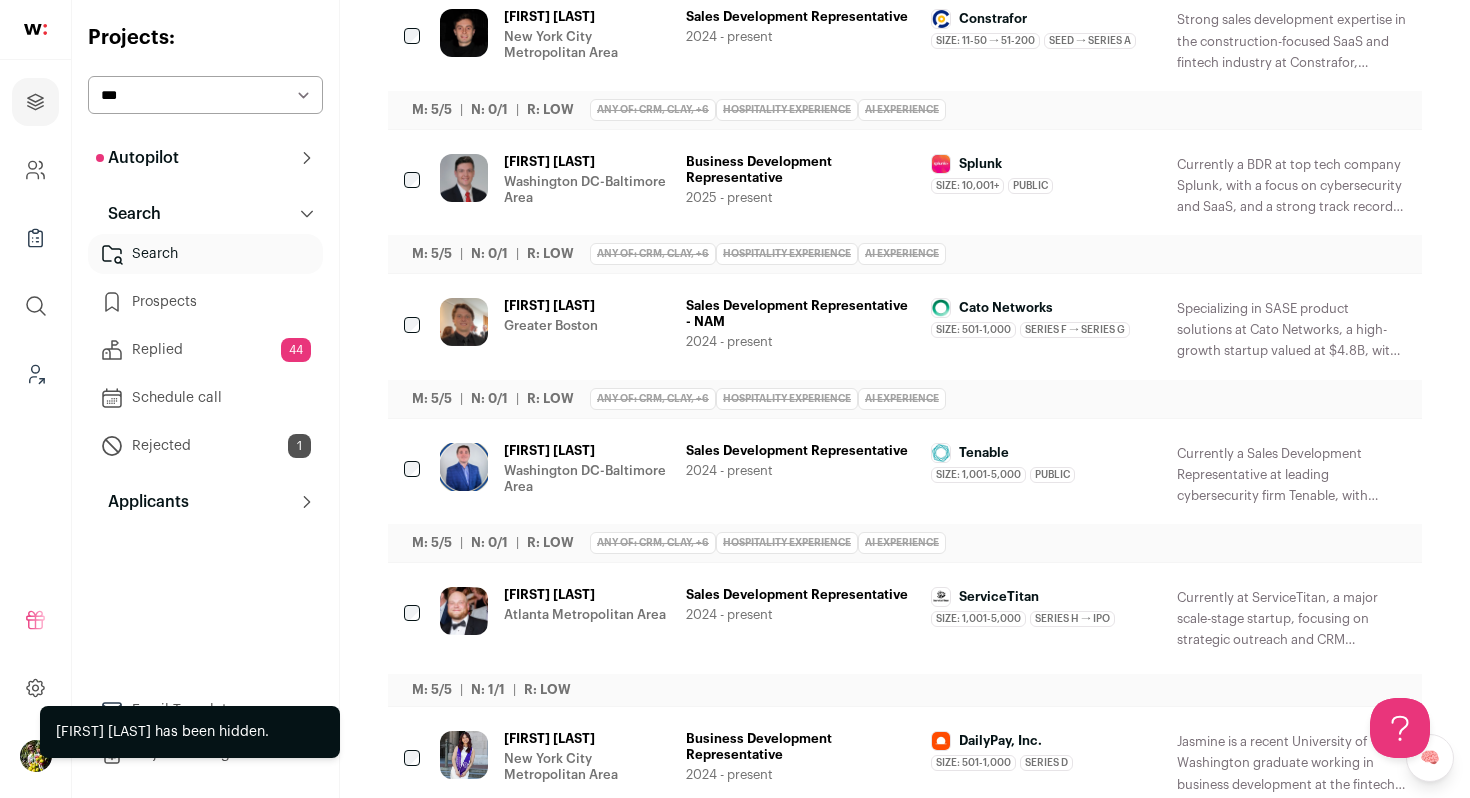 click 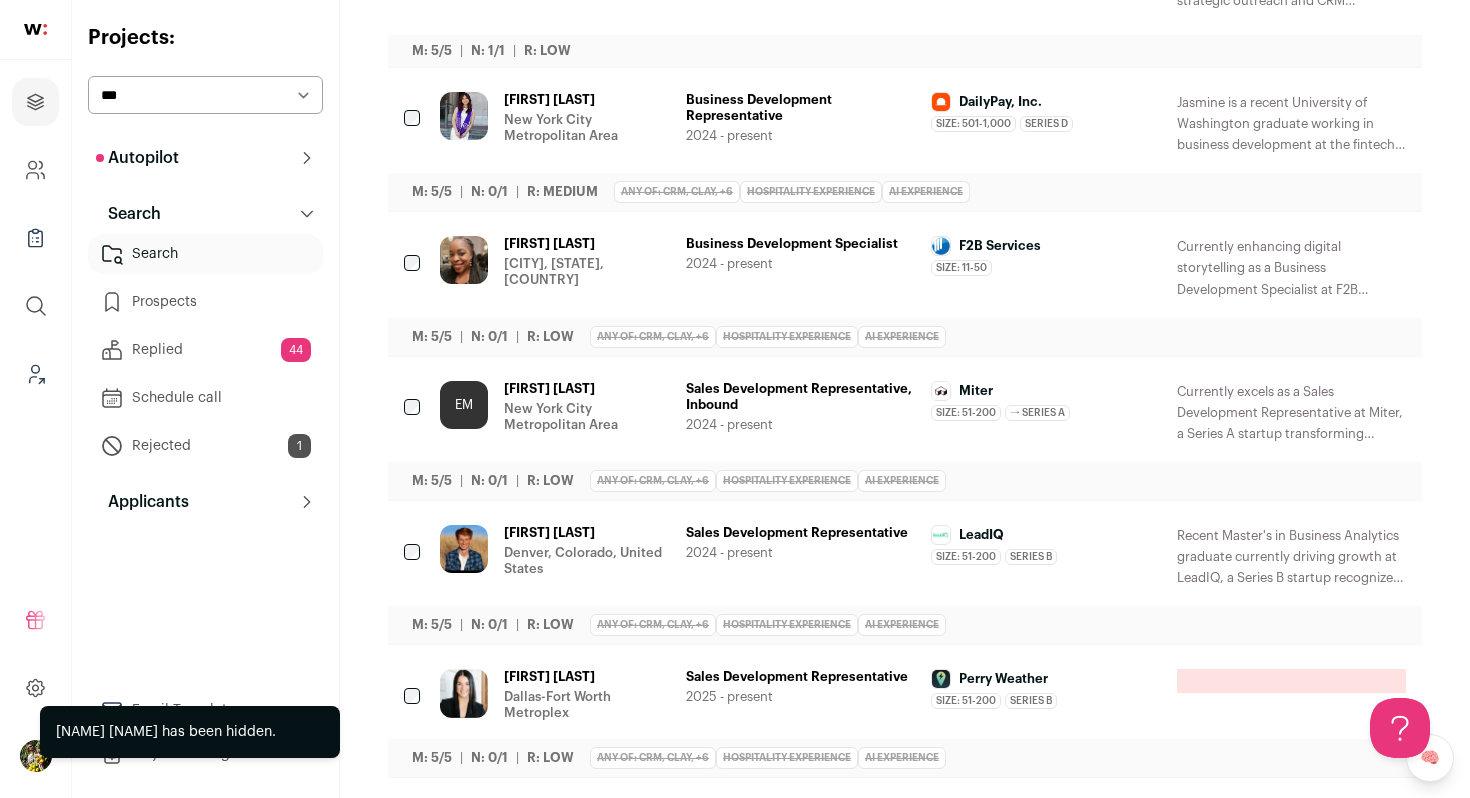 scroll, scrollTop: 1082, scrollLeft: 0, axis: vertical 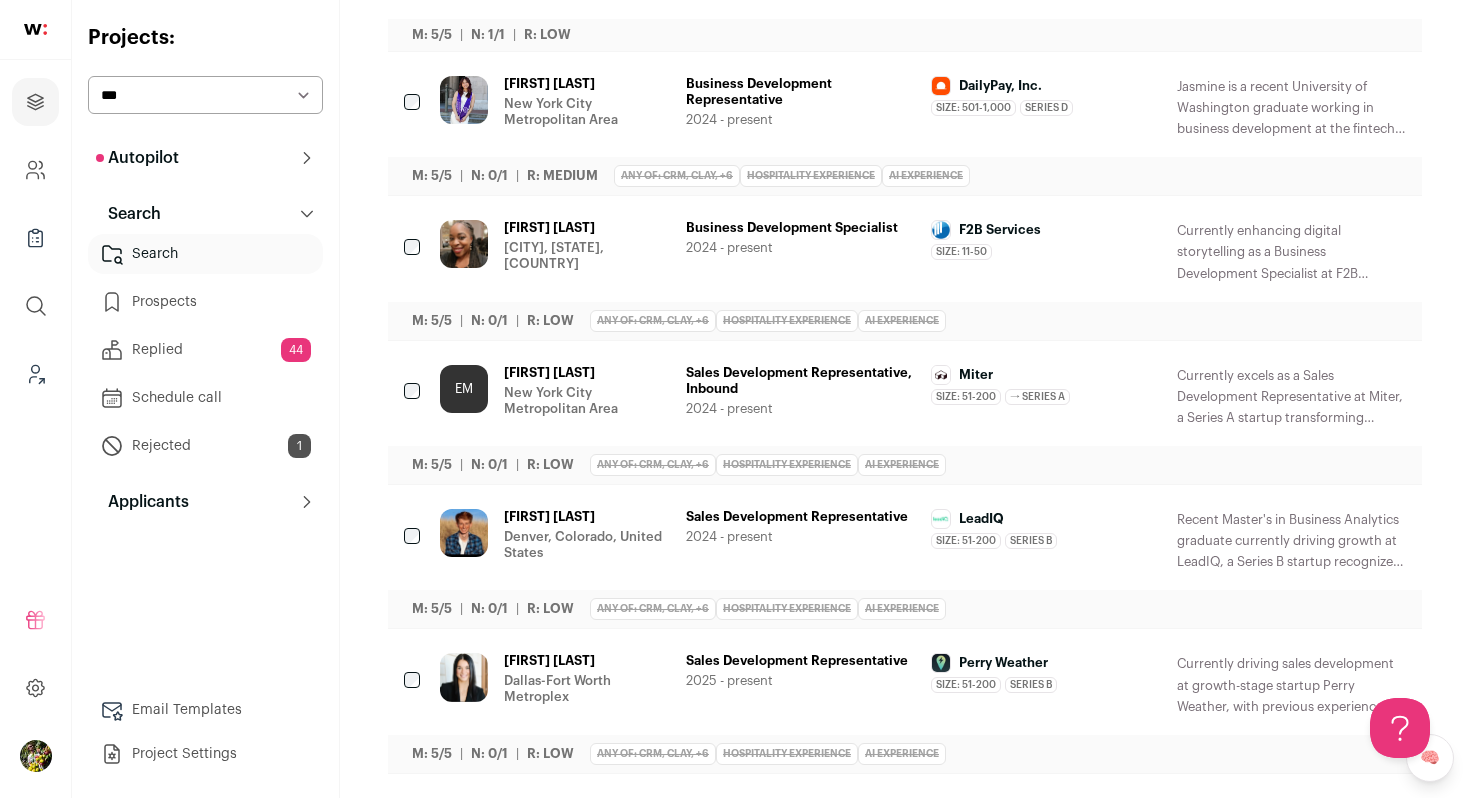 click 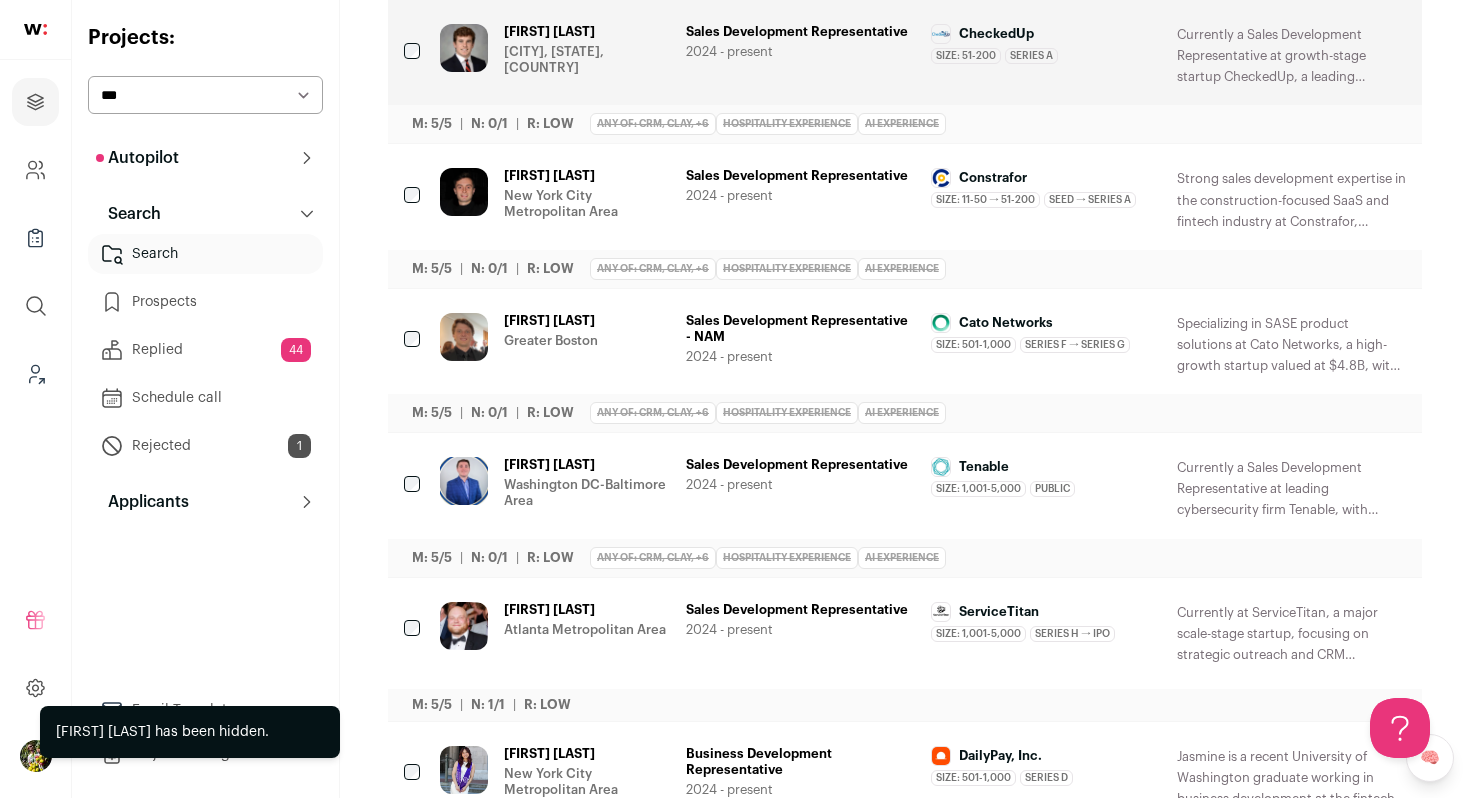 scroll, scrollTop: 0, scrollLeft: 0, axis: both 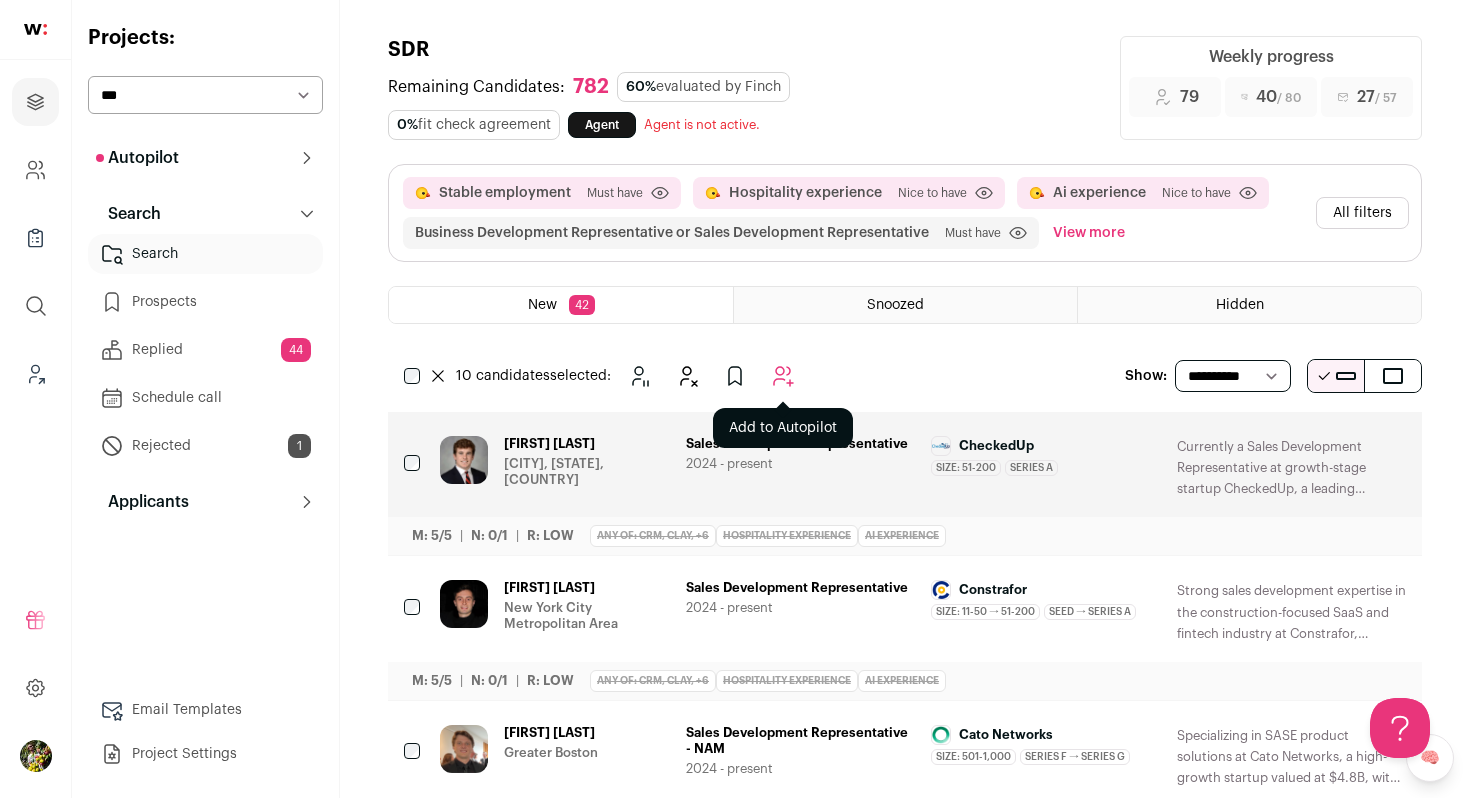 click 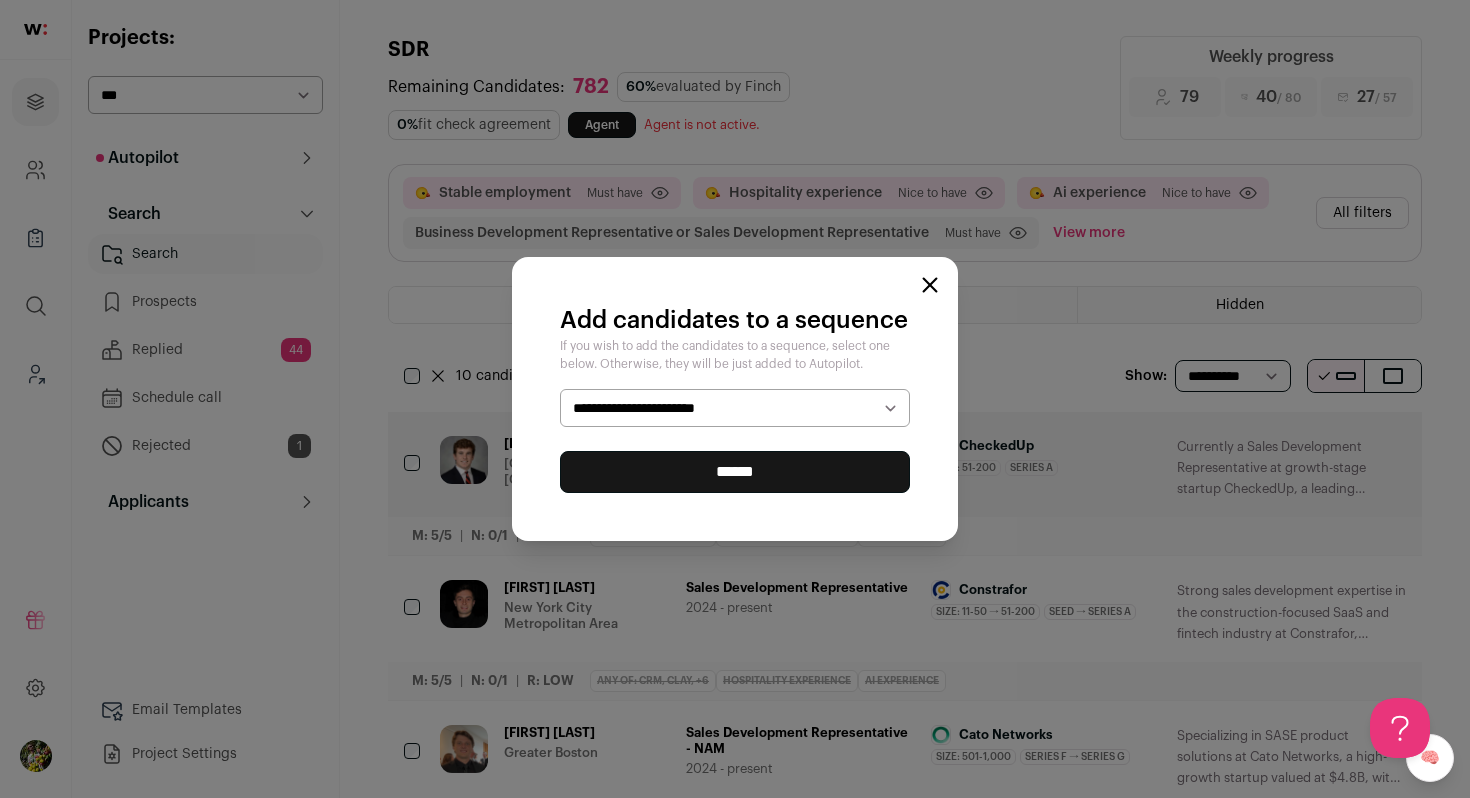 select on "*****" 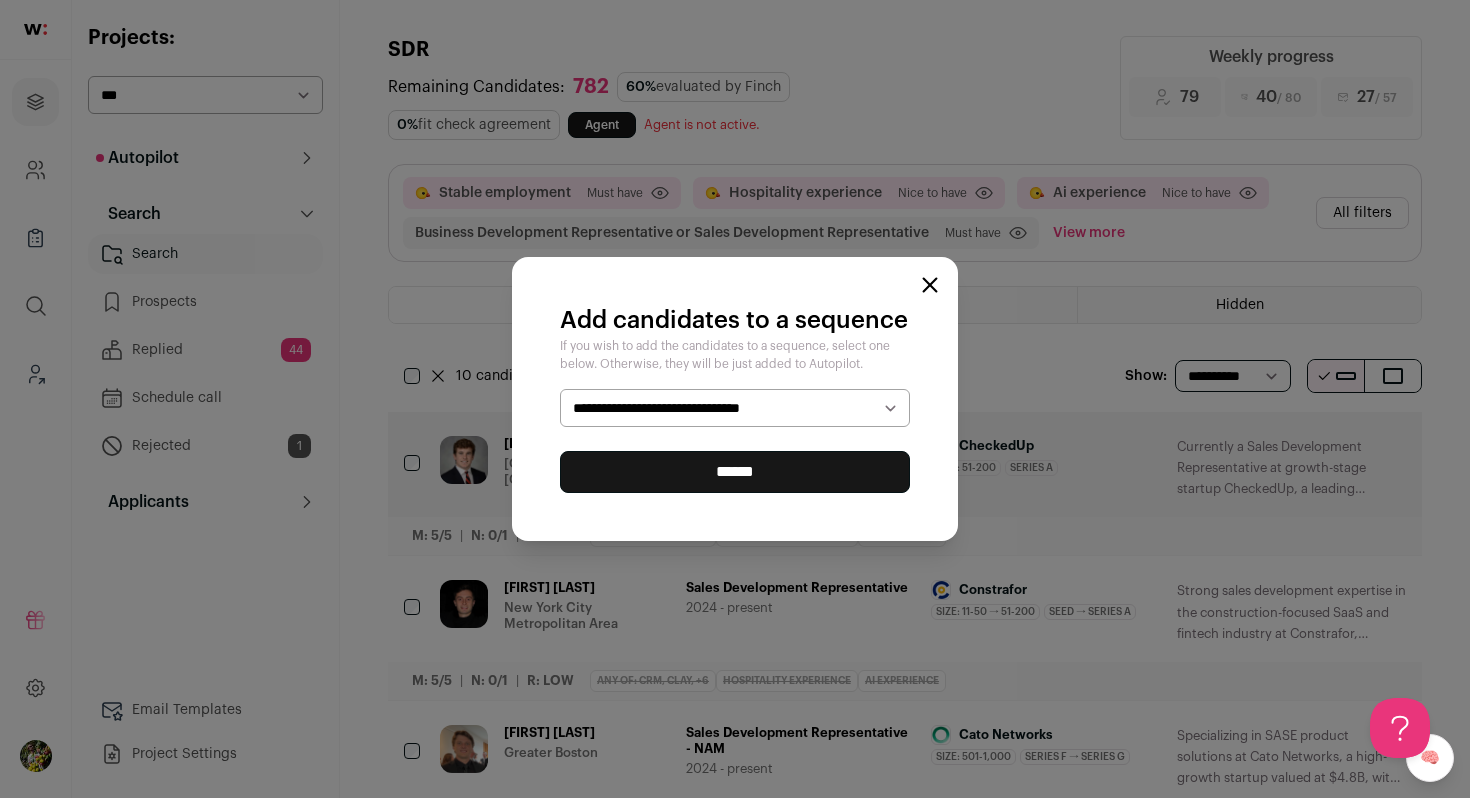 click on "******" at bounding box center (735, 472) 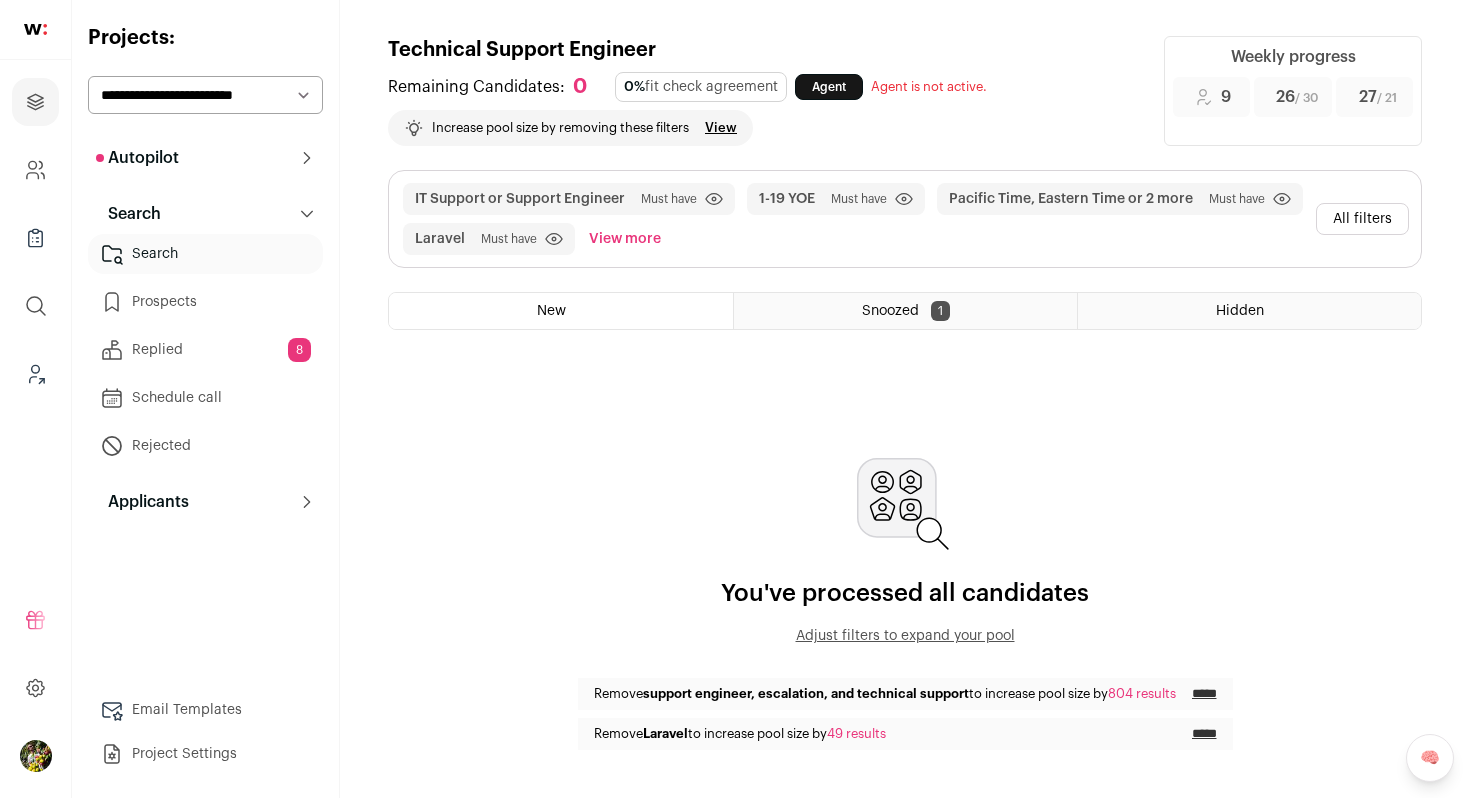 scroll, scrollTop: 0, scrollLeft: 0, axis: both 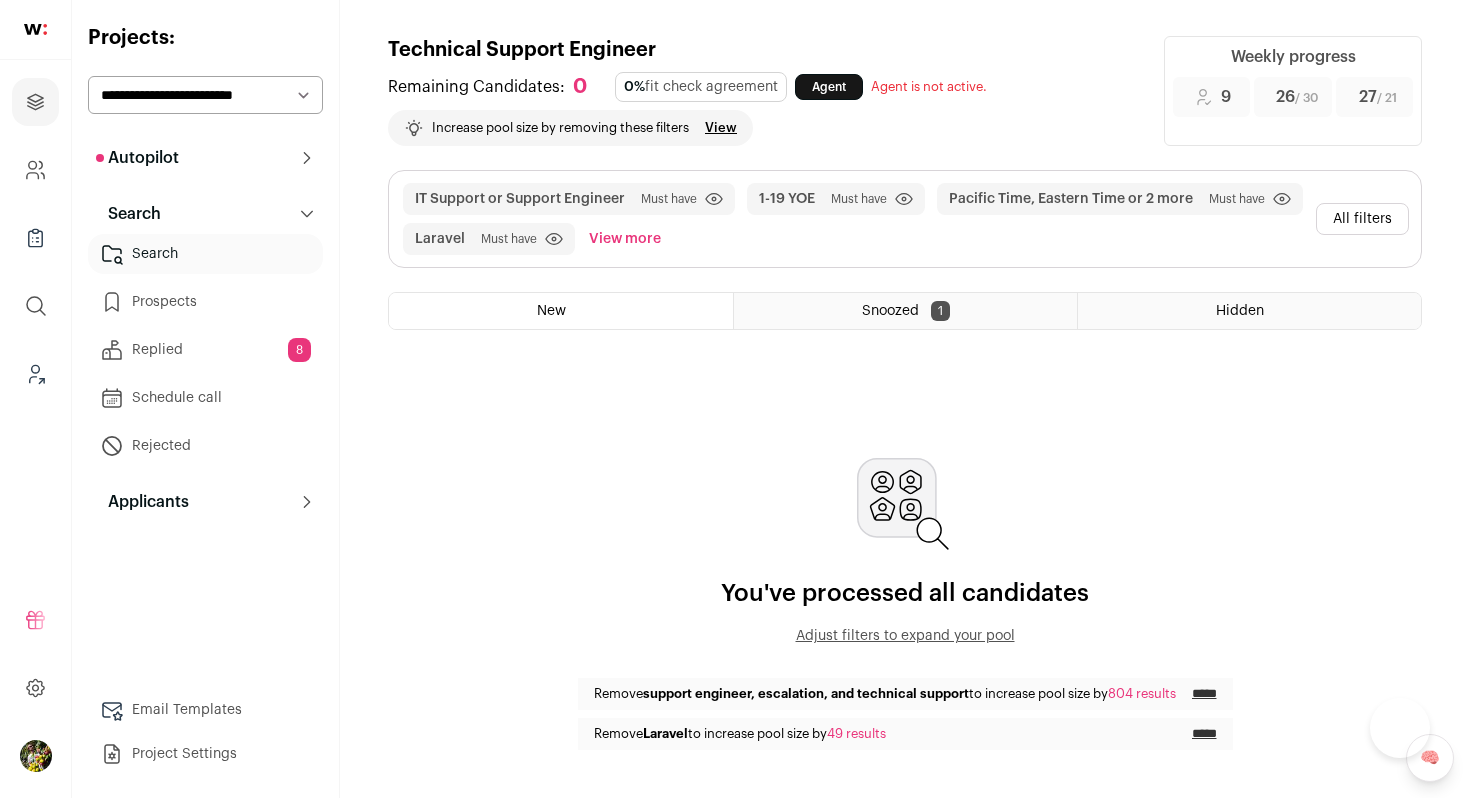 click on "All filters" at bounding box center [1362, 219] 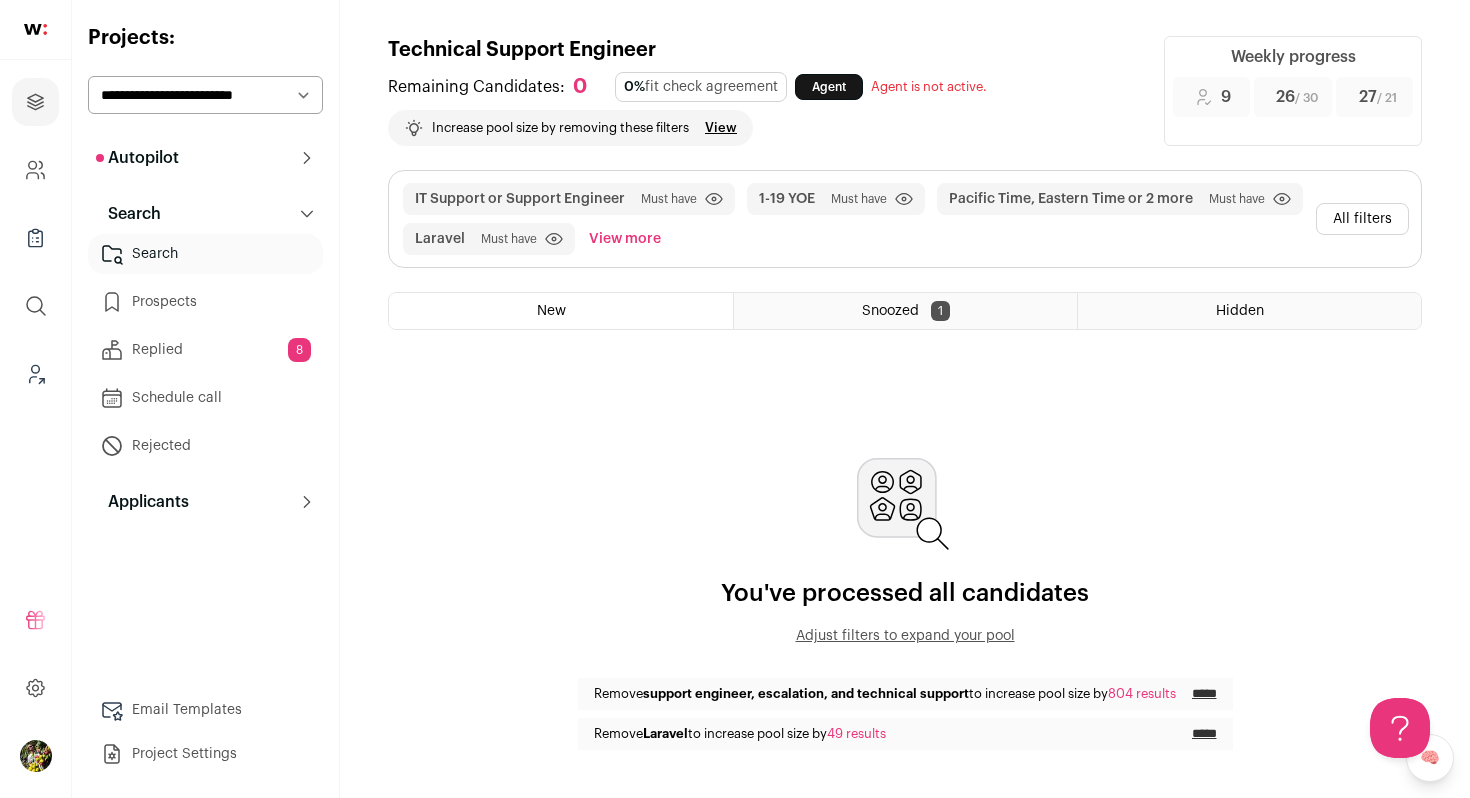 scroll, scrollTop: 0, scrollLeft: 0, axis: both 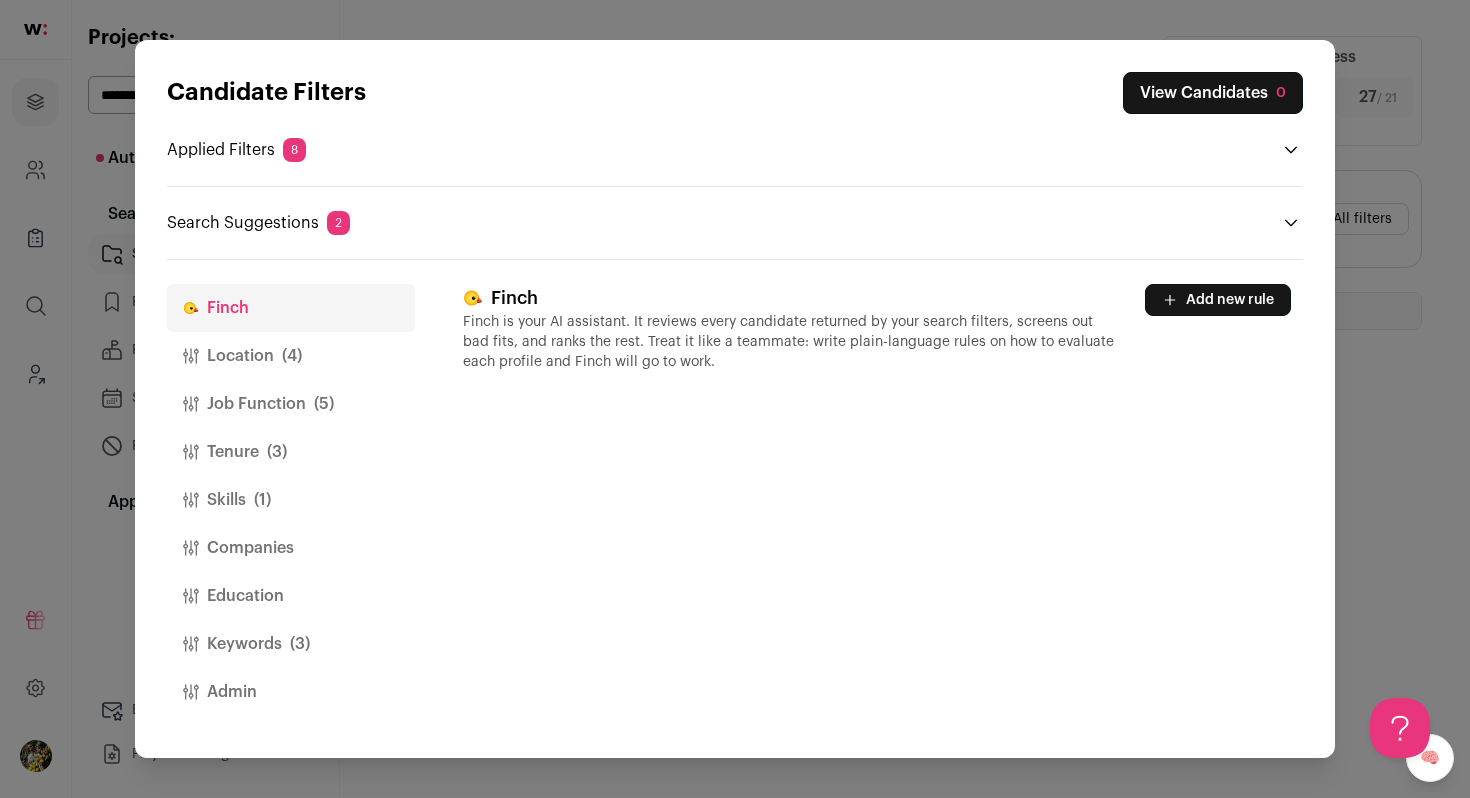 click on "Location
(4)" at bounding box center [291, 356] 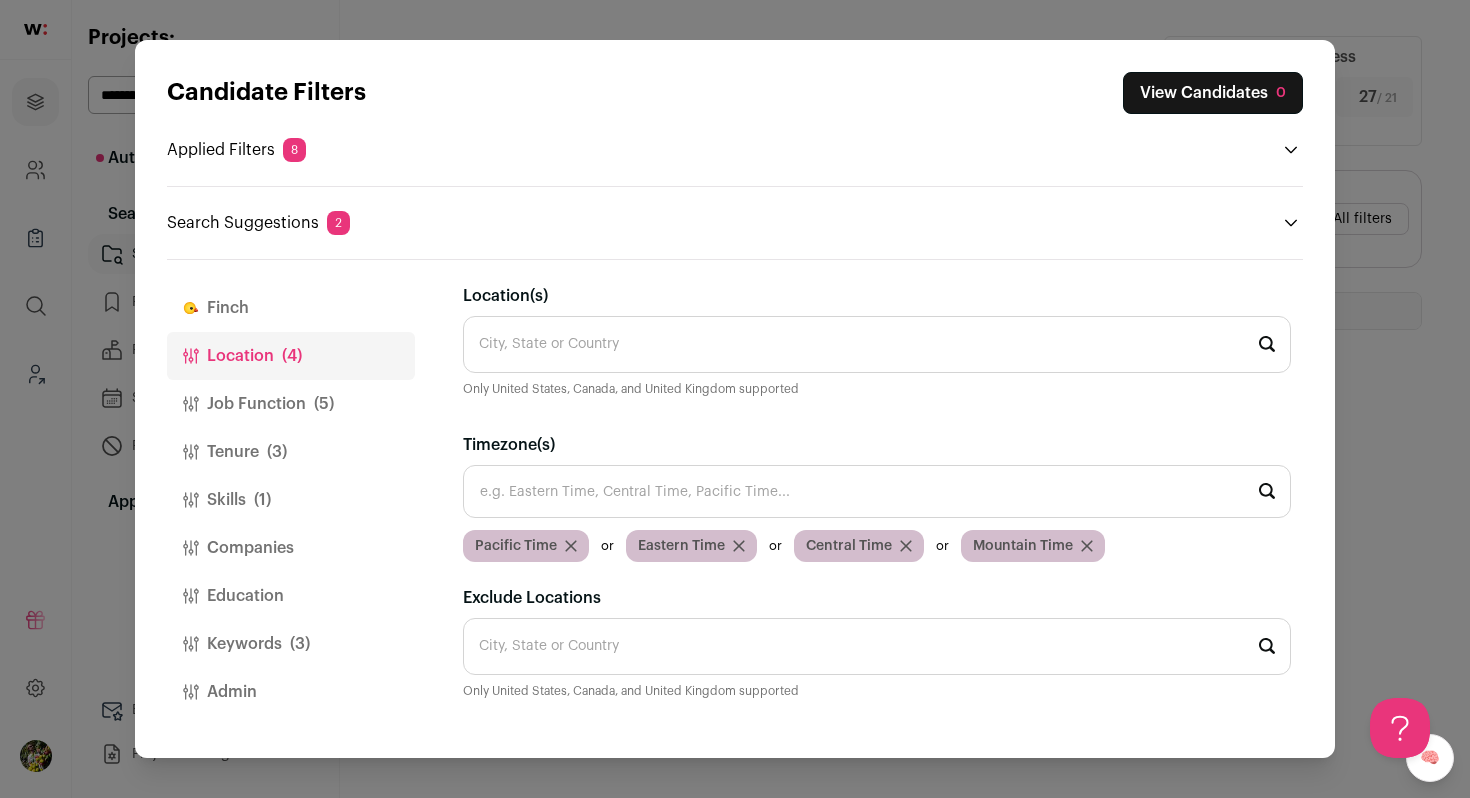 click on "Timezone(s)" at bounding box center [877, 491] 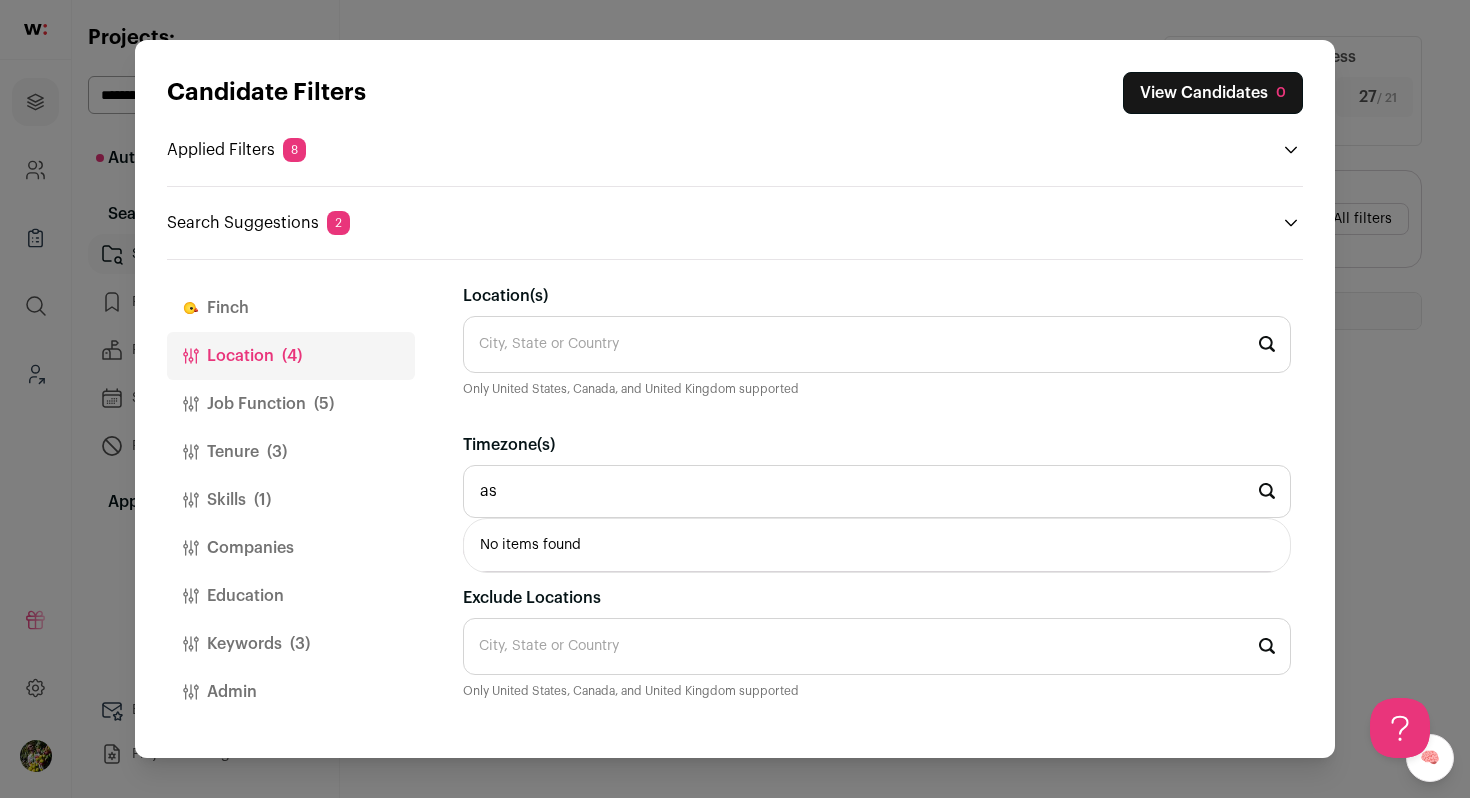 type on "a" 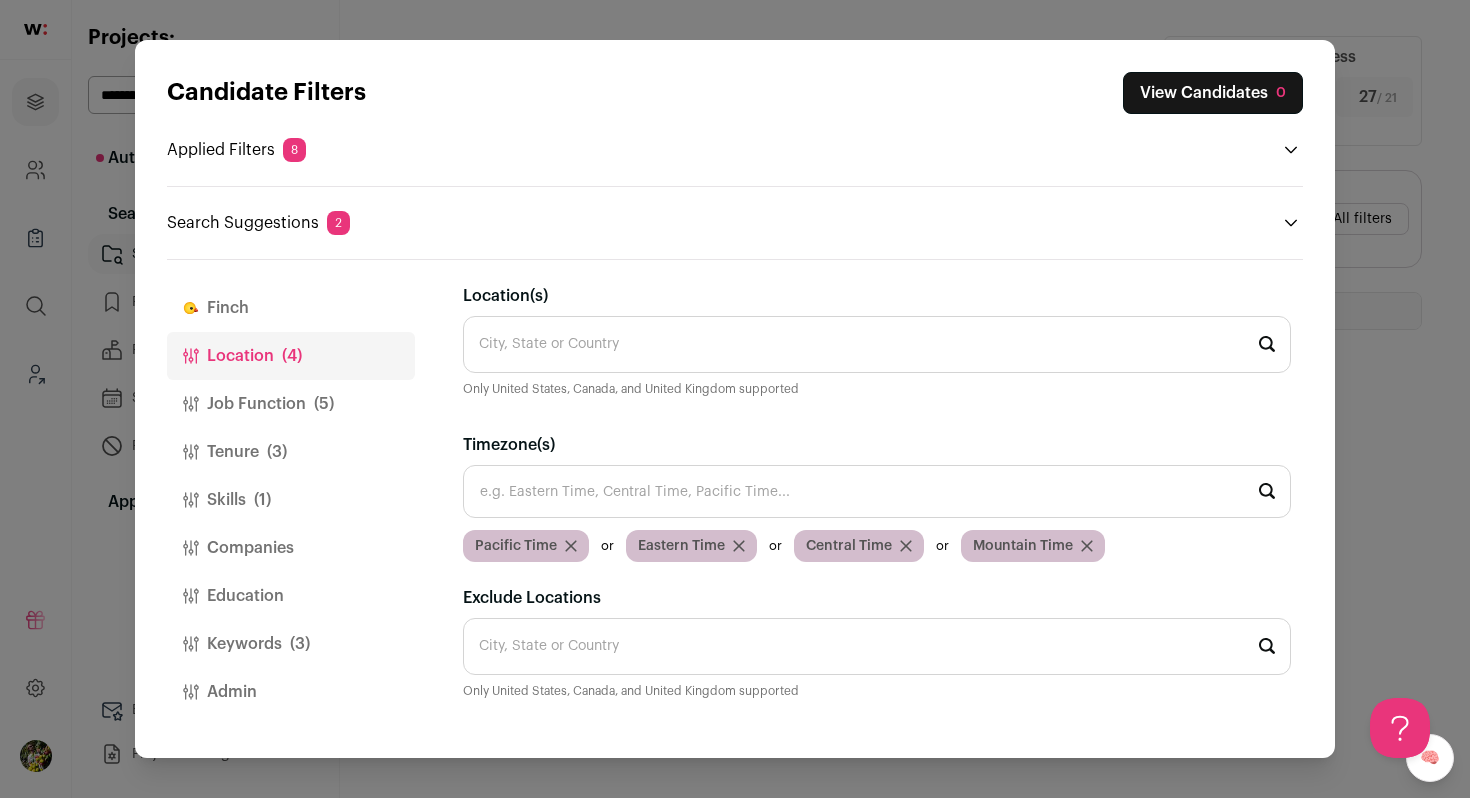 click on "Location(s)
[CITY], [STATE] or [COUNTRY]
Only [COUNTRY] supported
Timezone(s)
[TIMEZONE]
[TIMEZONE]
[TIMEZONE]
[TIMEZONE]" at bounding box center (877, 423) 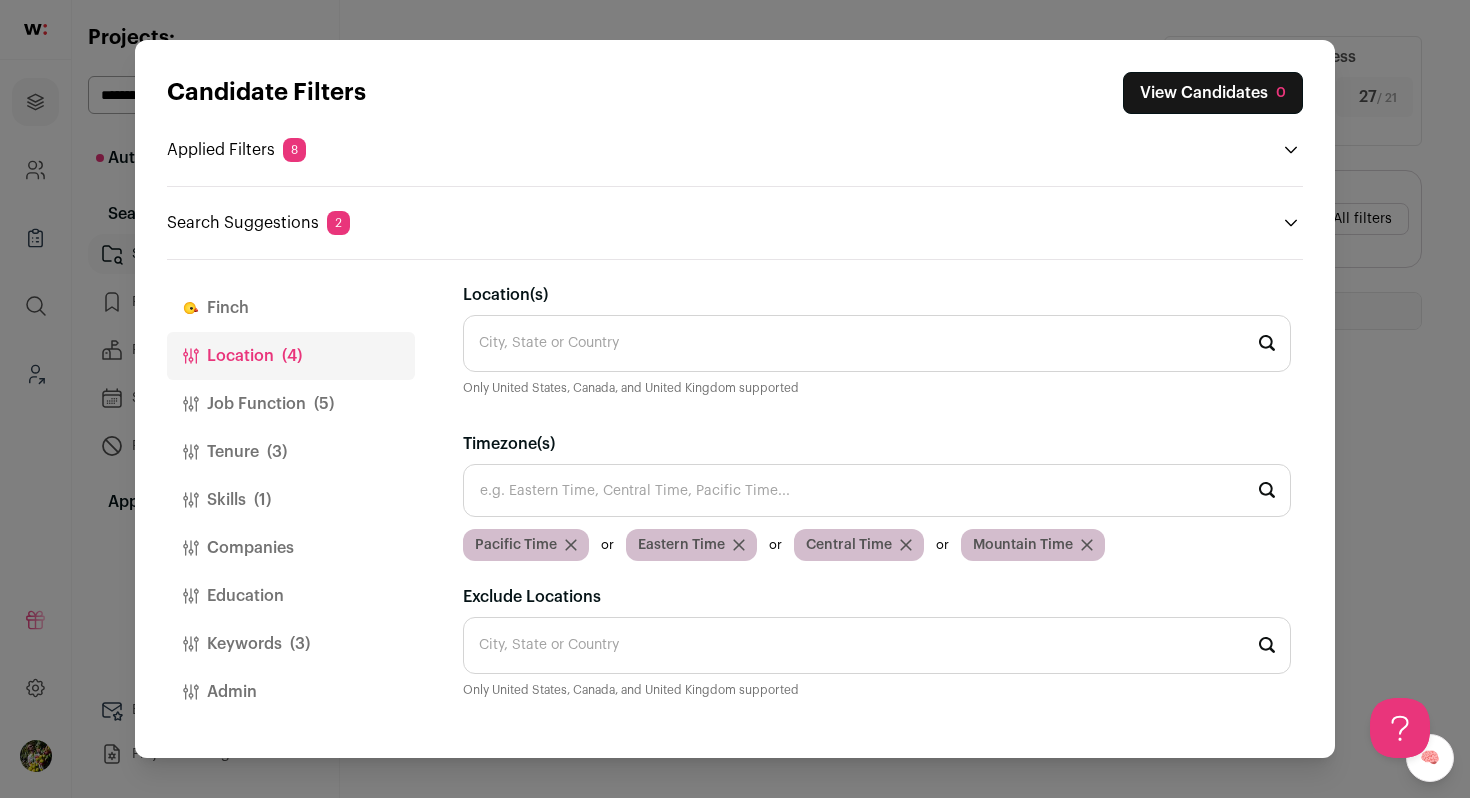 click on "Timezone(s)" at bounding box center (877, 490) 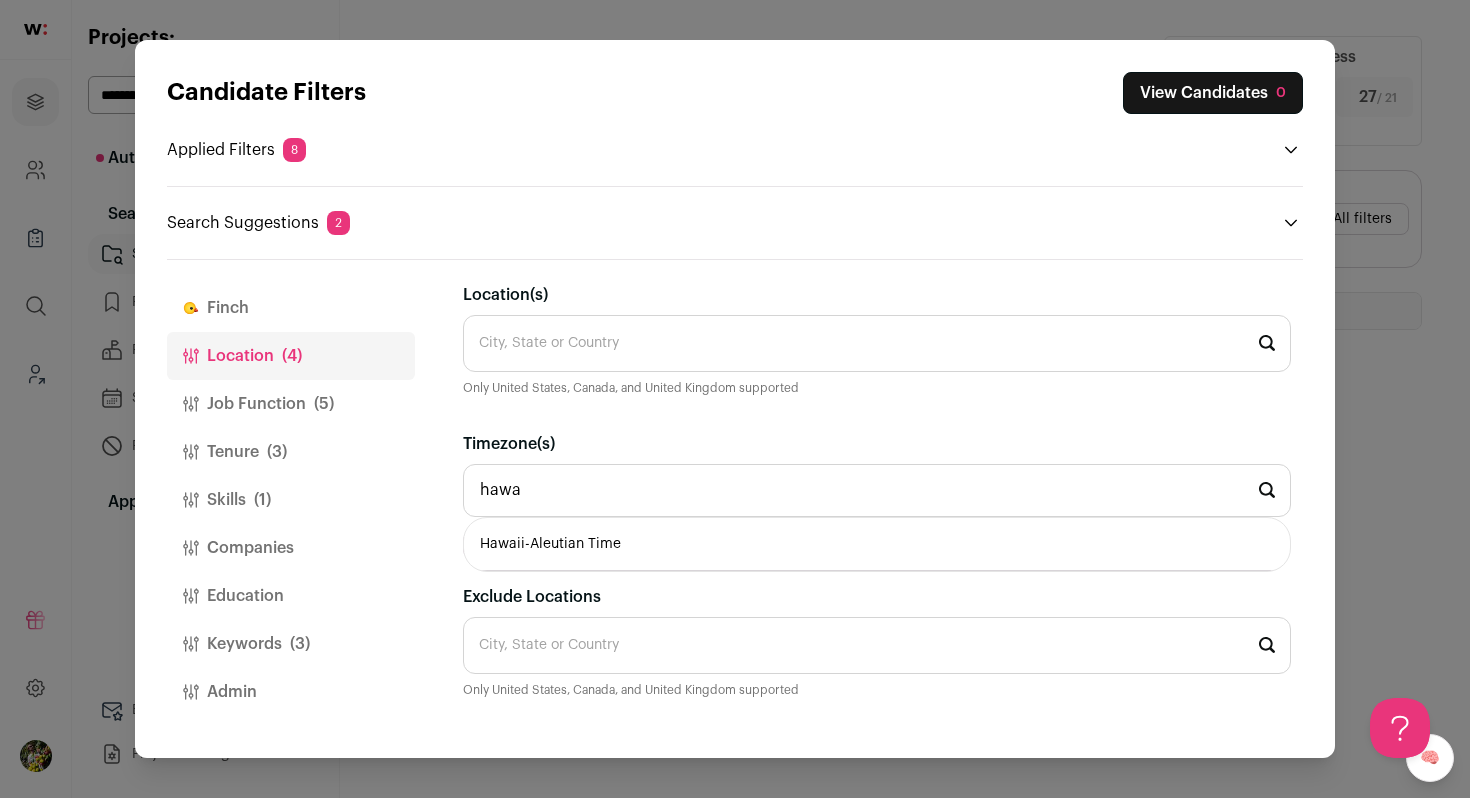 click on "Hawaii-Aleutian Time" at bounding box center (877, 544) 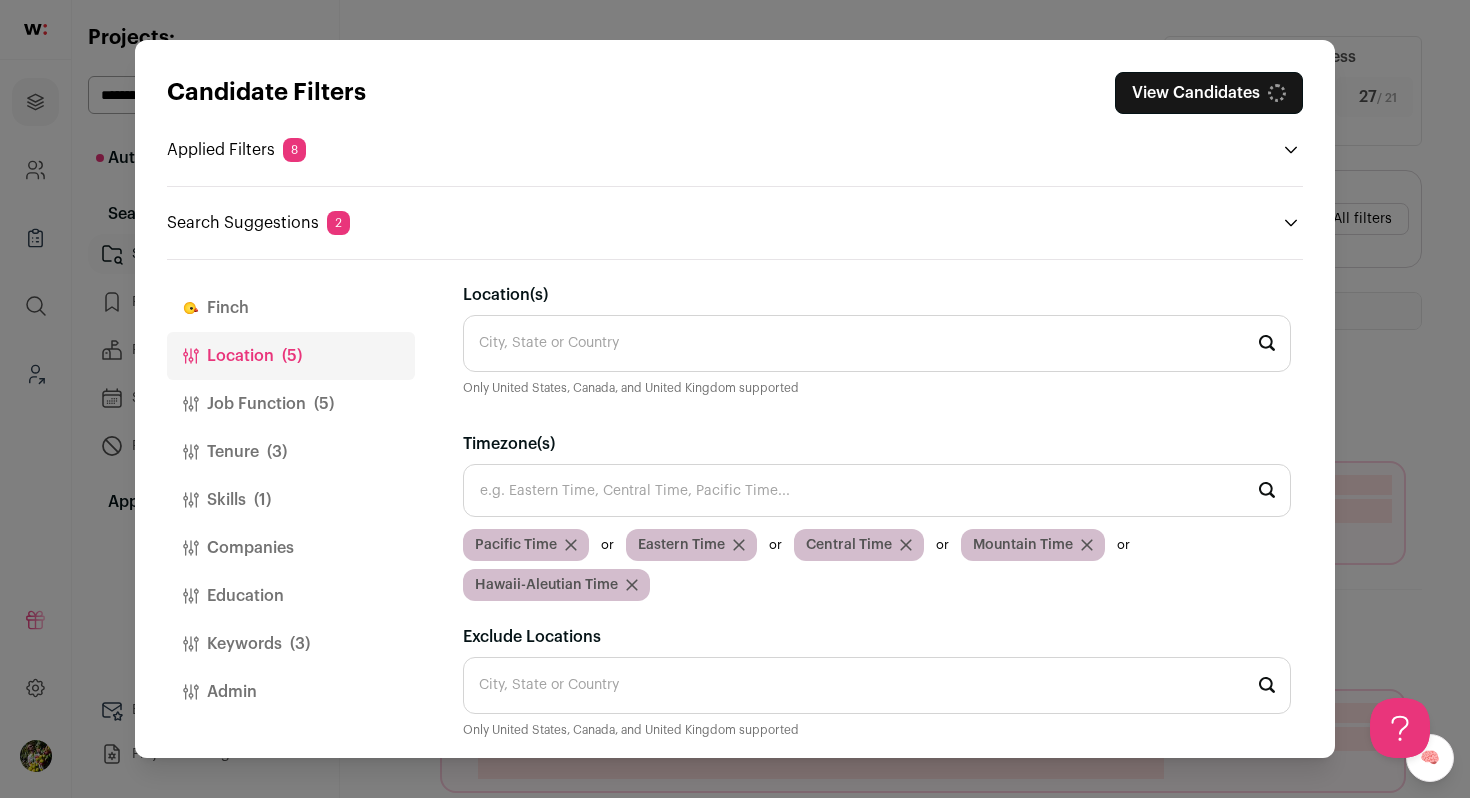 scroll, scrollTop: 41, scrollLeft: 0, axis: vertical 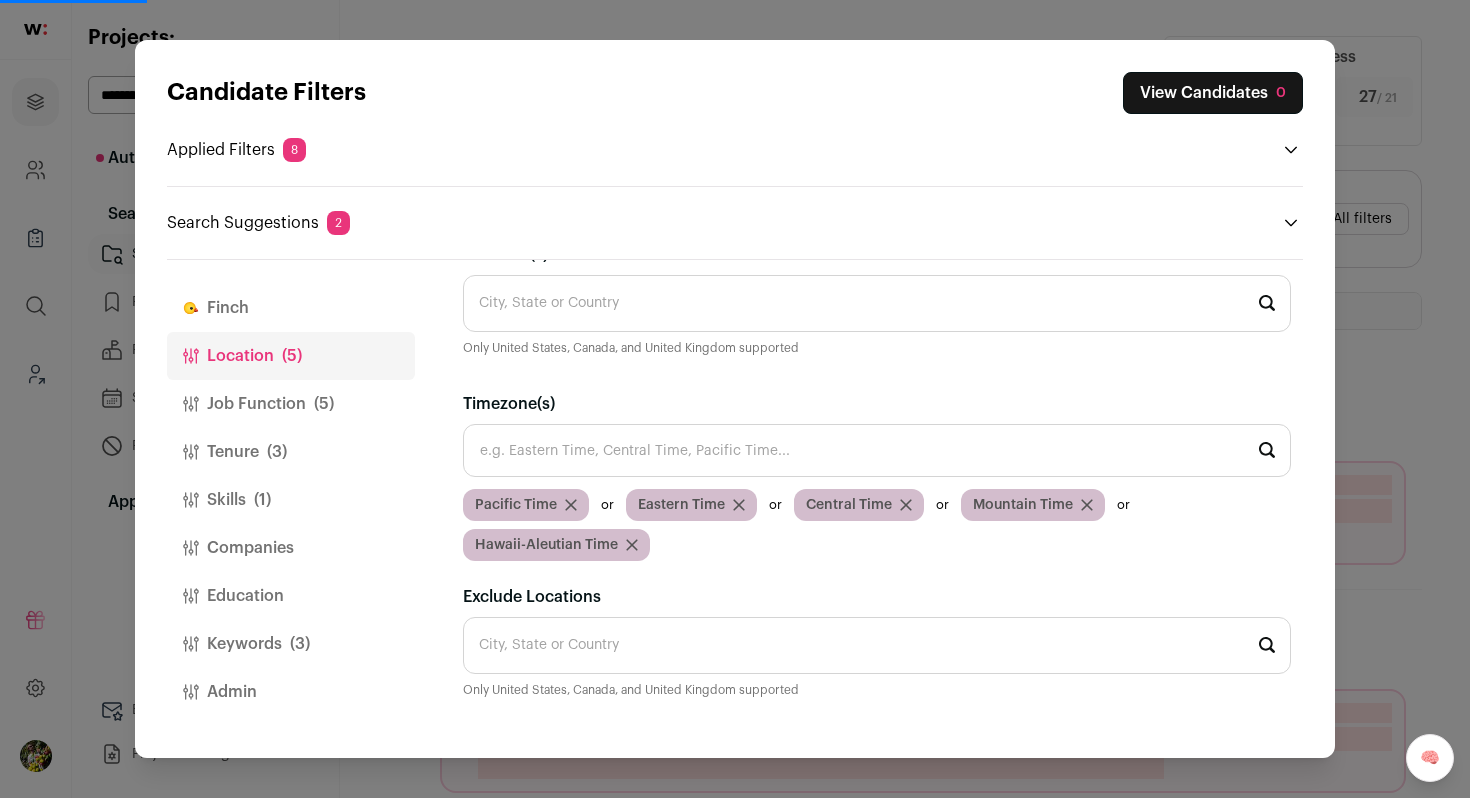 click on "Job Function
(5)" at bounding box center [291, 404] 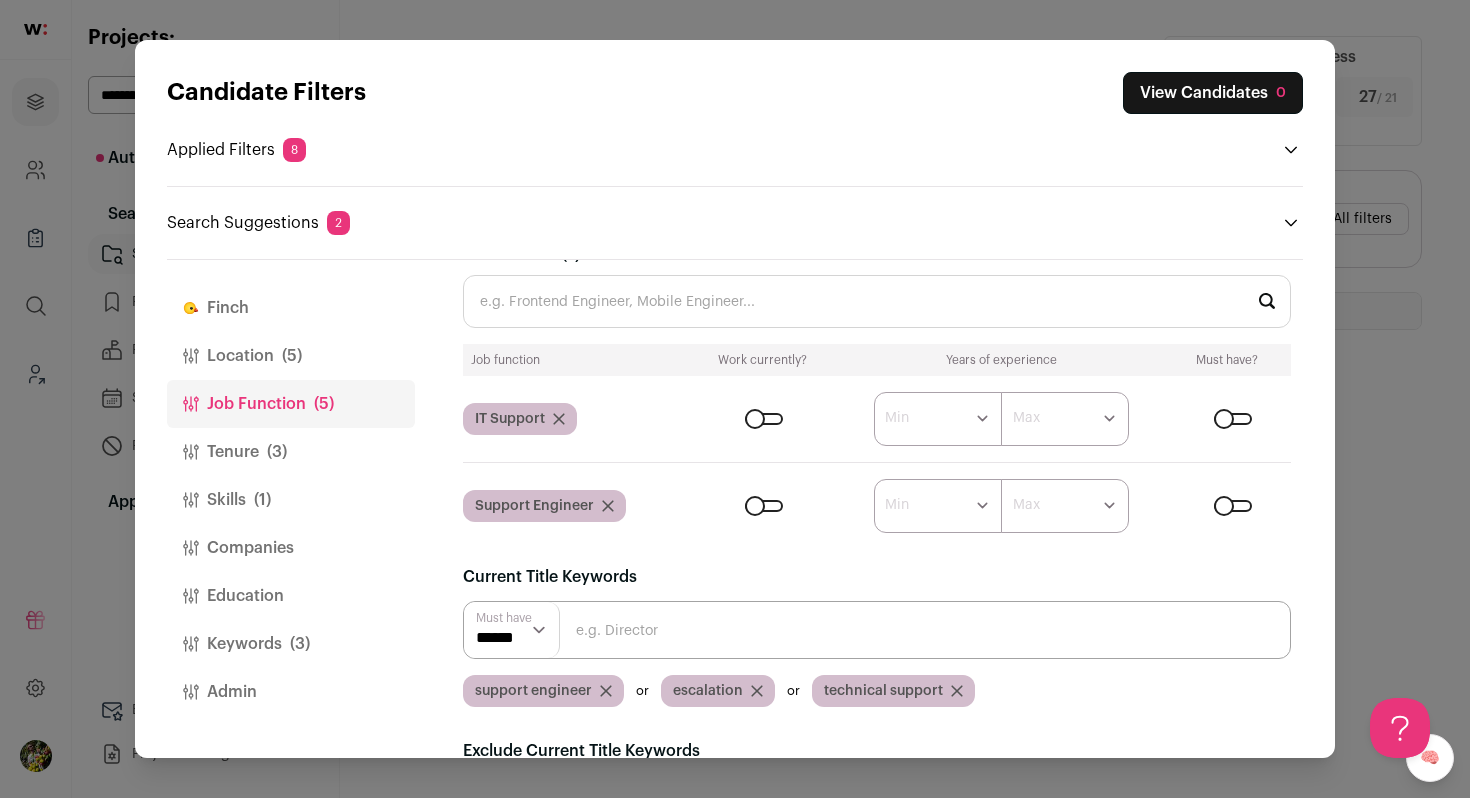 scroll, scrollTop: 0, scrollLeft: 0, axis: both 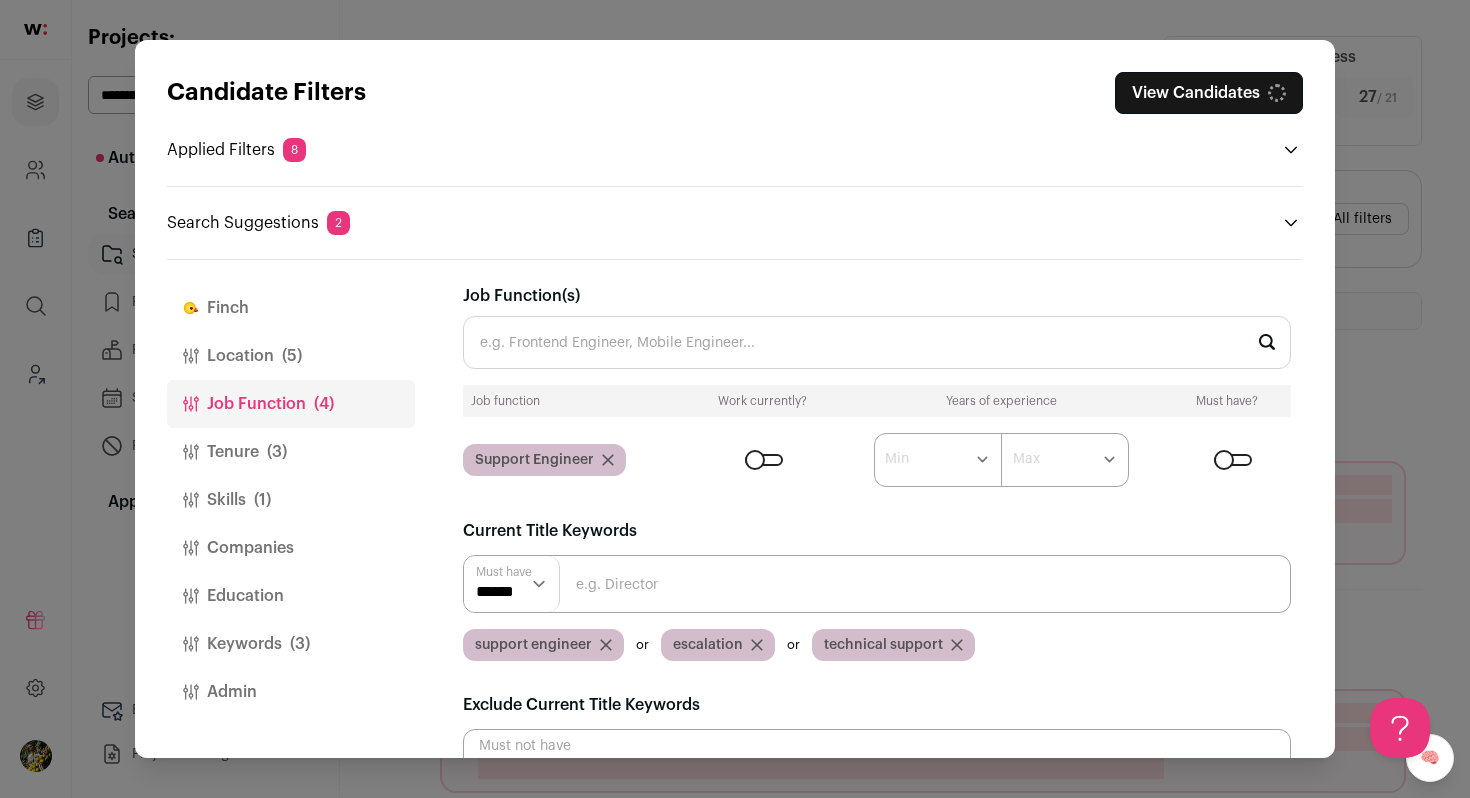 click 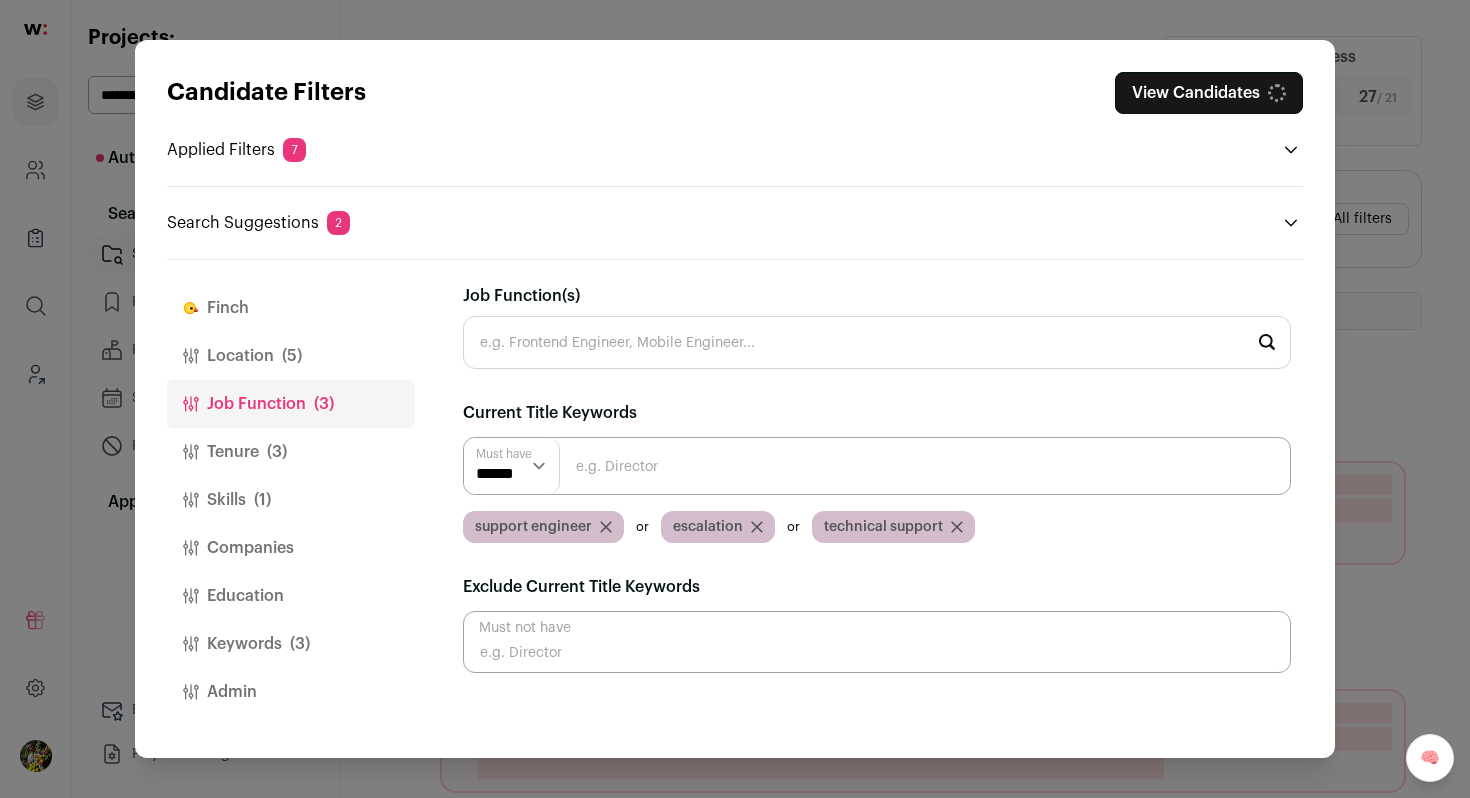 click on "Job Function(s)" at bounding box center [877, 342] 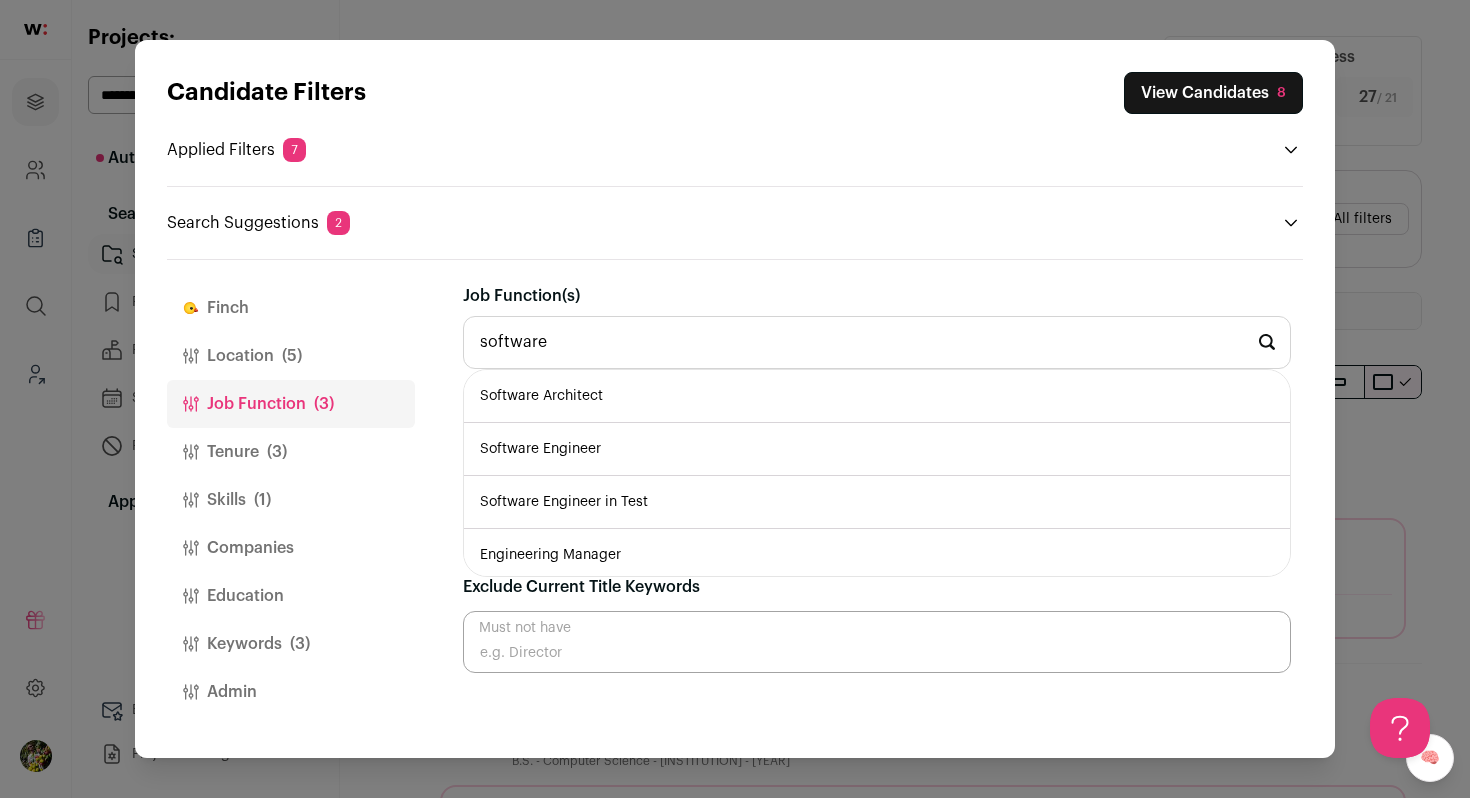 scroll, scrollTop: 0, scrollLeft: 0, axis: both 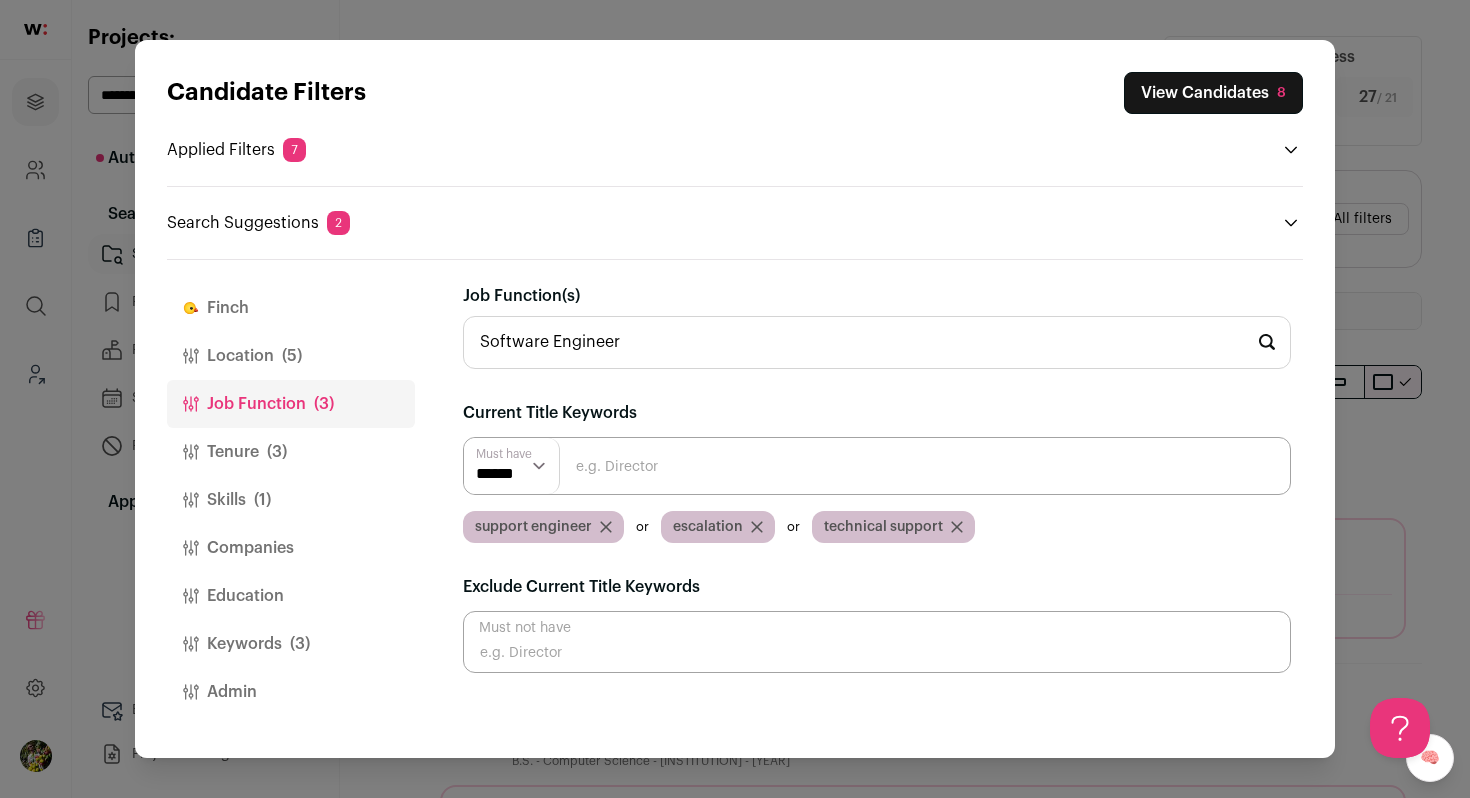 type on "Software Engineerd" 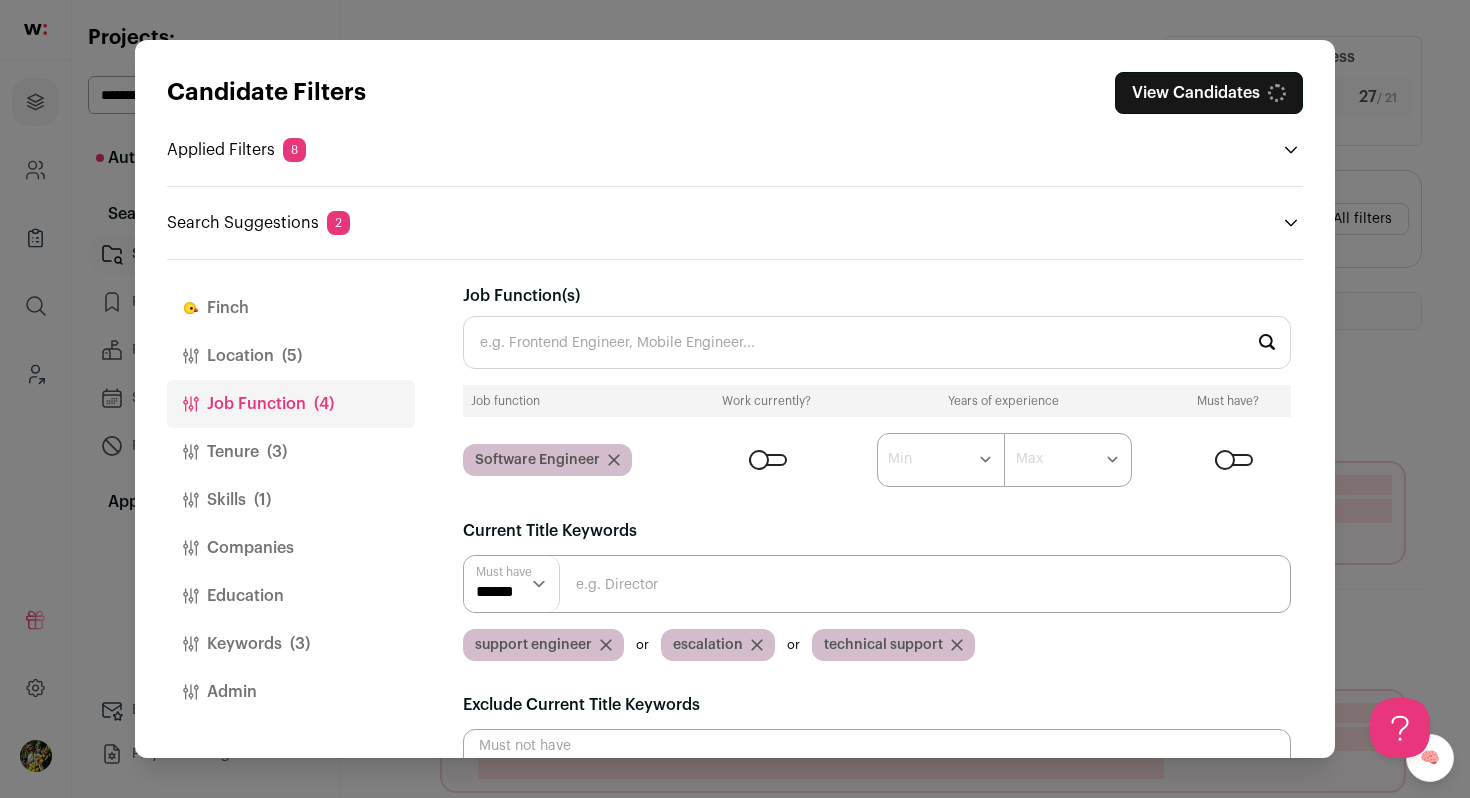 click on "Job Function(s)" at bounding box center (877, 342) 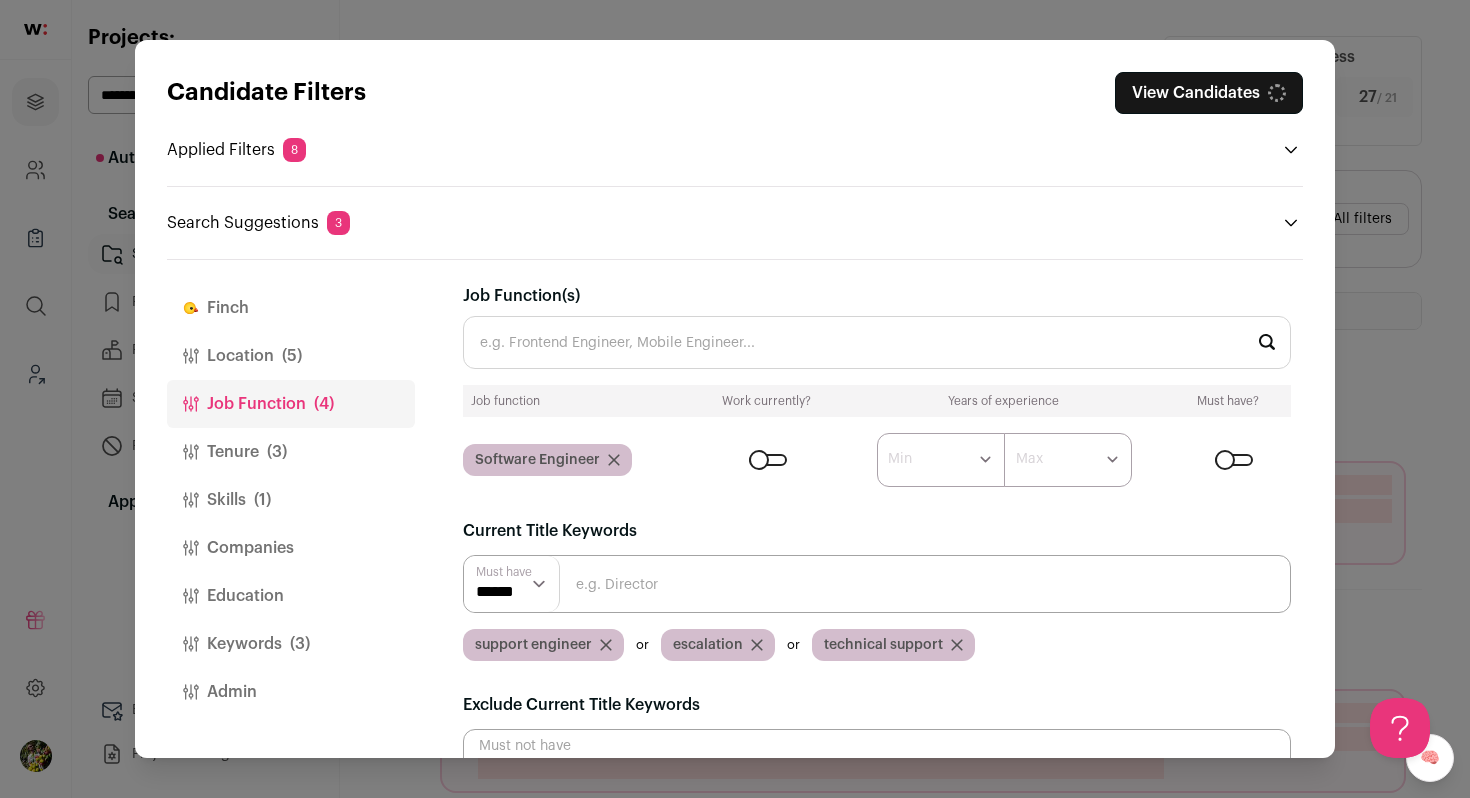 click at bounding box center [768, 460] 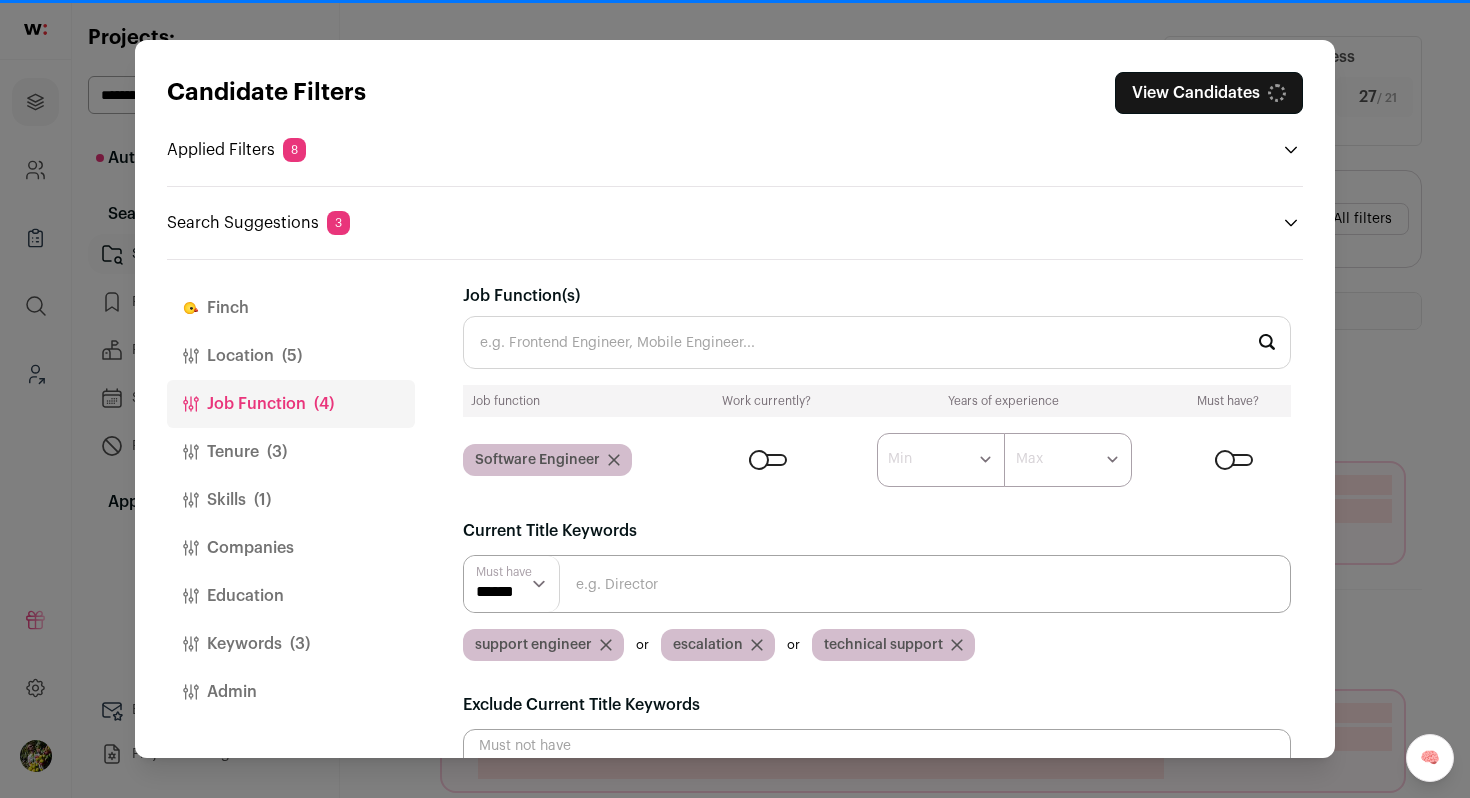 click on "Job Function(s)" at bounding box center [877, 342] 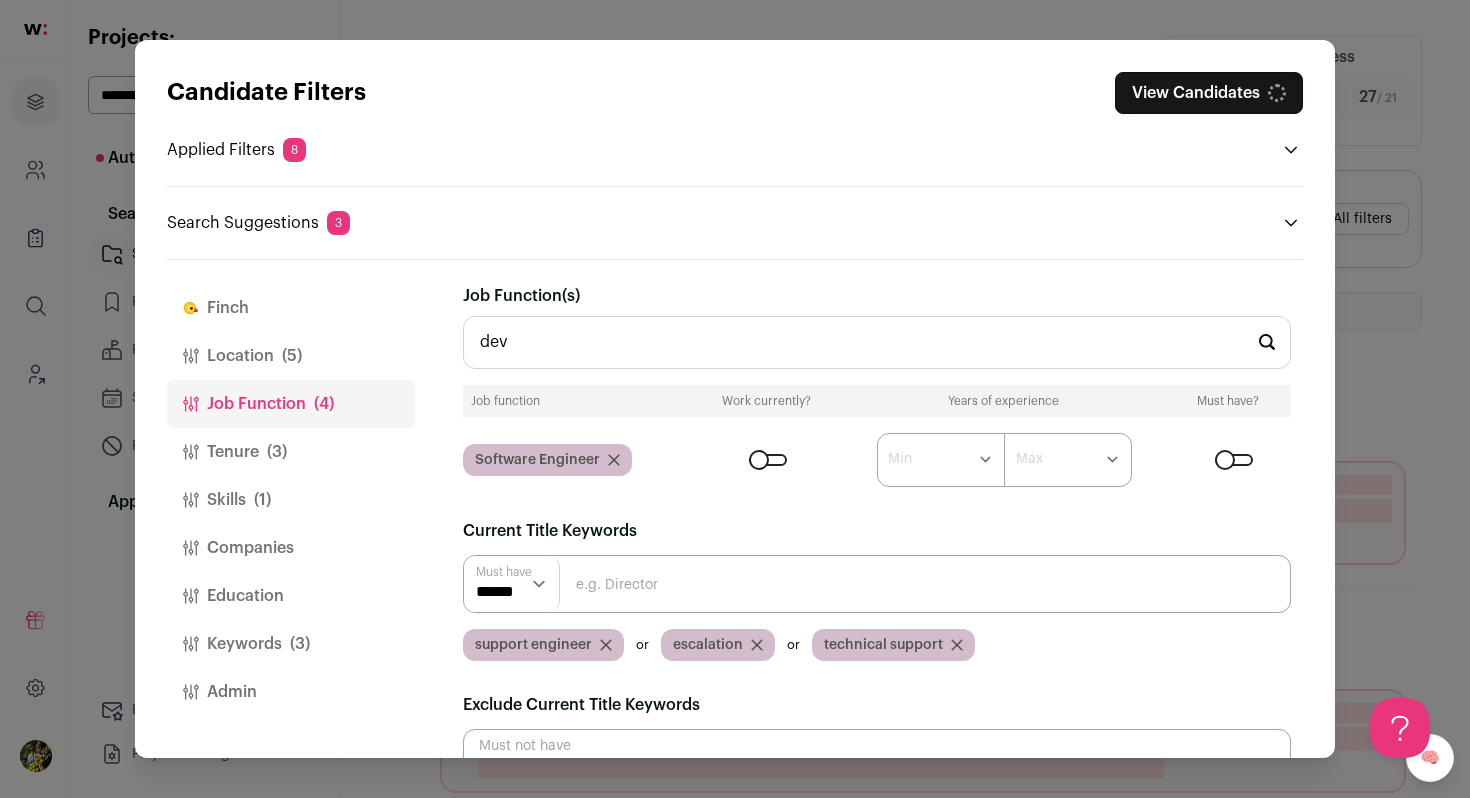 scroll, scrollTop: 0, scrollLeft: 0, axis: both 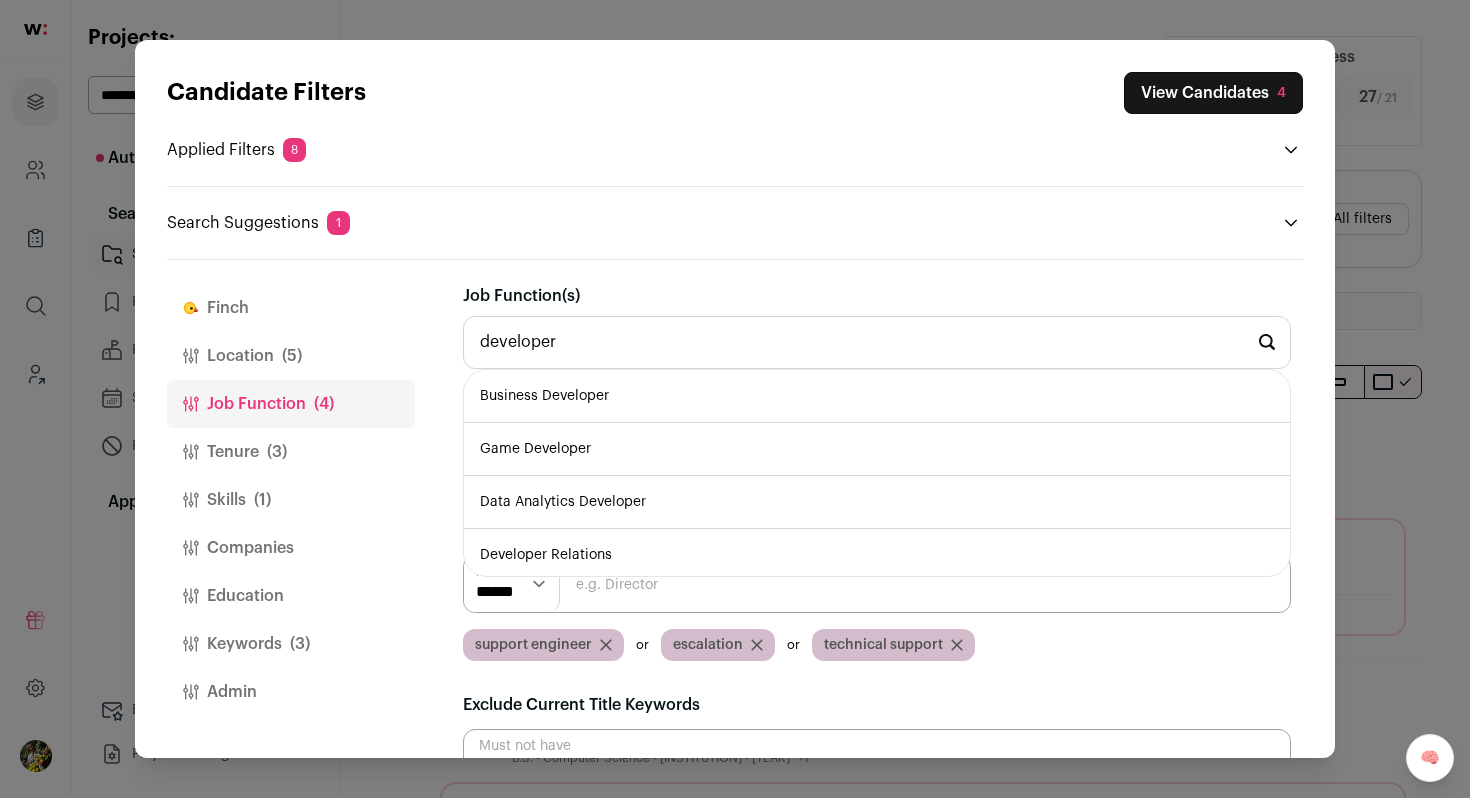 click on "developer" at bounding box center (877, 342) 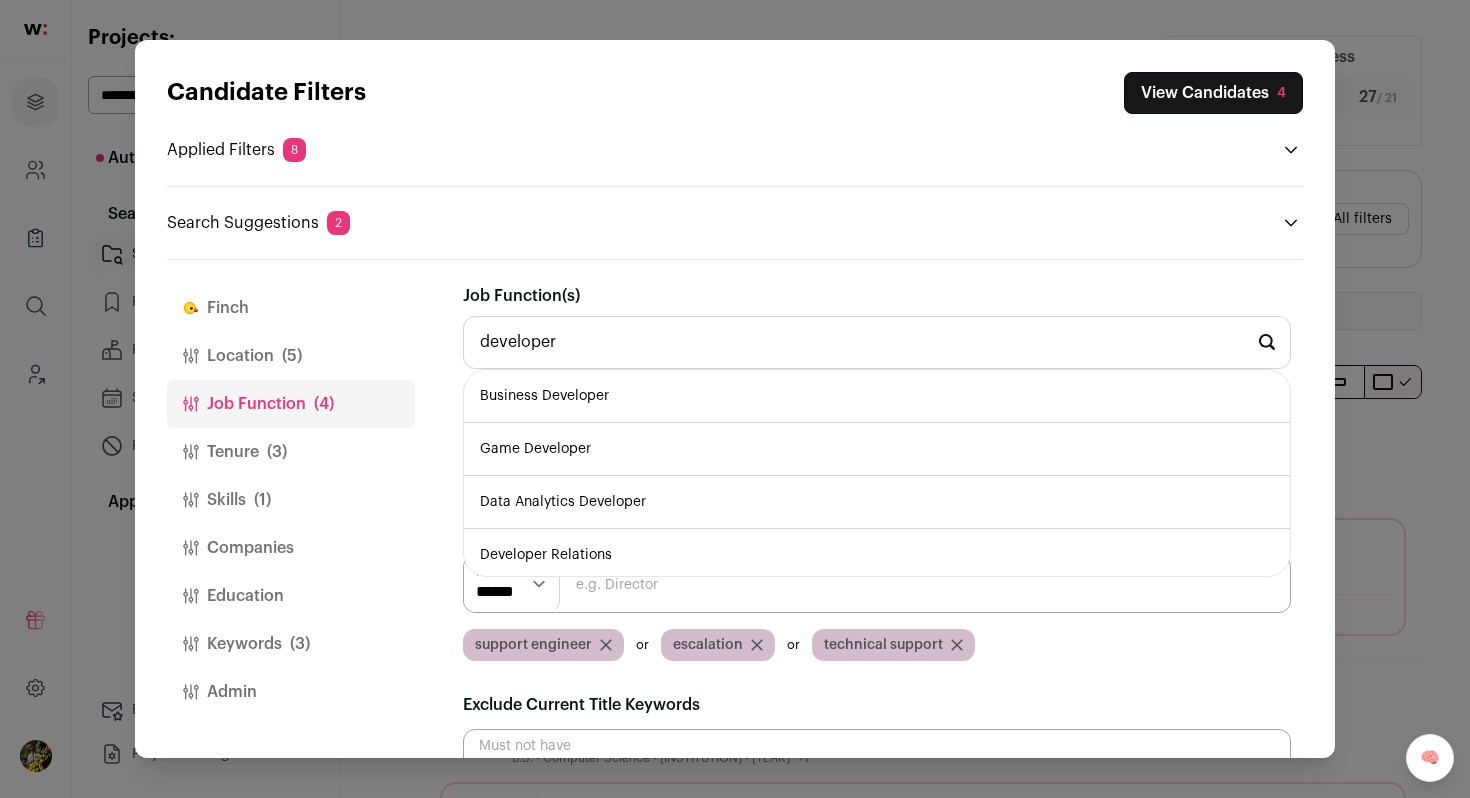 scroll, scrollTop: 0, scrollLeft: 0, axis: both 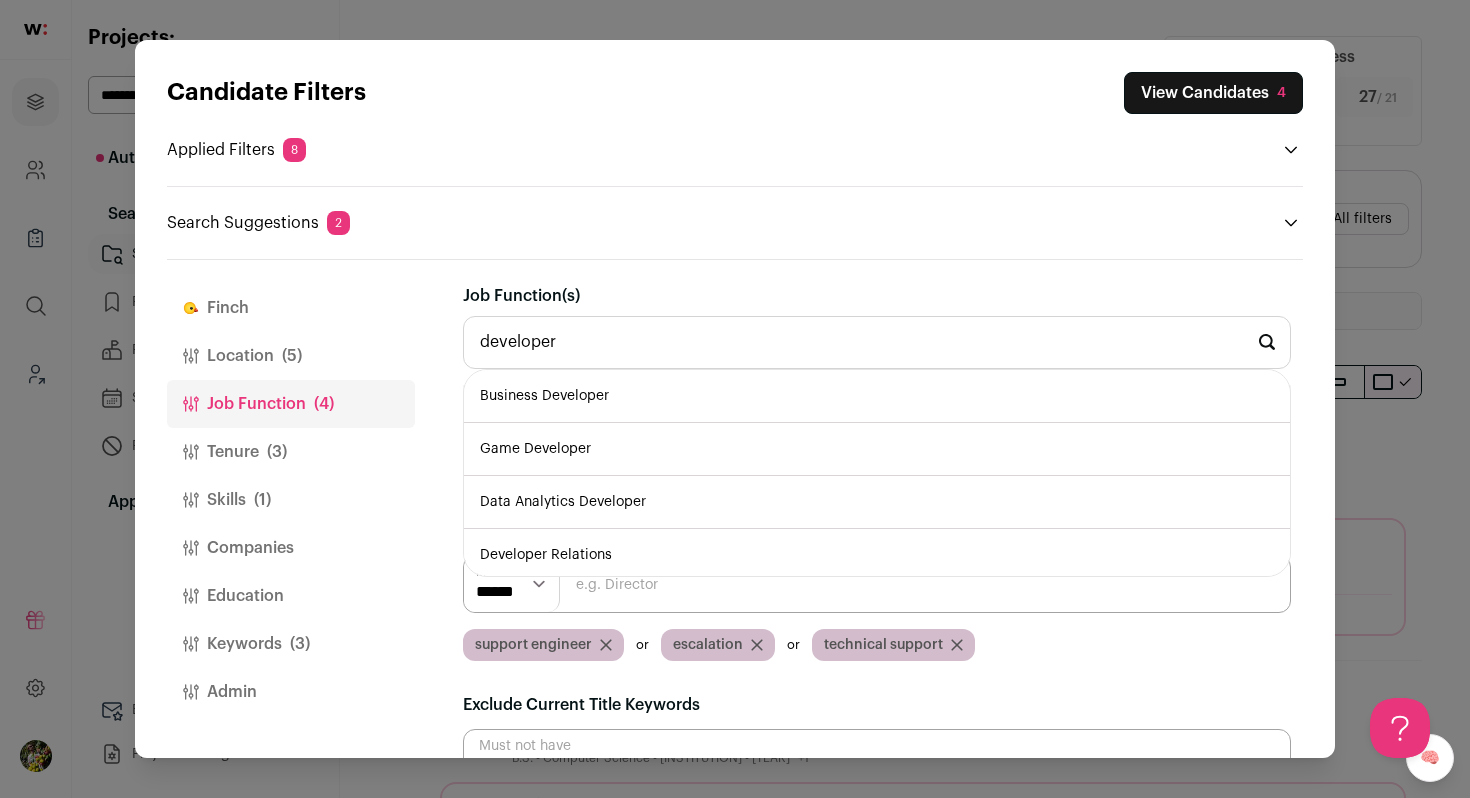 click on "developer" at bounding box center [877, 342] 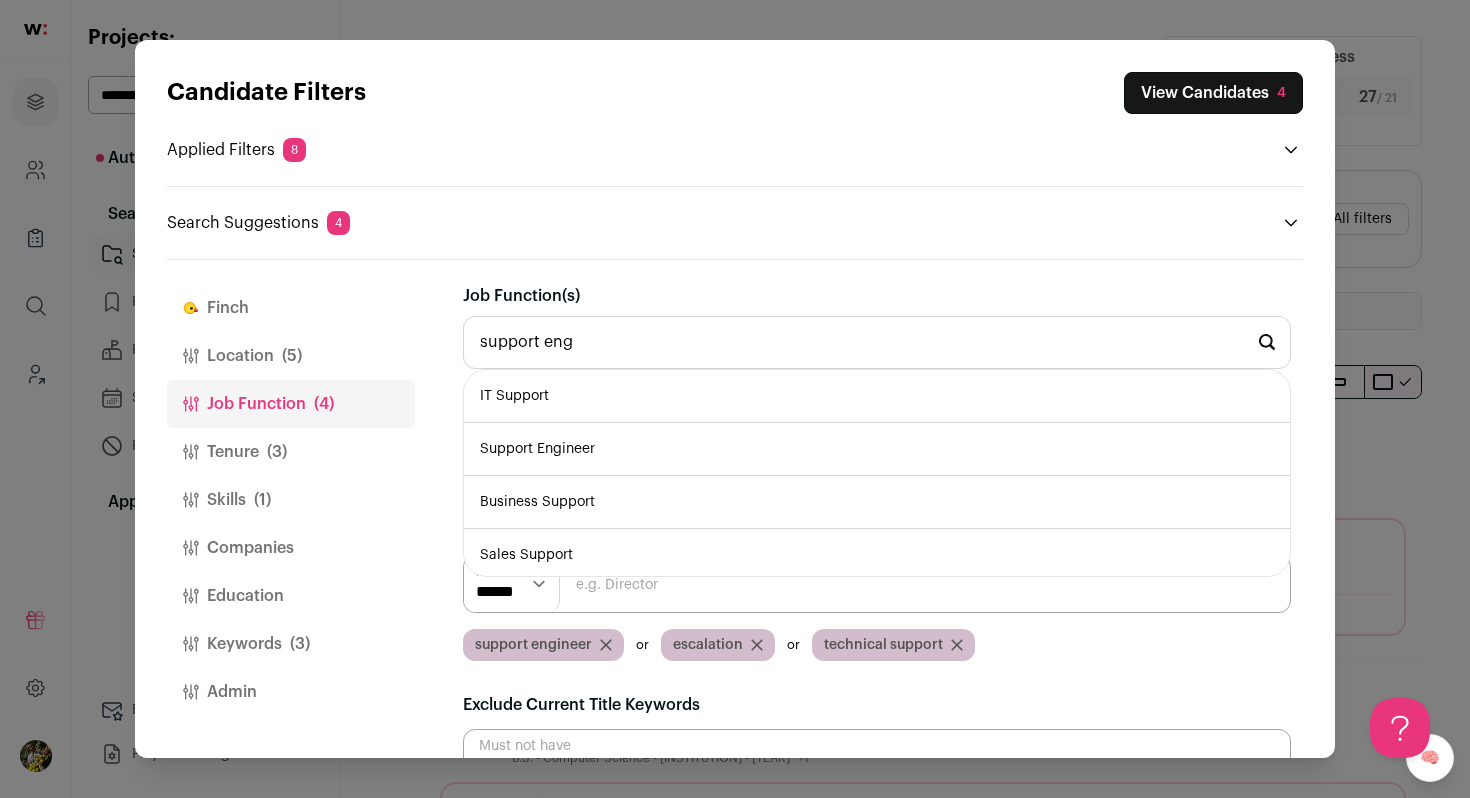 click on "IT Support" at bounding box center [877, 396] 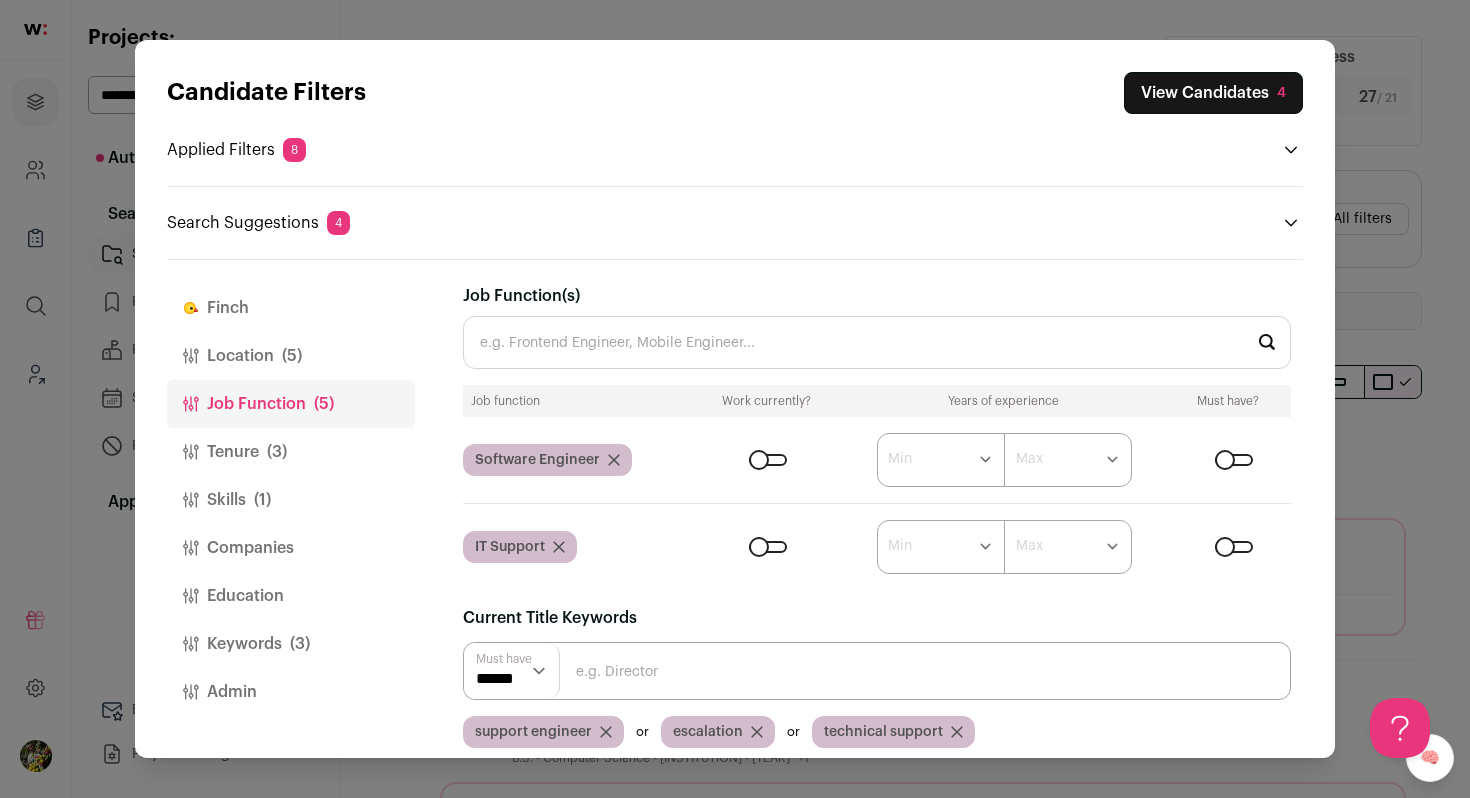 scroll, scrollTop: 0, scrollLeft: 0, axis: both 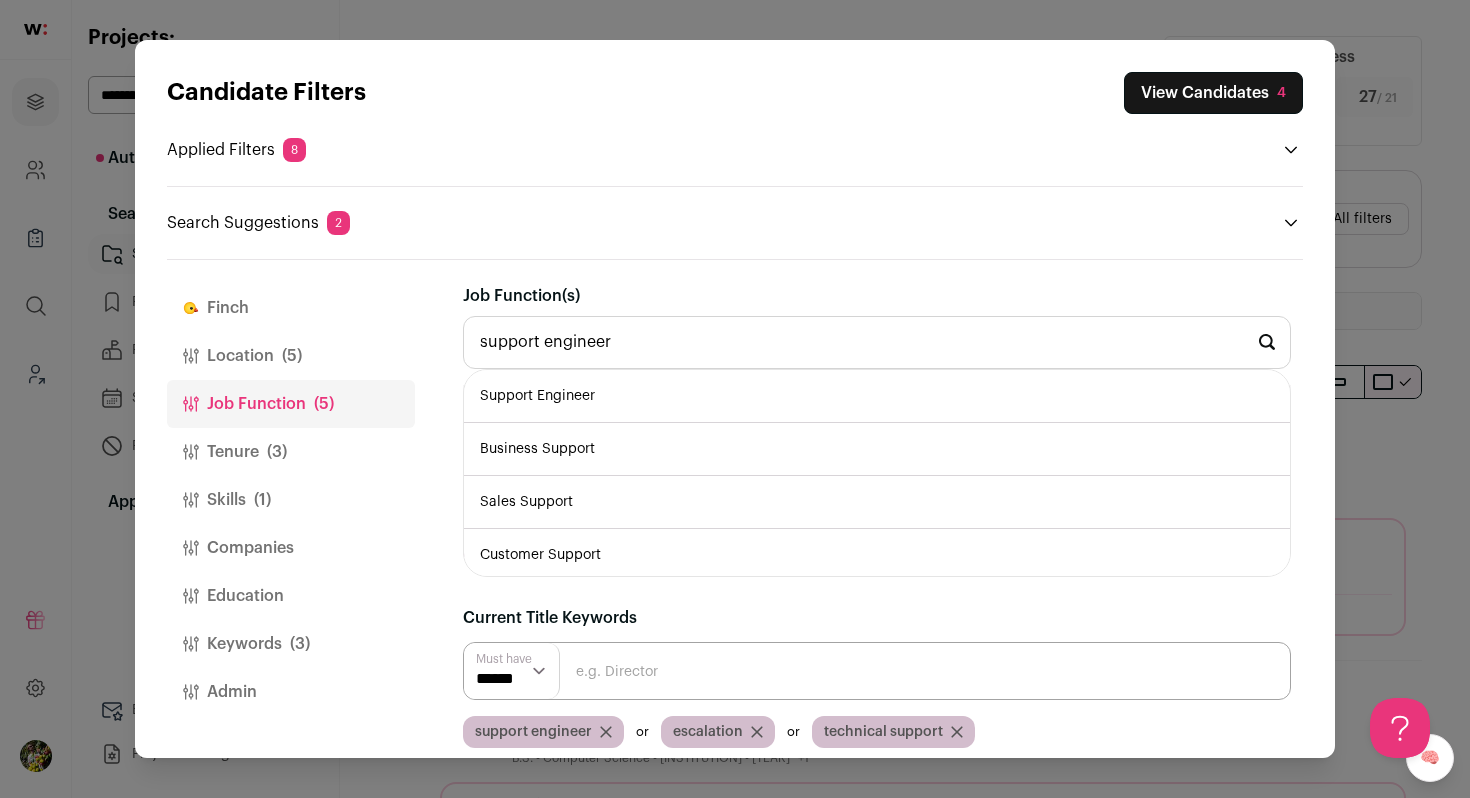 click on "Support Engineer" at bounding box center [877, 396] 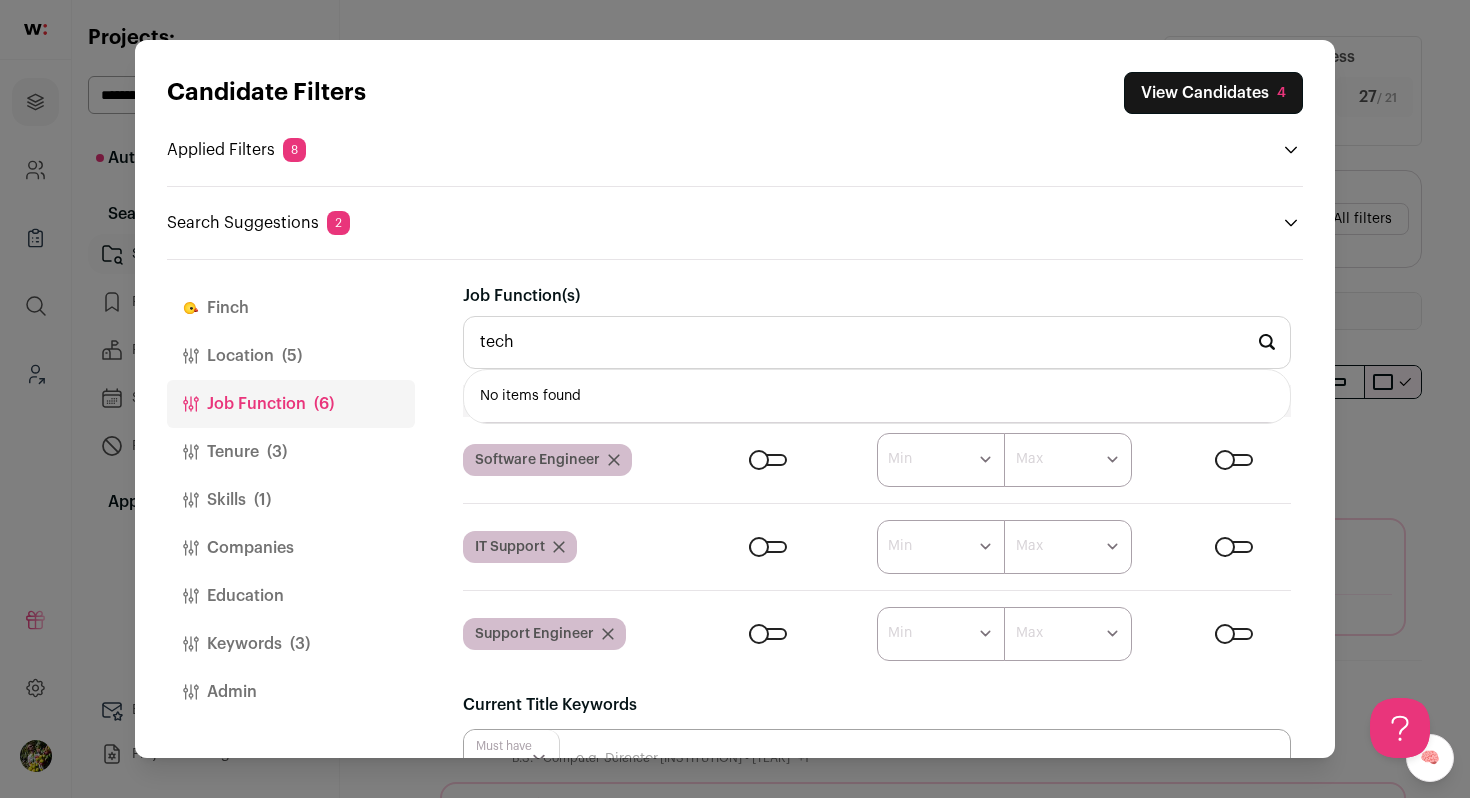 scroll, scrollTop: 0, scrollLeft: 0, axis: both 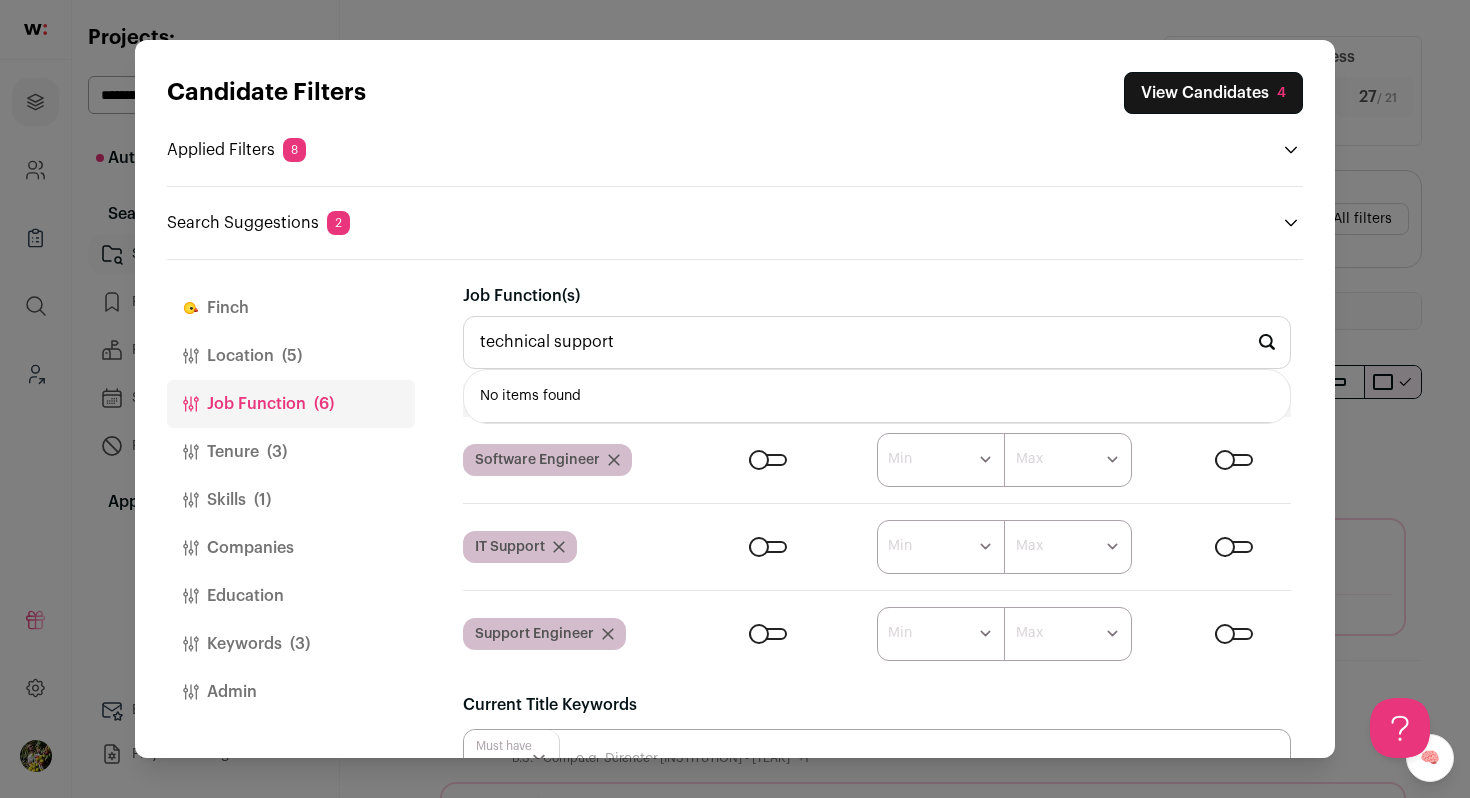 type on "technical support" 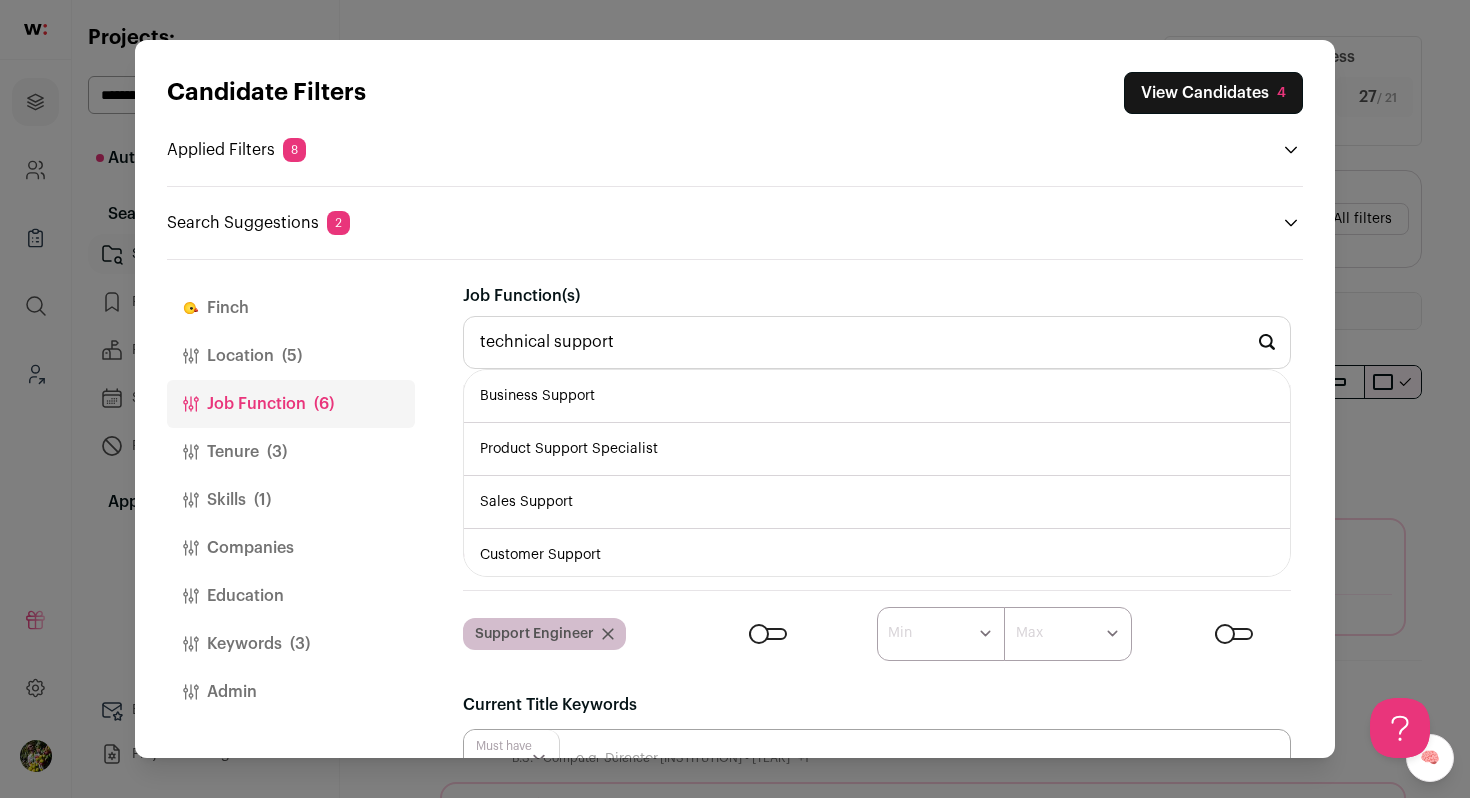 scroll, scrollTop: 6, scrollLeft: 0, axis: vertical 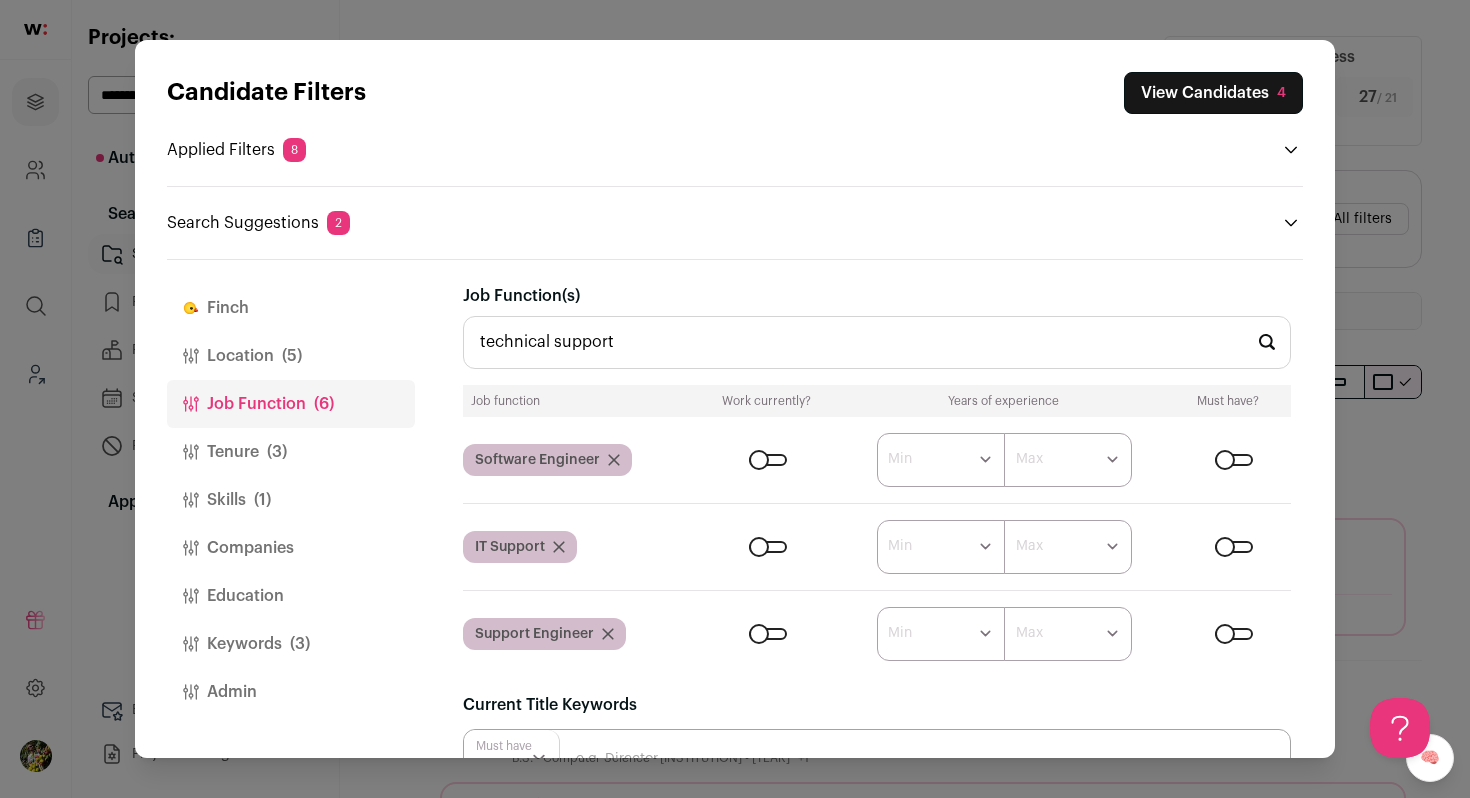 click on "Job Function(s)
technical support
Business Support
Product Support Specialist
Sales Support
Customer Support" at bounding box center (877, 326) 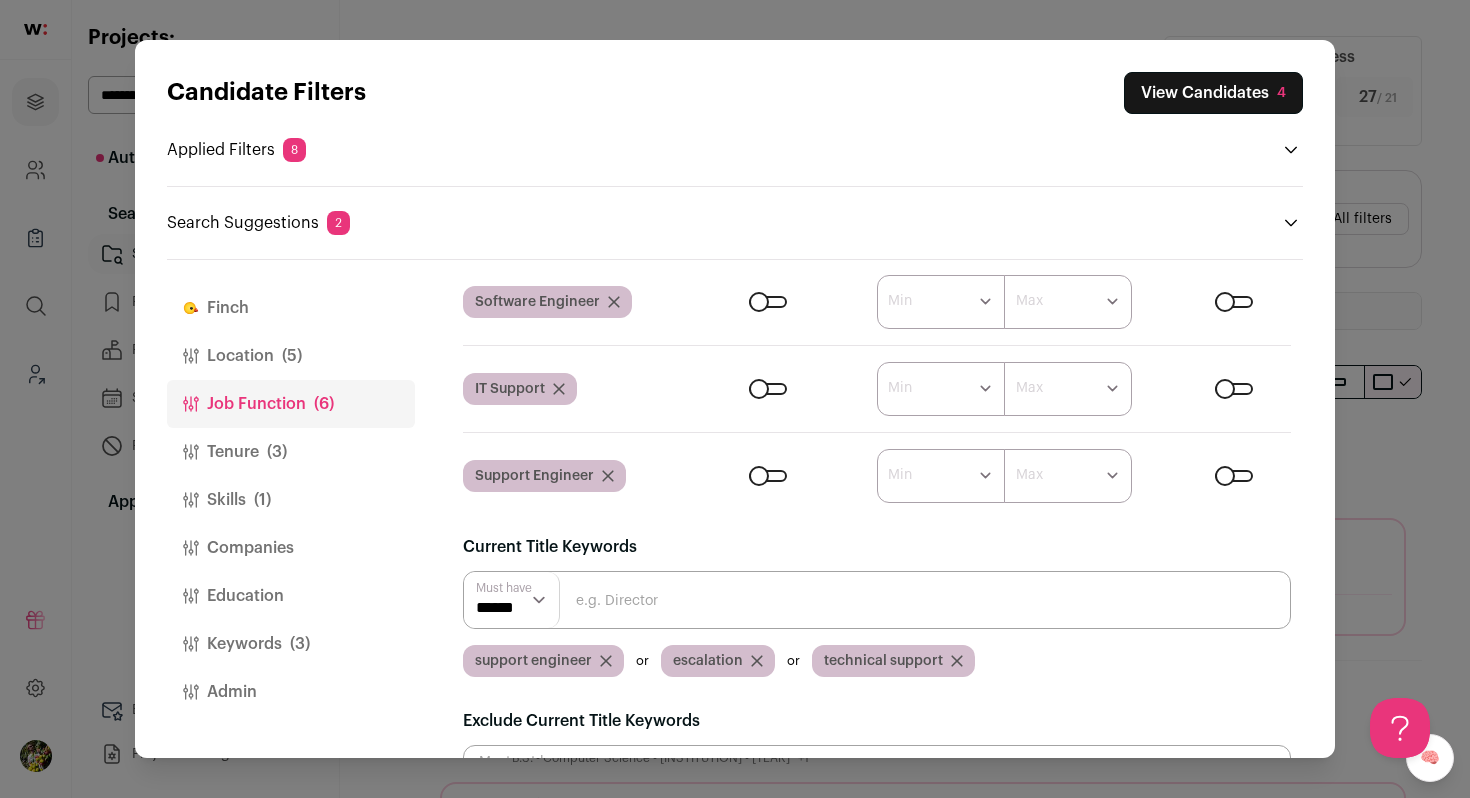 scroll, scrollTop: 175, scrollLeft: 0, axis: vertical 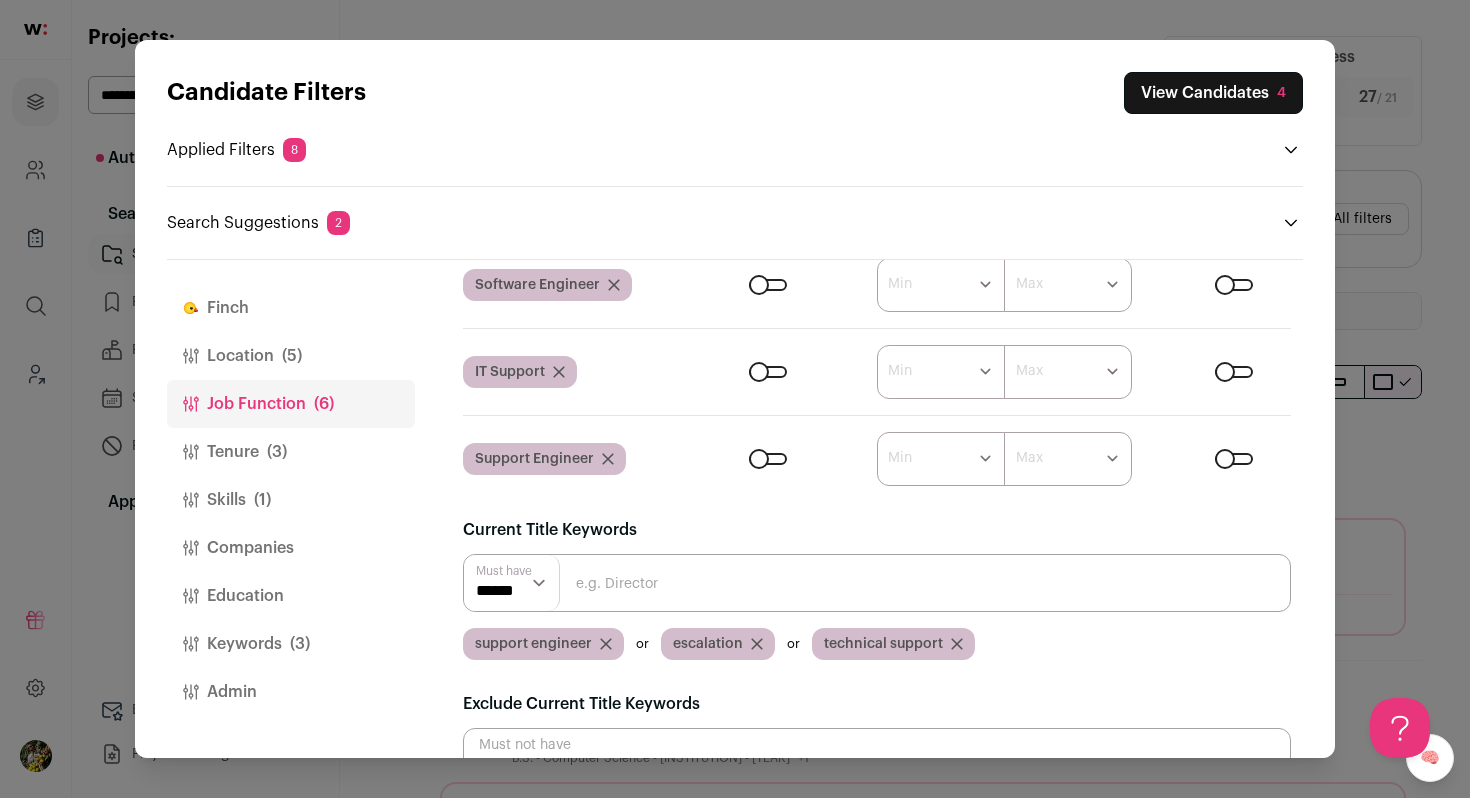 click at bounding box center (768, 285) 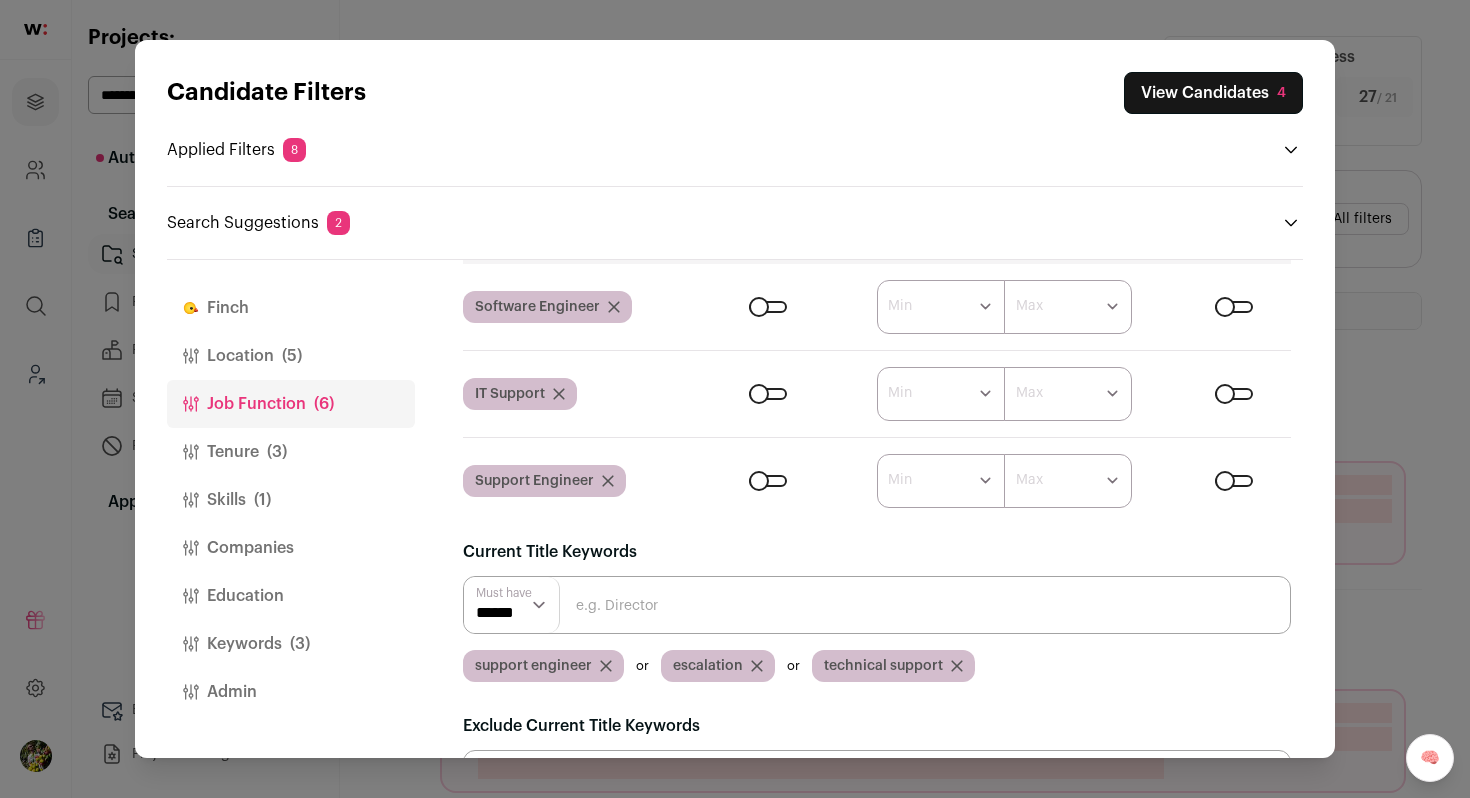 scroll, scrollTop: 231, scrollLeft: 0, axis: vertical 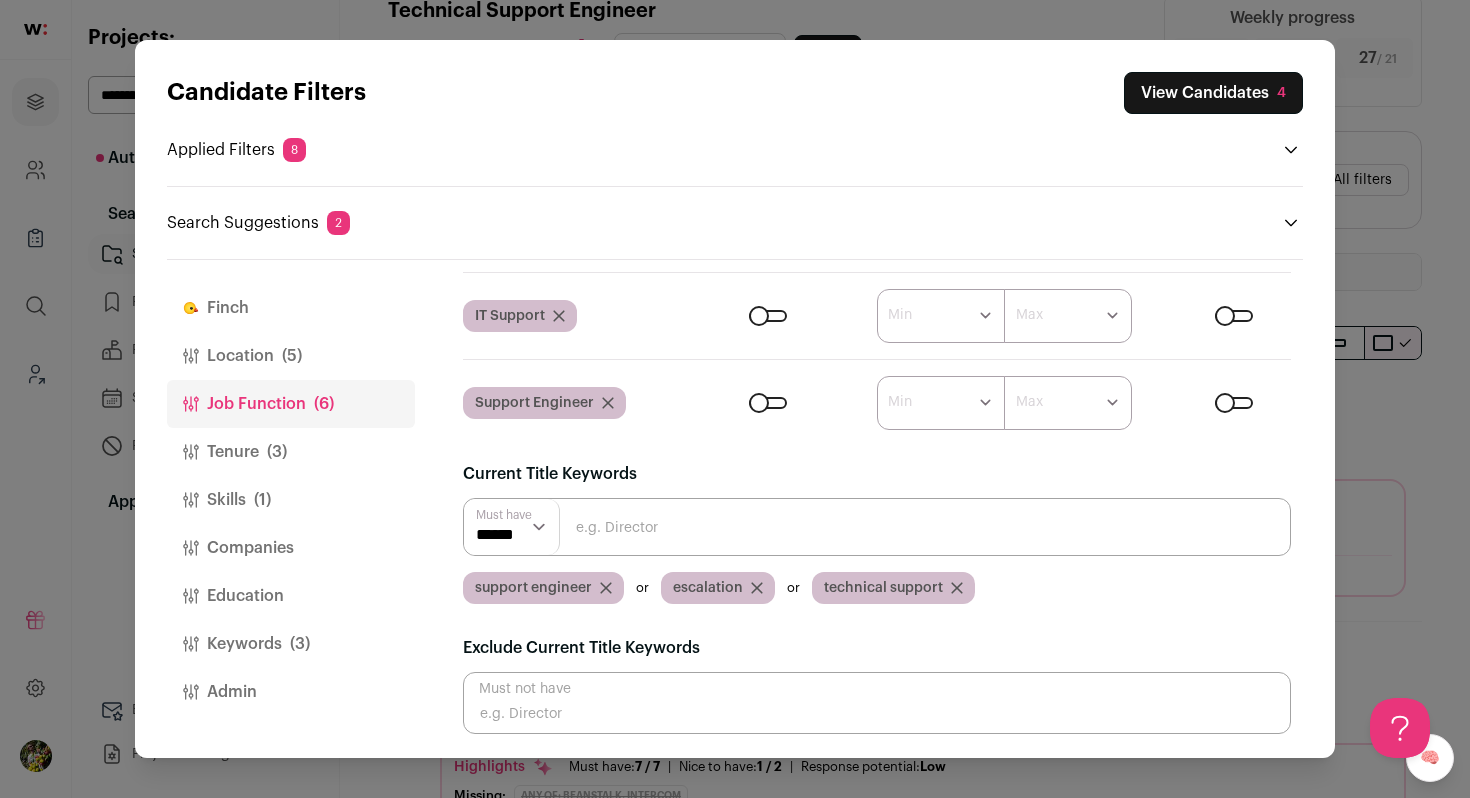 click at bounding box center (877, 527) 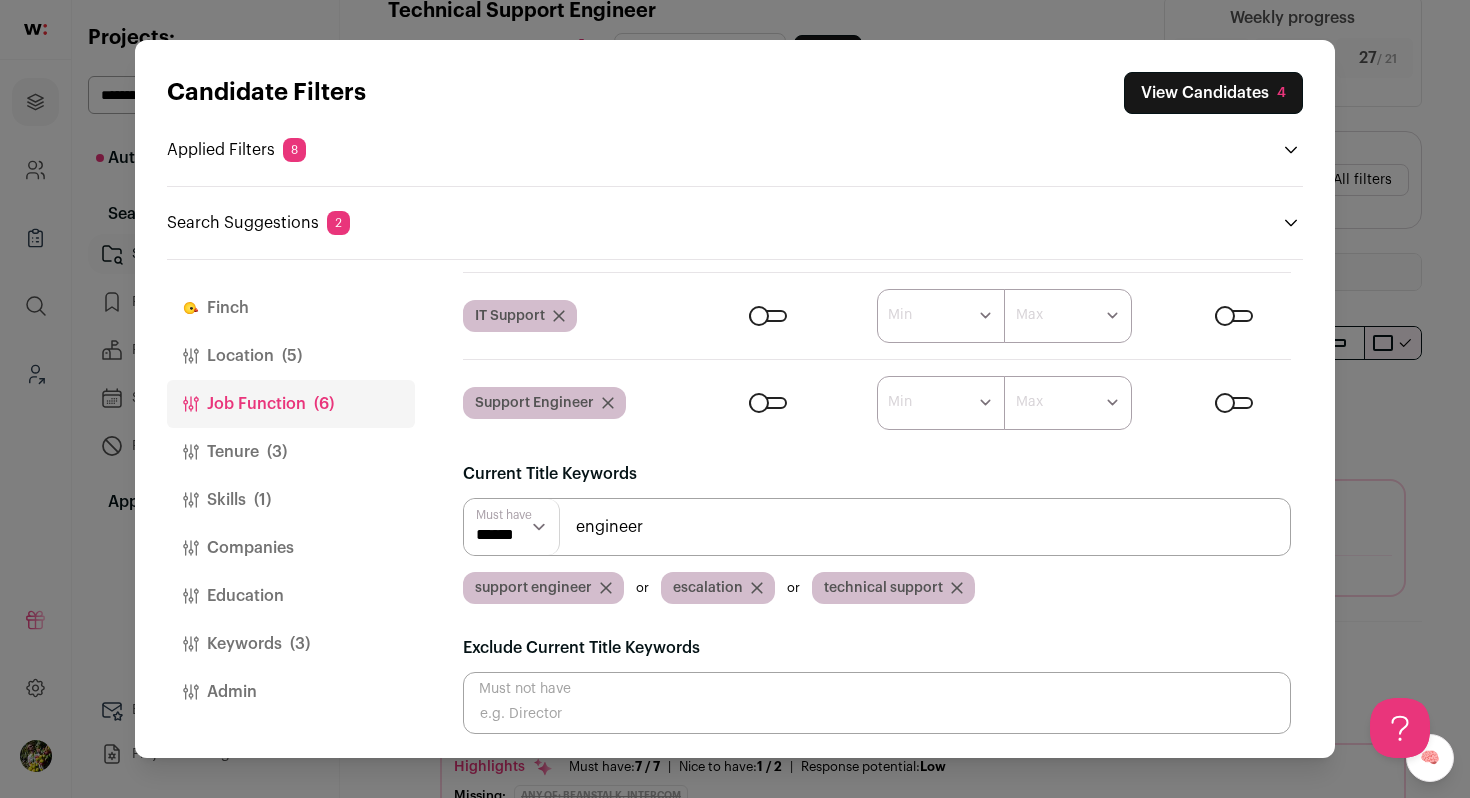type on "engineer" 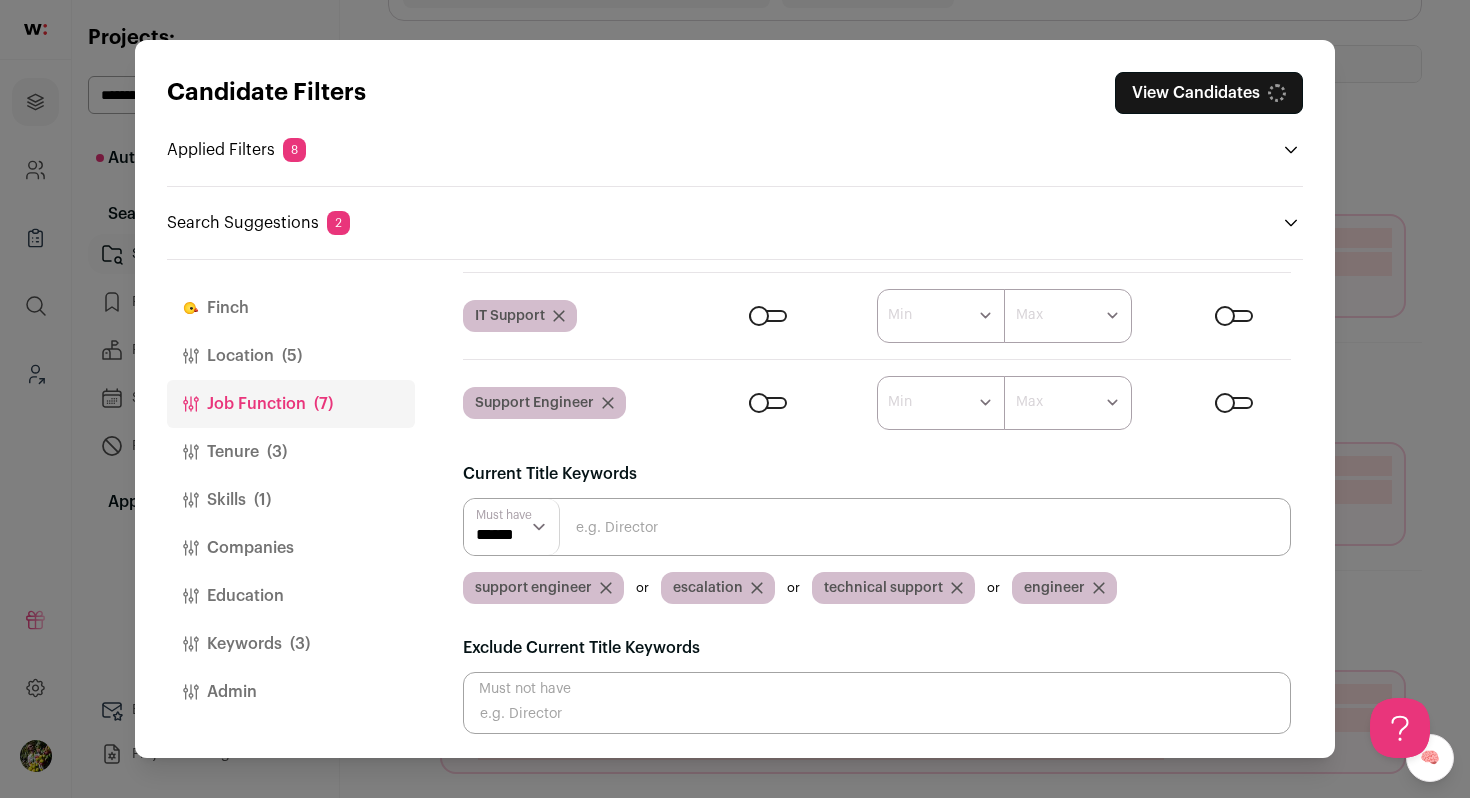 scroll, scrollTop: 266, scrollLeft: 0, axis: vertical 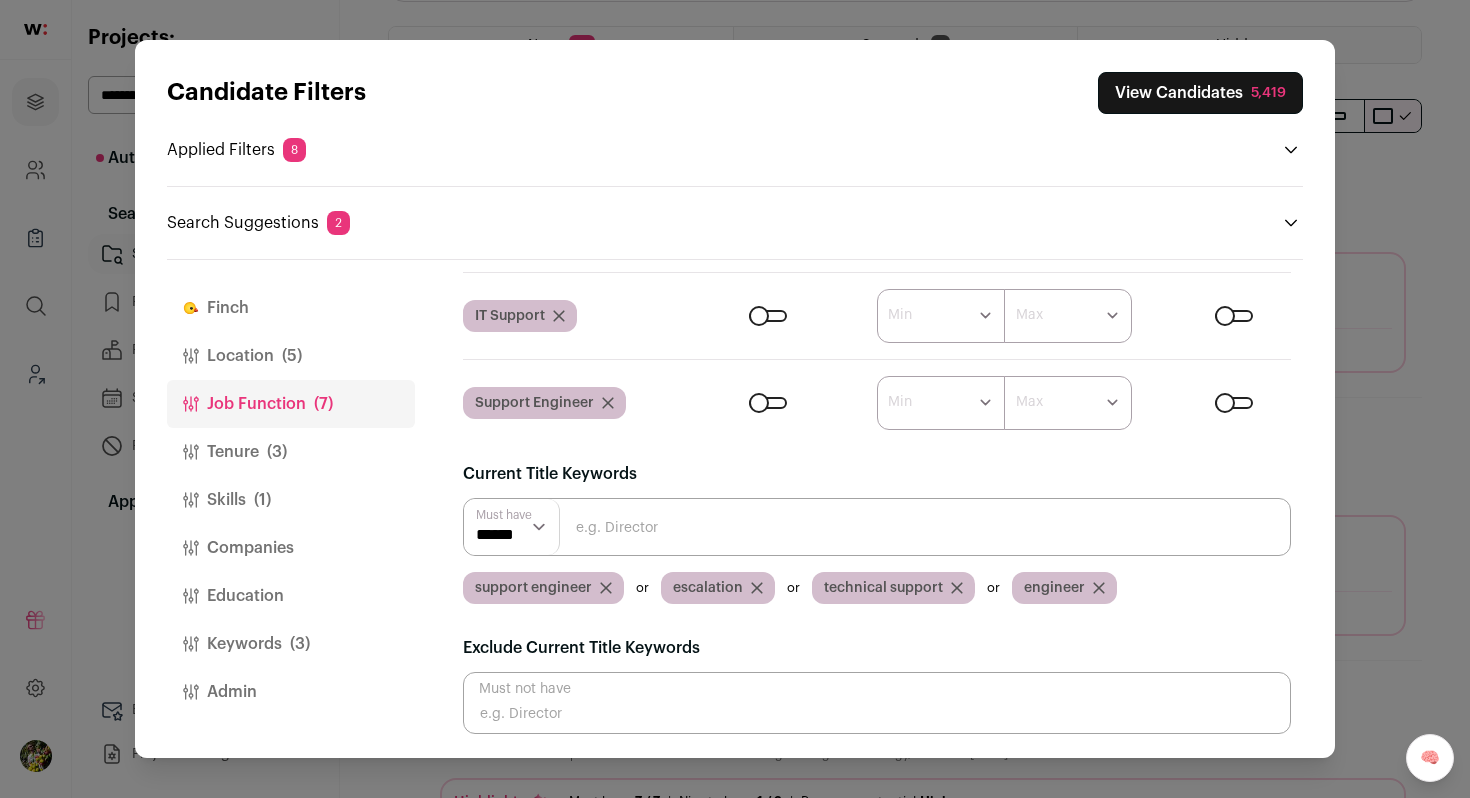 click at bounding box center [877, 527] 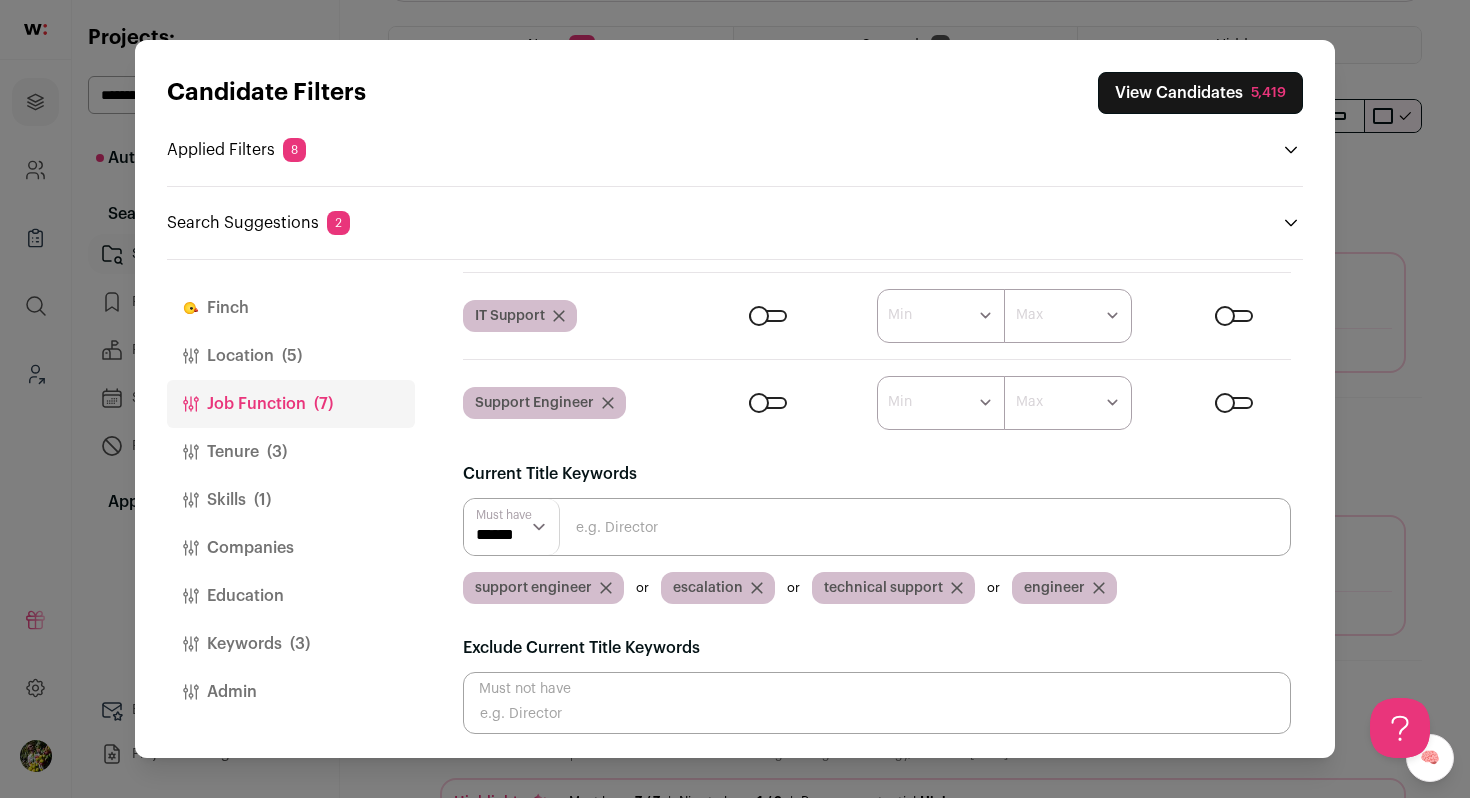 scroll, scrollTop: 0, scrollLeft: 0, axis: both 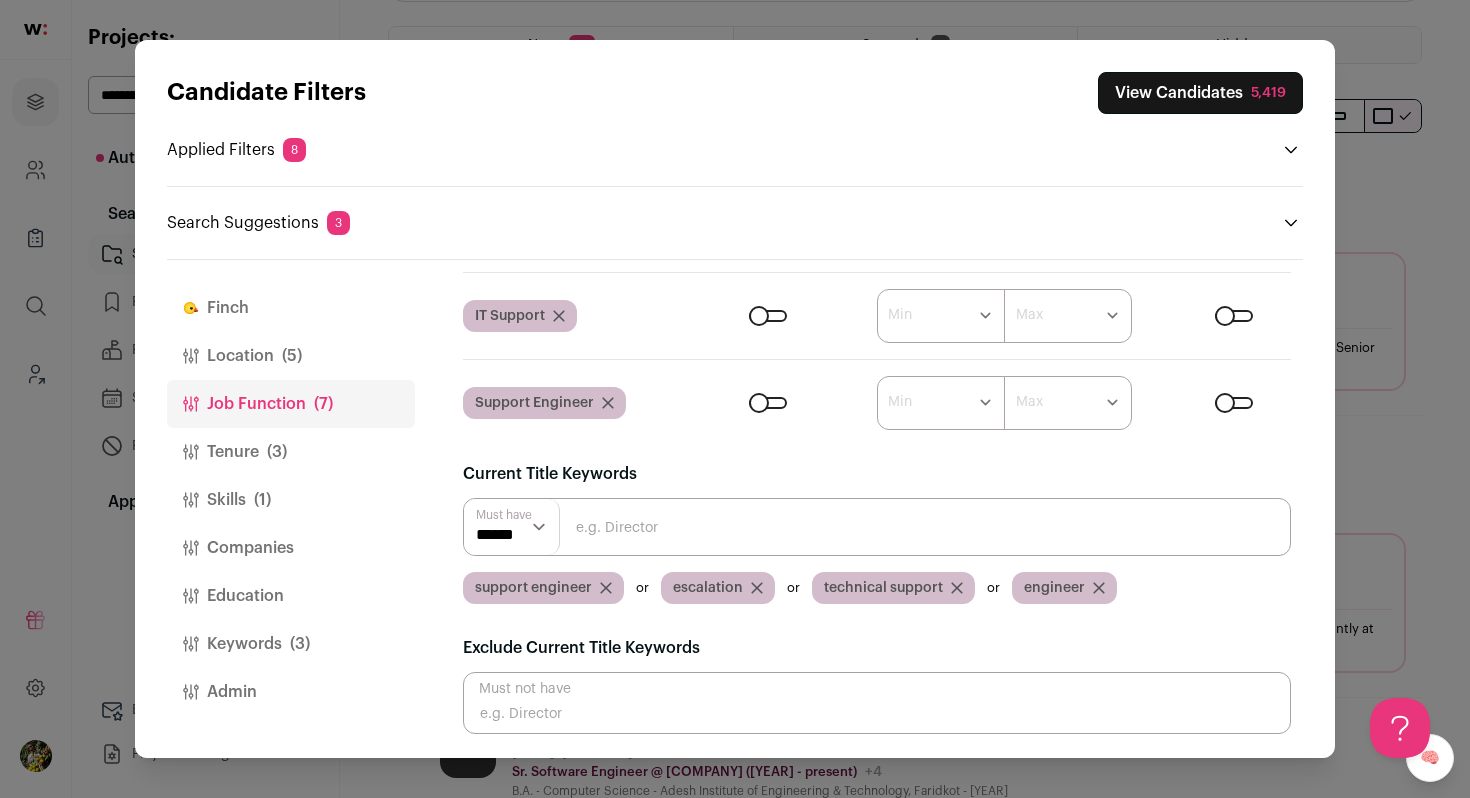 click on "Tenure
(3)" at bounding box center (291, 452) 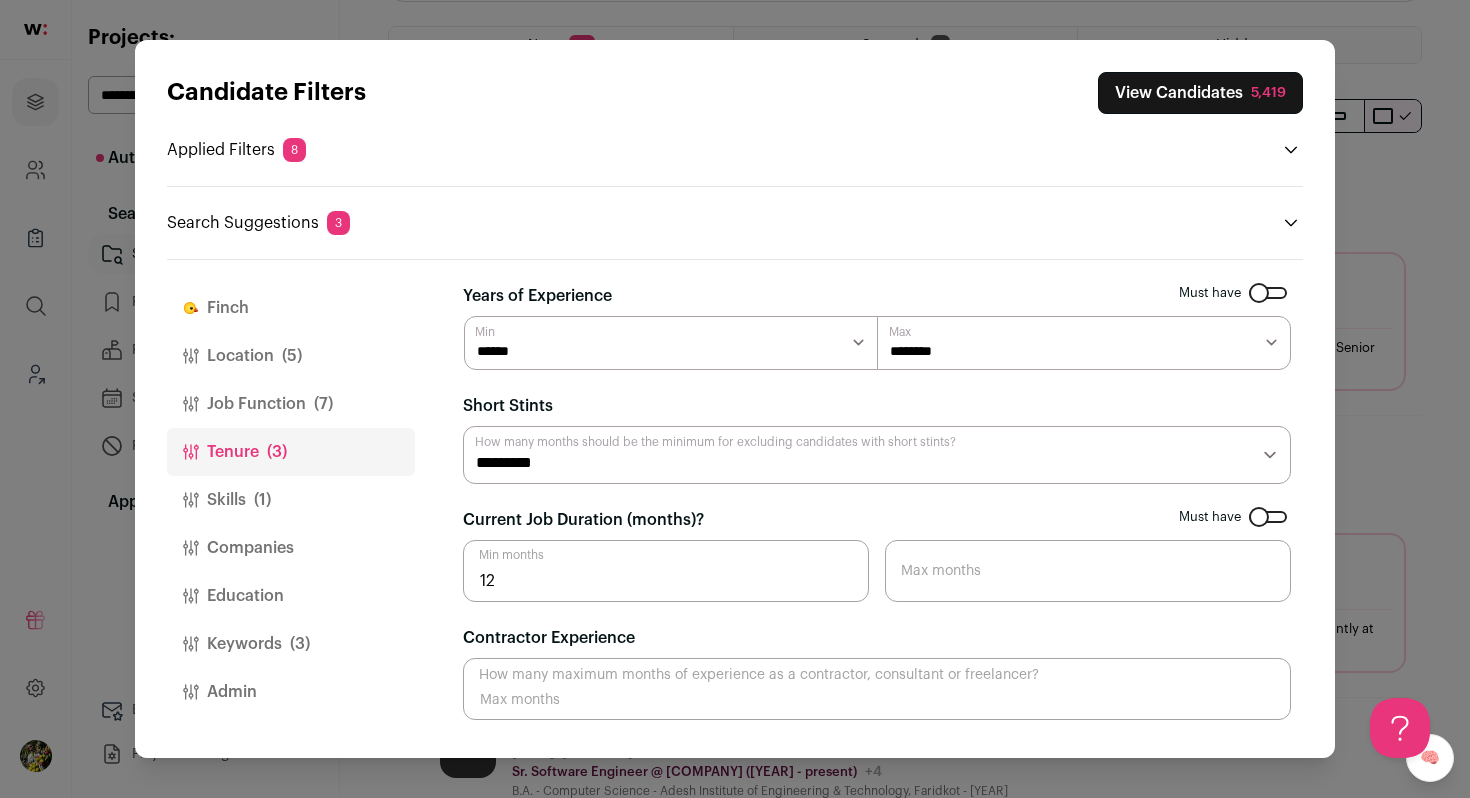 scroll, scrollTop: 0, scrollLeft: 0, axis: both 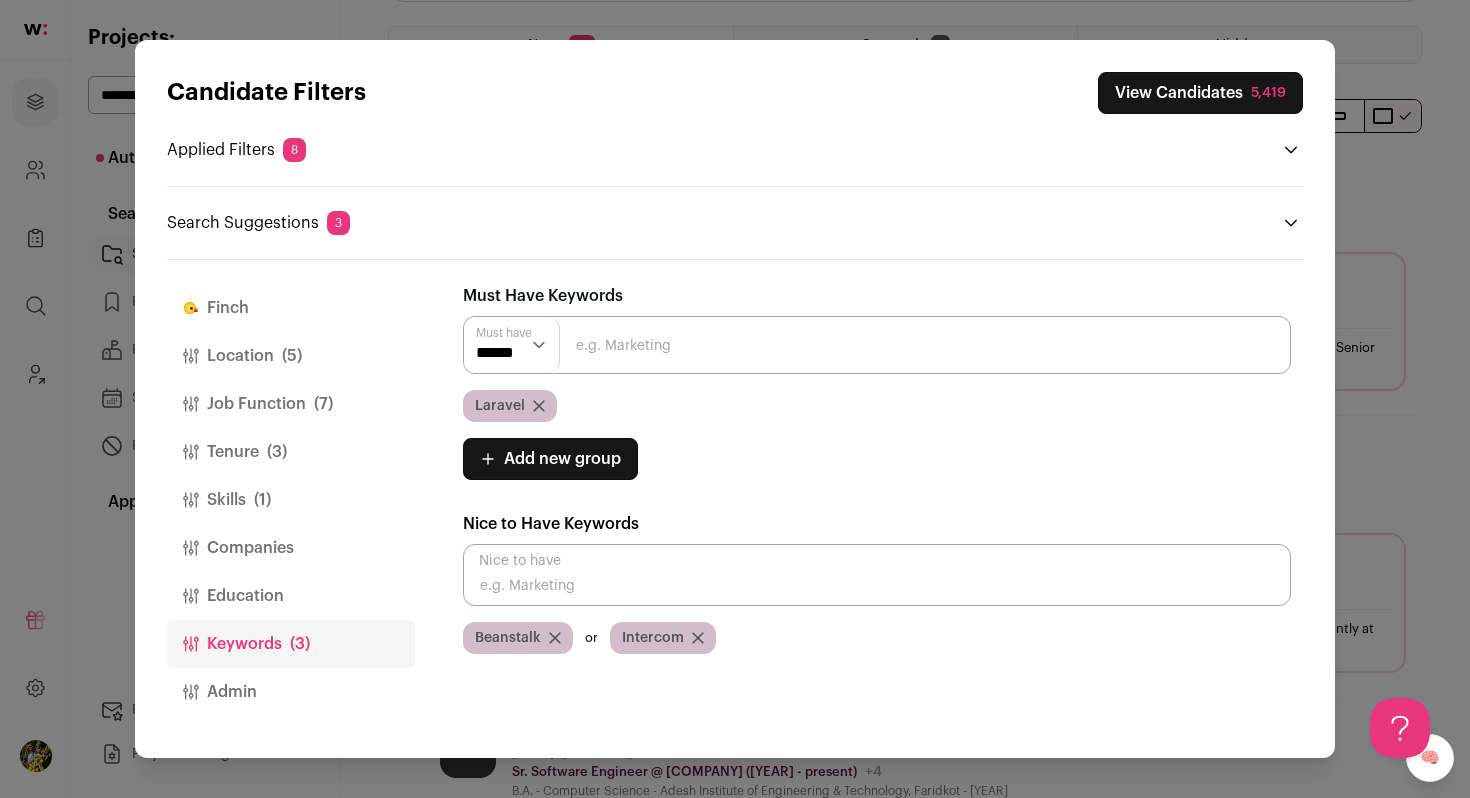 click at bounding box center (877, 345) 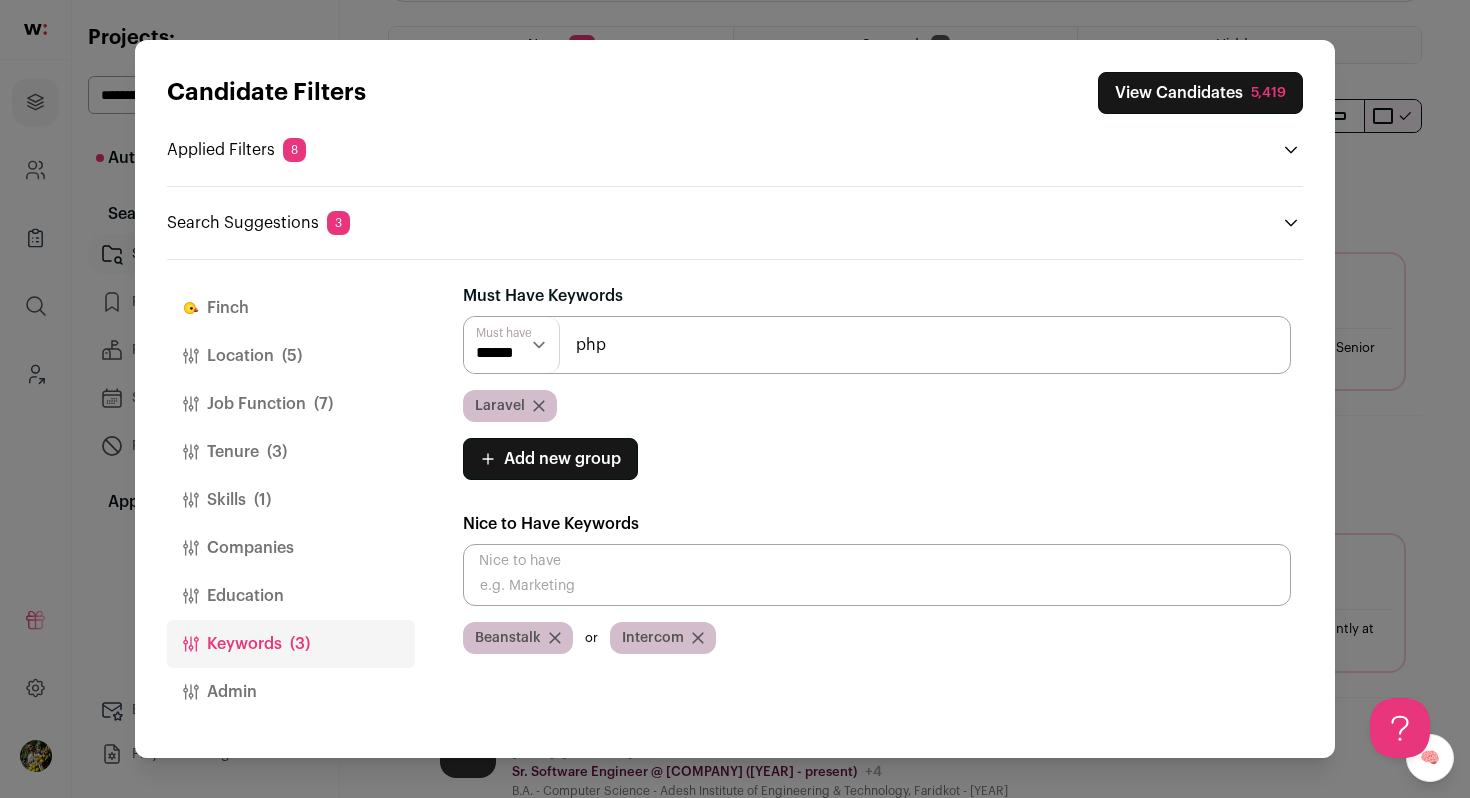 type on "php" 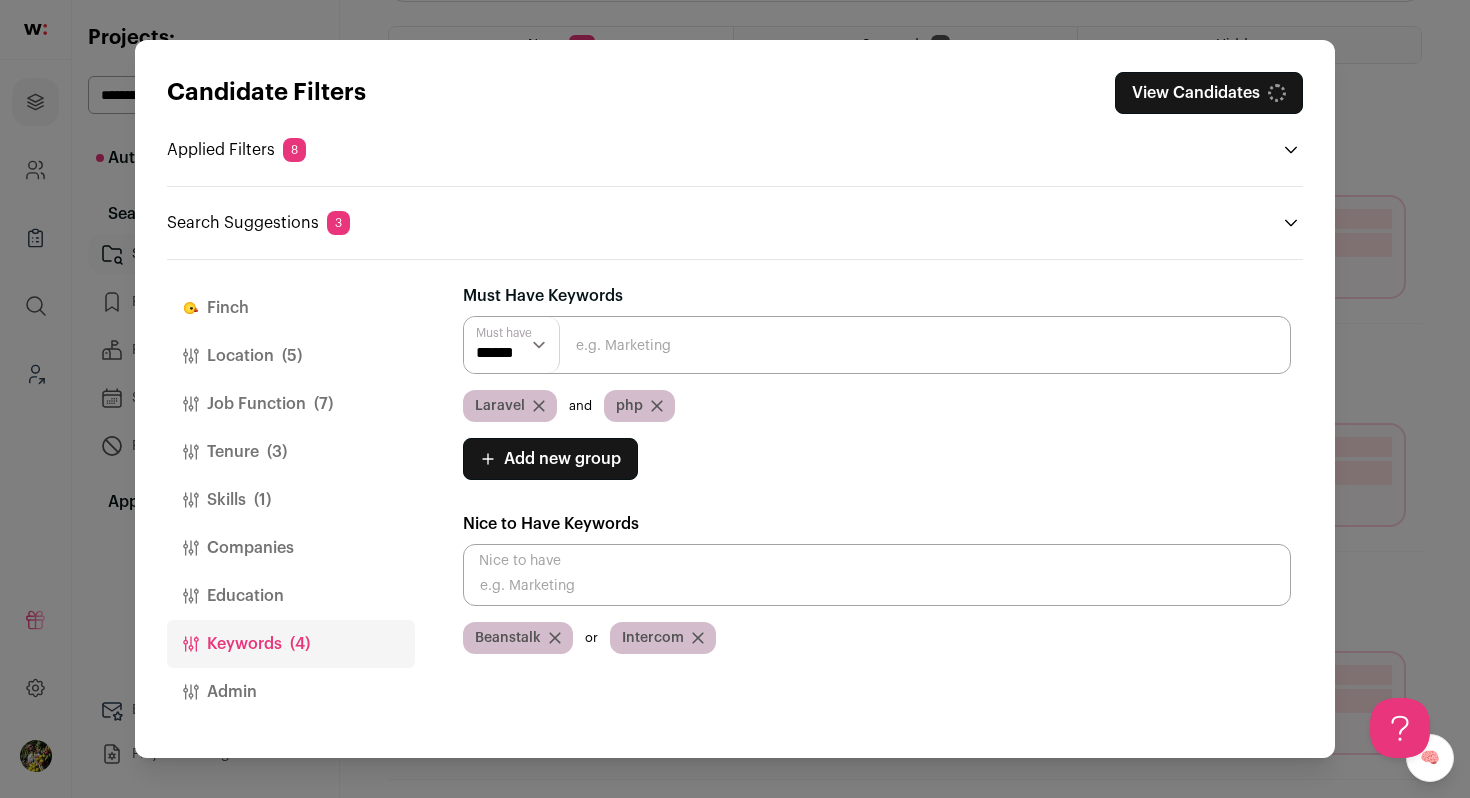 click at bounding box center (877, 345) 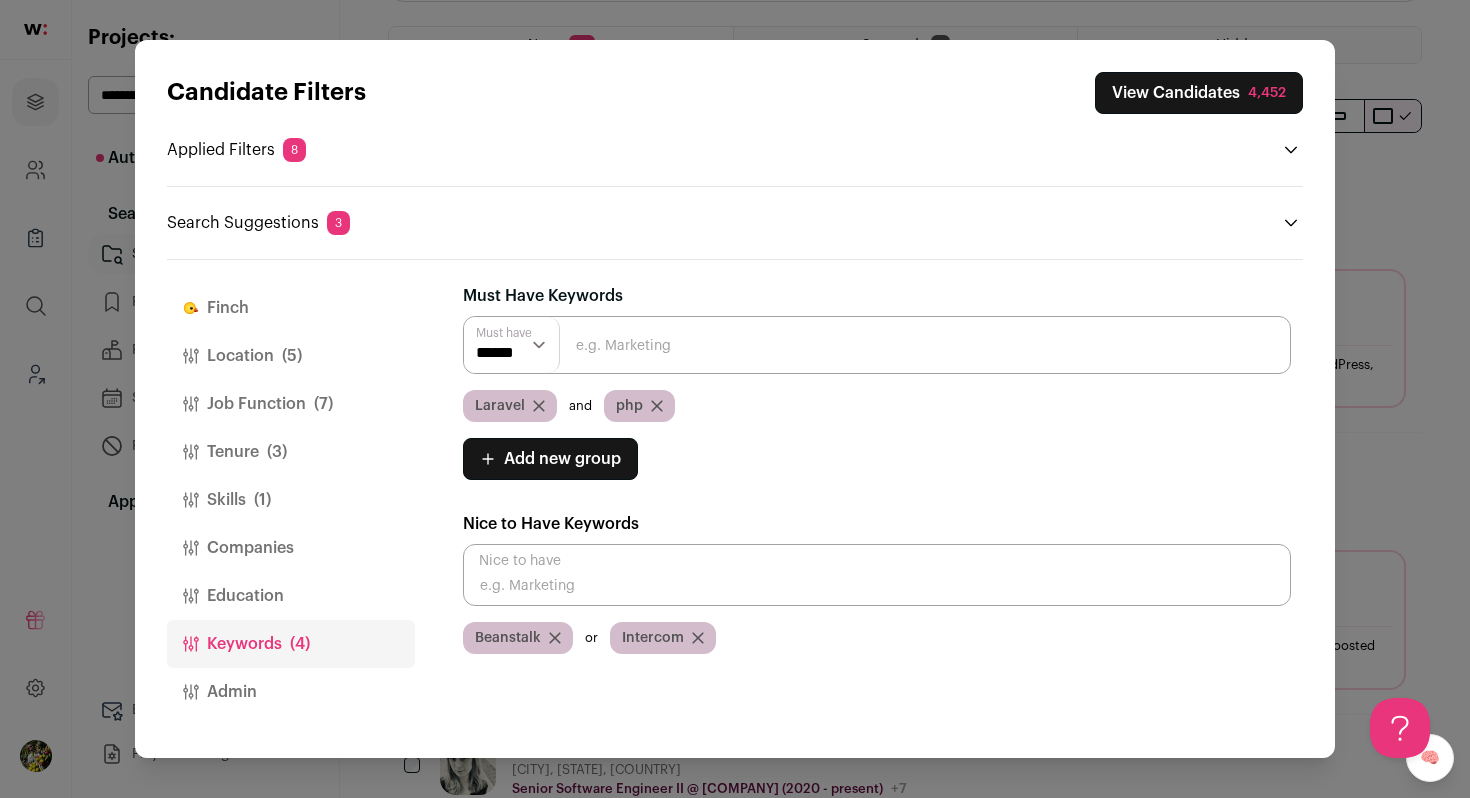 scroll, scrollTop: 0, scrollLeft: 0, axis: both 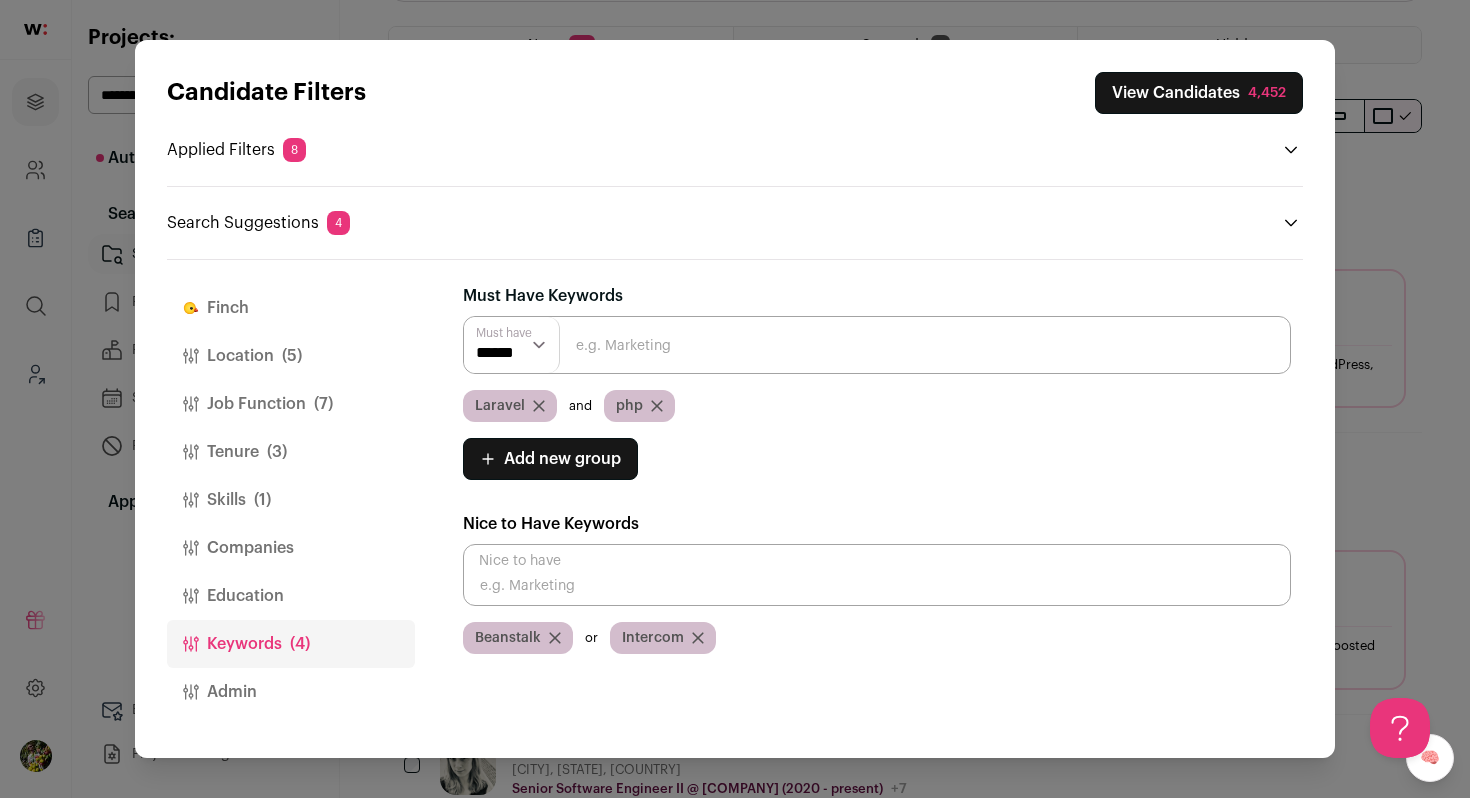 click on "Admin" at bounding box center (291, 692) 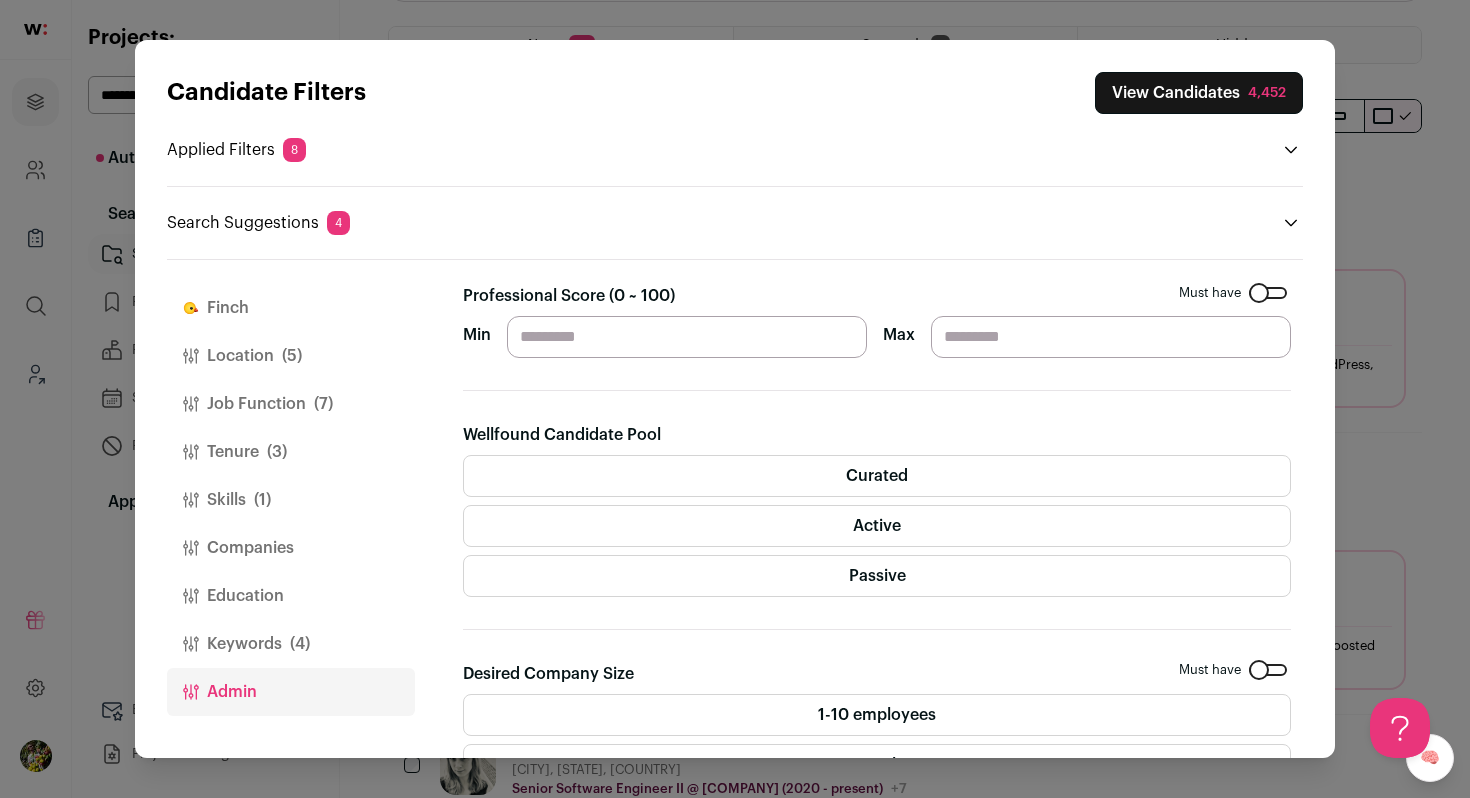 scroll, scrollTop: 311, scrollLeft: 0, axis: vertical 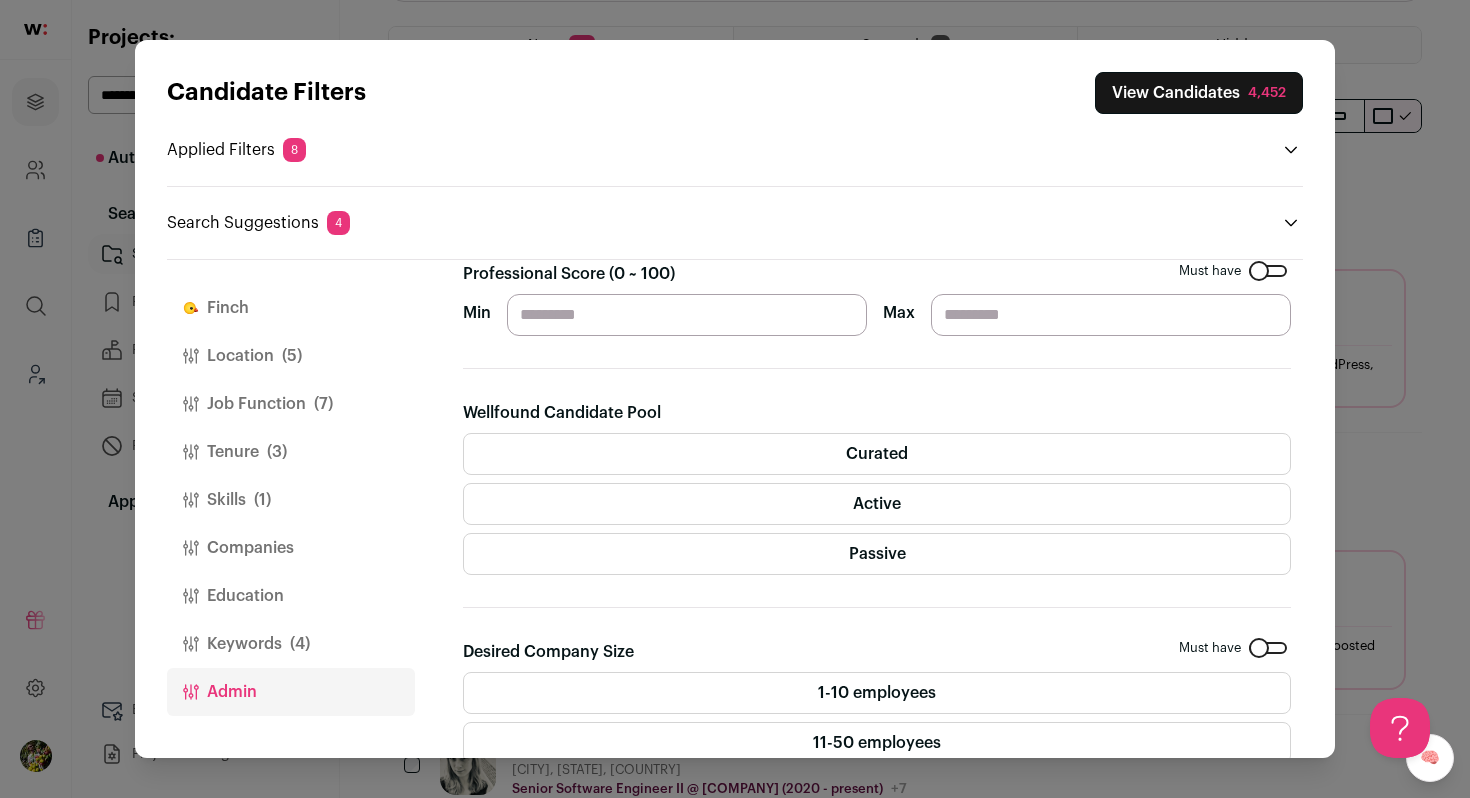 click on "Curated" at bounding box center [877, 454] 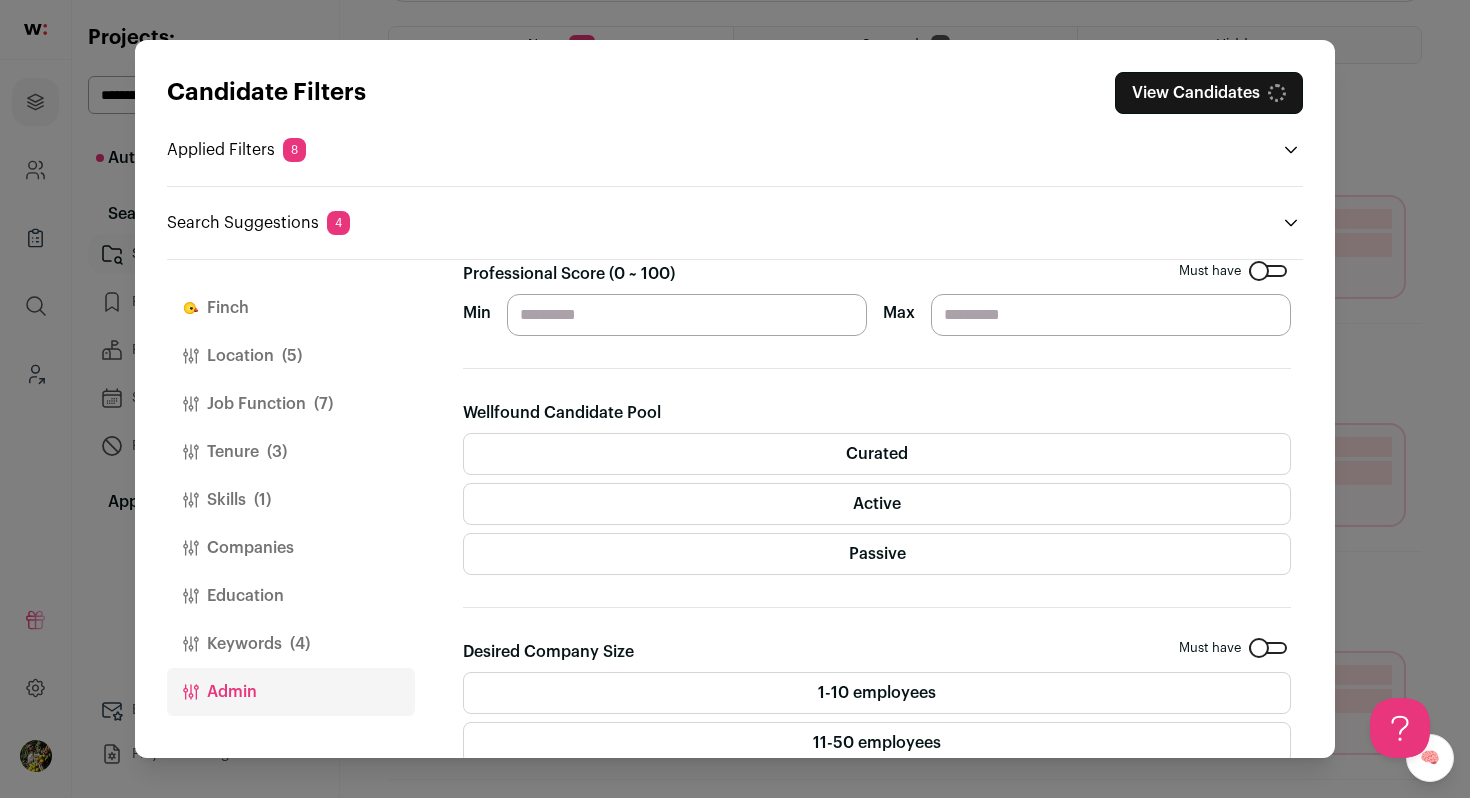 click on "Active" at bounding box center (877, 504) 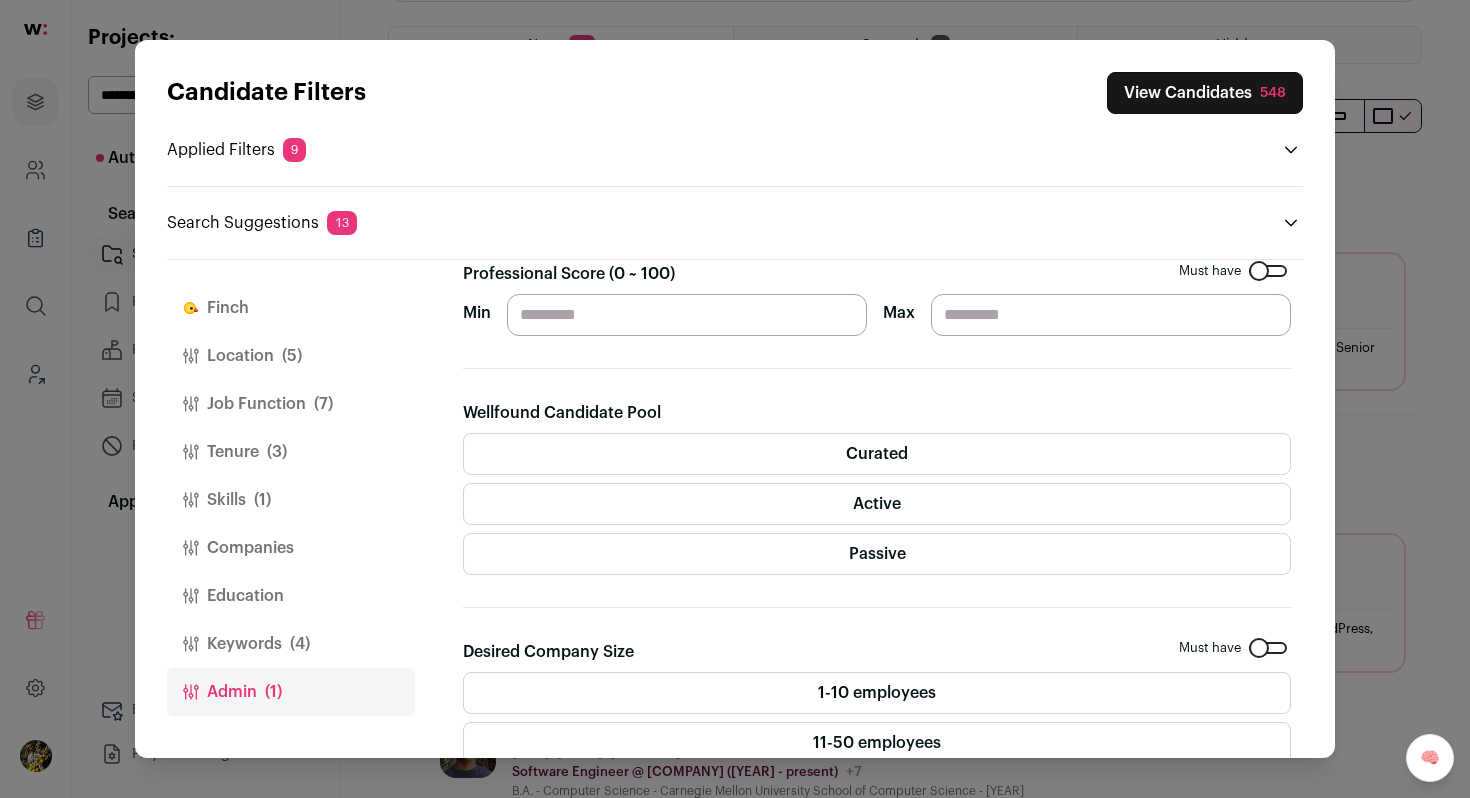 scroll, scrollTop: 0, scrollLeft: 0, axis: both 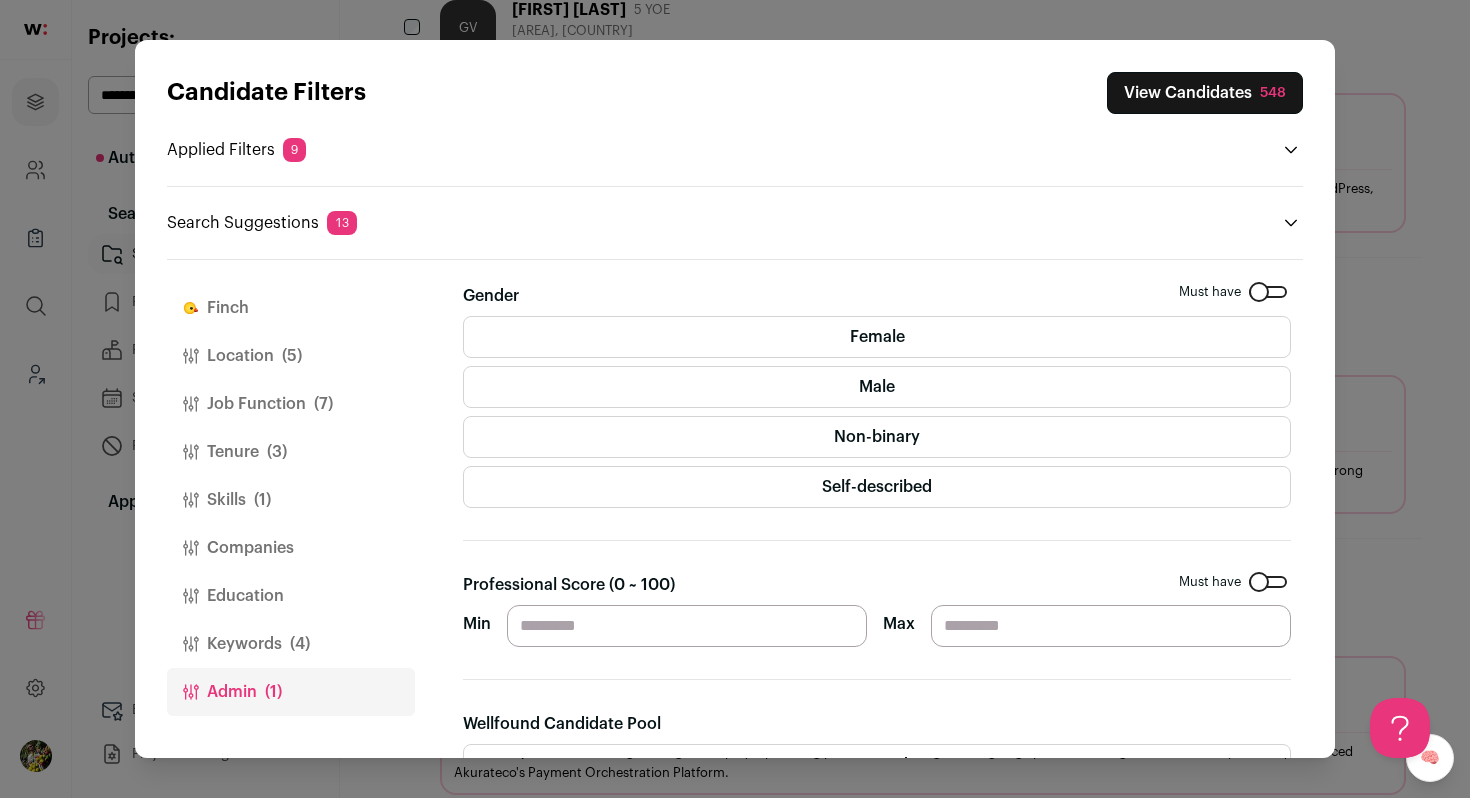 click on "Keywords
(4)" at bounding box center (291, 644) 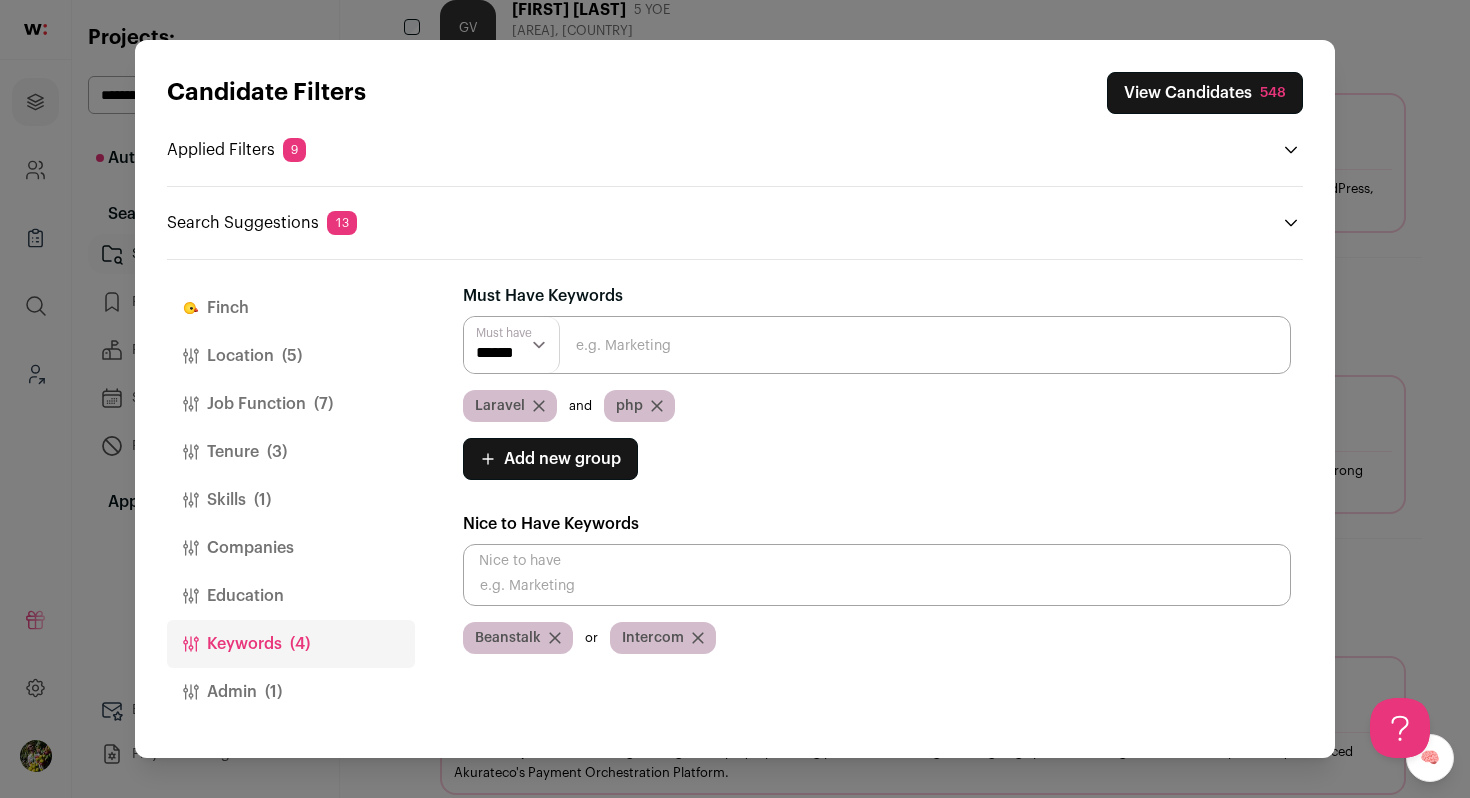 click on "Education" at bounding box center (291, 596) 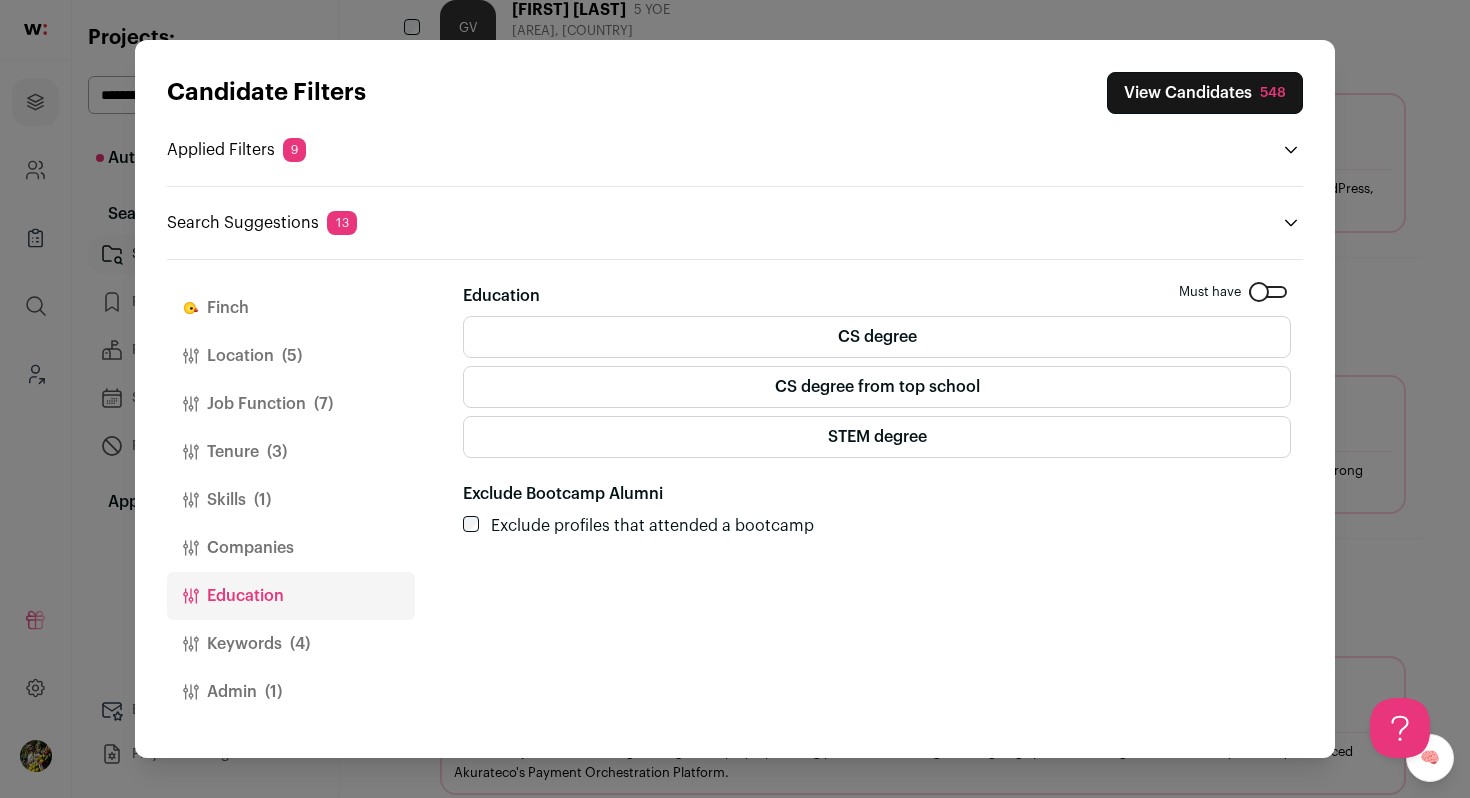 click on "Companies" at bounding box center (291, 548) 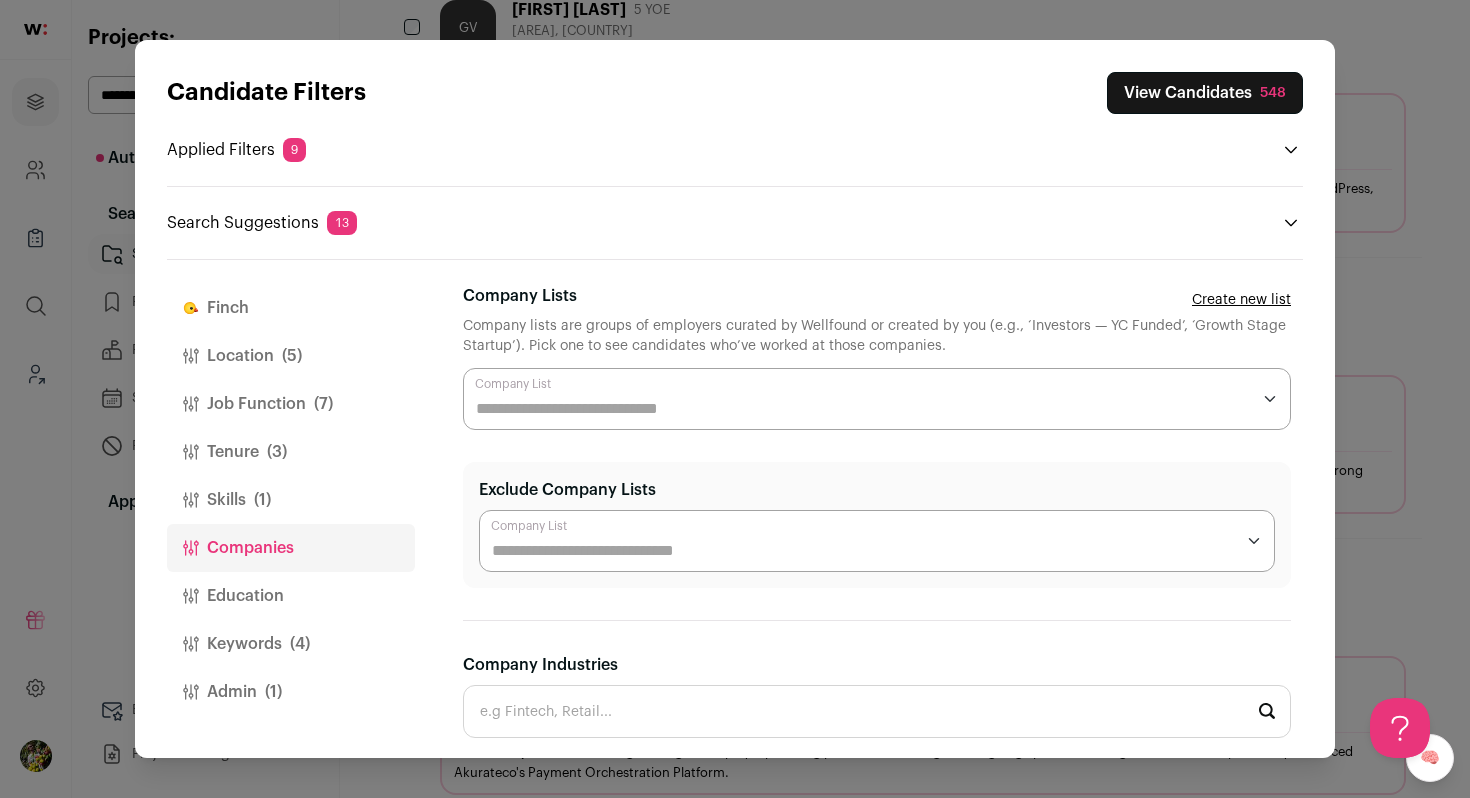 click on "Skills
(1)" at bounding box center [291, 500] 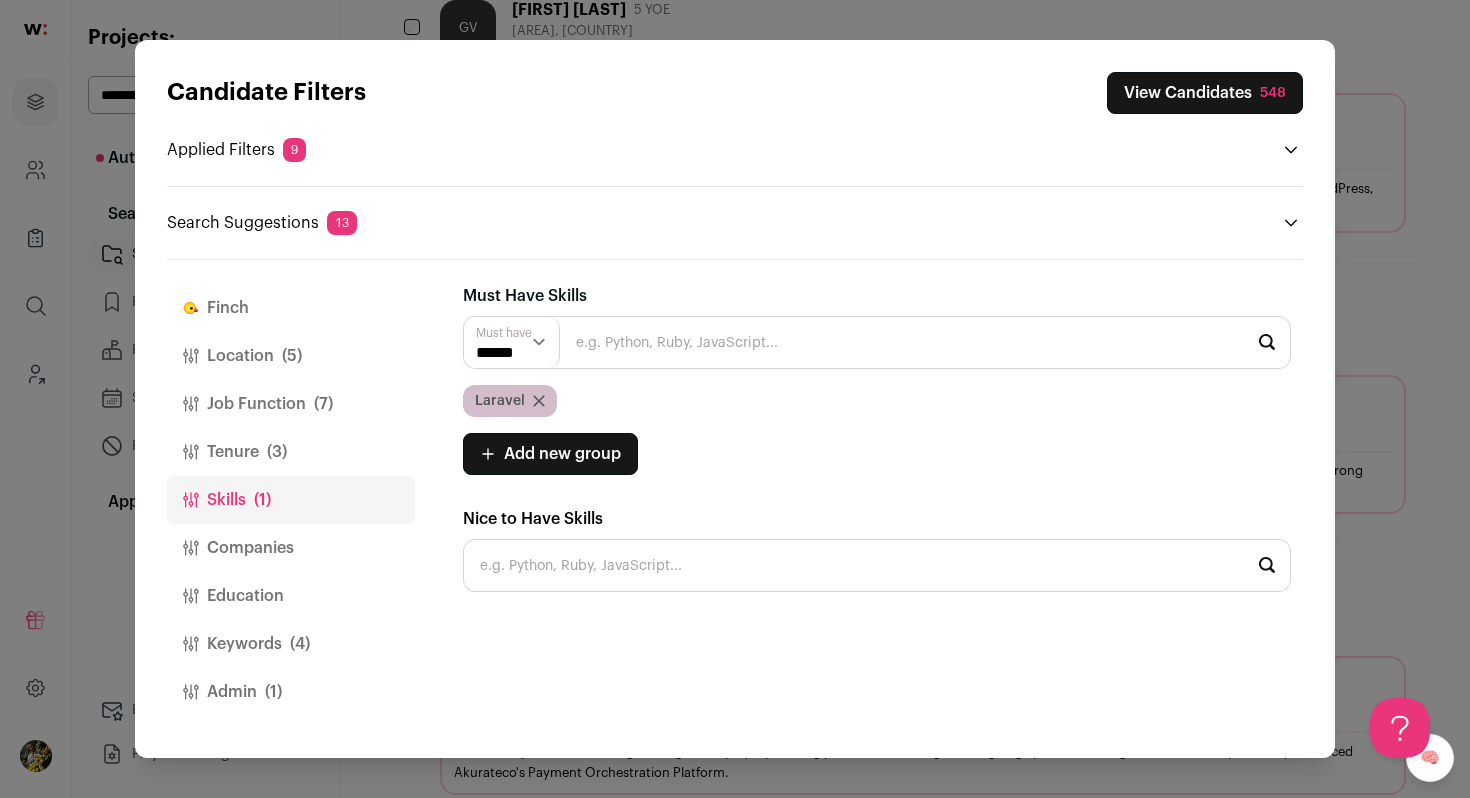 click on "Tenure
(3)" at bounding box center (291, 452) 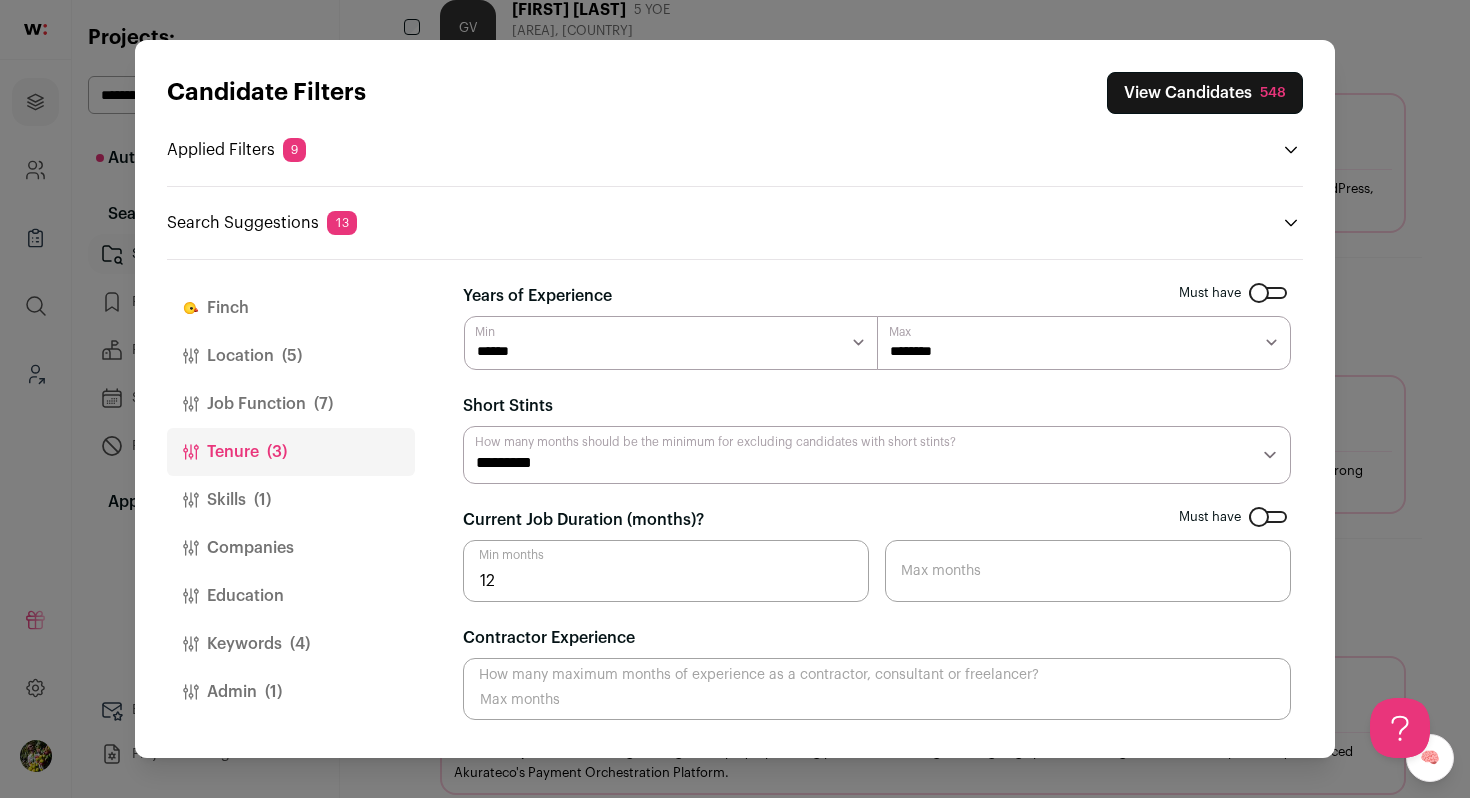 scroll, scrollTop: 692, scrollLeft: 0, axis: vertical 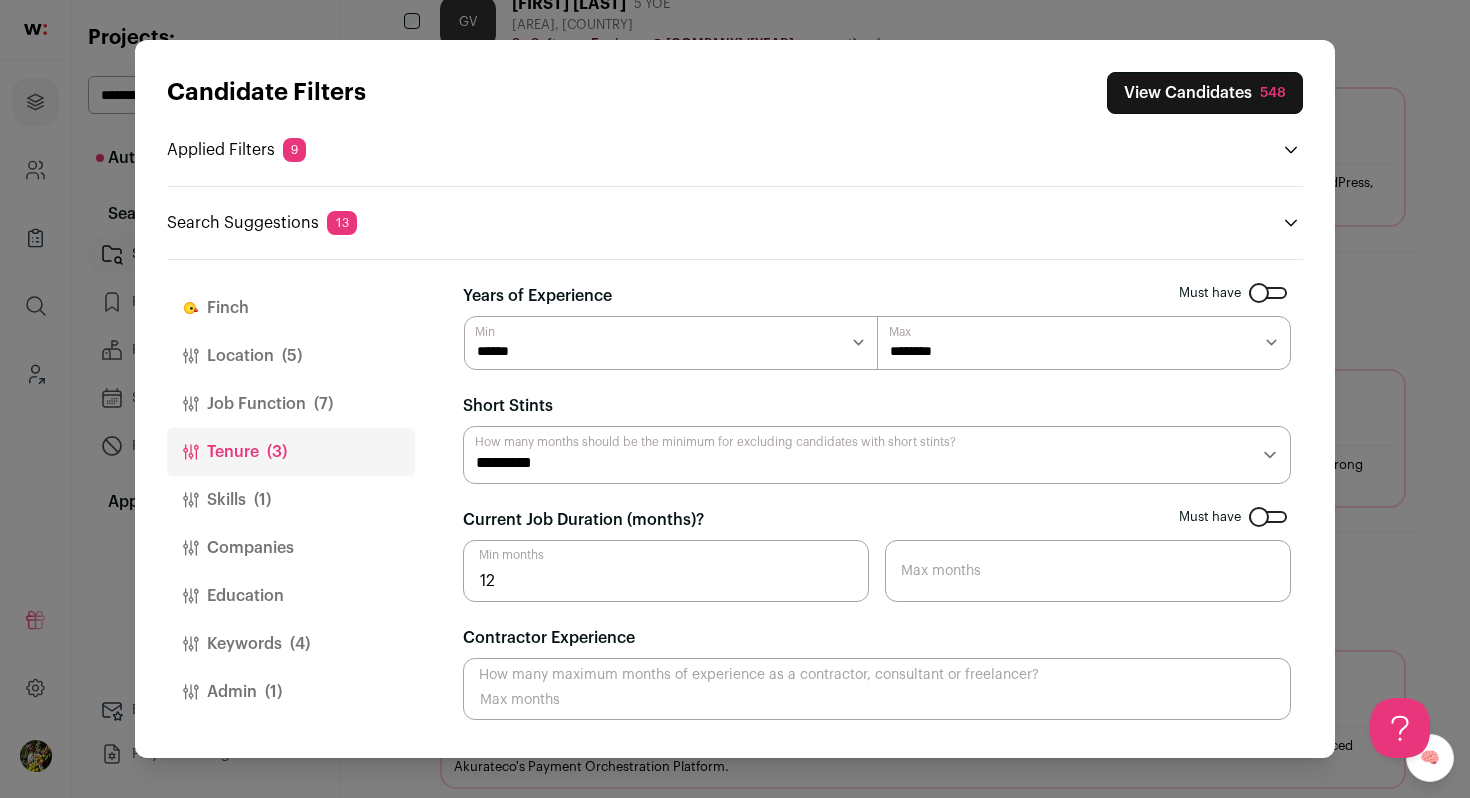 click on "Max" at bounding box center (900, 332) 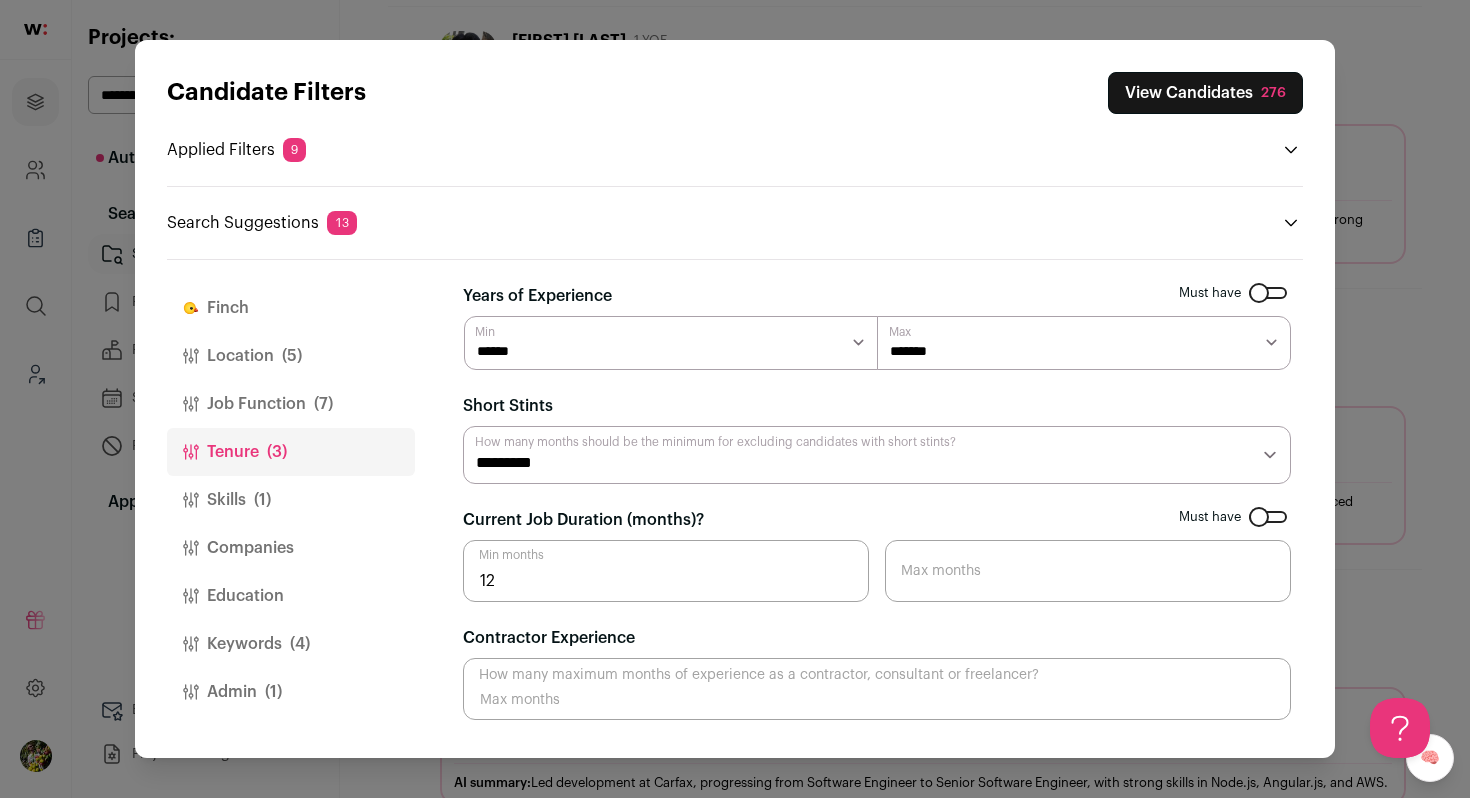 scroll, scrollTop: 0, scrollLeft: 0, axis: both 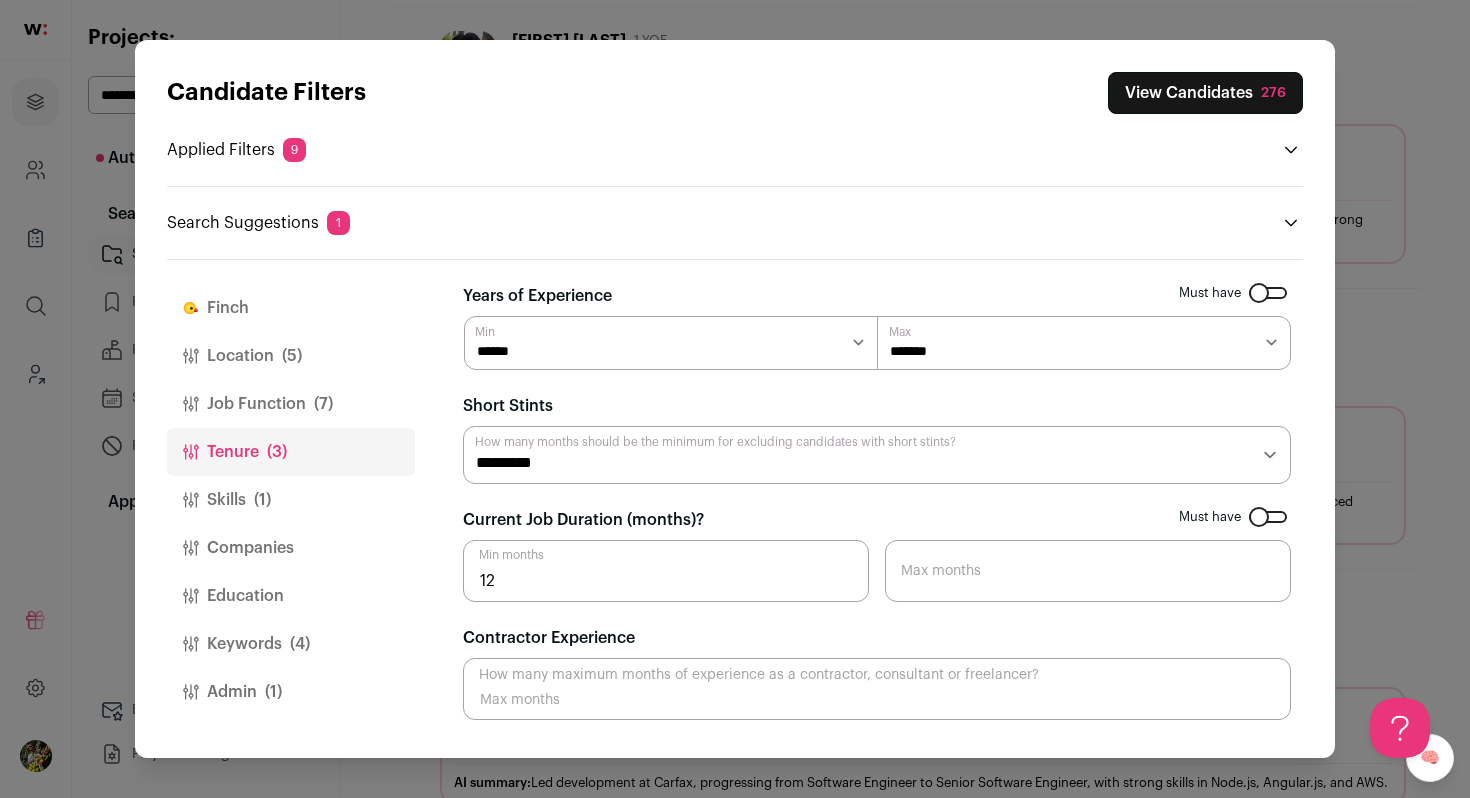 click on "View Candidates
276" at bounding box center [1205, 93] 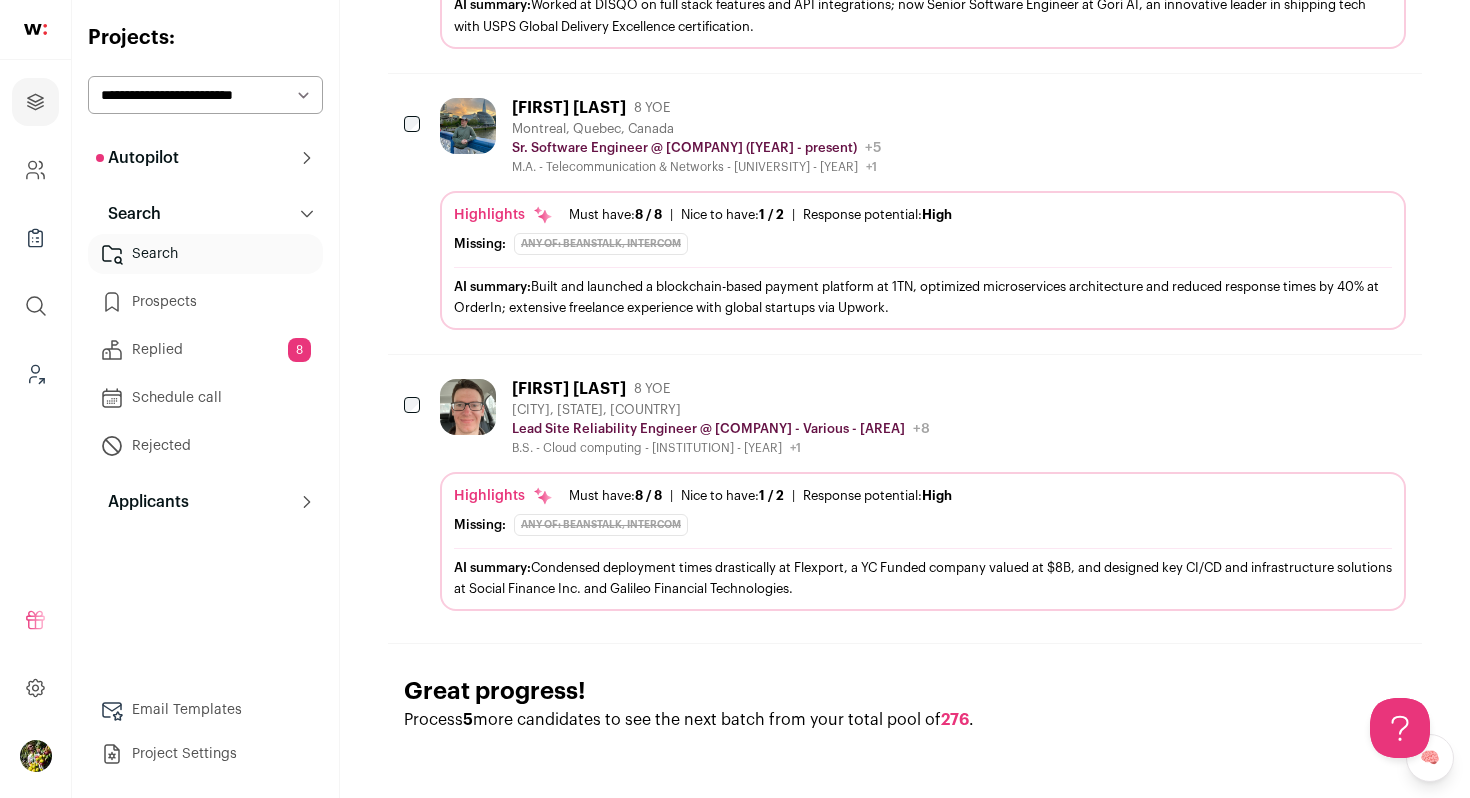 scroll, scrollTop: 2554, scrollLeft: 0, axis: vertical 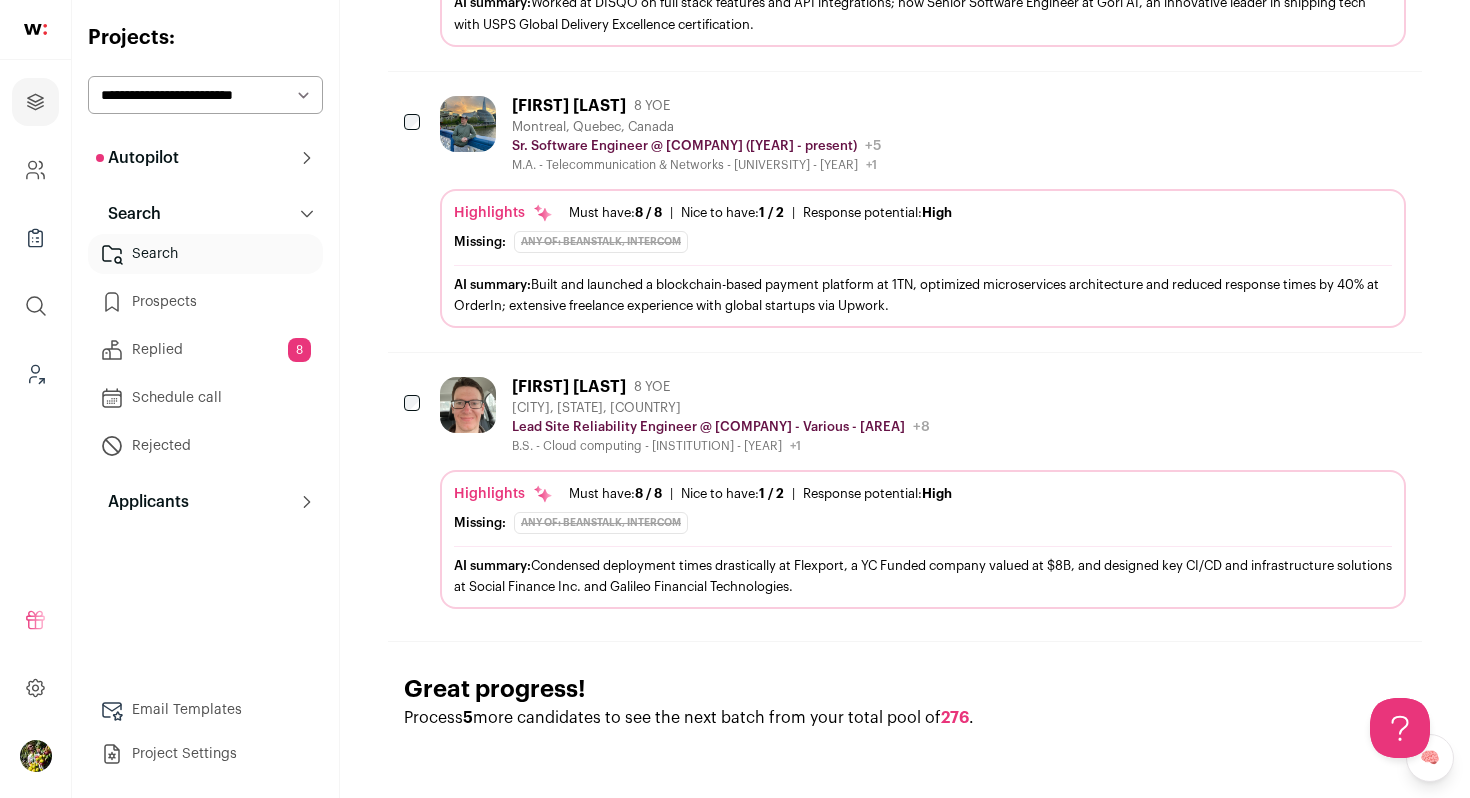 click 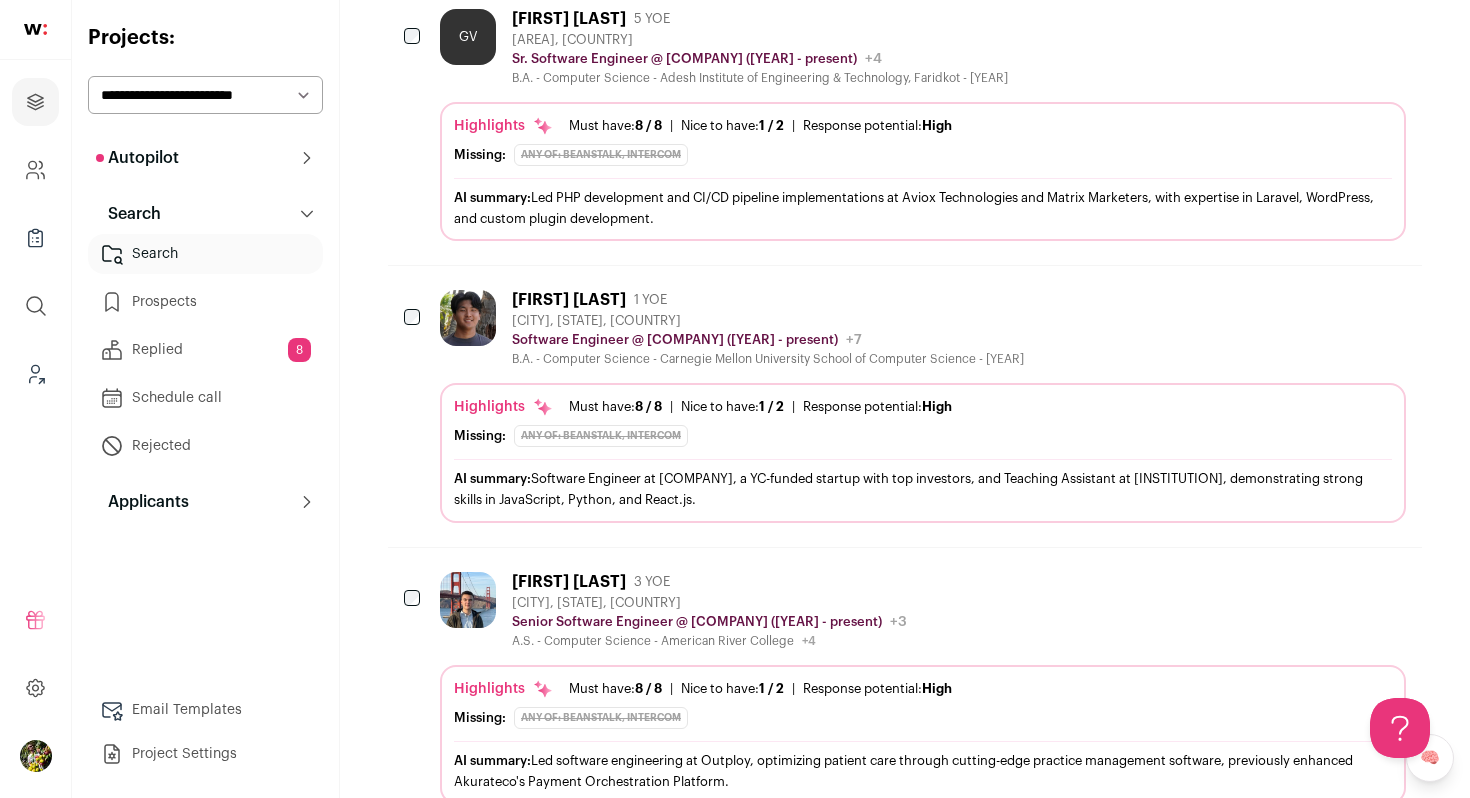 scroll, scrollTop: 0, scrollLeft: 0, axis: both 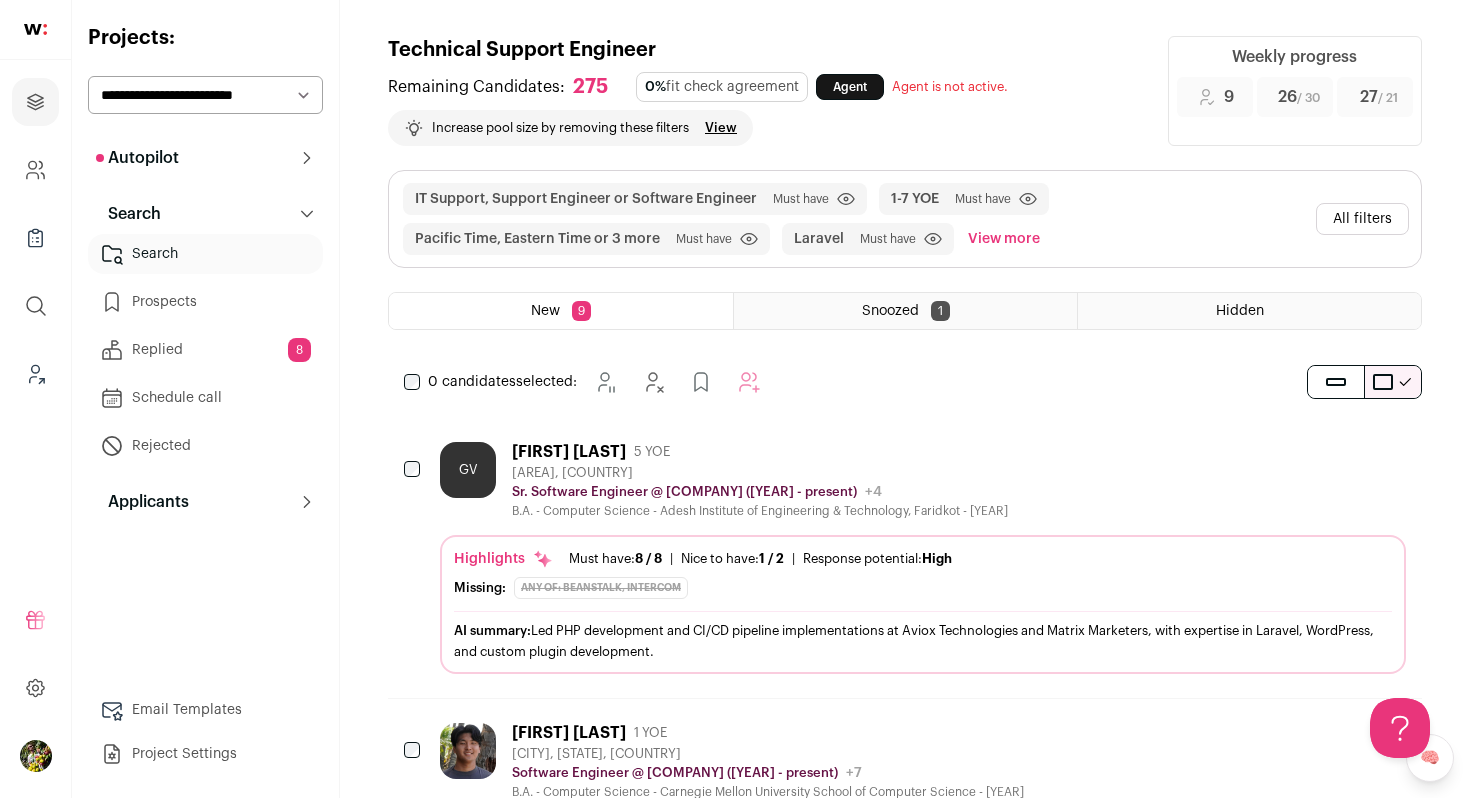 click on "All filters" at bounding box center (1362, 219) 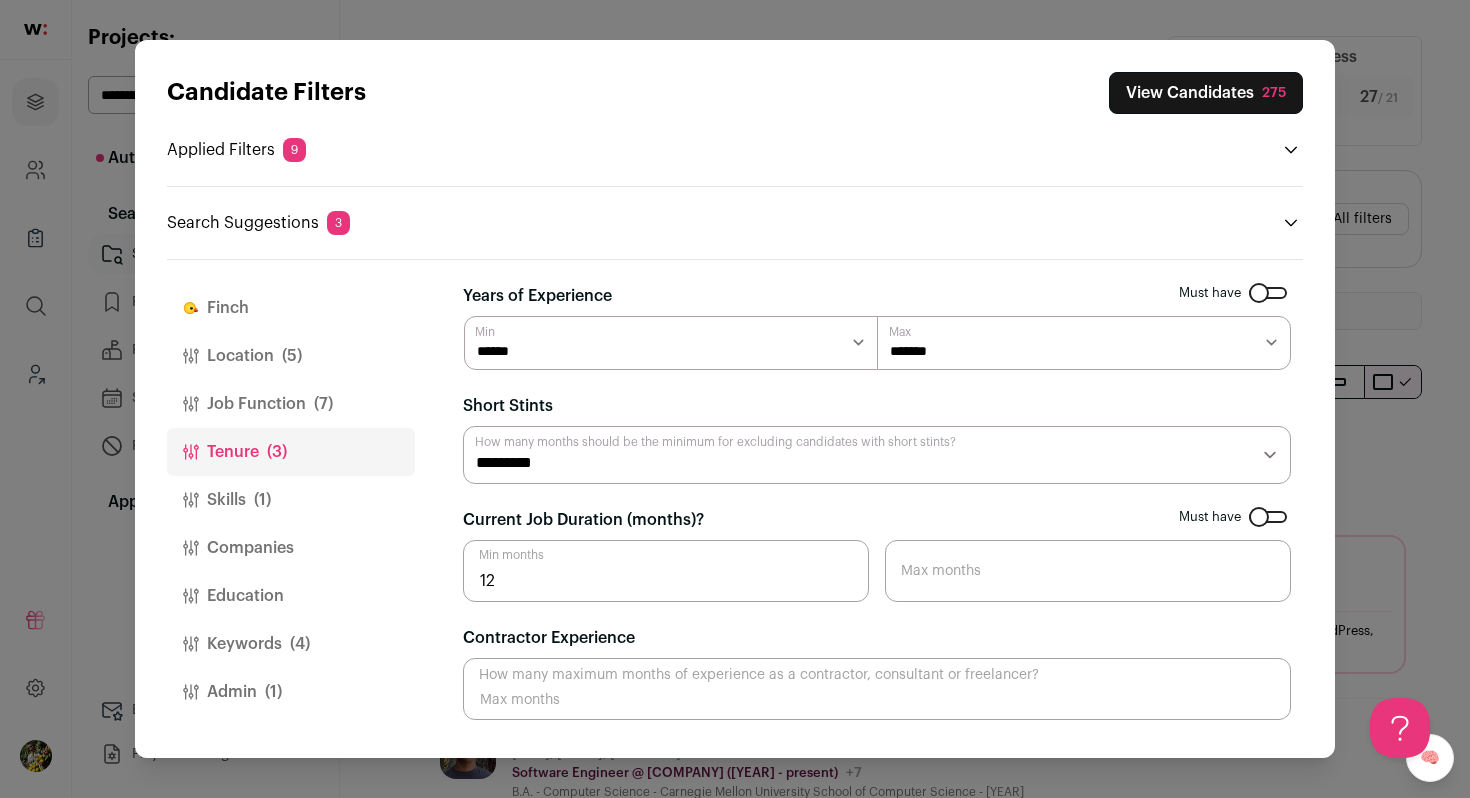 click on "*******
*******
*******
*******
*******
*******
*******
*******
********
********
********
********
********
********
********
********
********
********" at bounding box center [1084, 343] 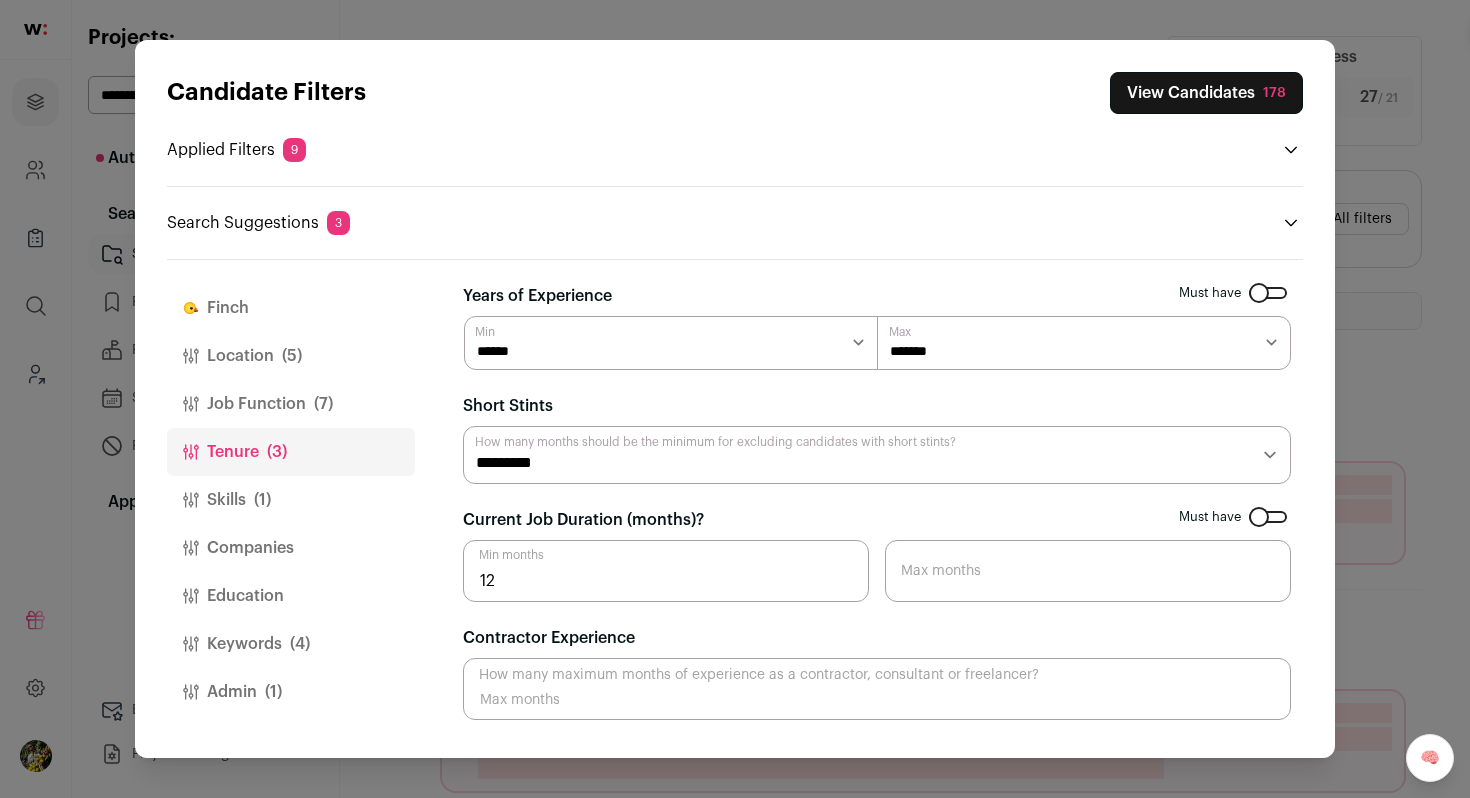 click on "Location
(5)" at bounding box center [291, 356] 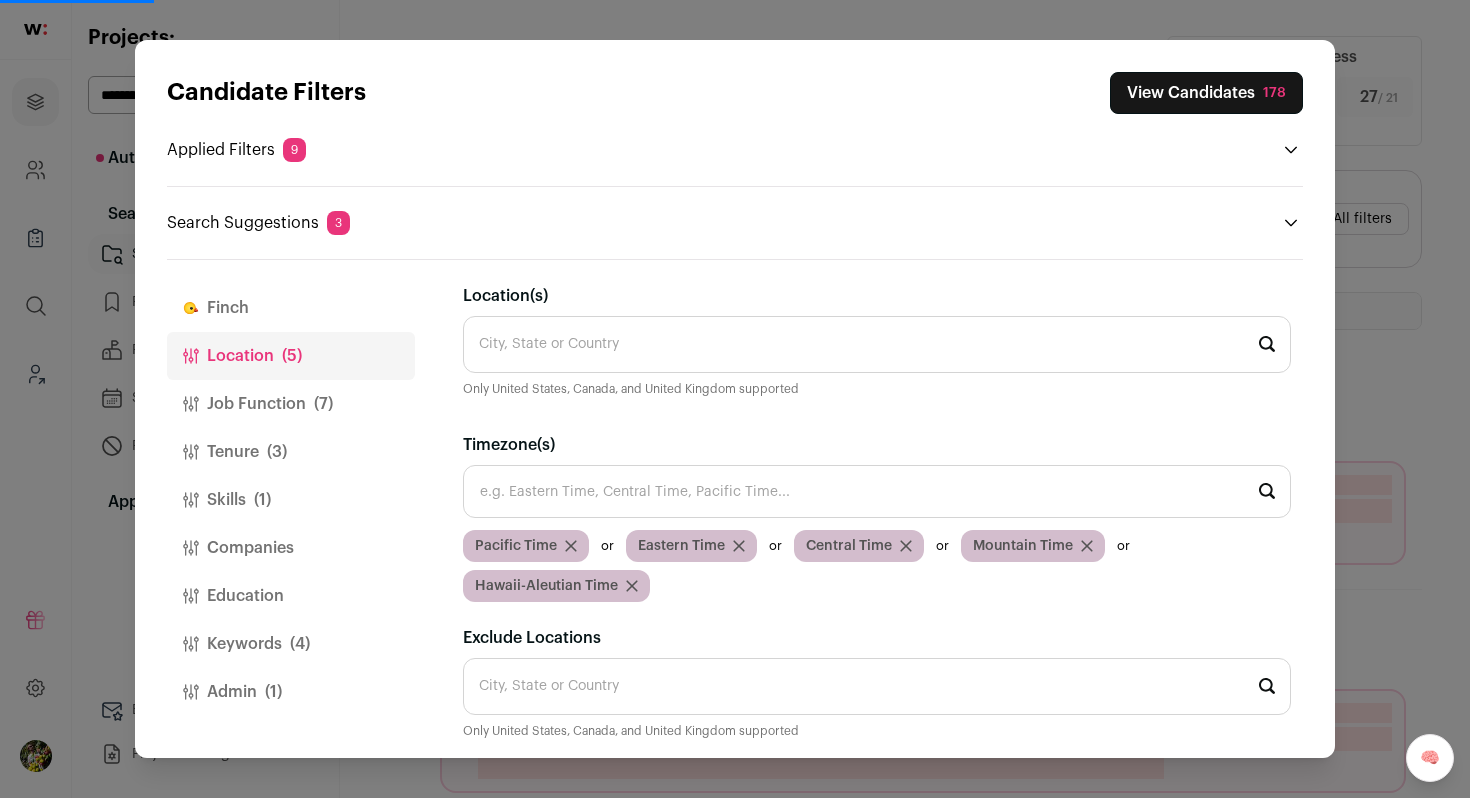 click on "Location(s)" at bounding box center [877, 344] 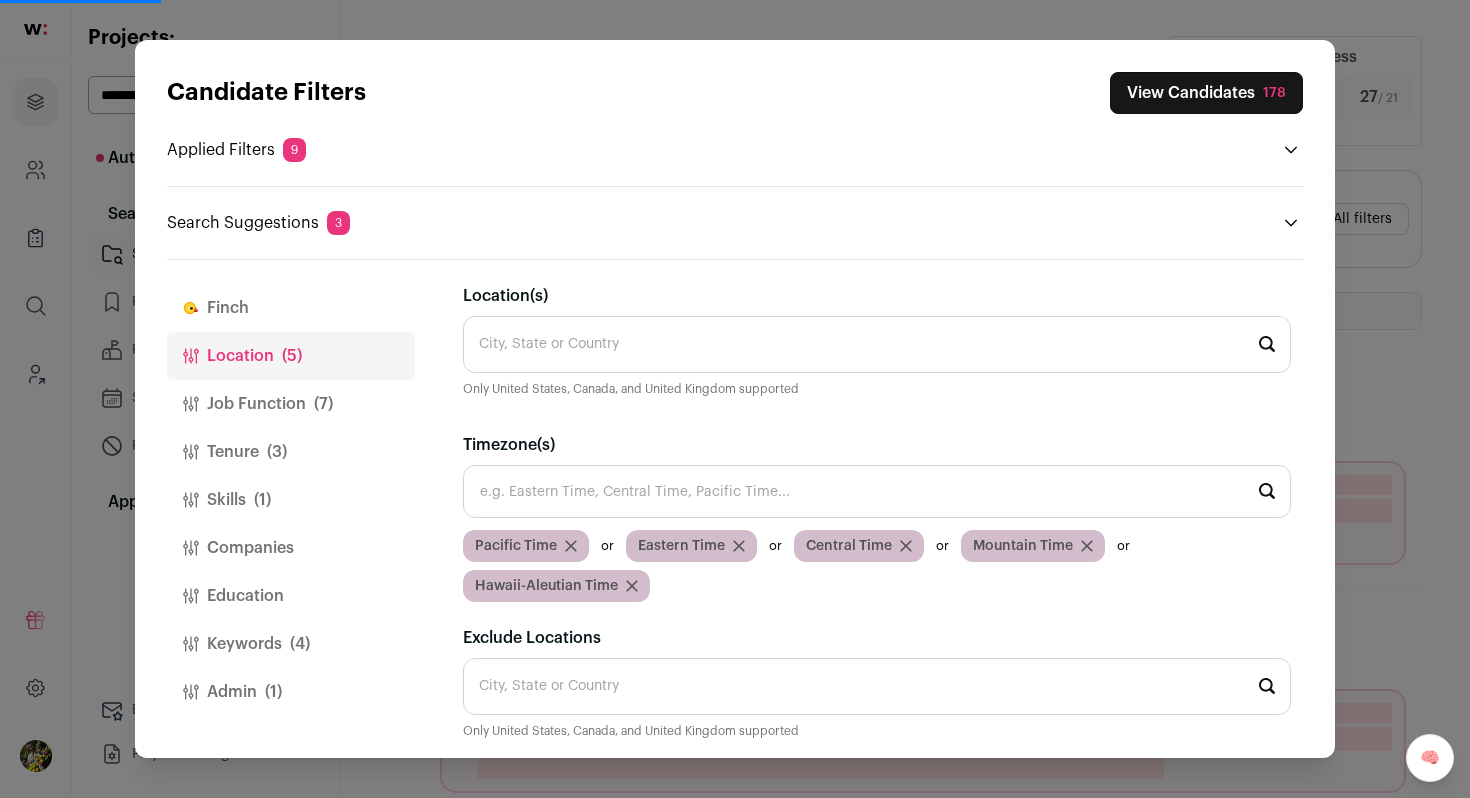 scroll, scrollTop: 41, scrollLeft: 0, axis: vertical 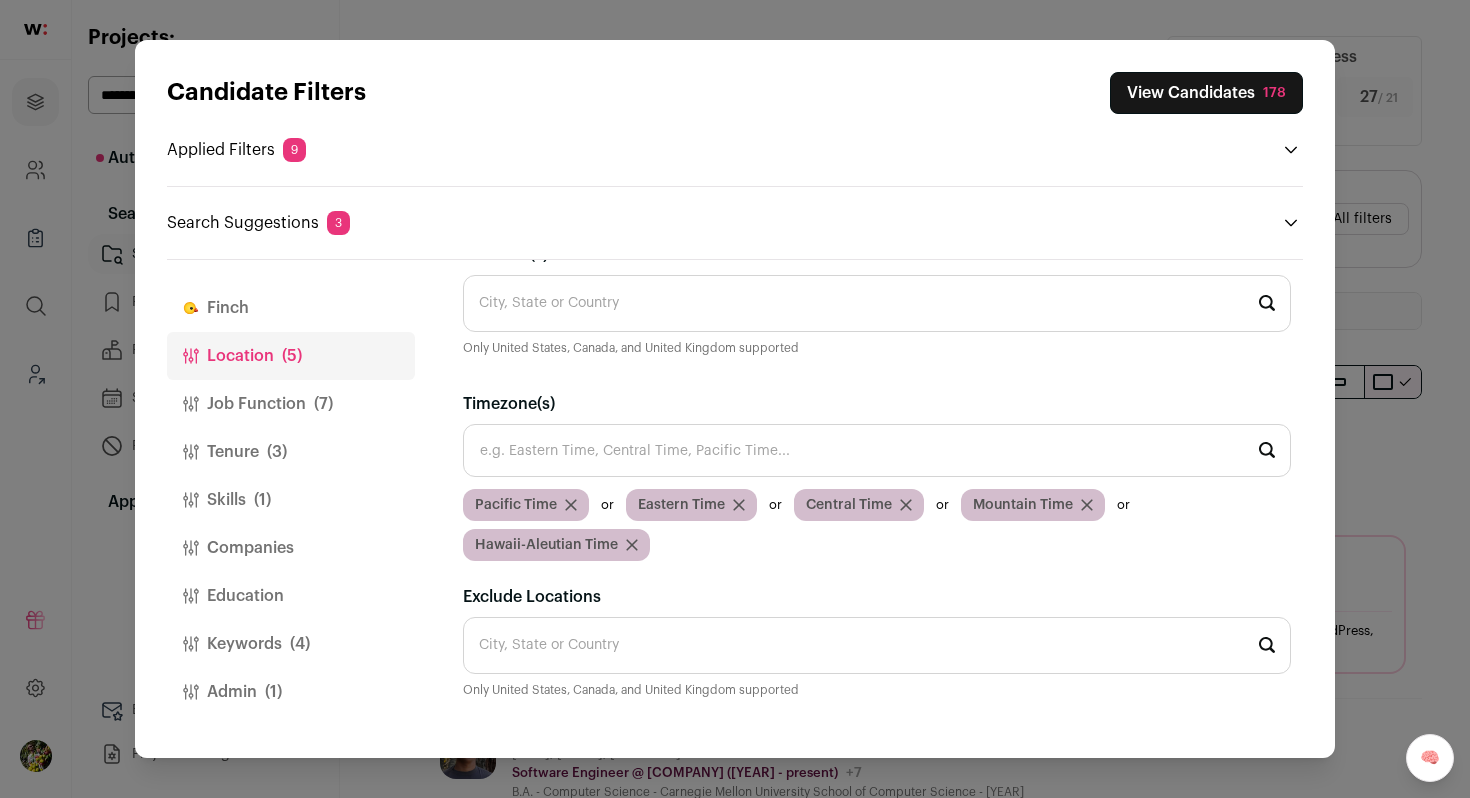 click on "Exclude Locations" at bounding box center (877, 645) 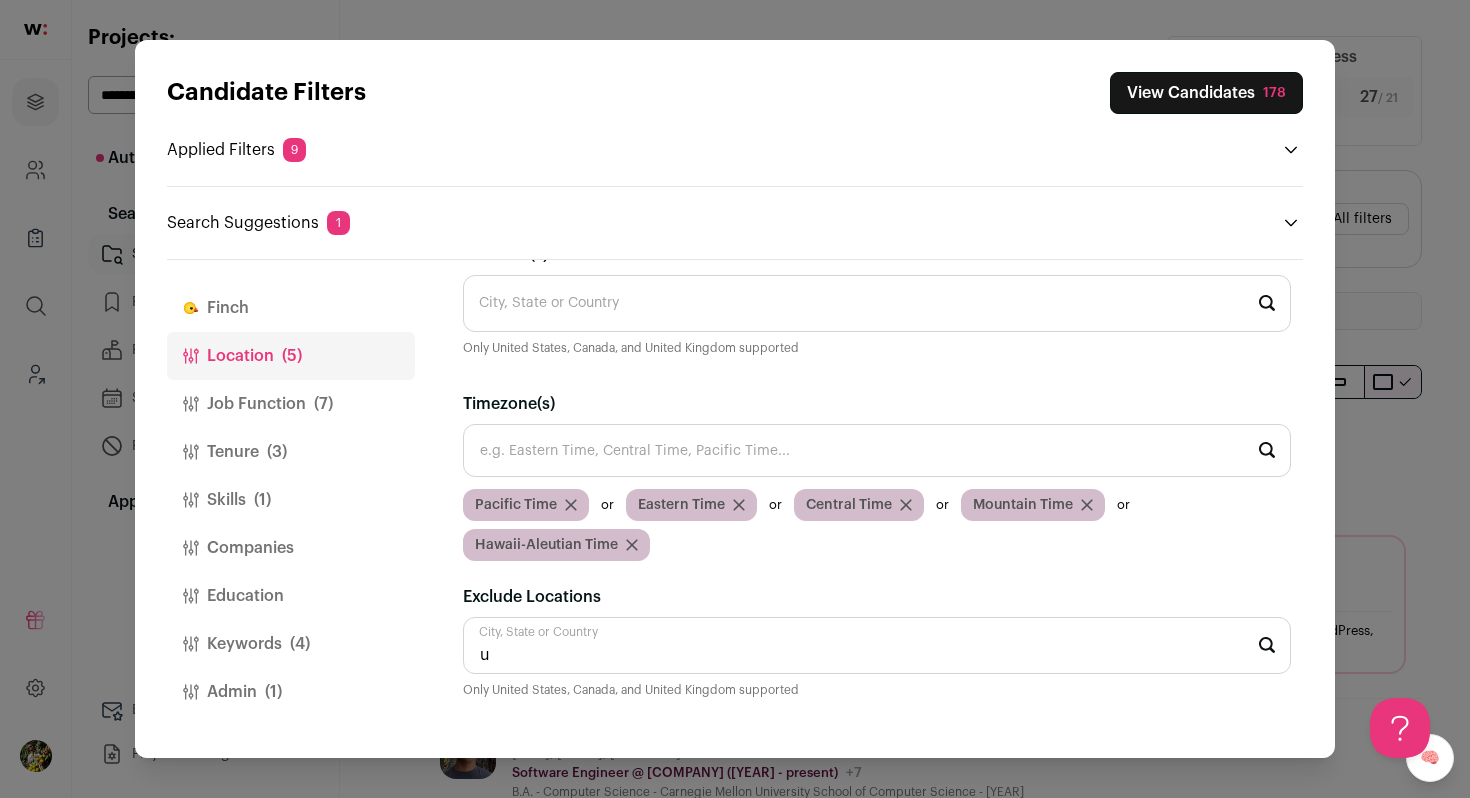 scroll, scrollTop: 0, scrollLeft: 0, axis: both 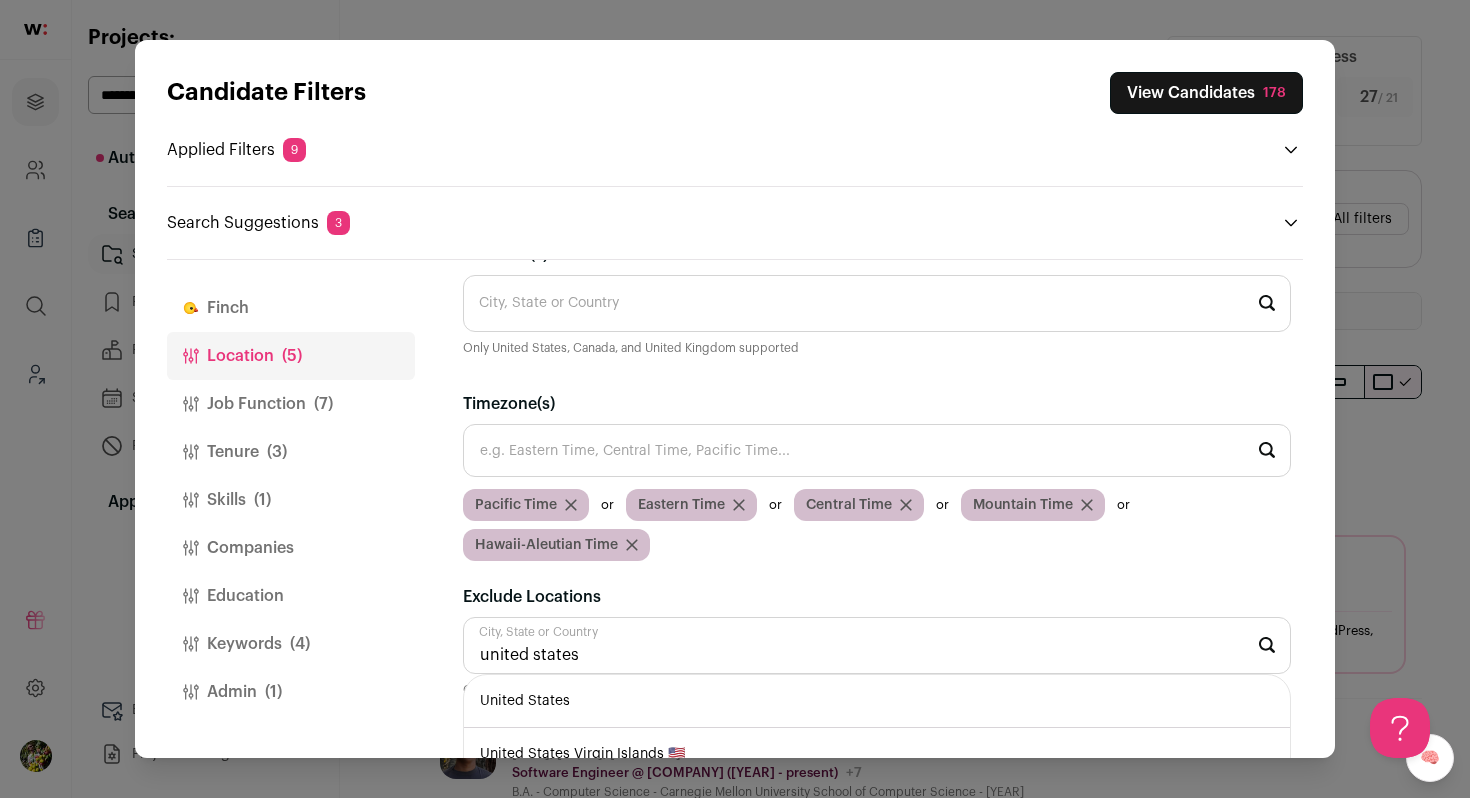 click on "United States" at bounding box center (877, 701) 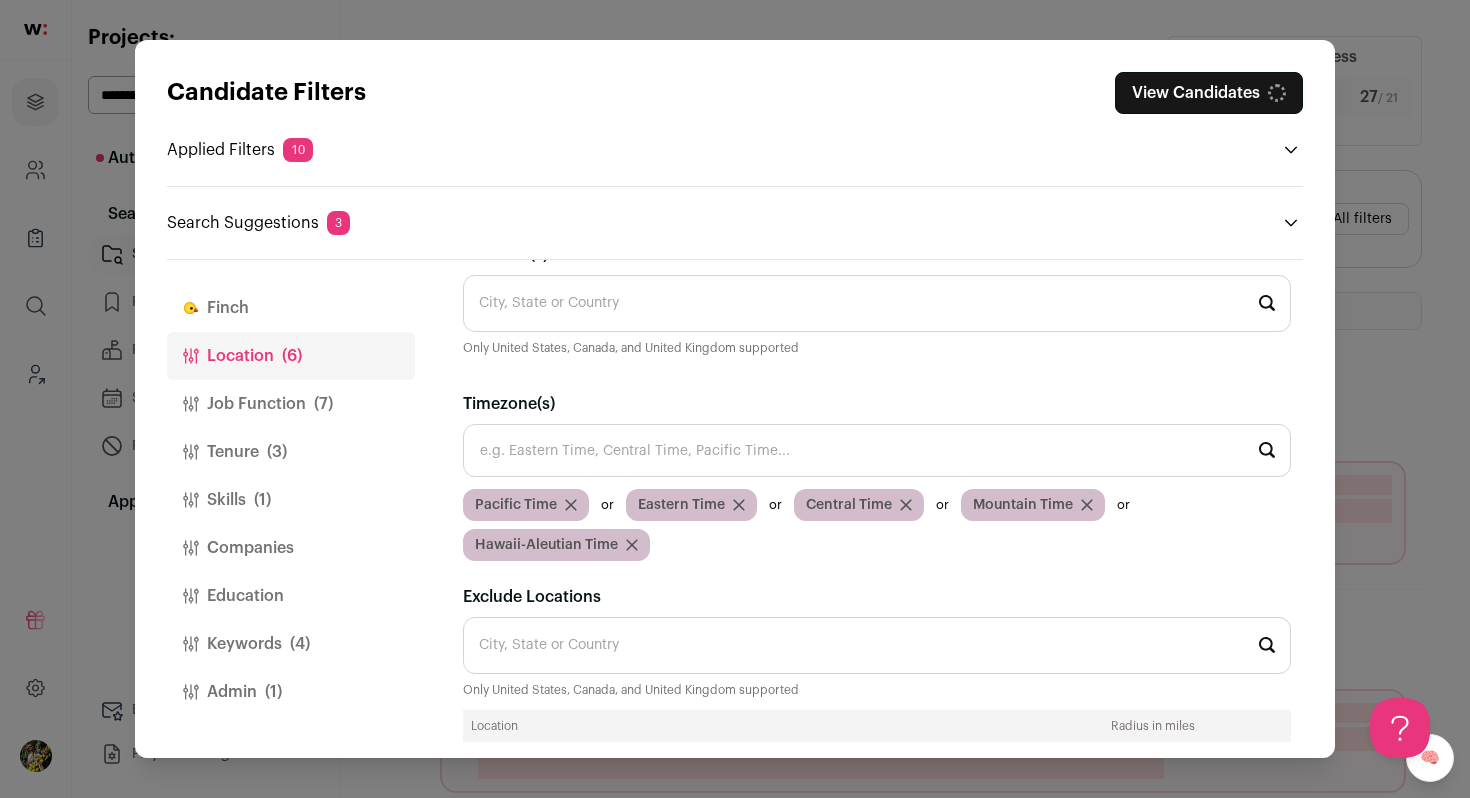 scroll, scrollTop: 121, scrollLeft: 0, axis: vertical 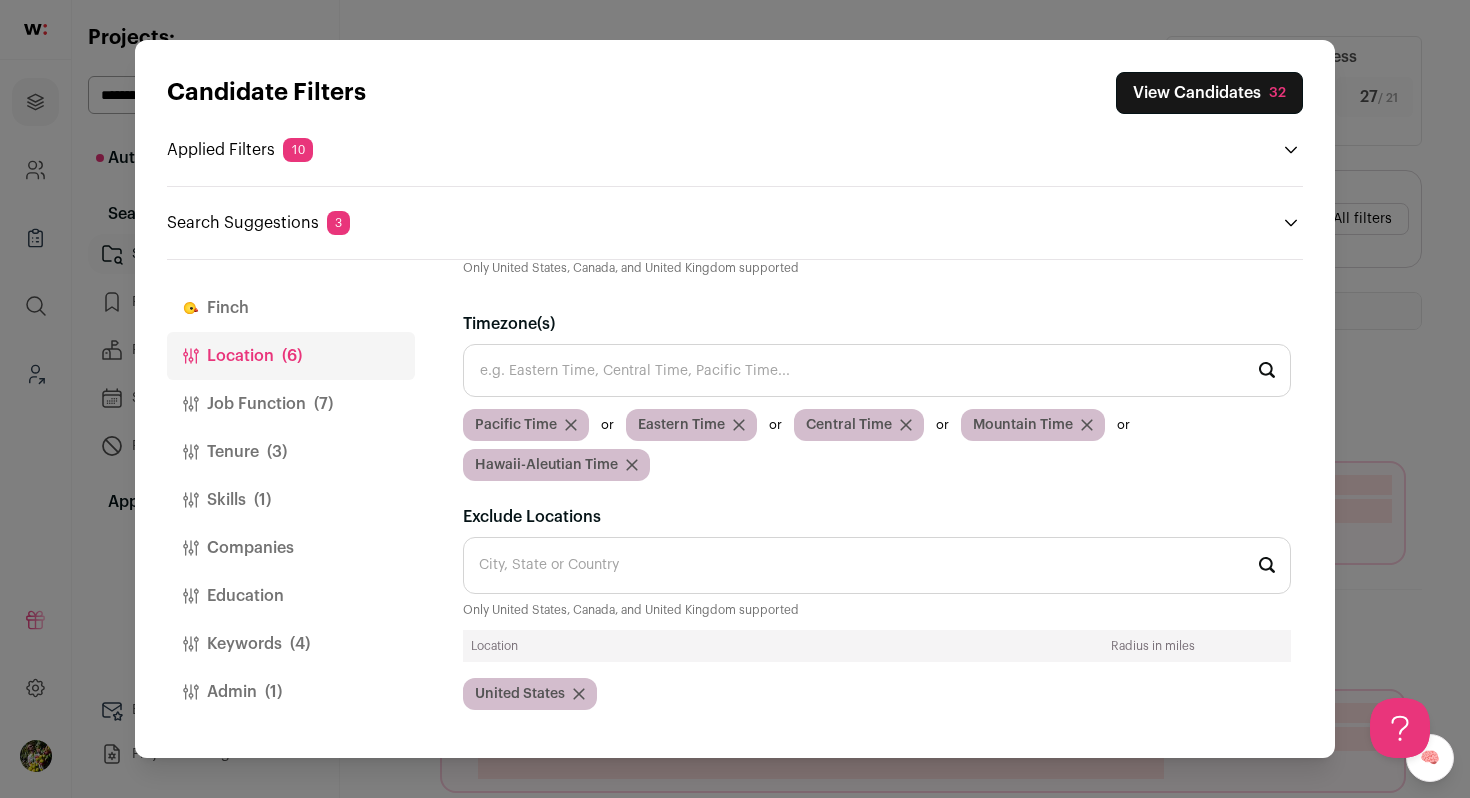 click on "View Candidates
32" at bounding box center (1209, 93) 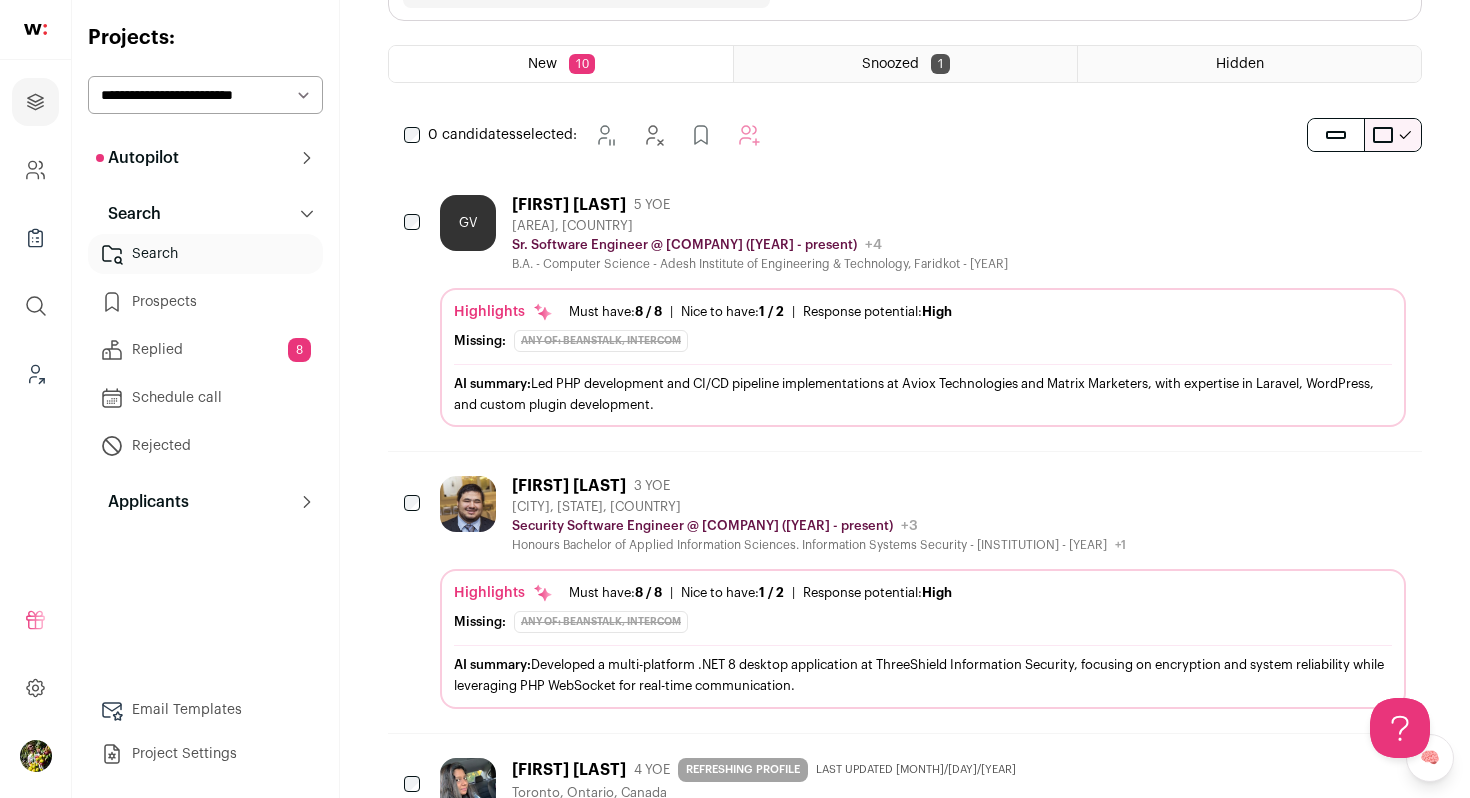 scroll, scrollTop: 249, scrollLeft: 0, axis: vertical 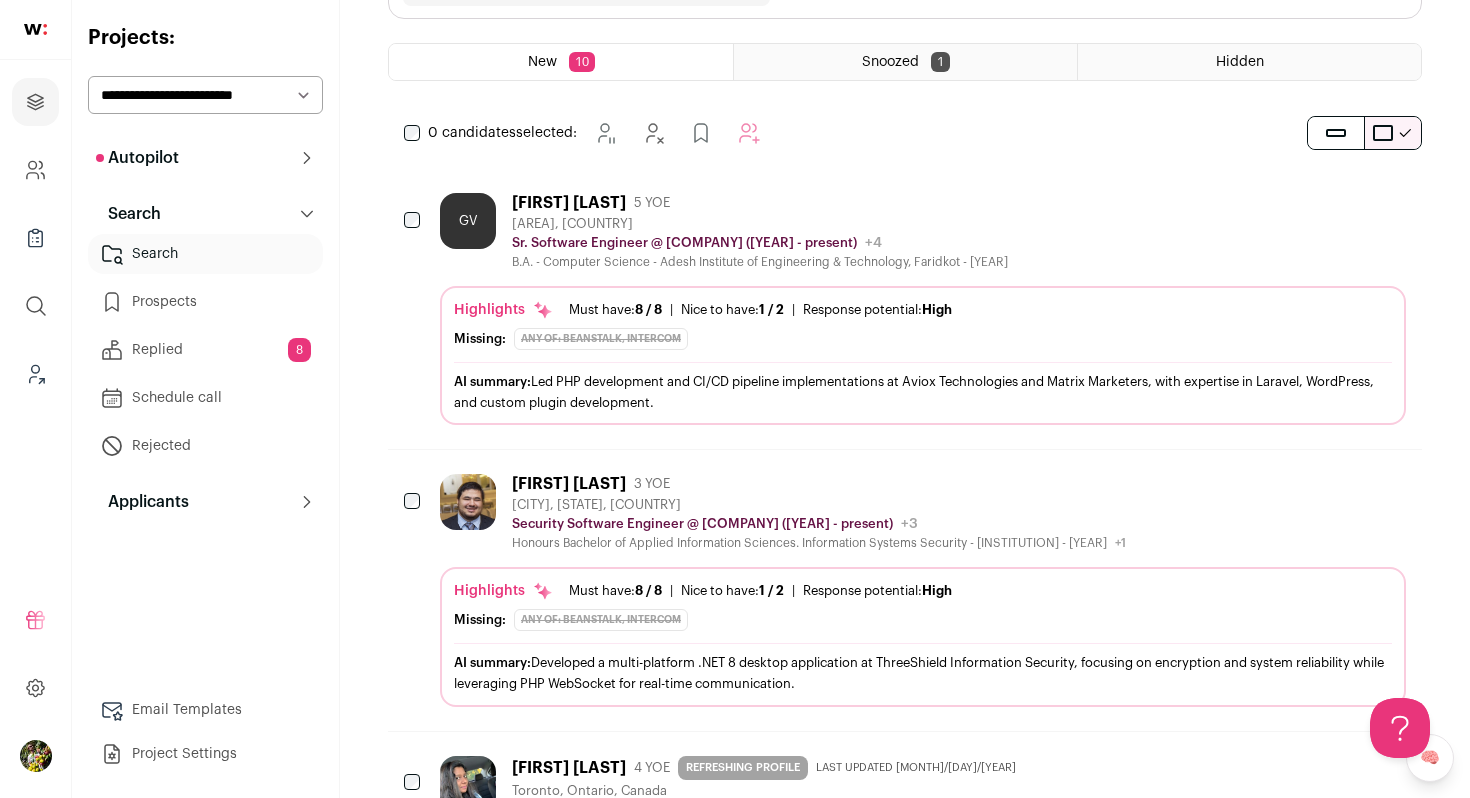 click on "GV
Gurpreet Vinayek
5 YOE
Greater Toronto Area, Canada
Sr. Software Engineer @ Aviox Technologies Pvt. Ltd.
(2024 - present)
Aviox Technologies Pvt. Ltd.
Public / Private
Private
Valuation
Unknown
Company size
51-100
Founded
2018" at bounding box center (923, 231) 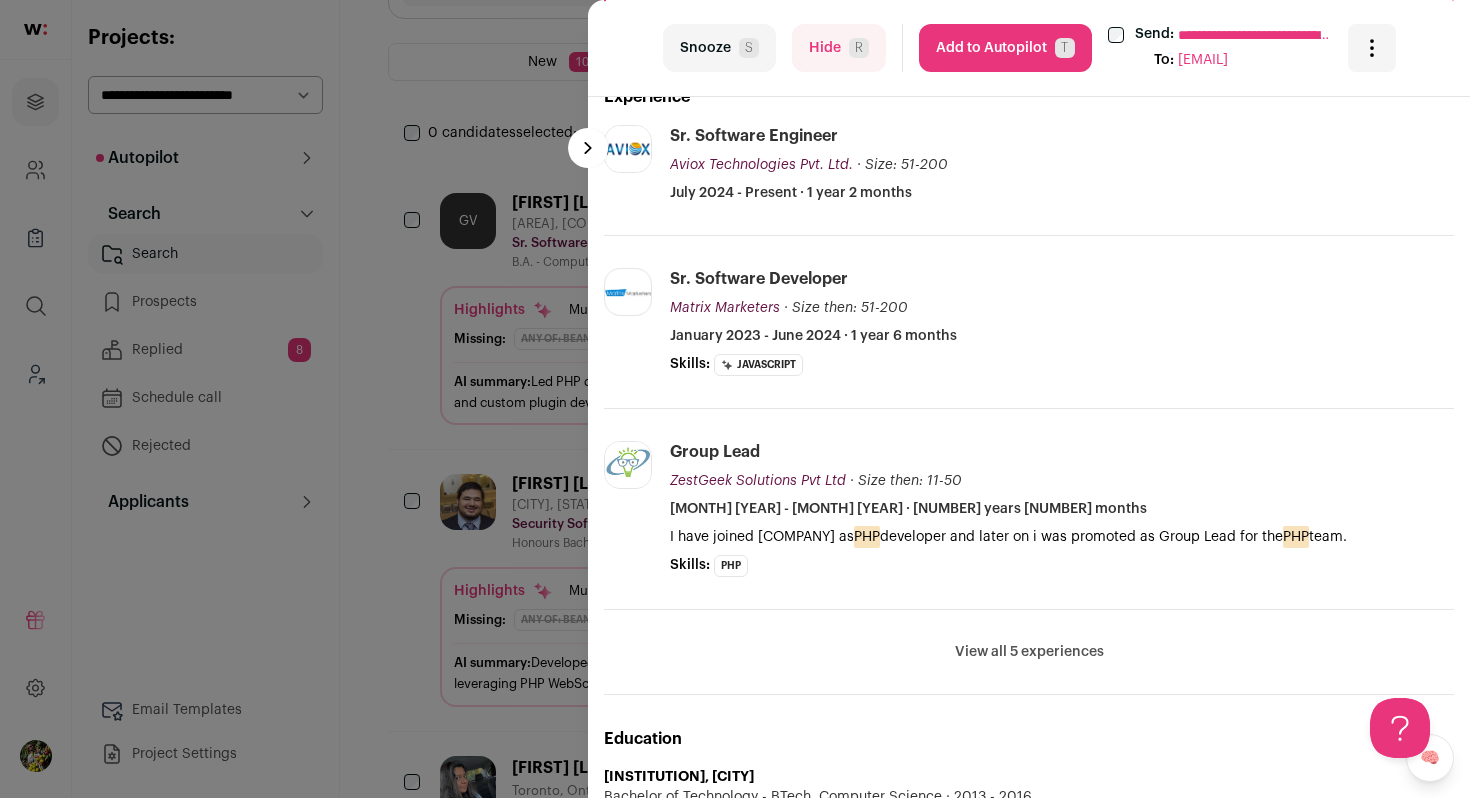 scroll, scrollTop: 406, scrollLeft: 0, axis: vertical 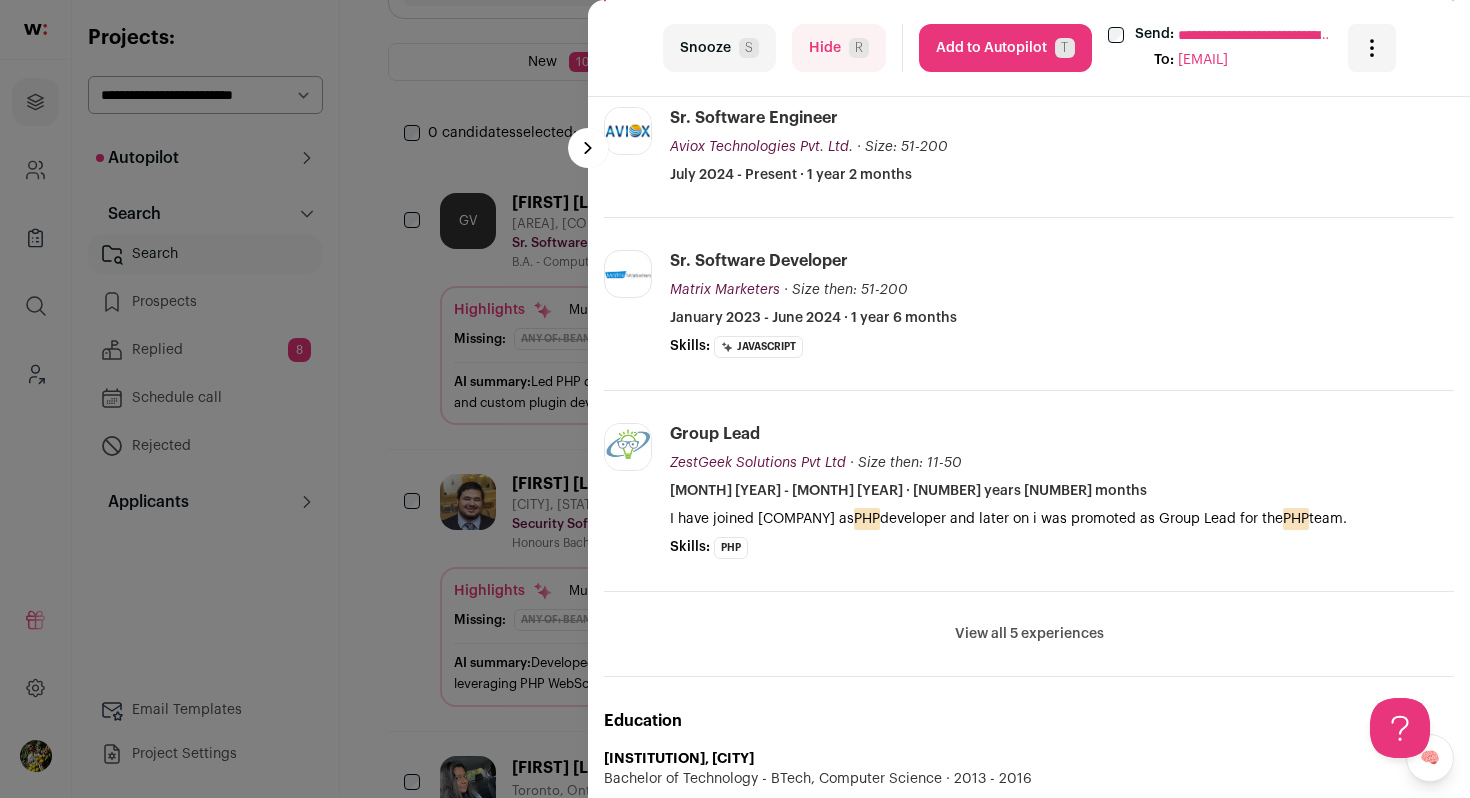 click on "Hide
R" at bounding box center (839, 48) 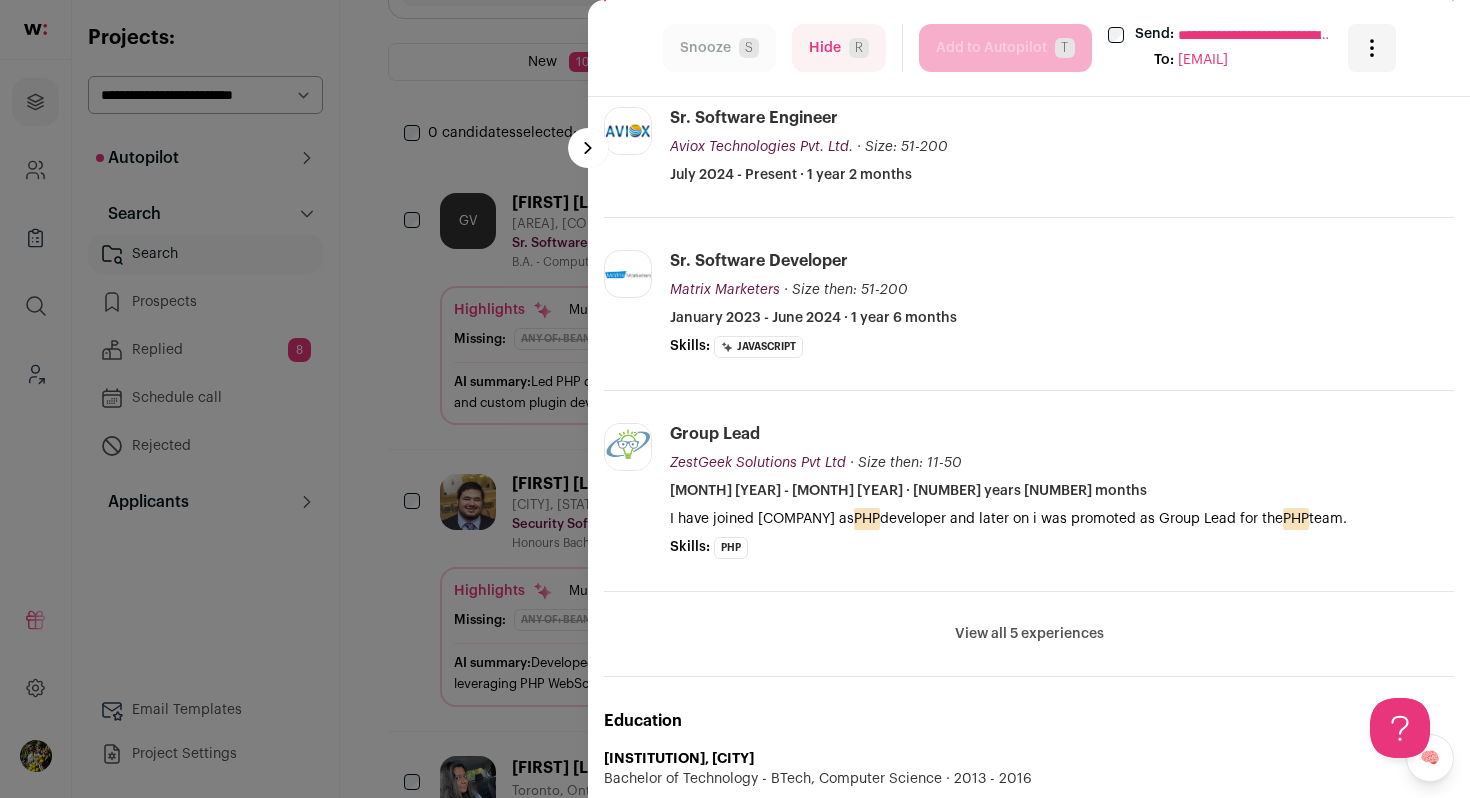 click on "**********" at bounding box center [735, 399] 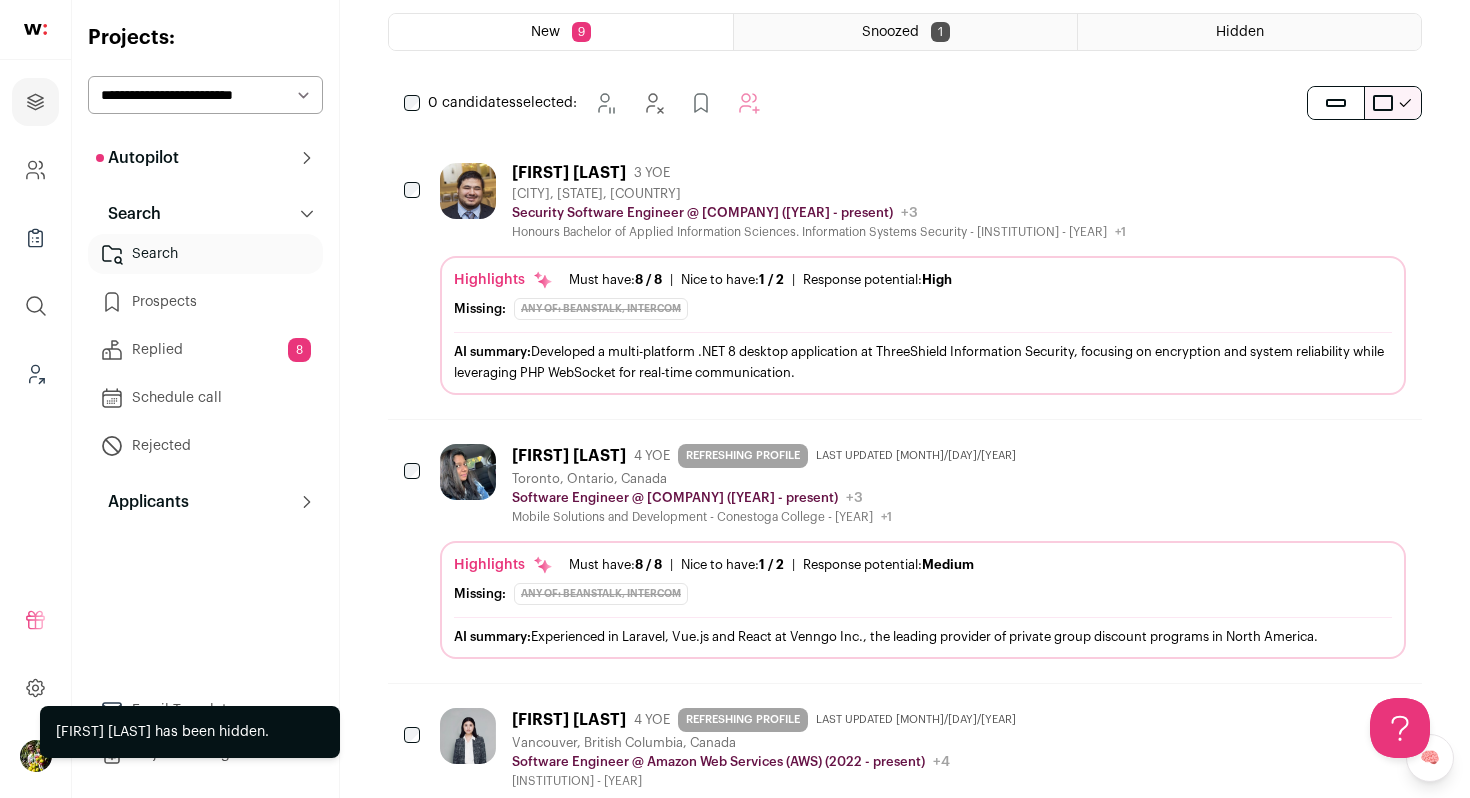 scroll, scrollTop: 281, scrollLeft: 0, axis: vertical 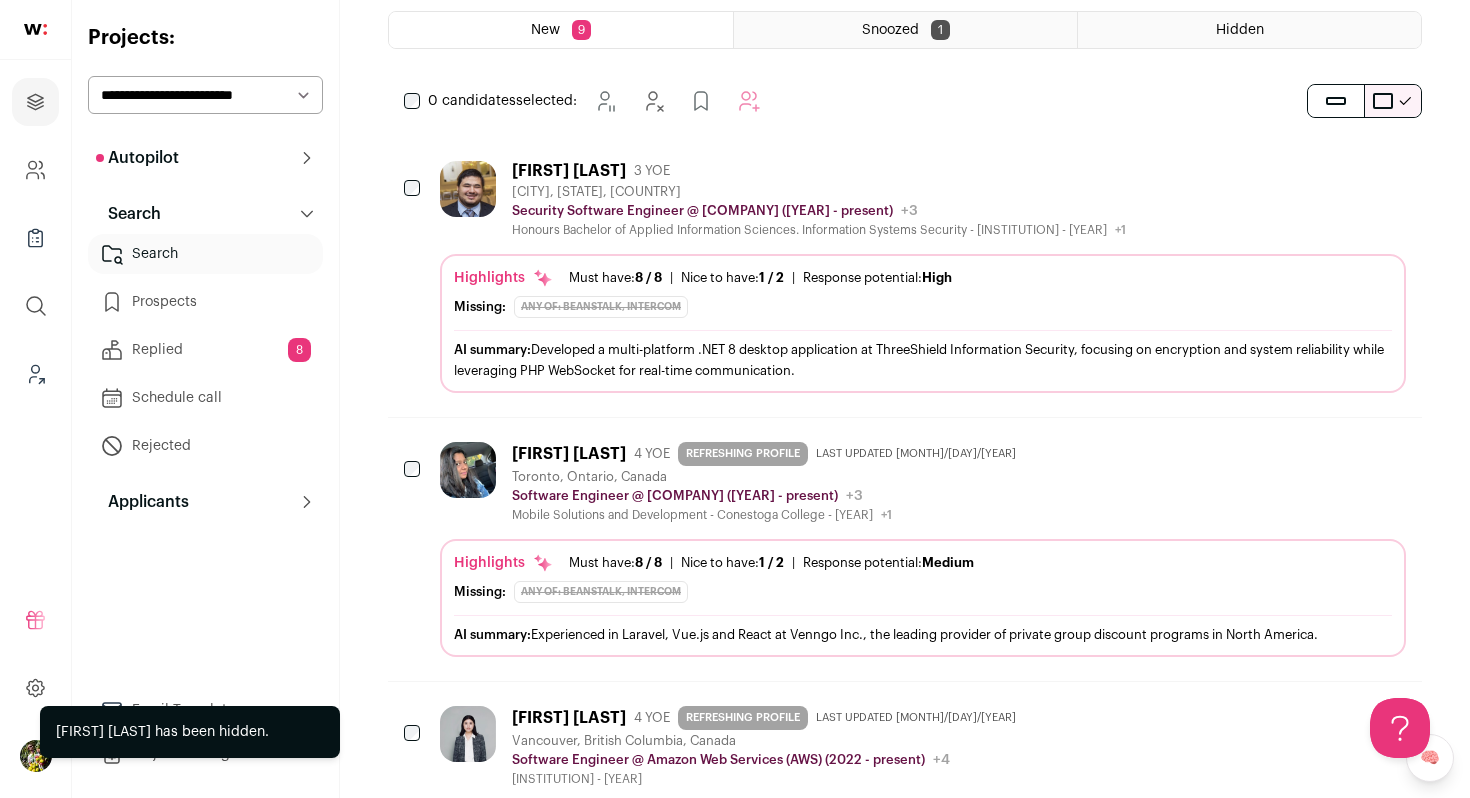 click 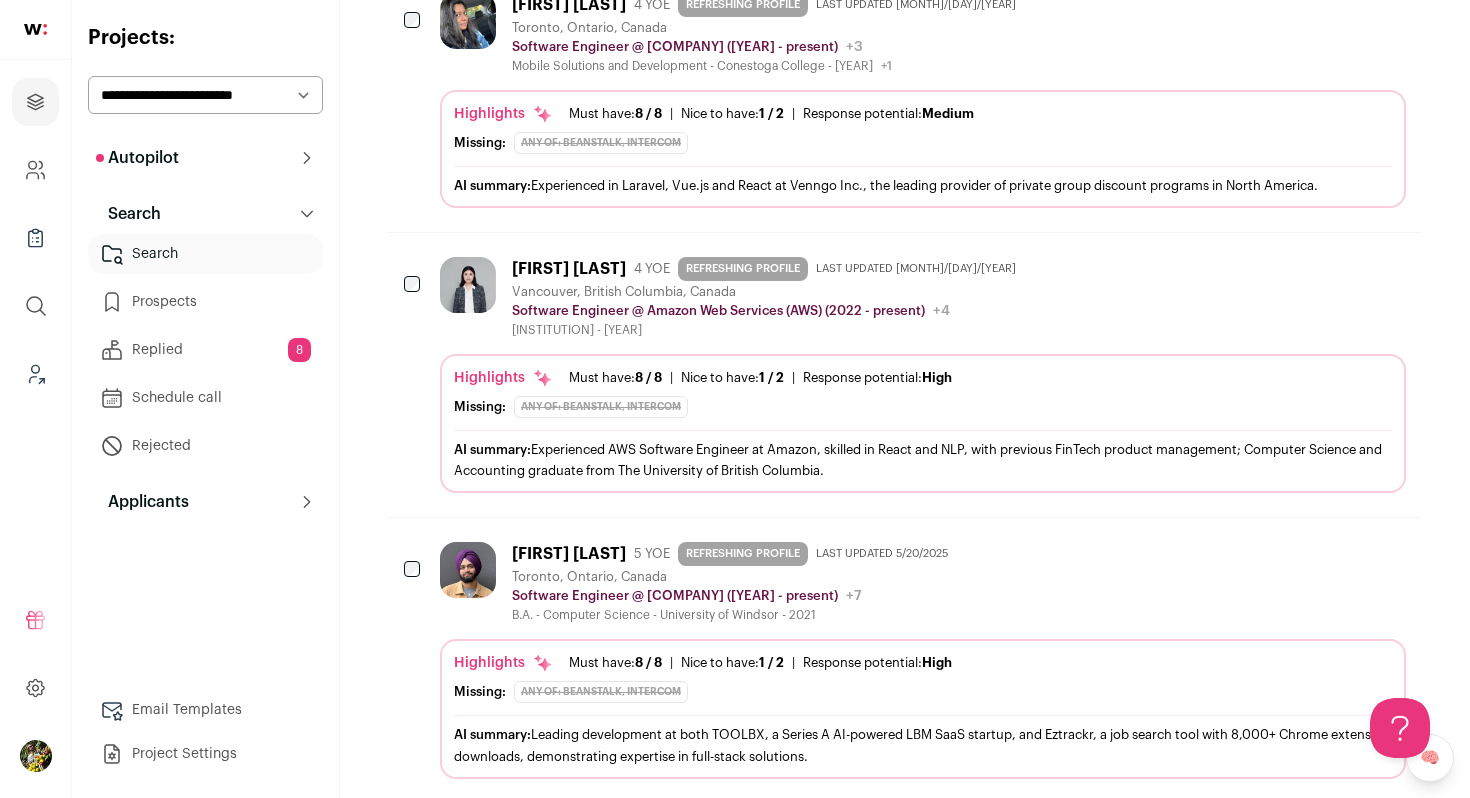 scroll, scrollTop: 0, scrollLeft: 0, axis: both 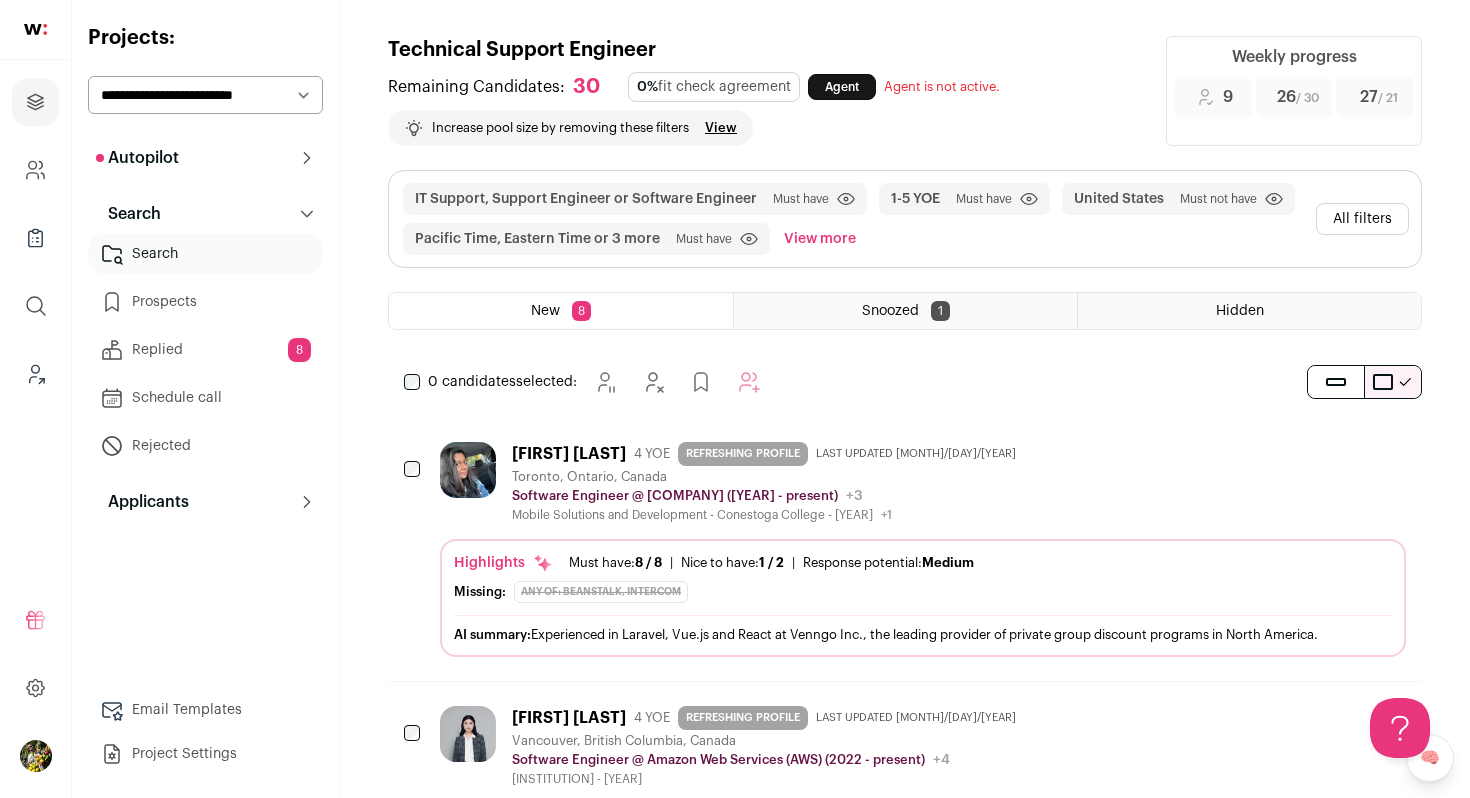 click on "All filters" at bounding box center [1362, 219] 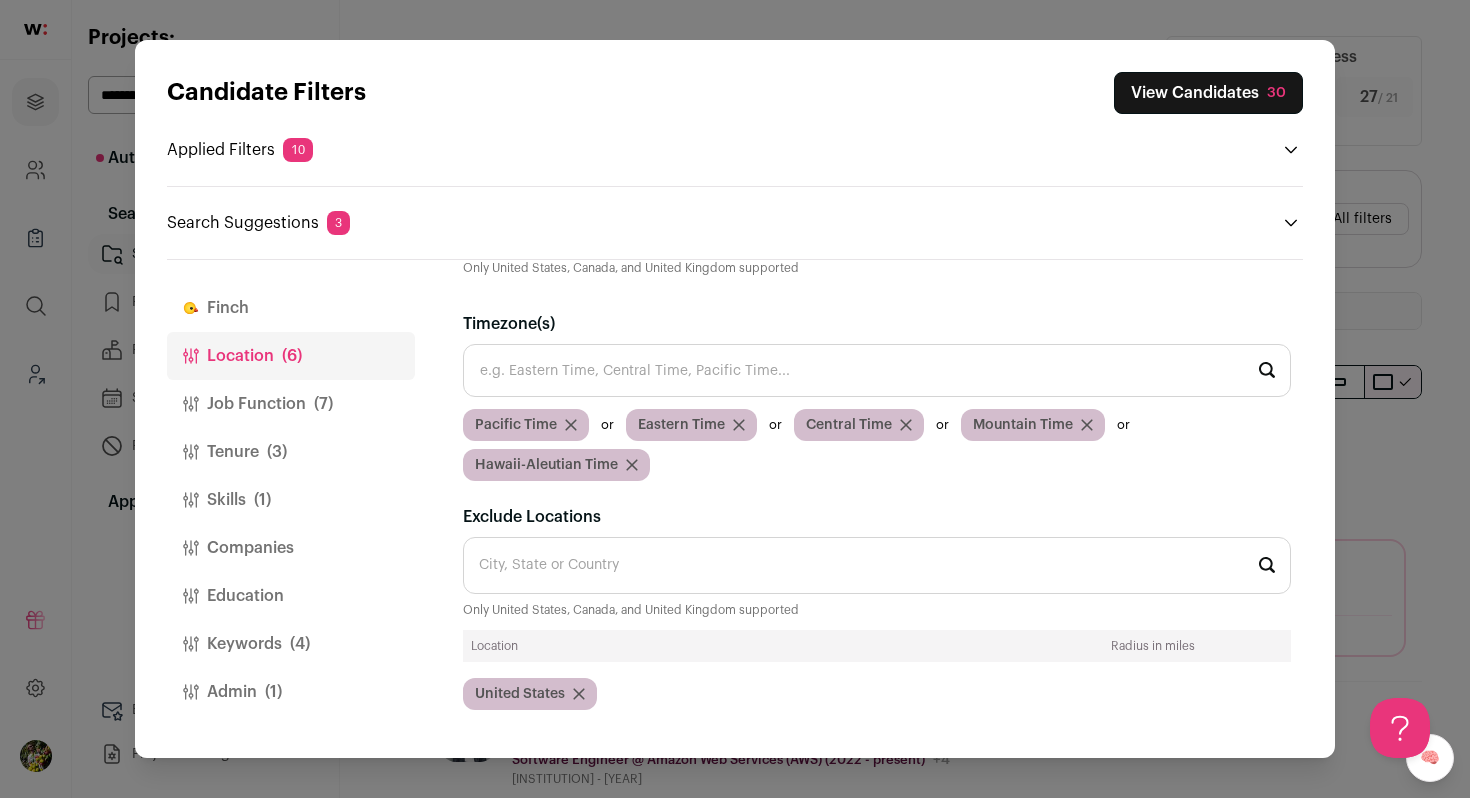 click on "Skills
(1)" at bounding box center [291, 500] 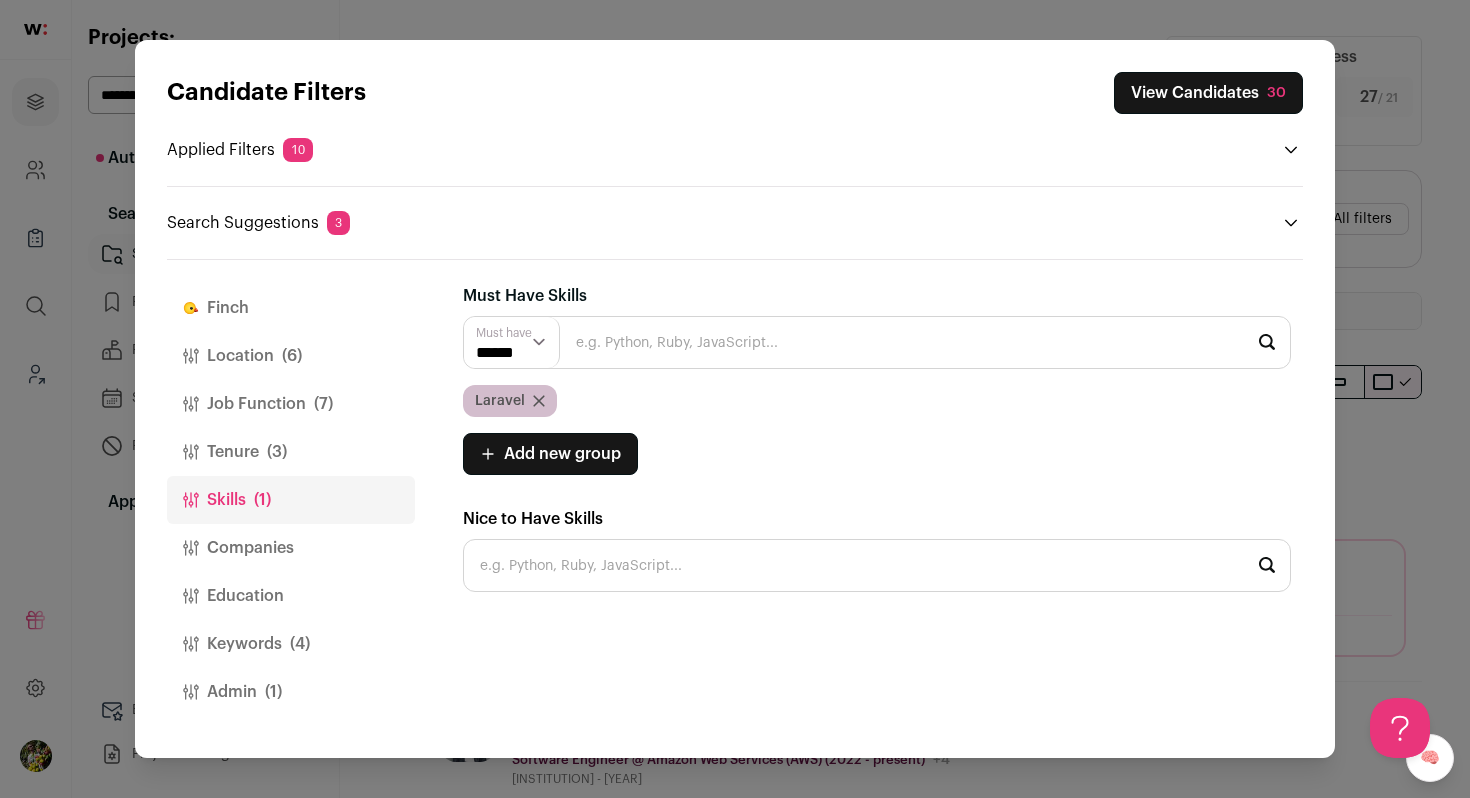 scroll, scrollTop: 0, scrollLeft: 0, axis: both 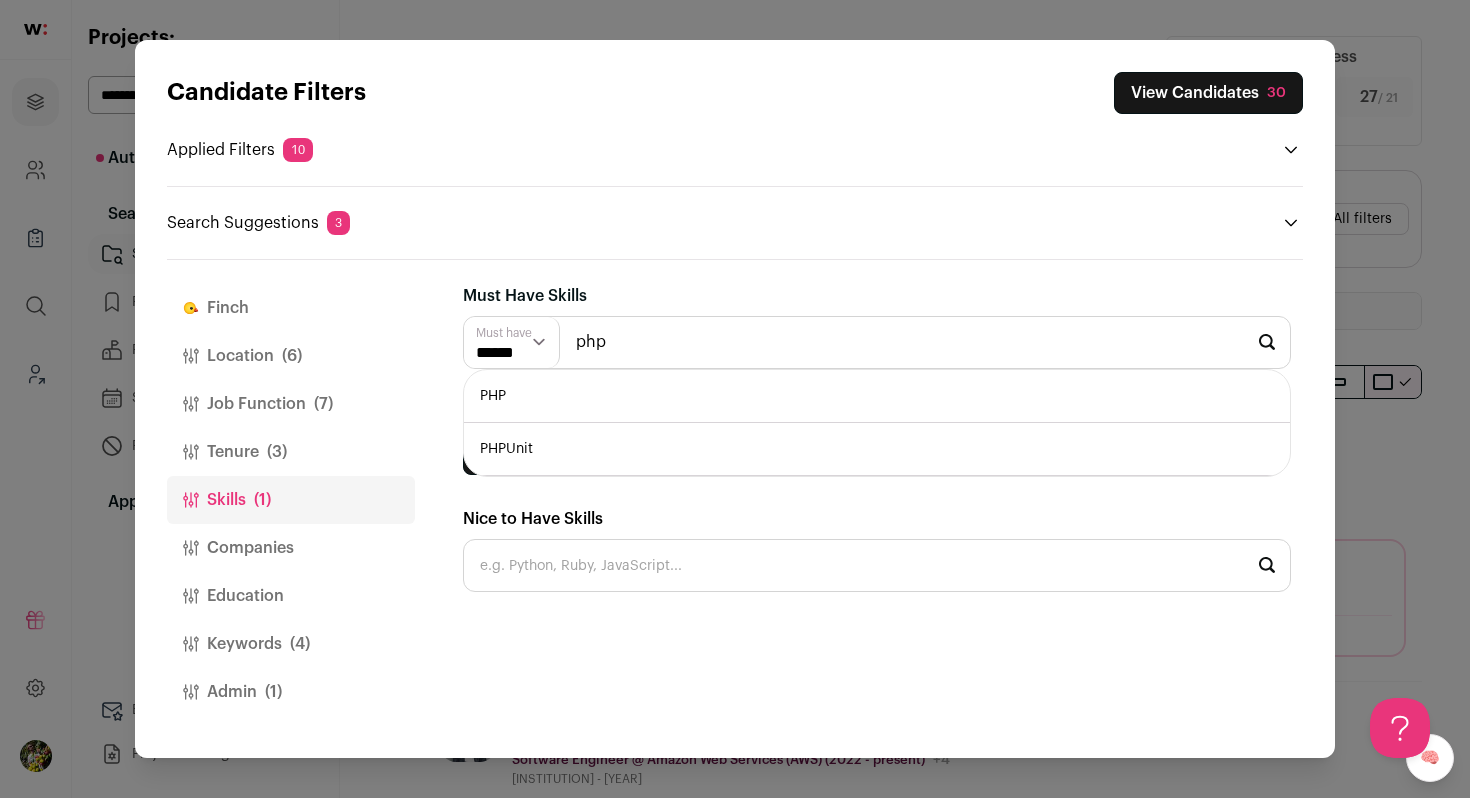 click on "PHP" at bounding box center (877, 396) 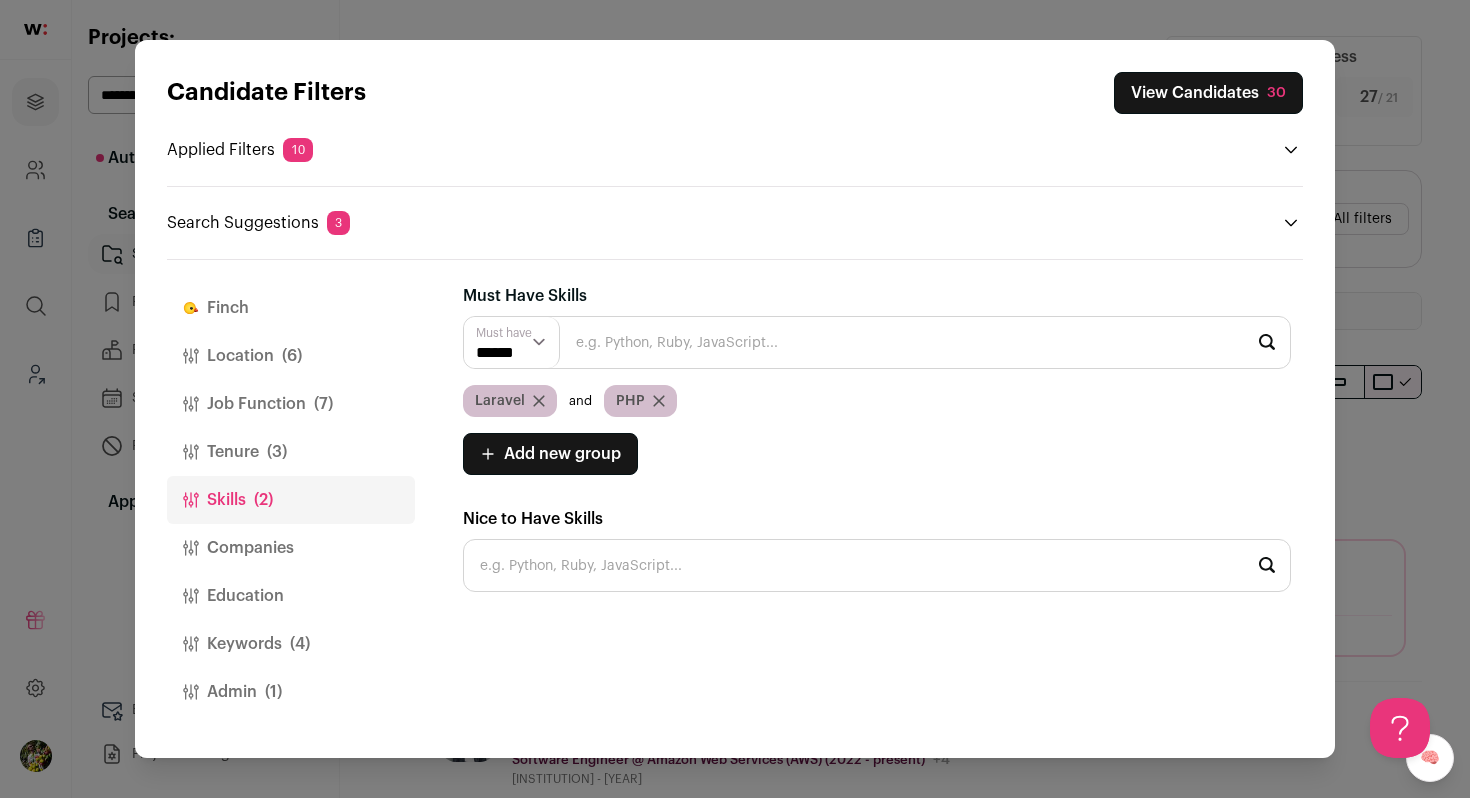 scroll, scrollTop: 0, scrollLeft: 0, axis: both 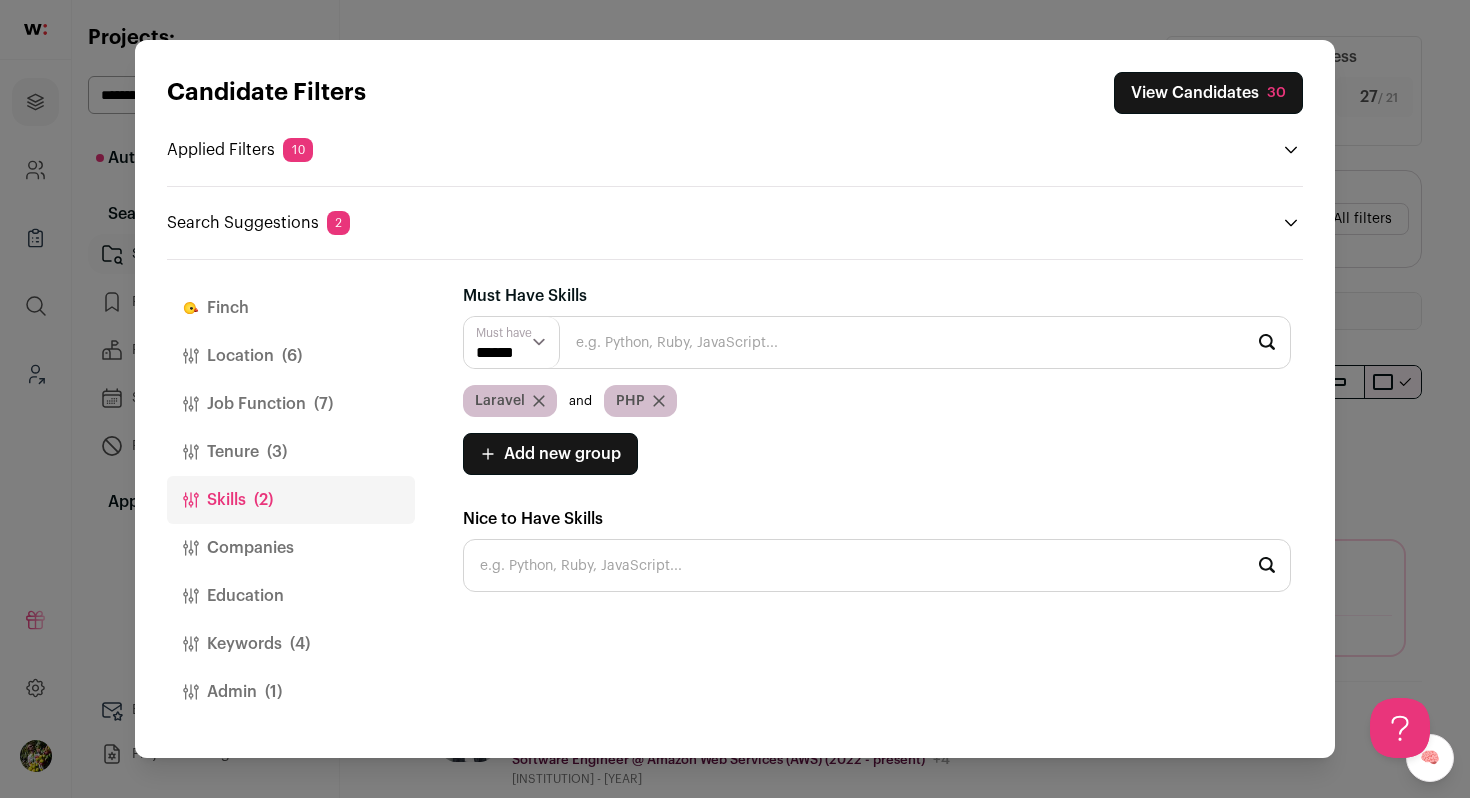 click on "Companies" at bounding box center (291, 548) 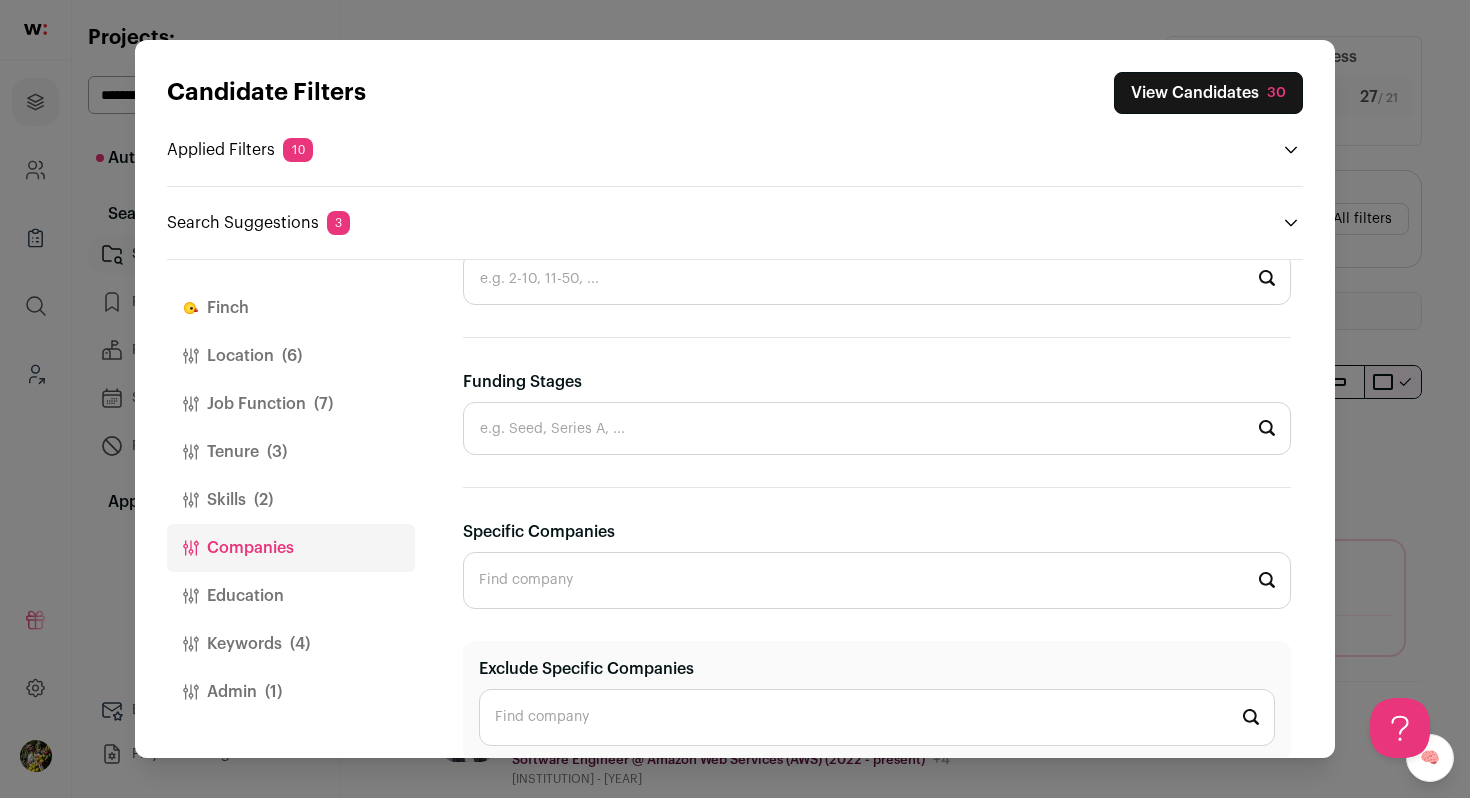 scroll, scrollTop: 611, scrollLeft: 0, axis: vertical 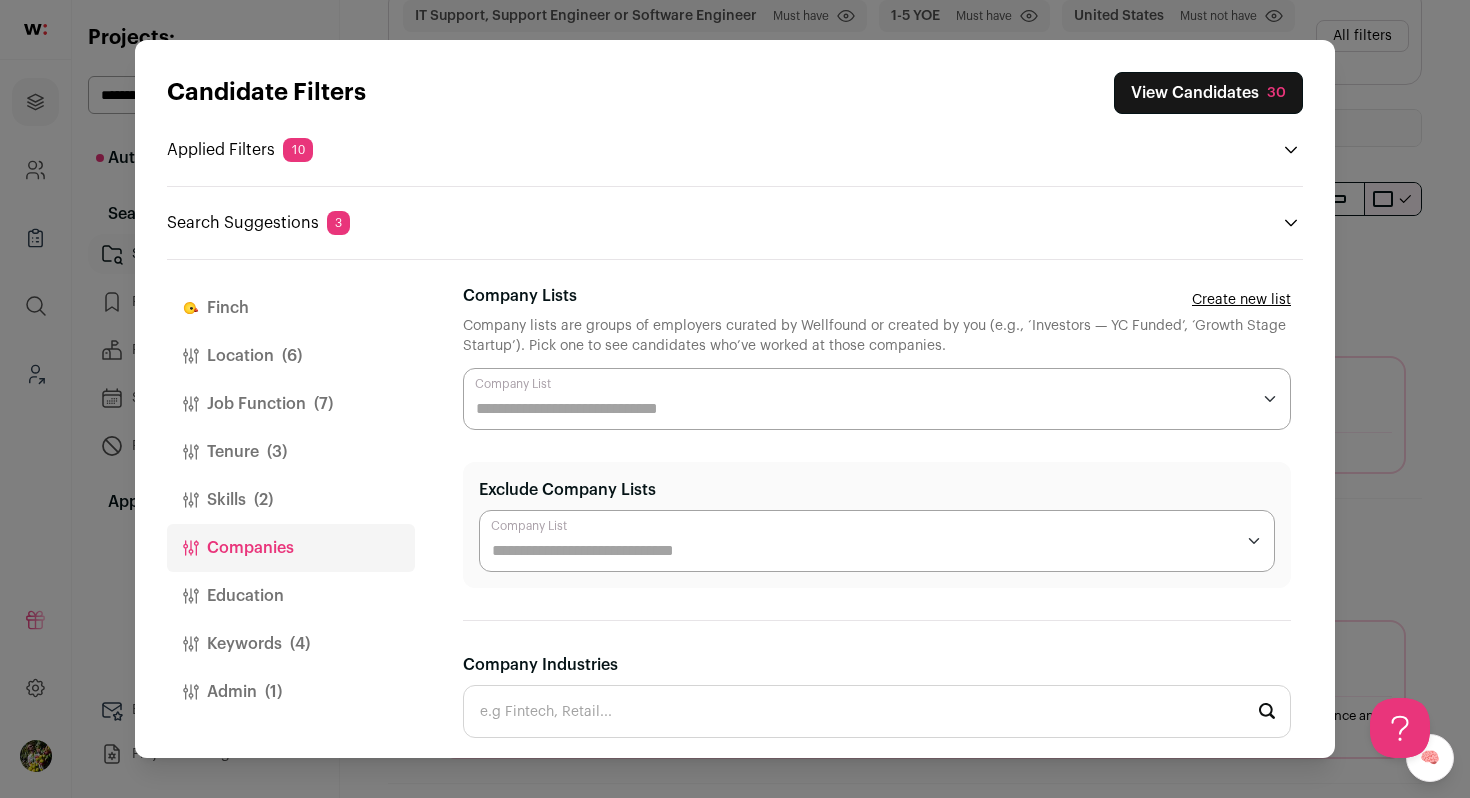 click on "View Candidates
30" at bounding box center [1208, 93] 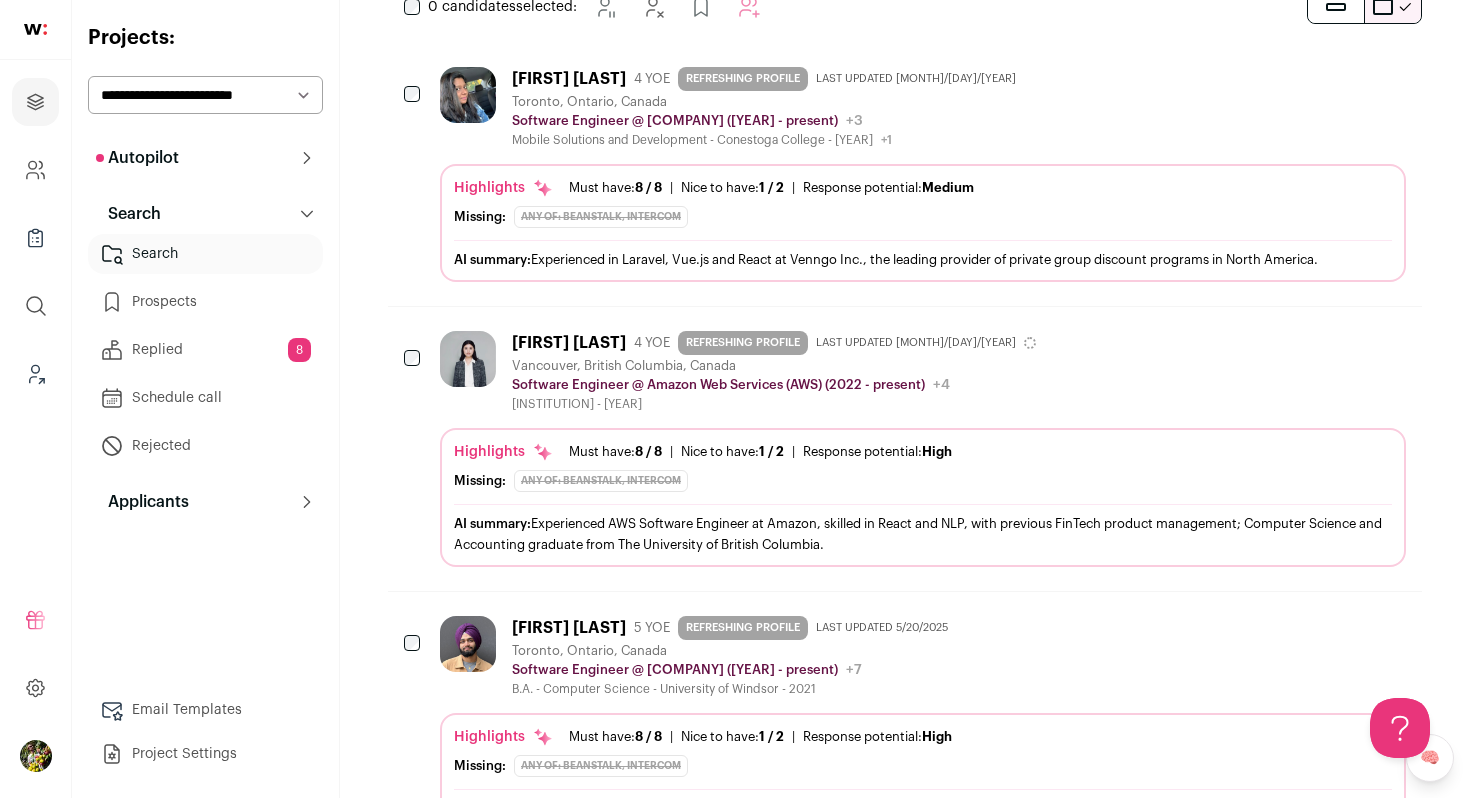 scroll, scrollTop: 392, scrollLeft: 0, axis: vertical 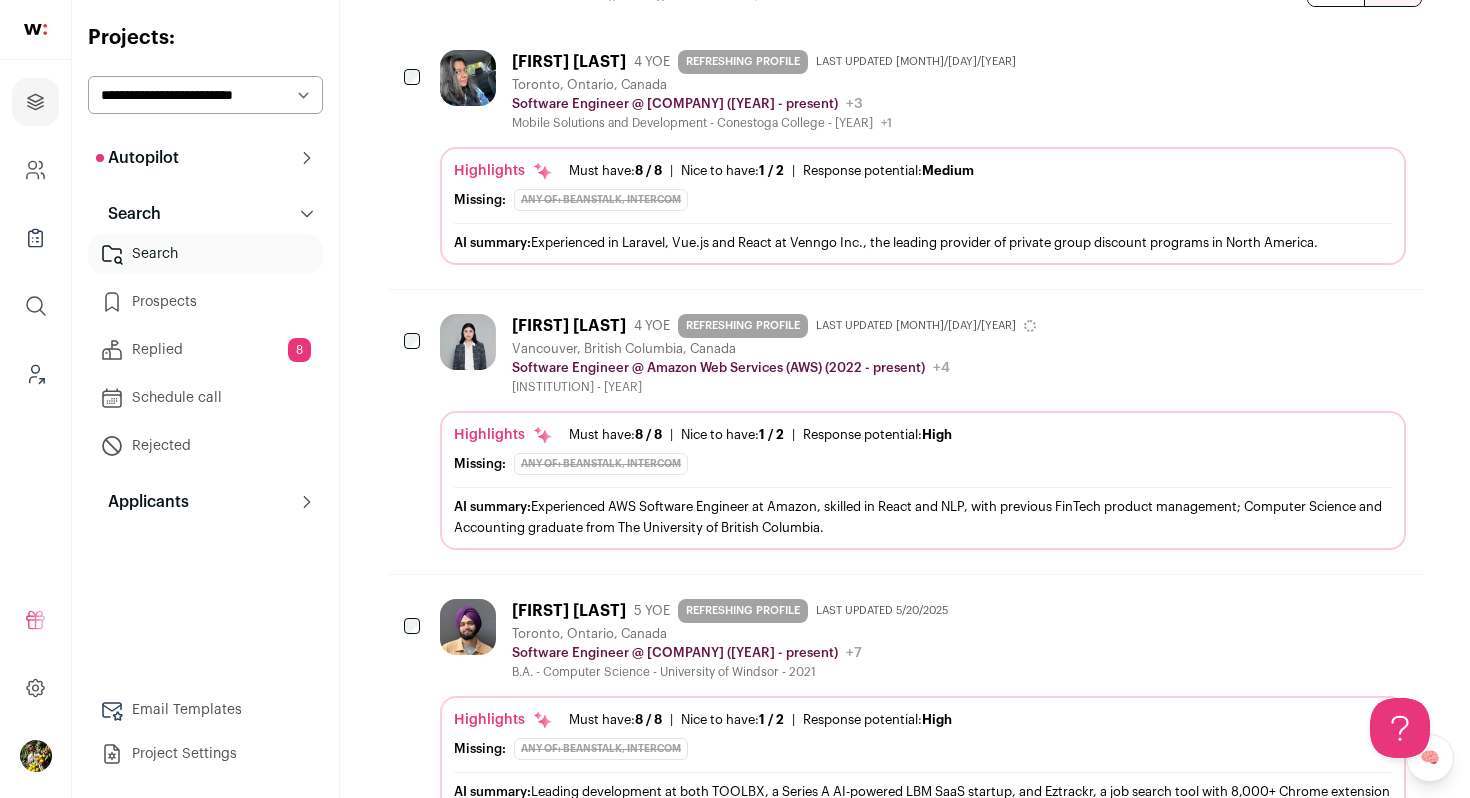 click on "Kira Yan
4 YOE
REFRESHING PROFILE
Last updated
12/7/2023
Vancouver, British Columbia, Canada
Software Engineer @ Amazon Web Services (AWS)
(2022 - present)
Amazon Web Services (AWS)
Public / Private
Private
Valuation
Unknown
Company size
10,001+" at bounding box center [923, 354] 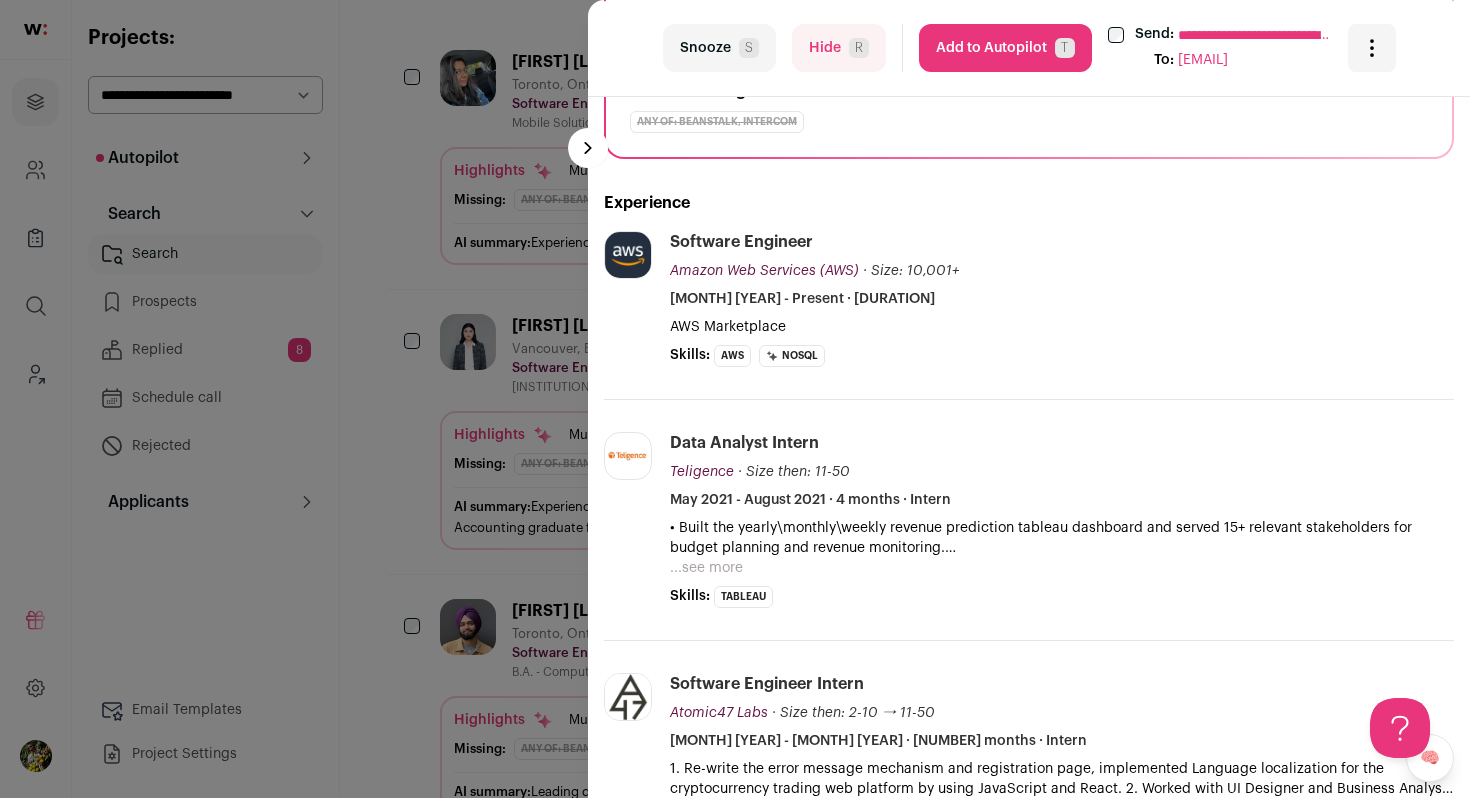 scroll, scrollTop: 384, scrollLeft: 0, axis: vertical 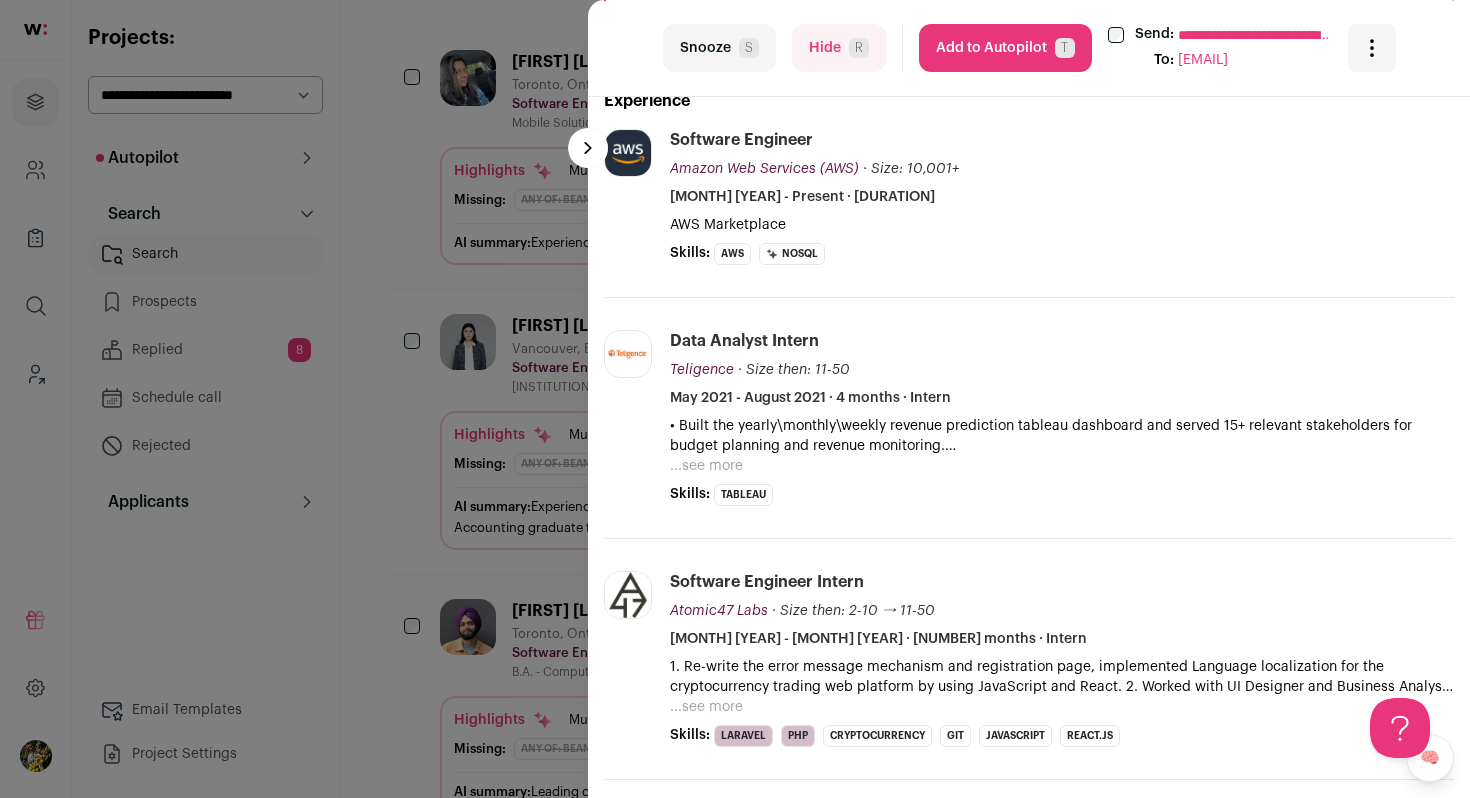 click on "Hide
R" at bounding box center (839, 48) 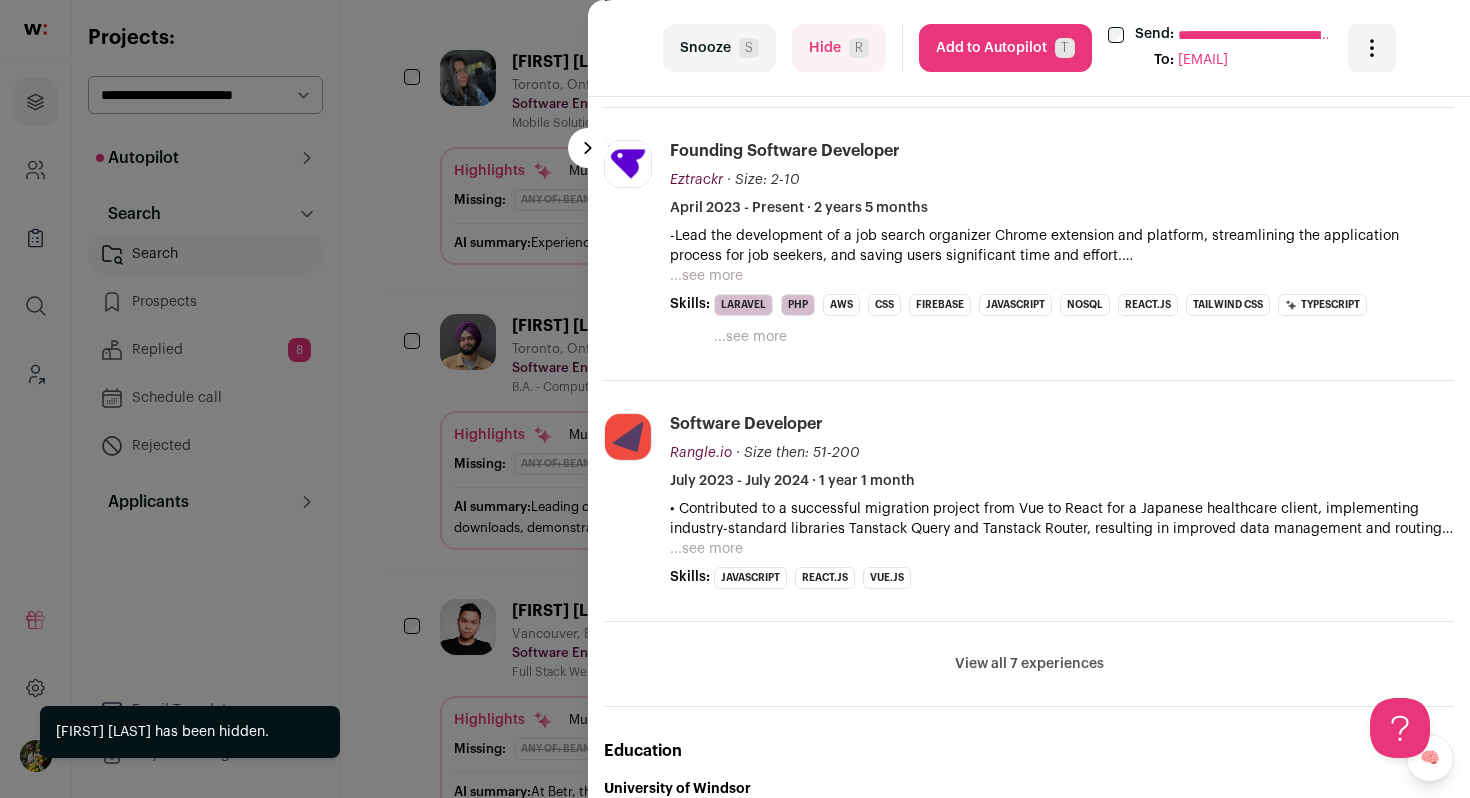scroll, scrollTop: 568, scrollLeft: 0, axis: vertical 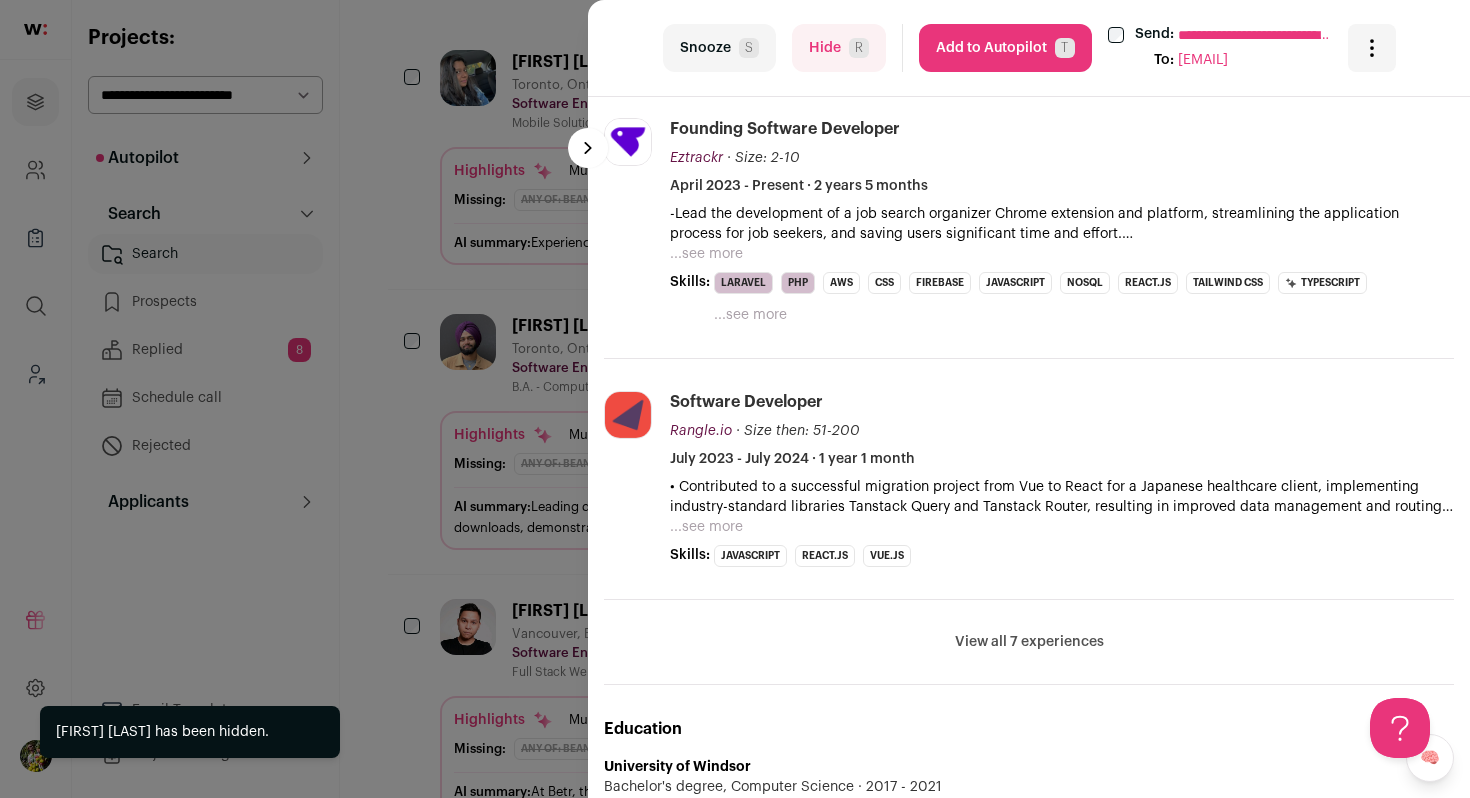 click on "View all 7 experiences" at bounding box center [1029, 642] 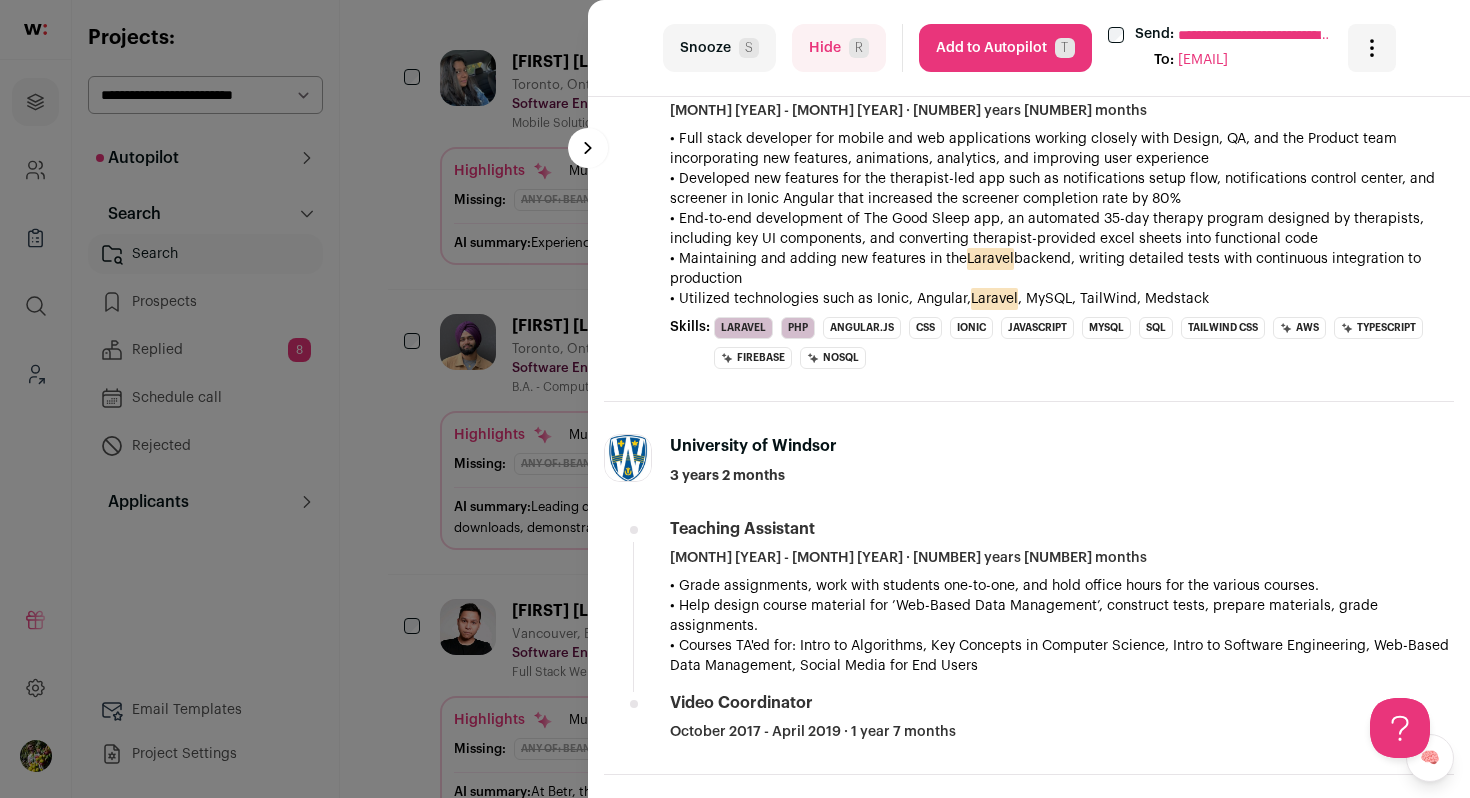 scroll, scrollTop: 1159, scrollLeft: 0, axis: vertical 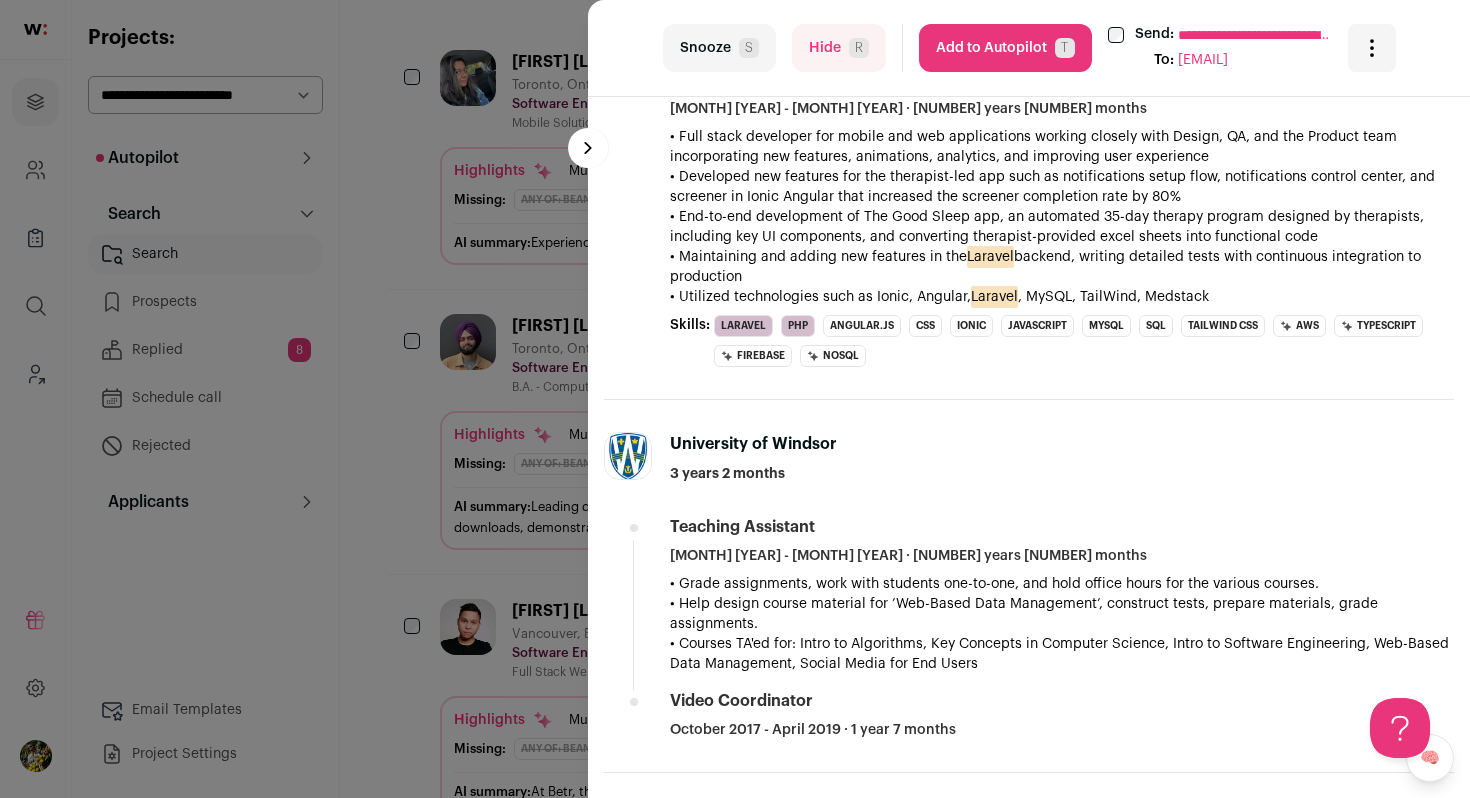 click on "**********" at bounding box center [735, 399] 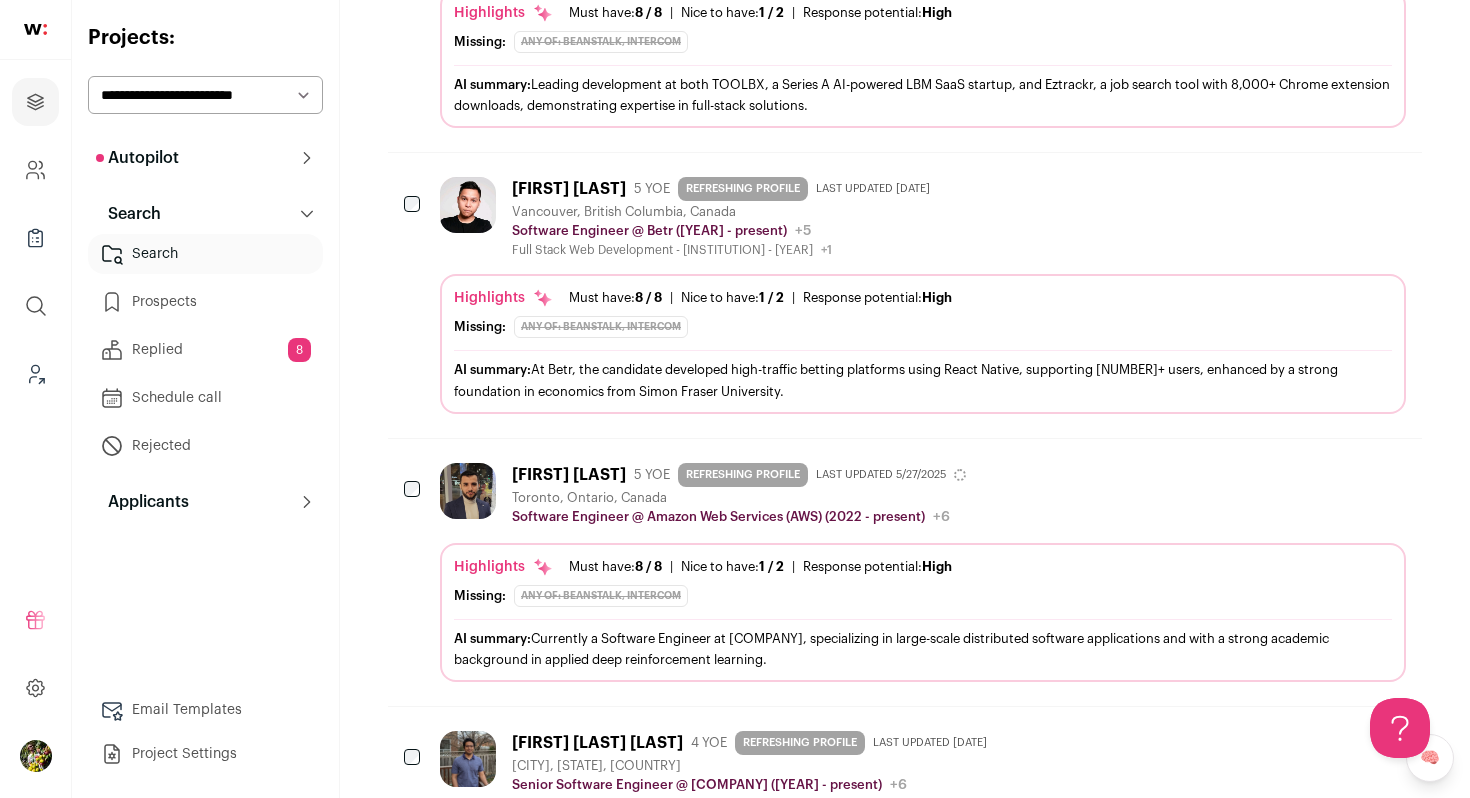 scroll, scrollTop: 0, scrollLeft: 0, axis: both 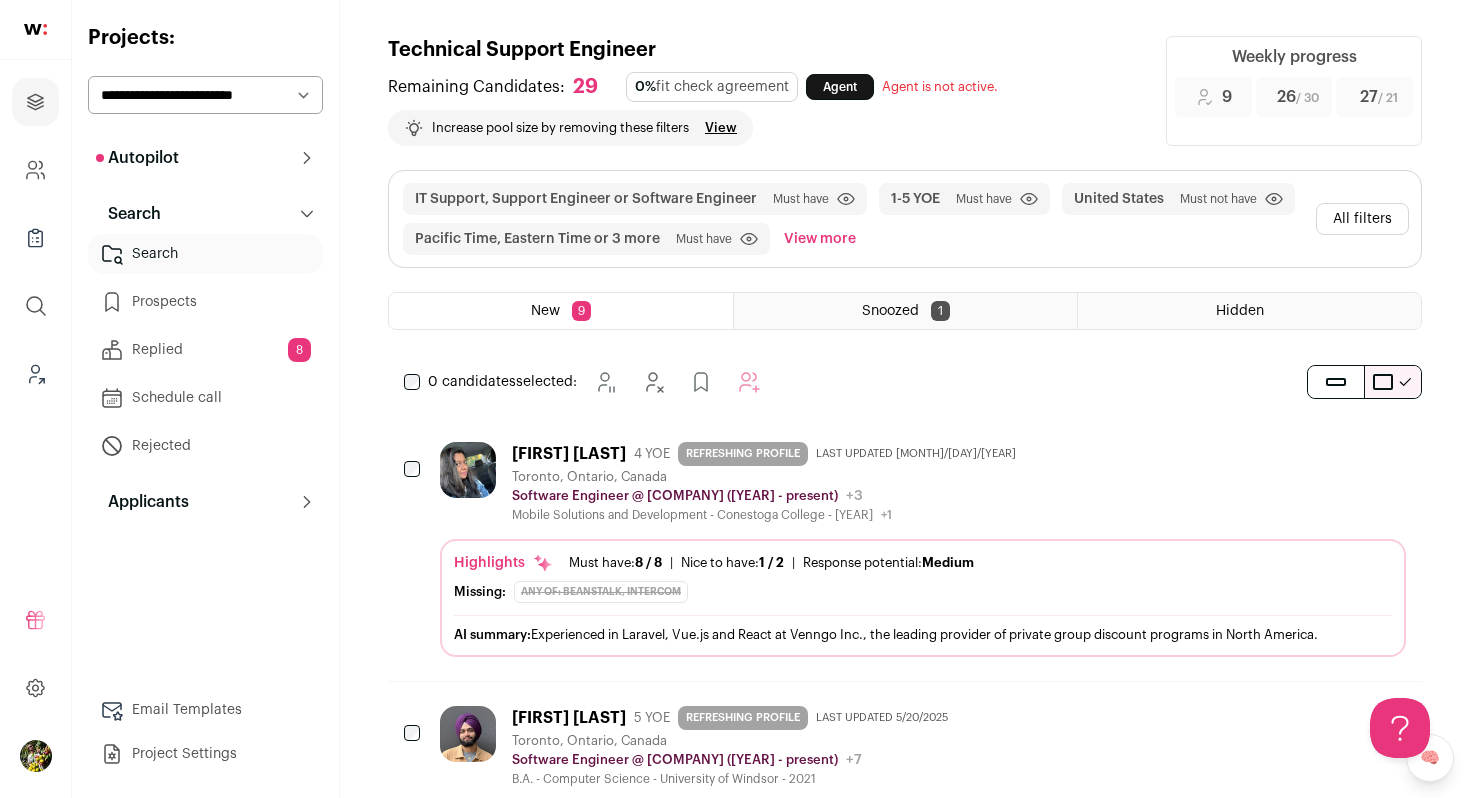 click on "All filters" at bounding box center (1362, 219) 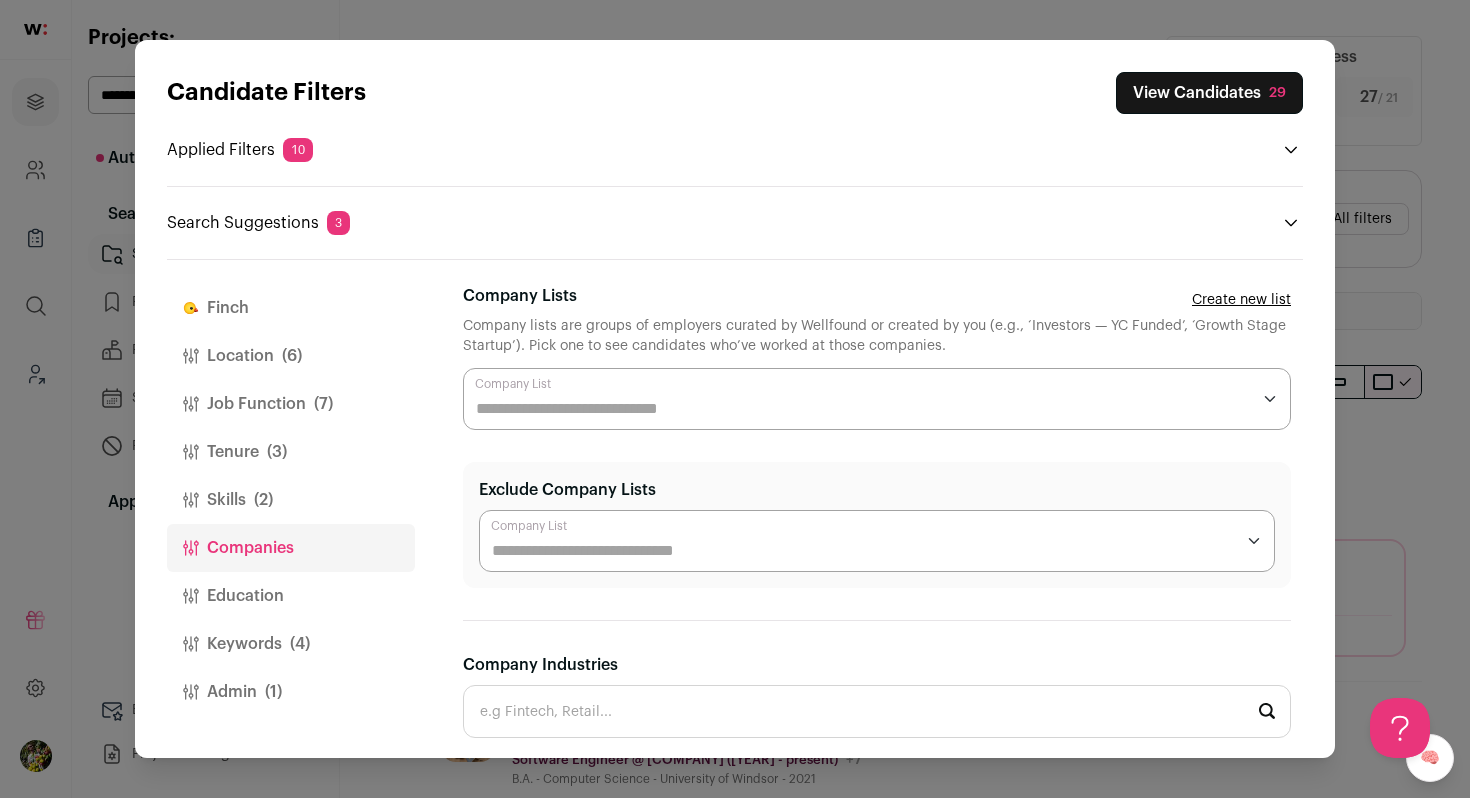 click on "Skills
(2)" at bounding box center (291, 500) 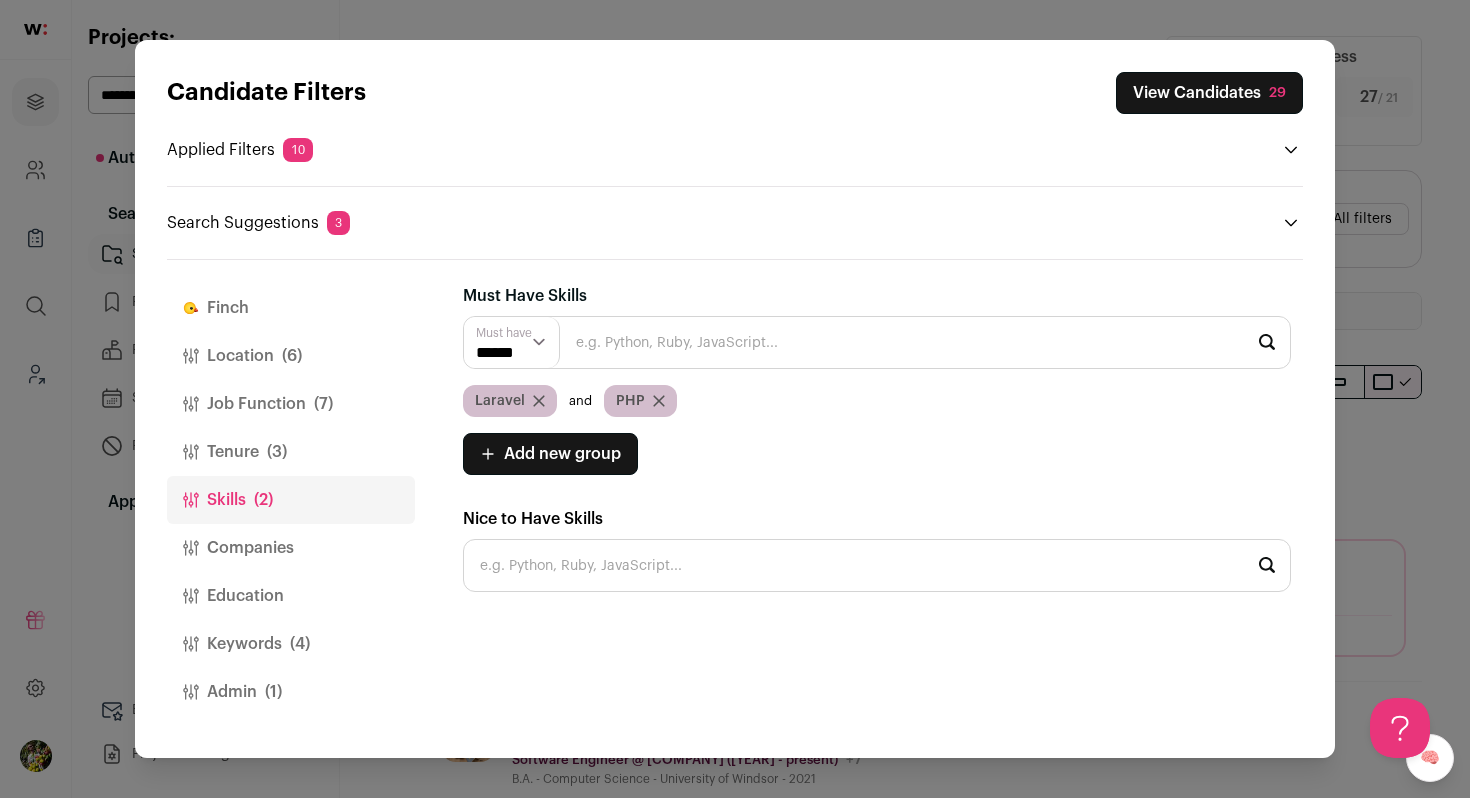 click on "Tenure
(3)" at bounding box center [291, 452] 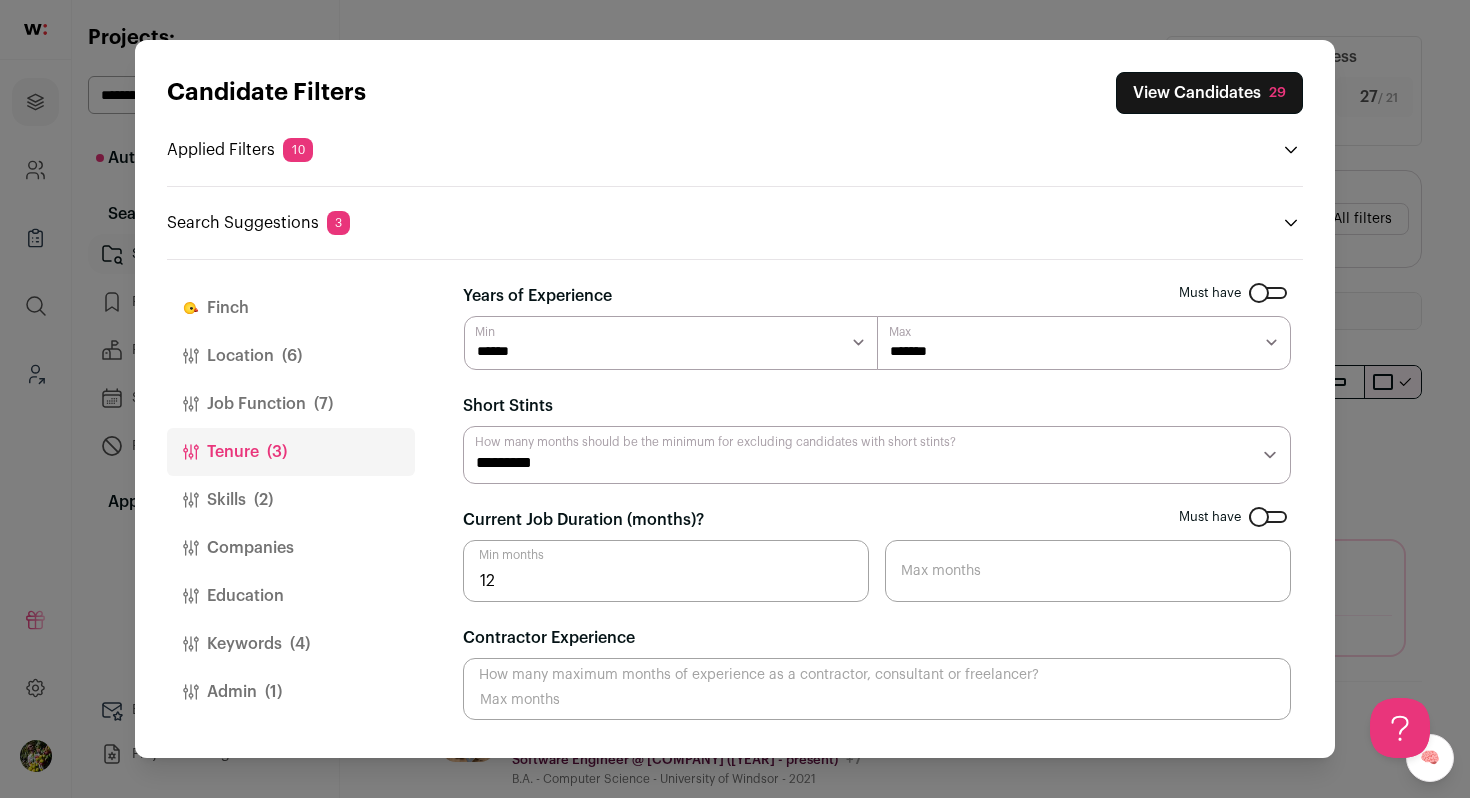 click on "*******
*******
*******
*******
*******
*******
*******
*******
********
********
********
********
********
********
********
********
********
********" at bounding box center [1084, 343] 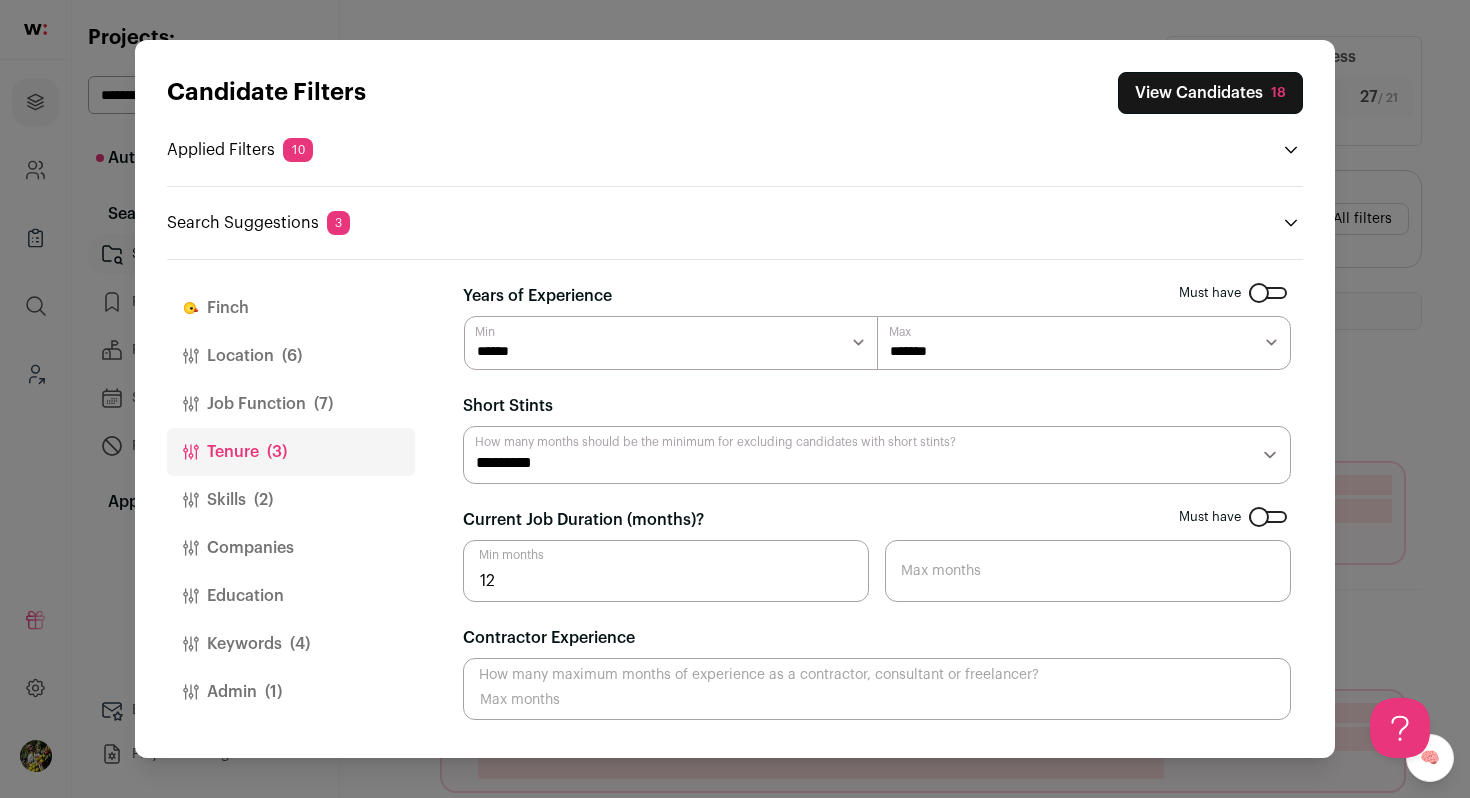 click on "View Candidates
18" at bounding box center (1210, 93) 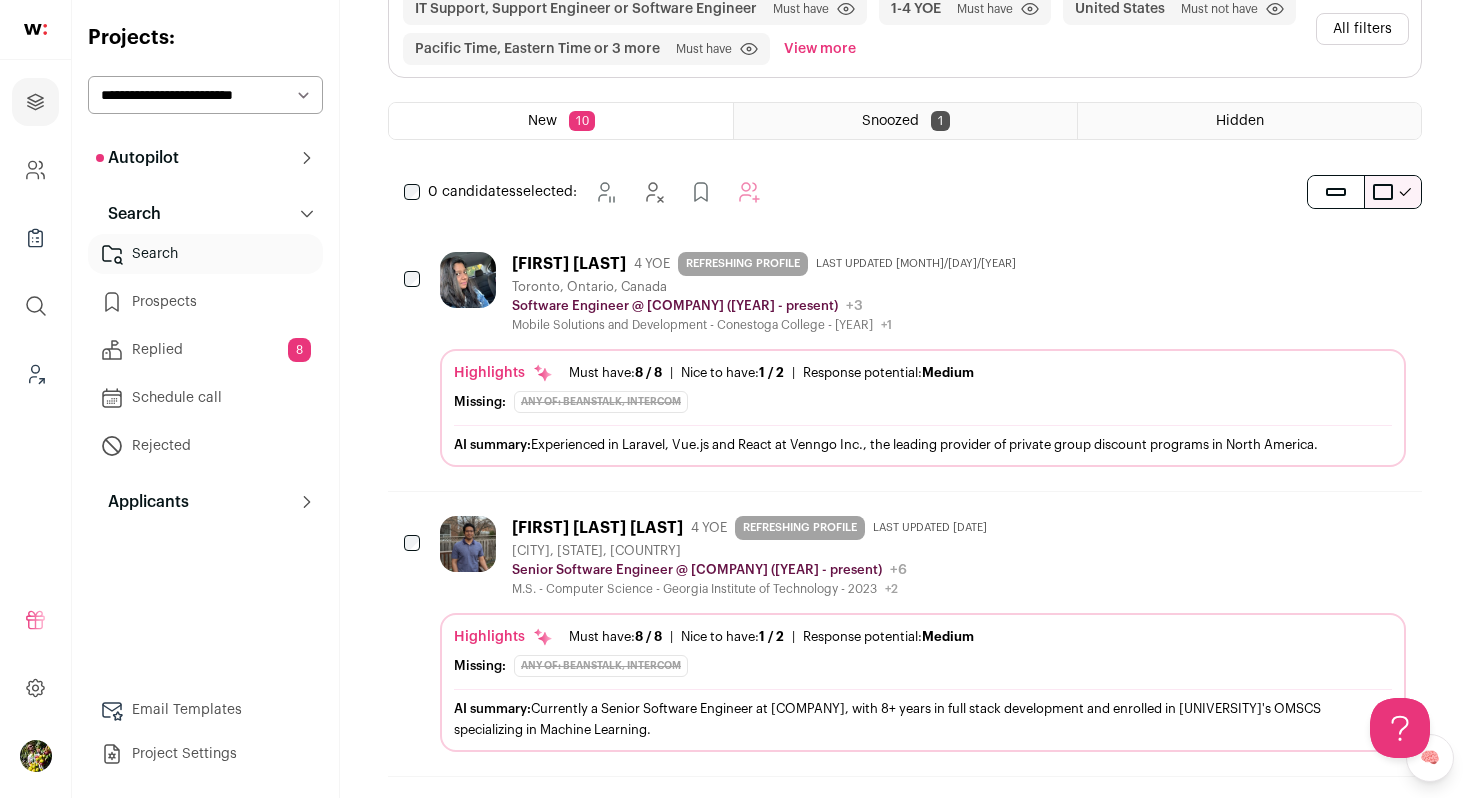 scroll, scrollTop: 204, scrollLeft: 0, axis: vertical 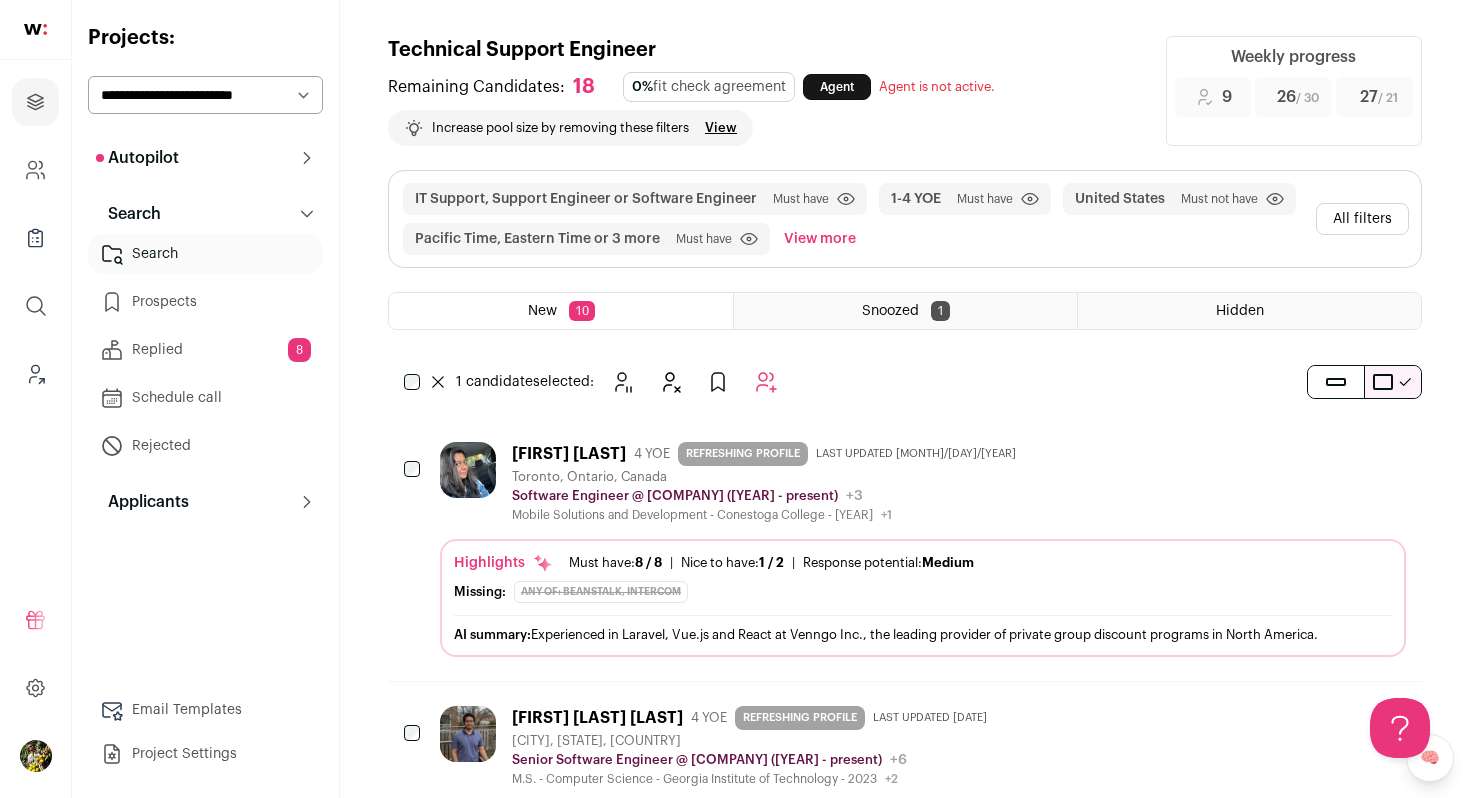 drag, startPoint x: 1388, startPoint y: 446, endPoint x: 1208, endPoint y: 462, distance: 180.70972 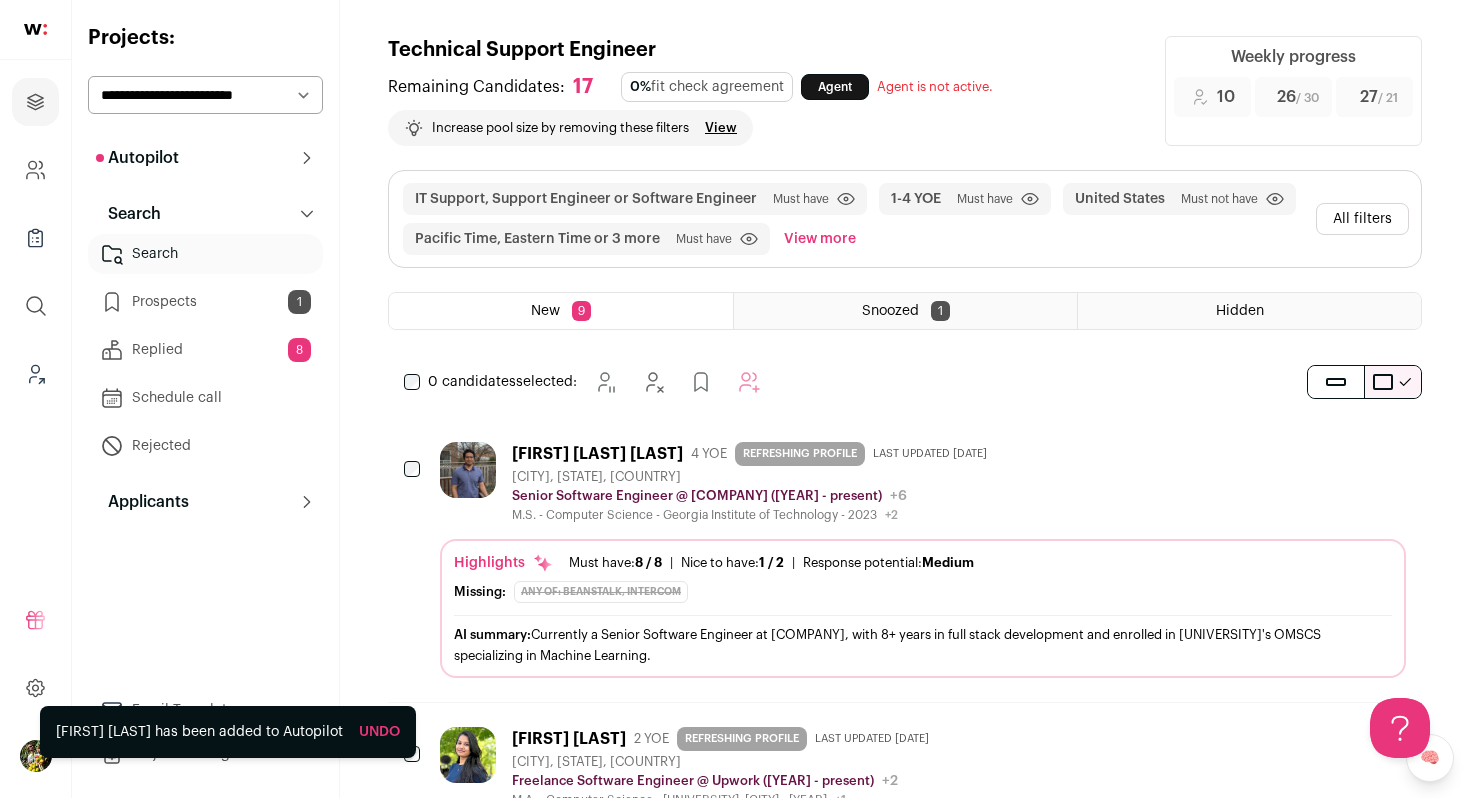 click on "1" at bounding box center [299, 302] 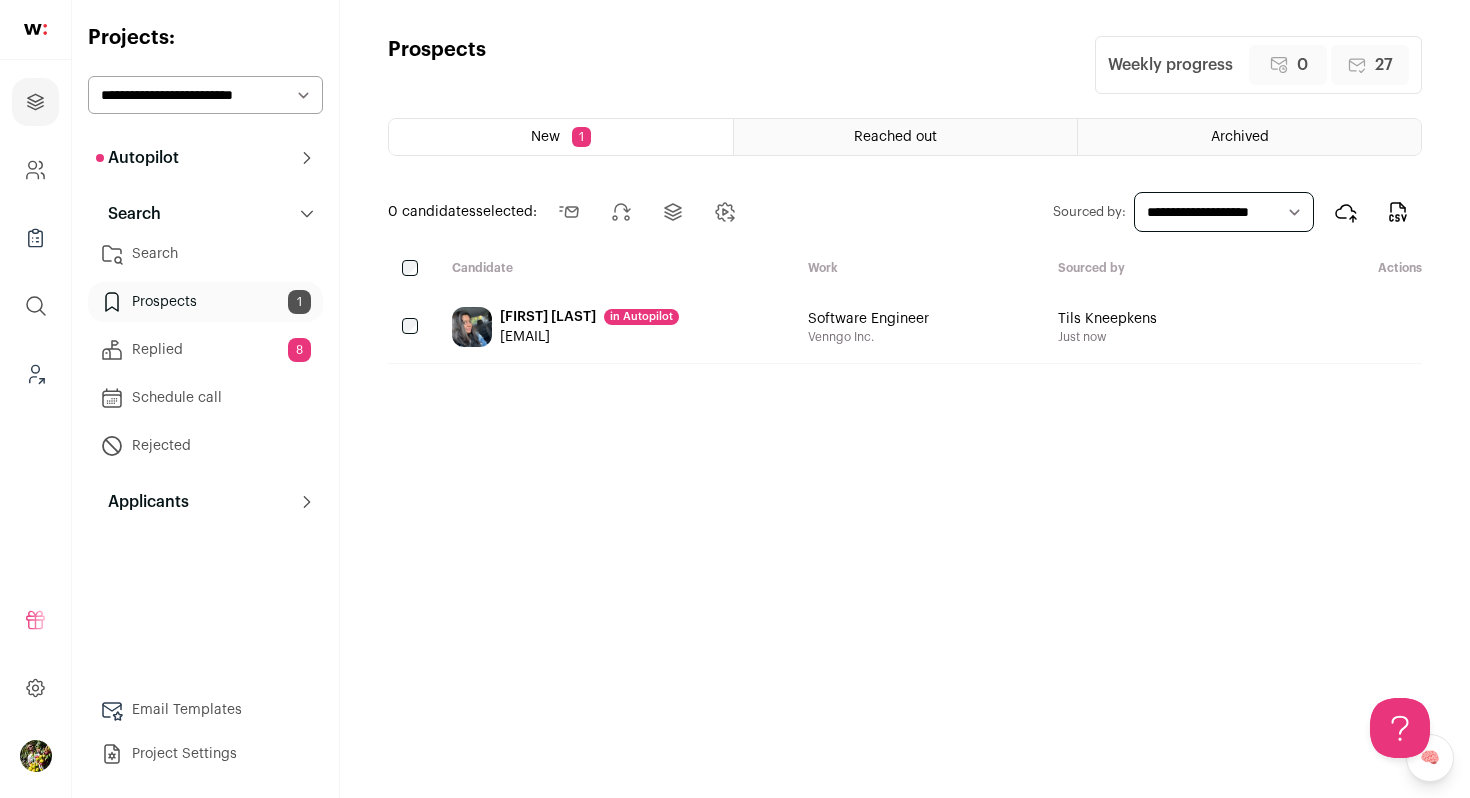 scroll, scrollTop: 0, scrollLeft: 0, axis: both 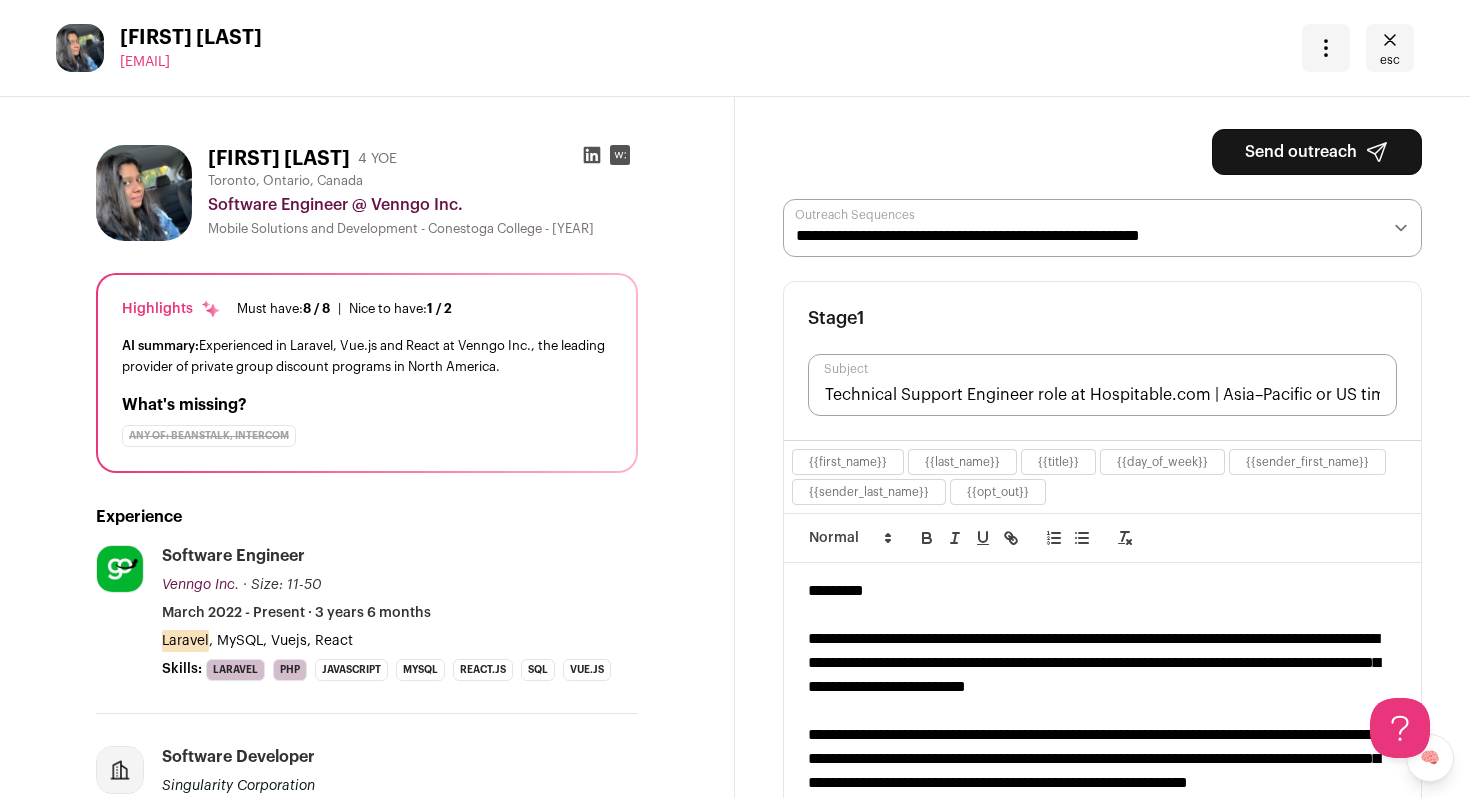 click 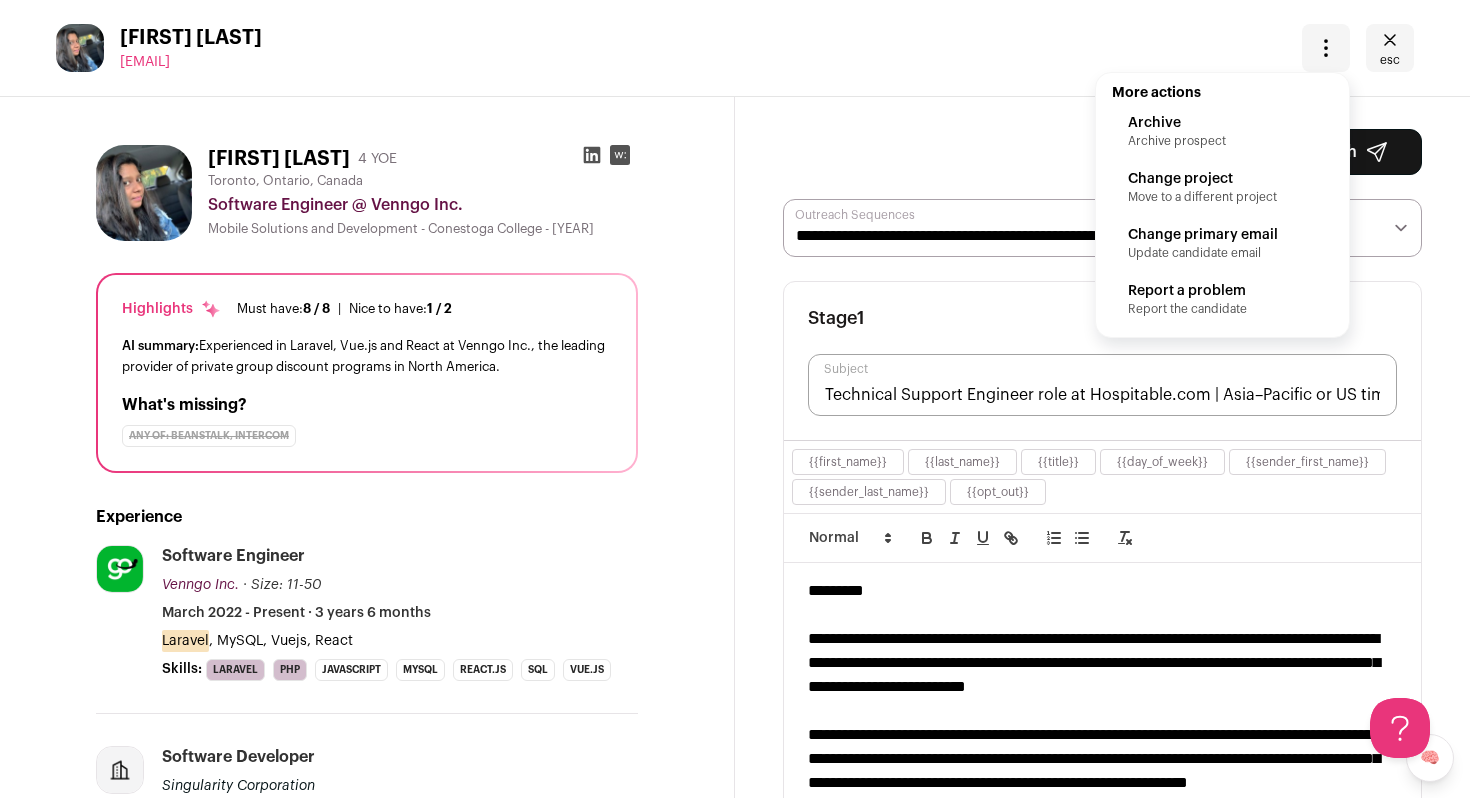 click on "Vincy Joseph
vincyjoseph24@gmail.com
More actions
Archive
Archive prospect
Change project
Move to a different project
Change primary email
Update candidate email
Report a problem
Report the candidate
esc" at bounding box center [735, 48] 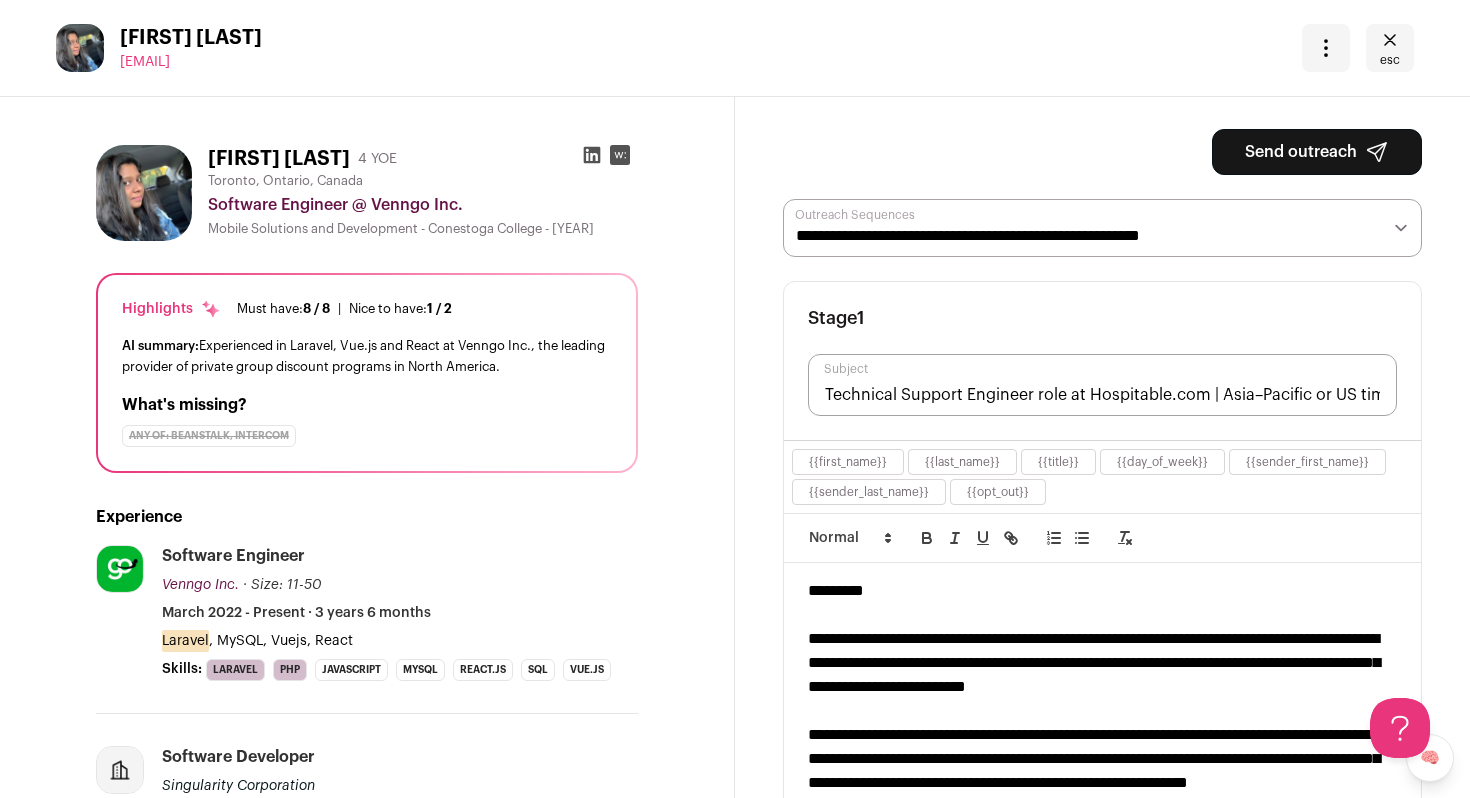 click on "esc" at bounding box center (1390, 60) 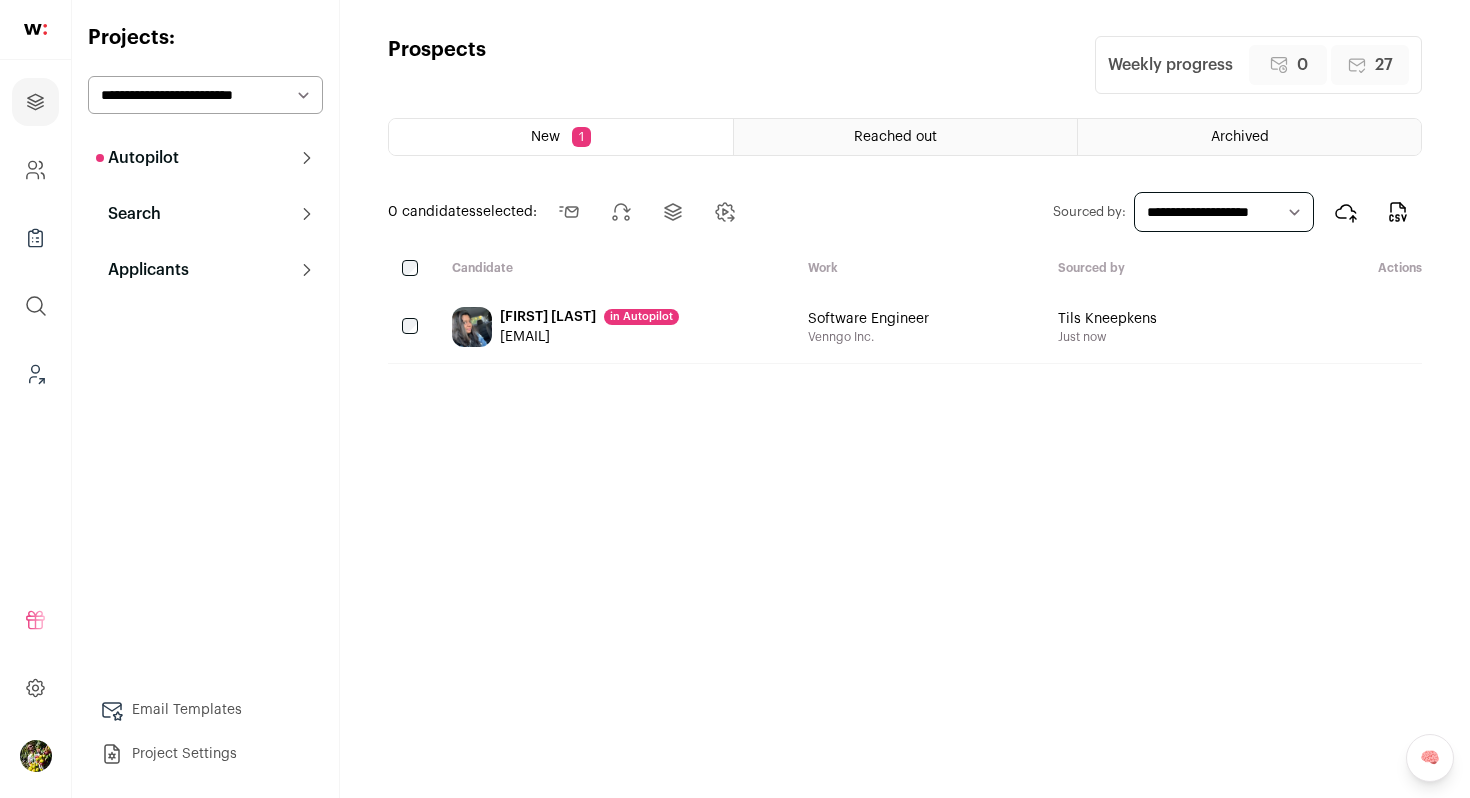 scroll, scrollTop: 0, scrollLeft: 0, axis: both 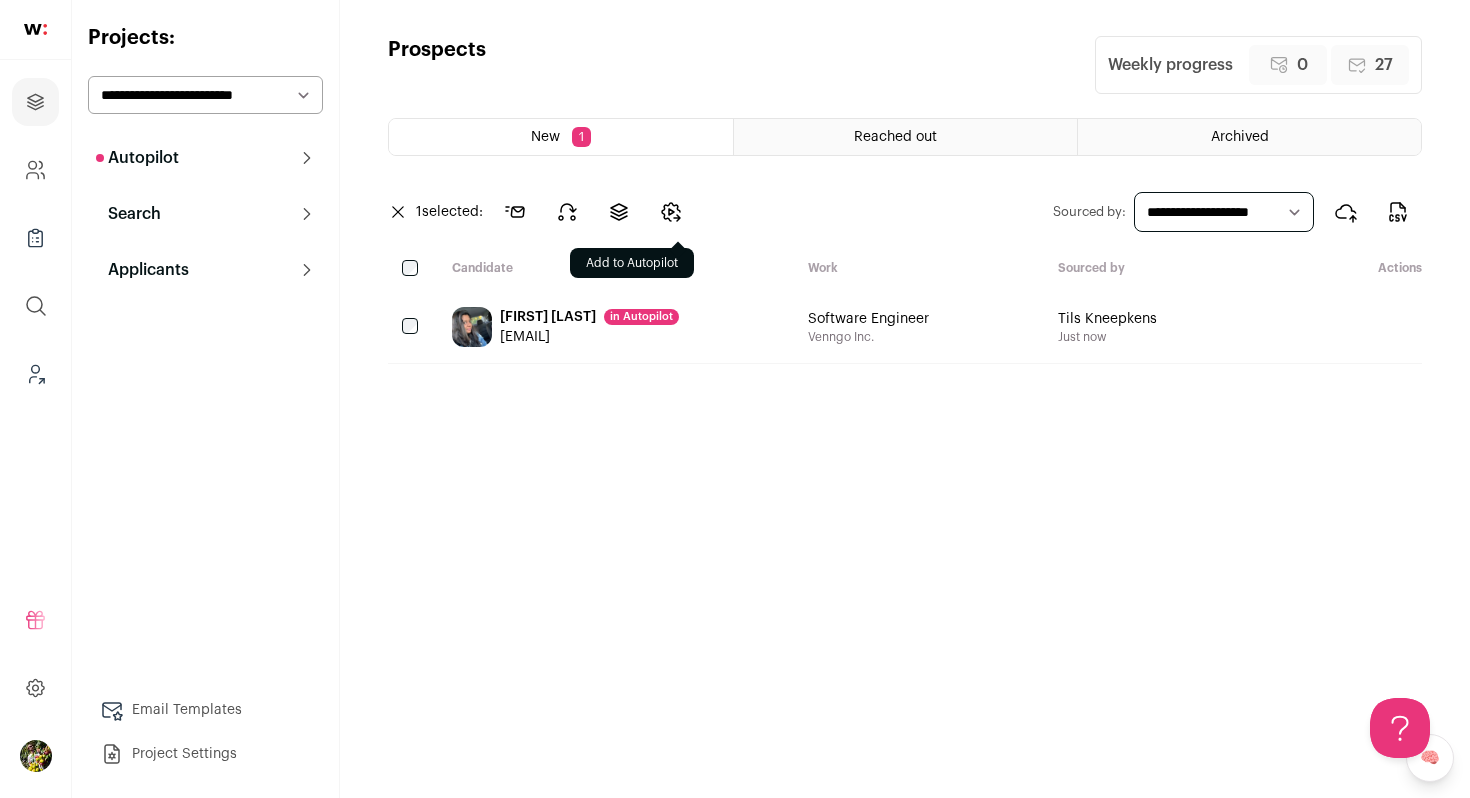 click 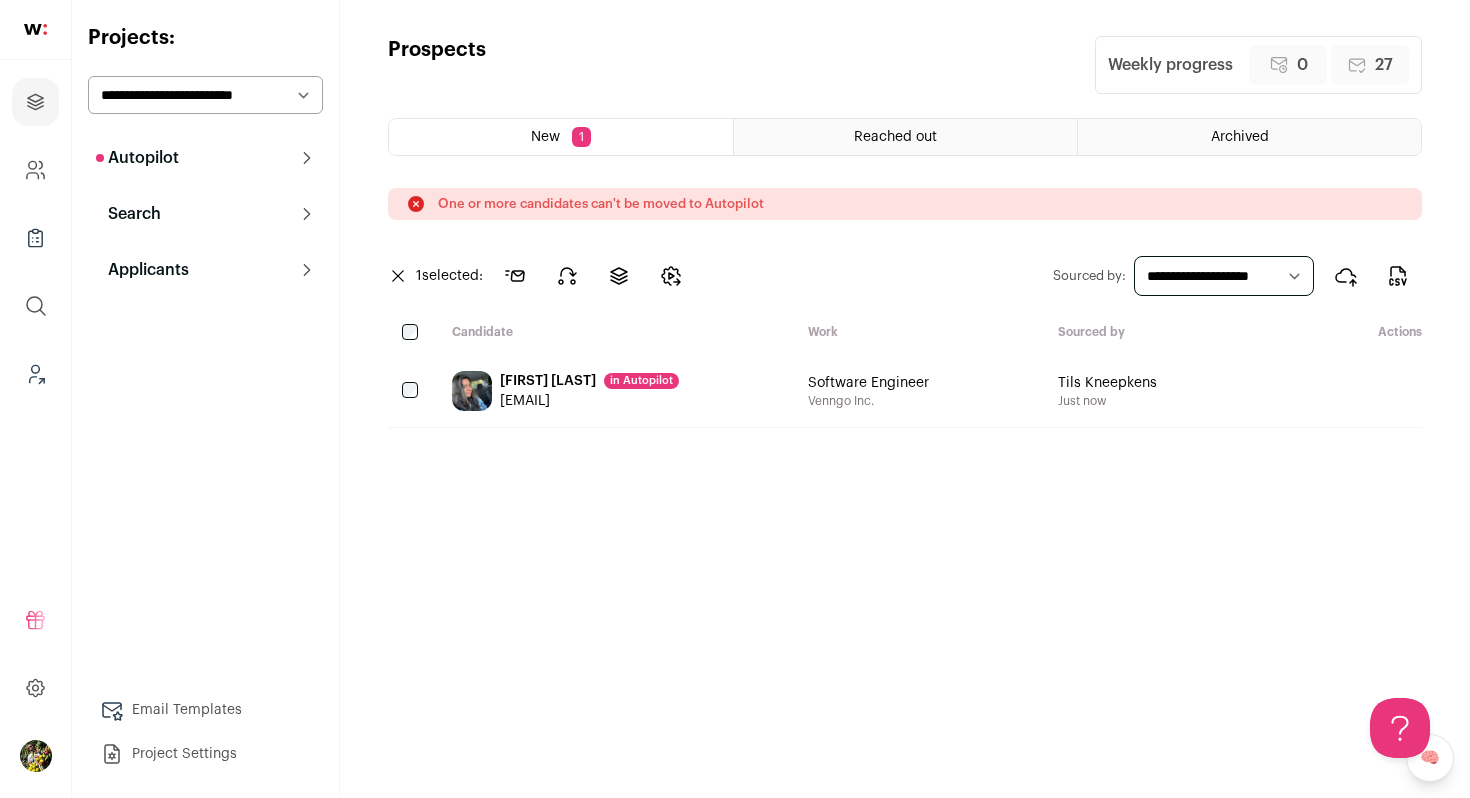 scroll, scrollTop: 0, scrollLeft: 0, axis: both 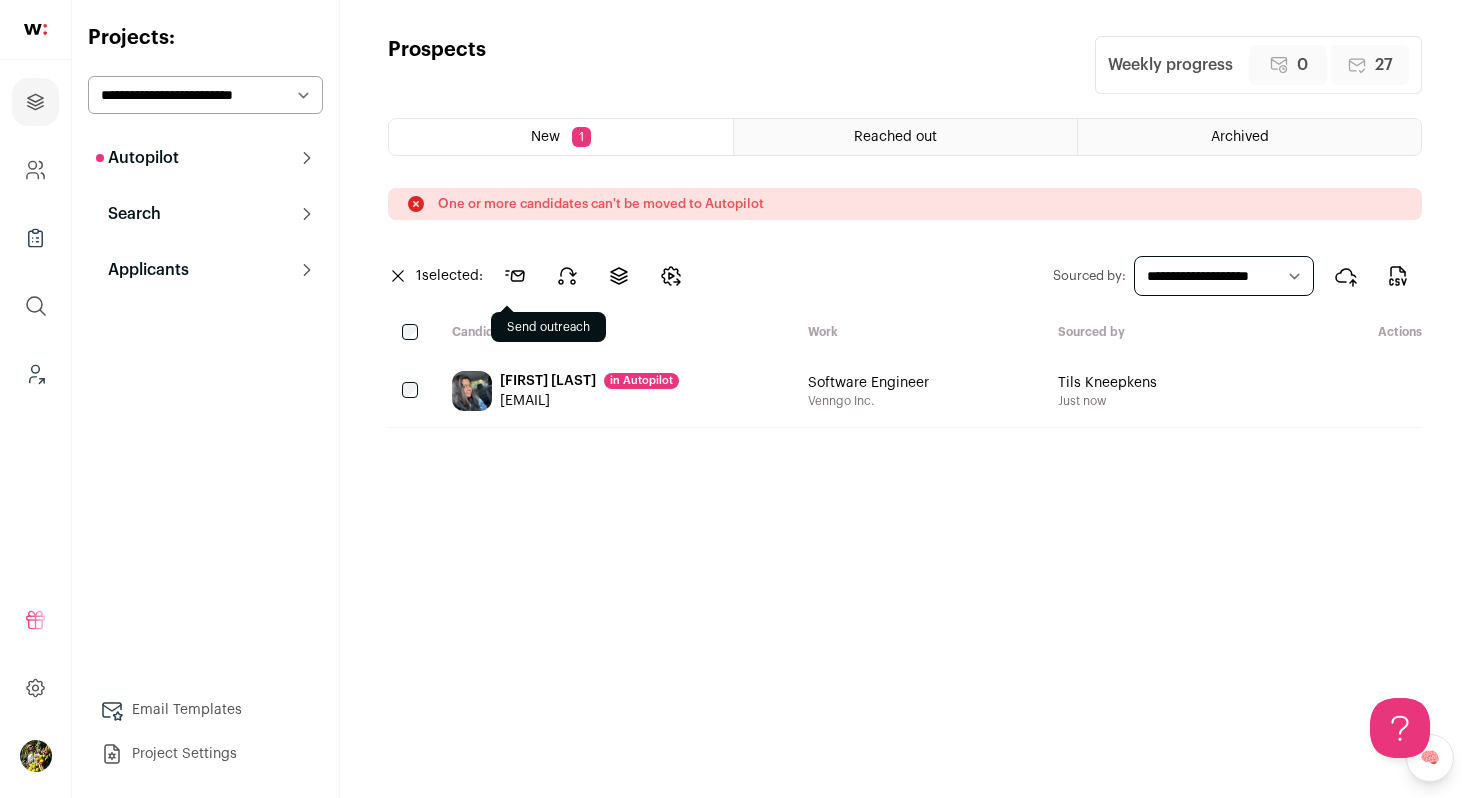 click at bounding box center [515, 276] 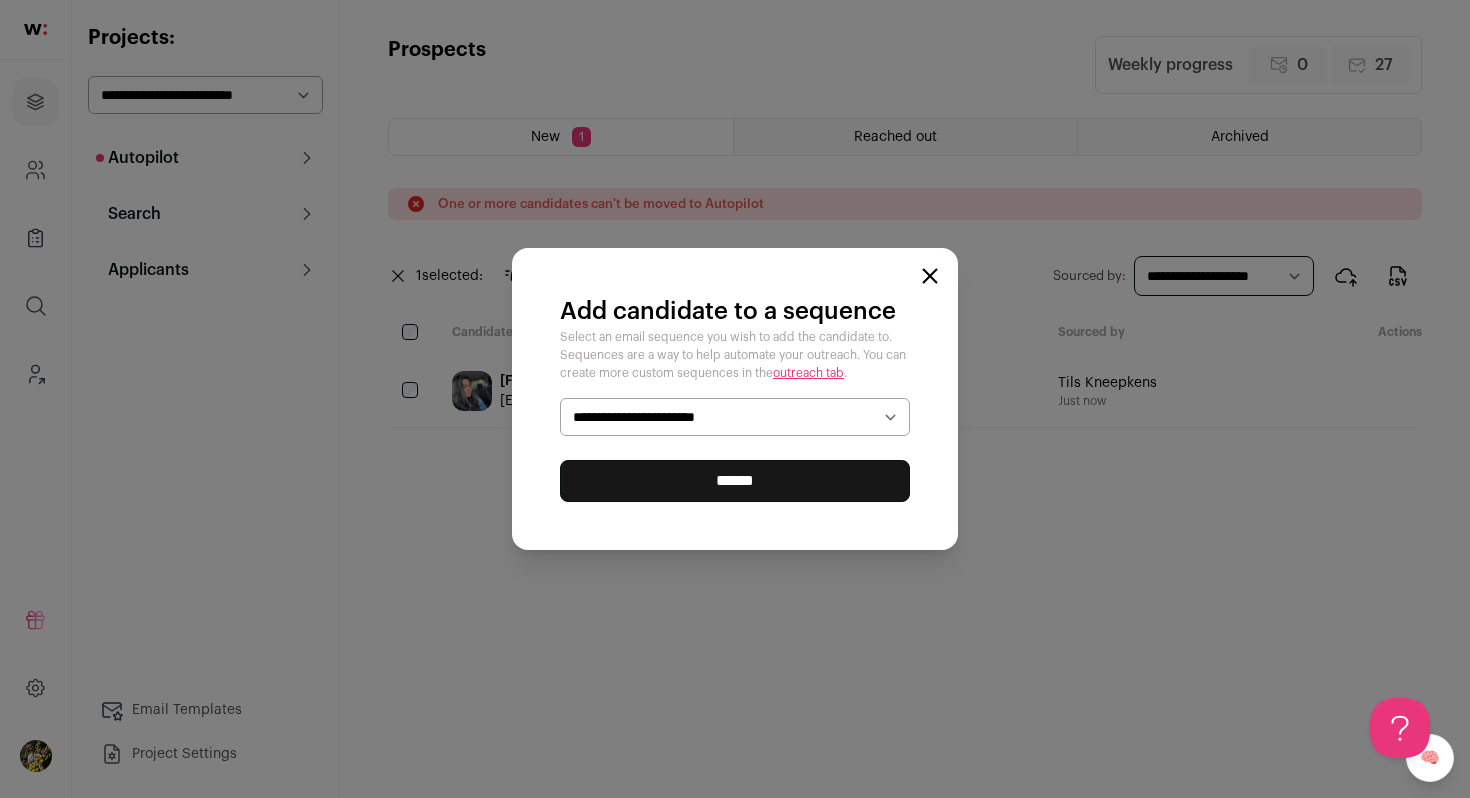 click on "**********" at bounding box center (735, 417) 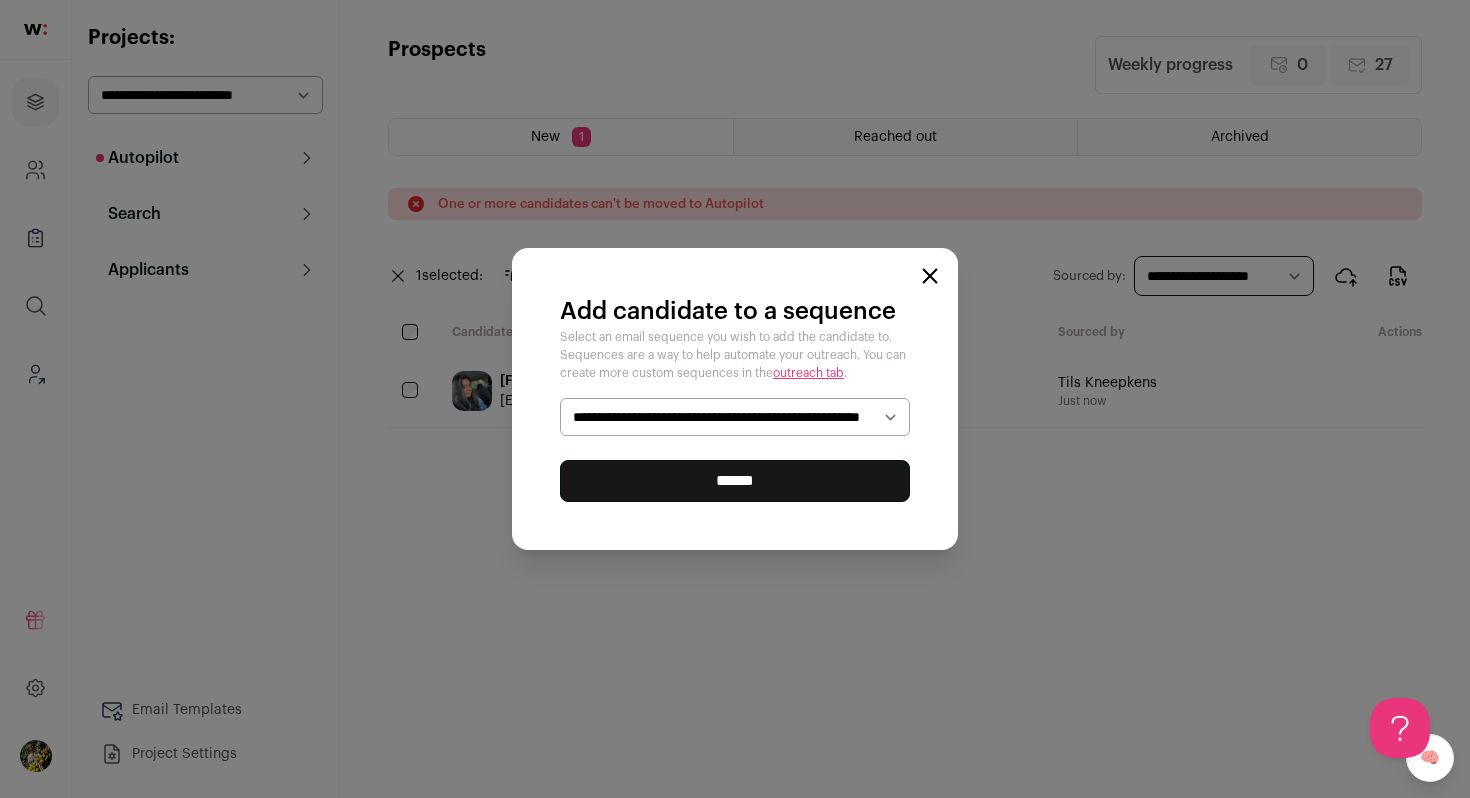 click on "******" at bounding box center [735, 481] 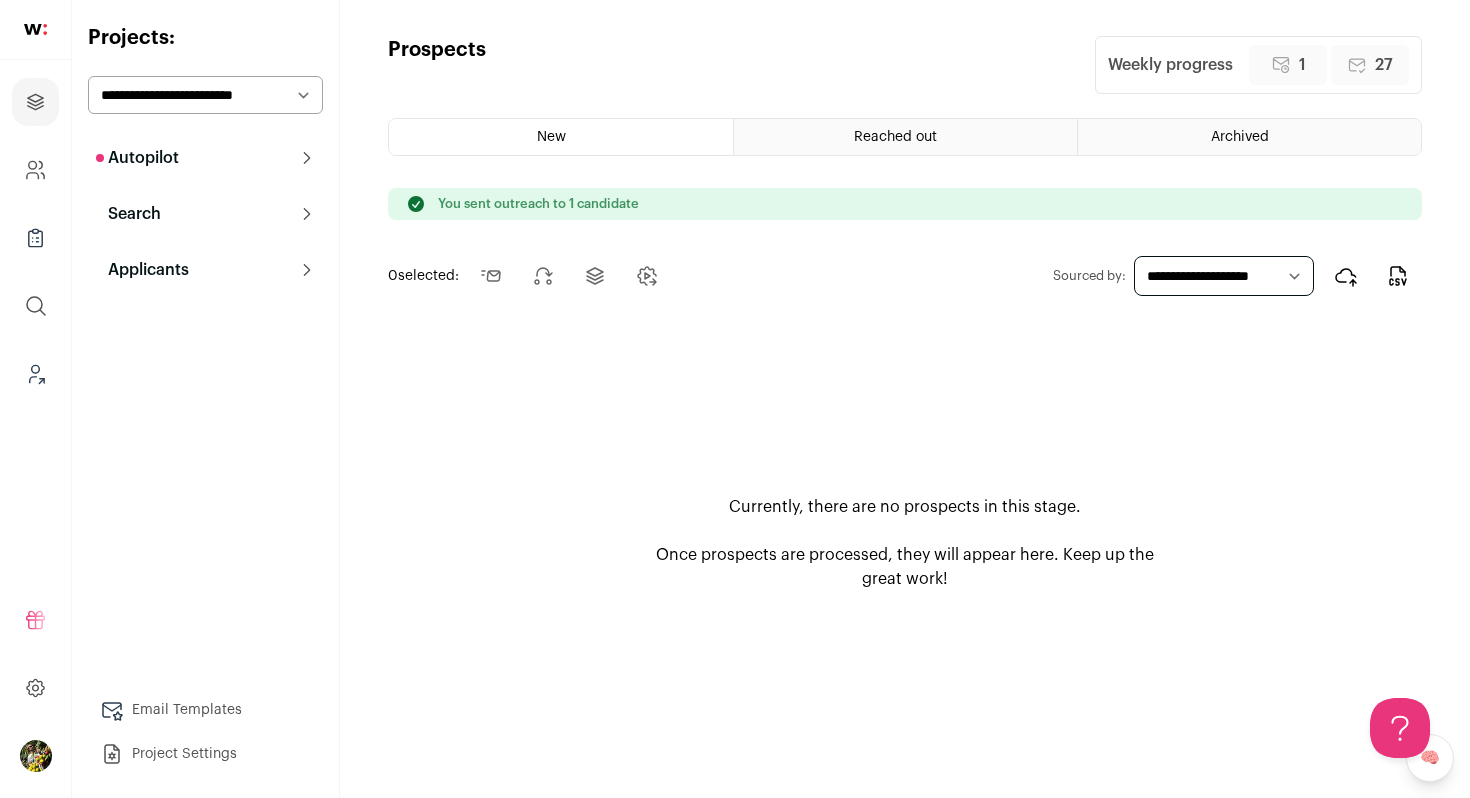 scroll, scrollTop: 0, scrollLeft: 0, axis: both 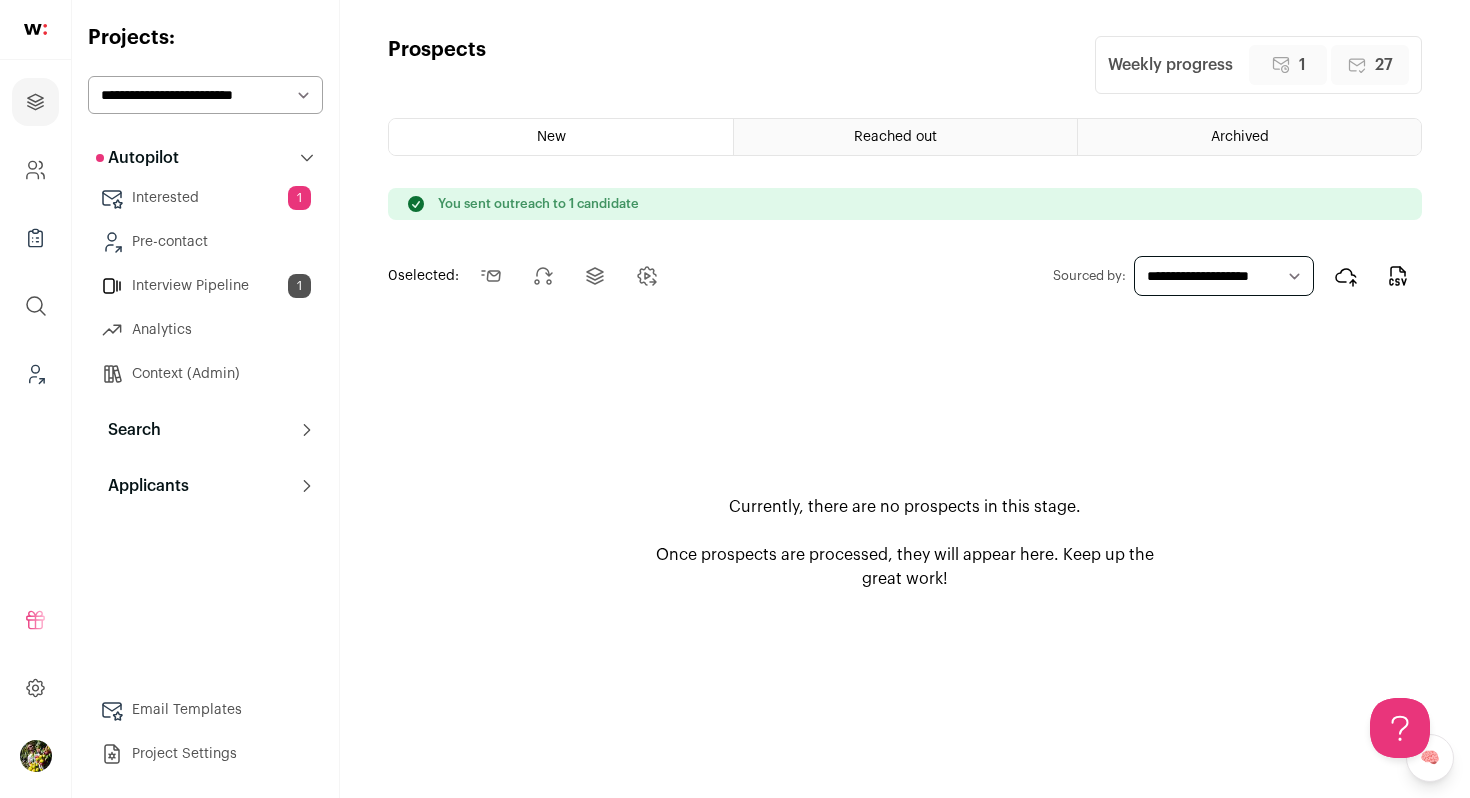 click on "Interested
1" at bounding box center (205, 198) 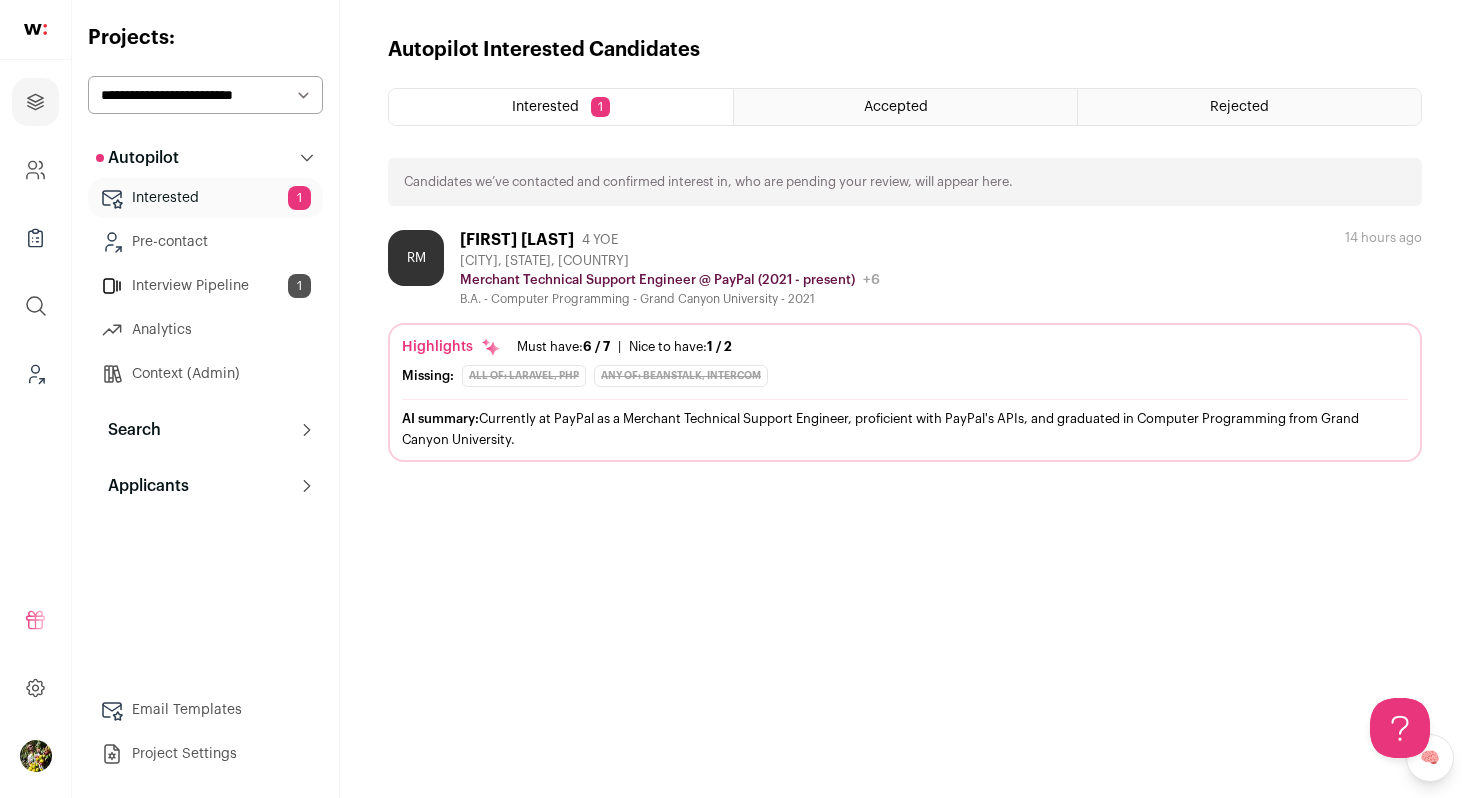 scroll, scrollTop: 0, scrollLeft: 0, axis: both 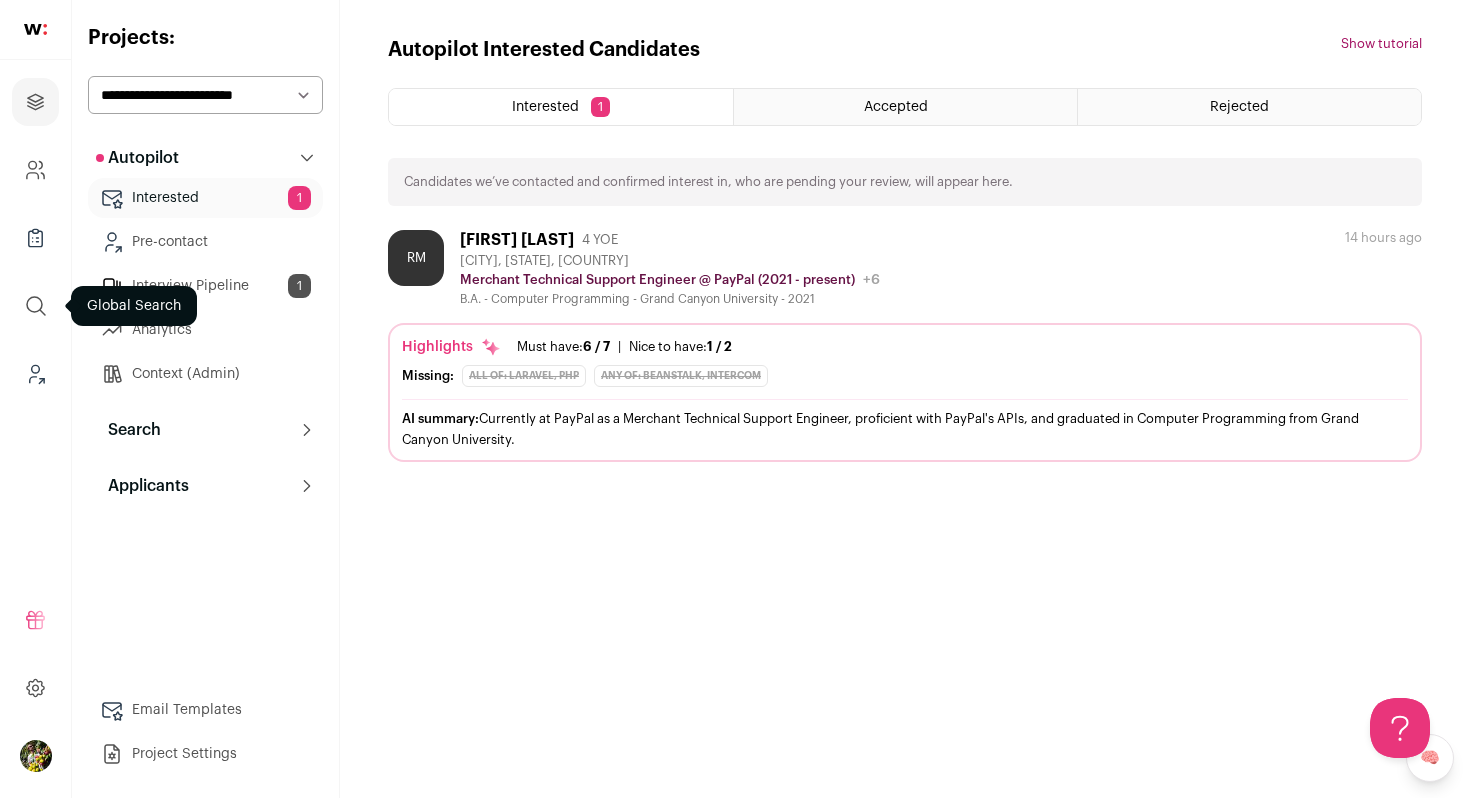 click 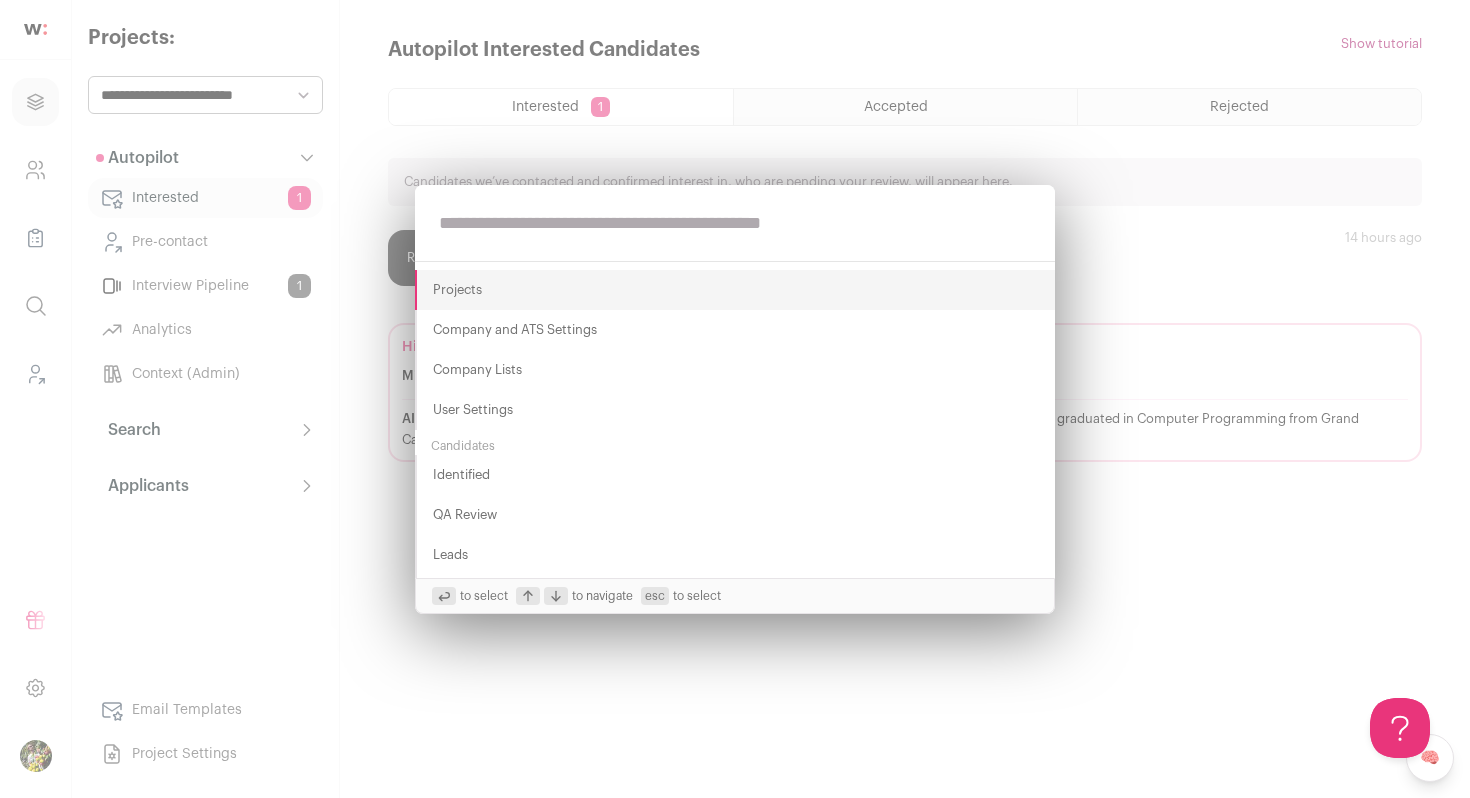 click on "Projects Company and ATS Settings Company Lists User Settings Candidates Identified QA Review Leads Replied Prescreen Schedule Call Interview Pipeline Current Project Interested Pre-contact Interview Pipeline Applicants Search Prospects
to select
to navigate
esc
to select" at bounding box center (735, 399) 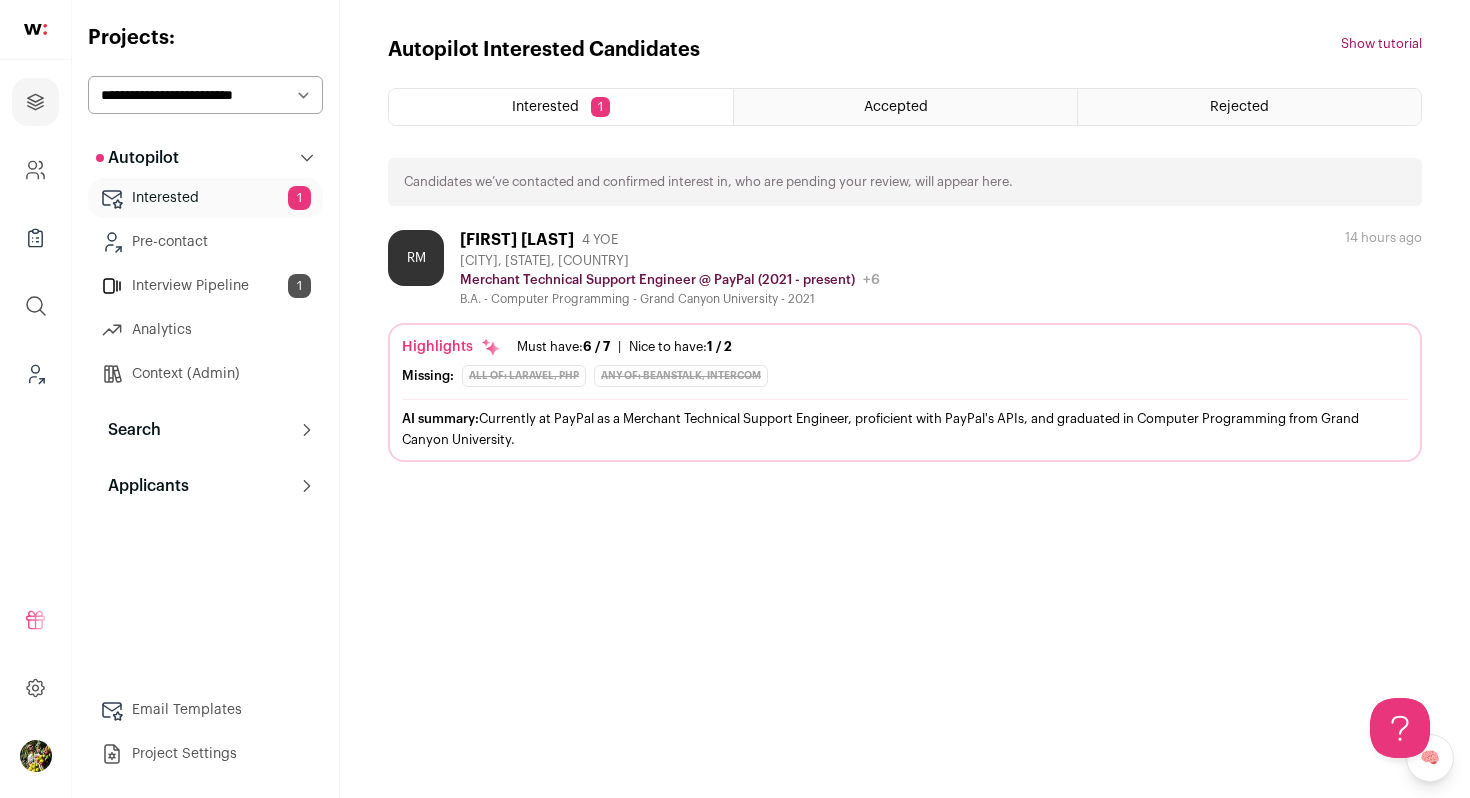 click on "Interested
1" at bounding box center (205, 198) 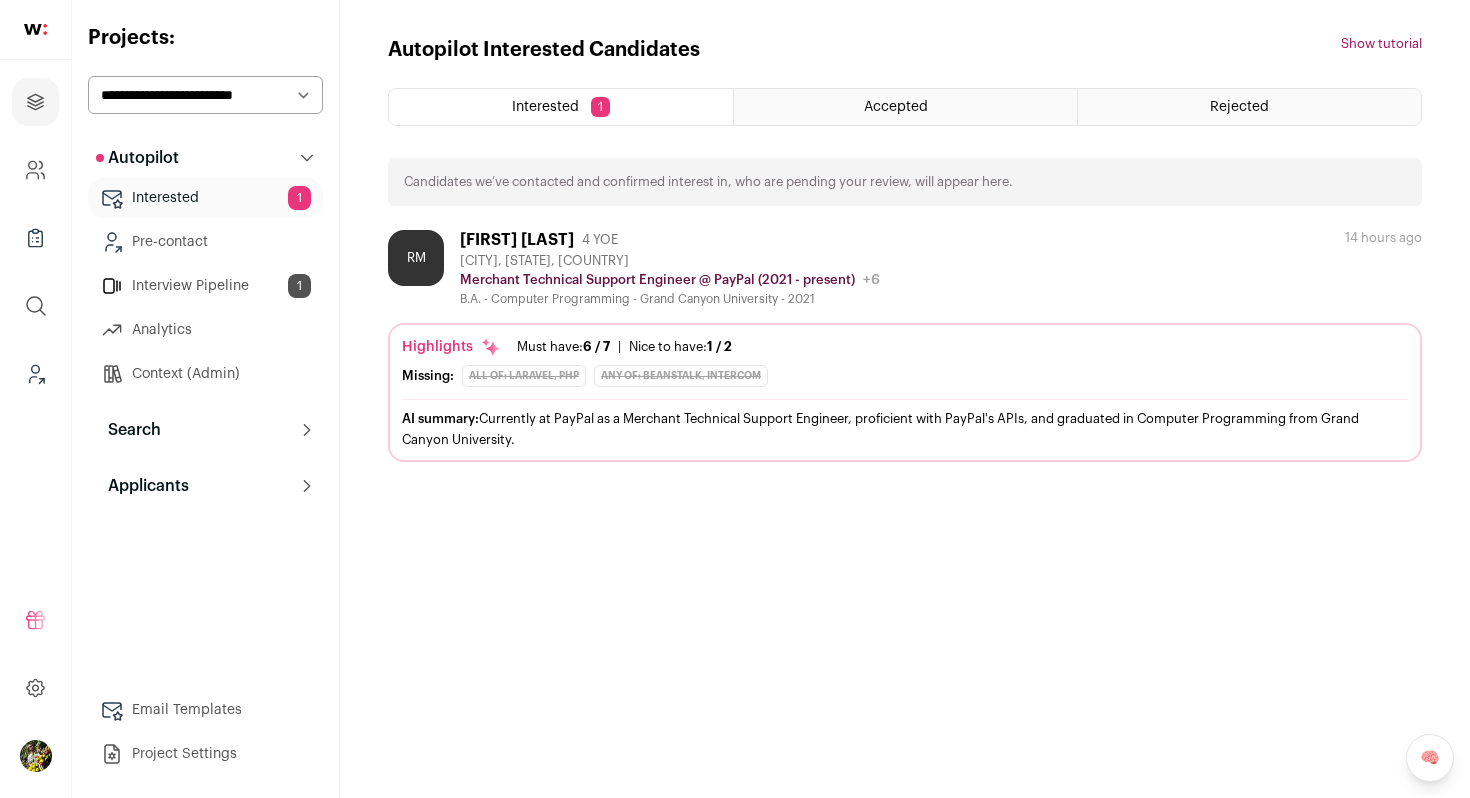 click on "Interview Pipeline
1" at bounding box center (205, 286) 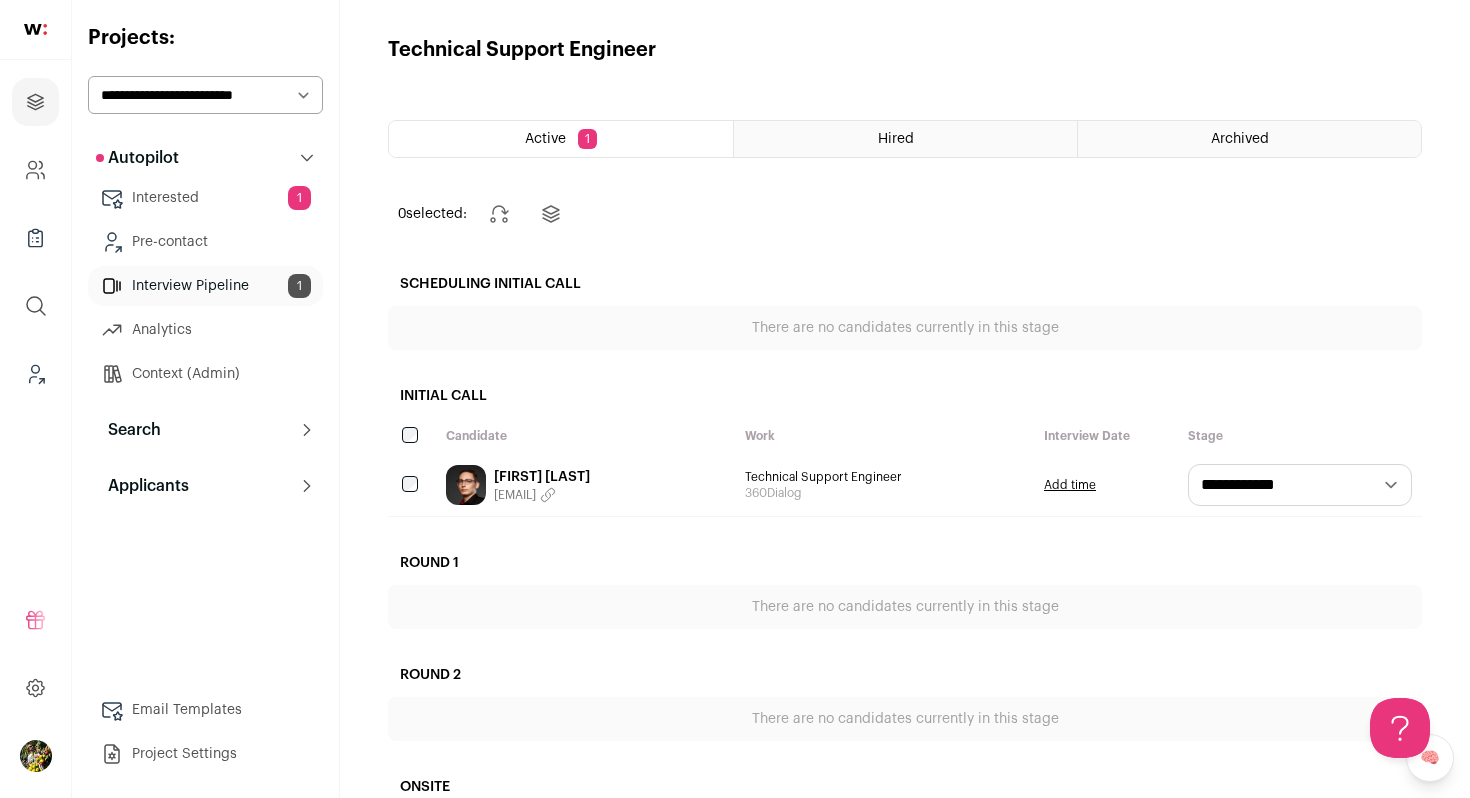 scroll, scrollTop: 0, scrollLeft: 0, axis: both 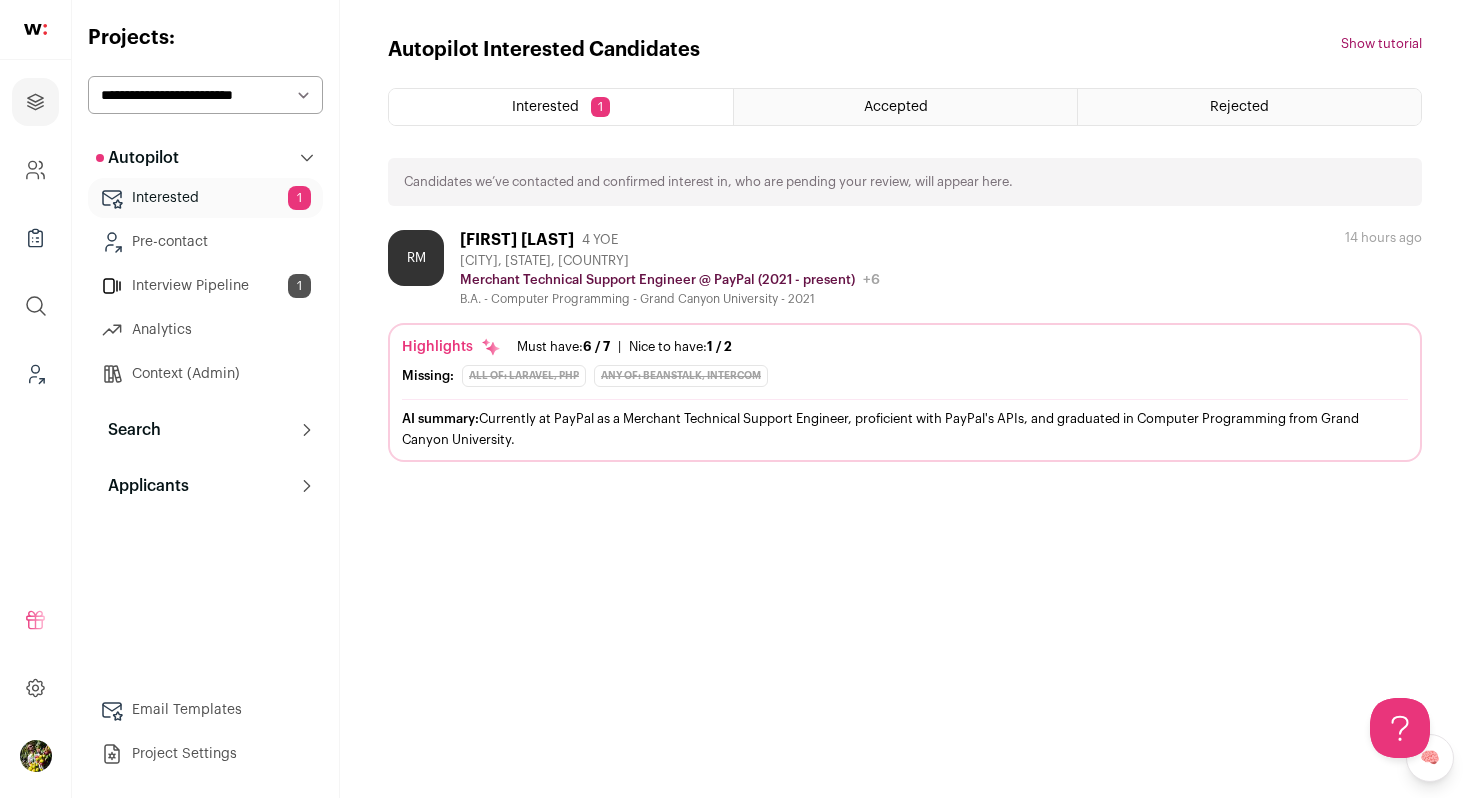 click on "Search" at bounding box center (205, 430) 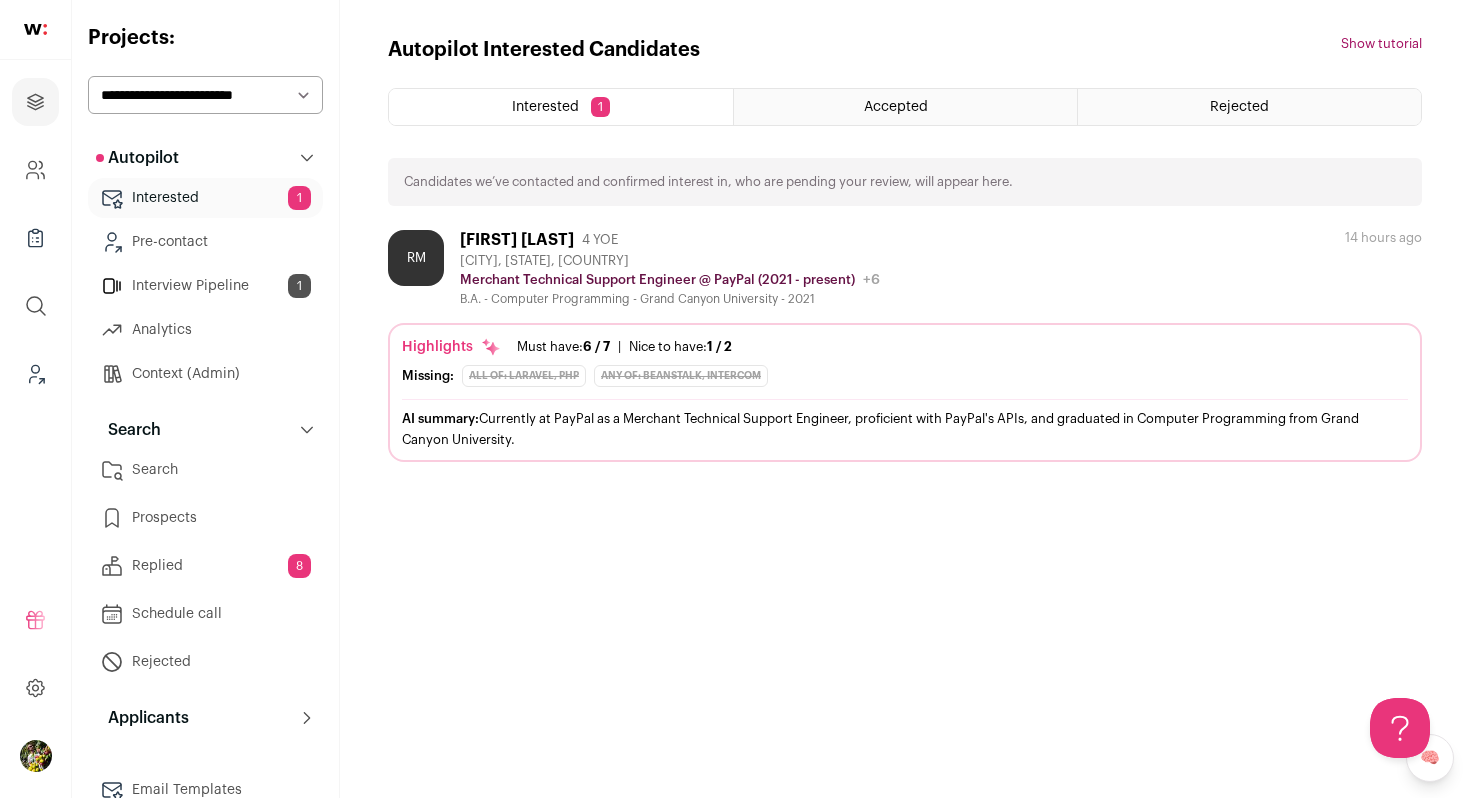click on "Search" at bounding box center [205, 470] 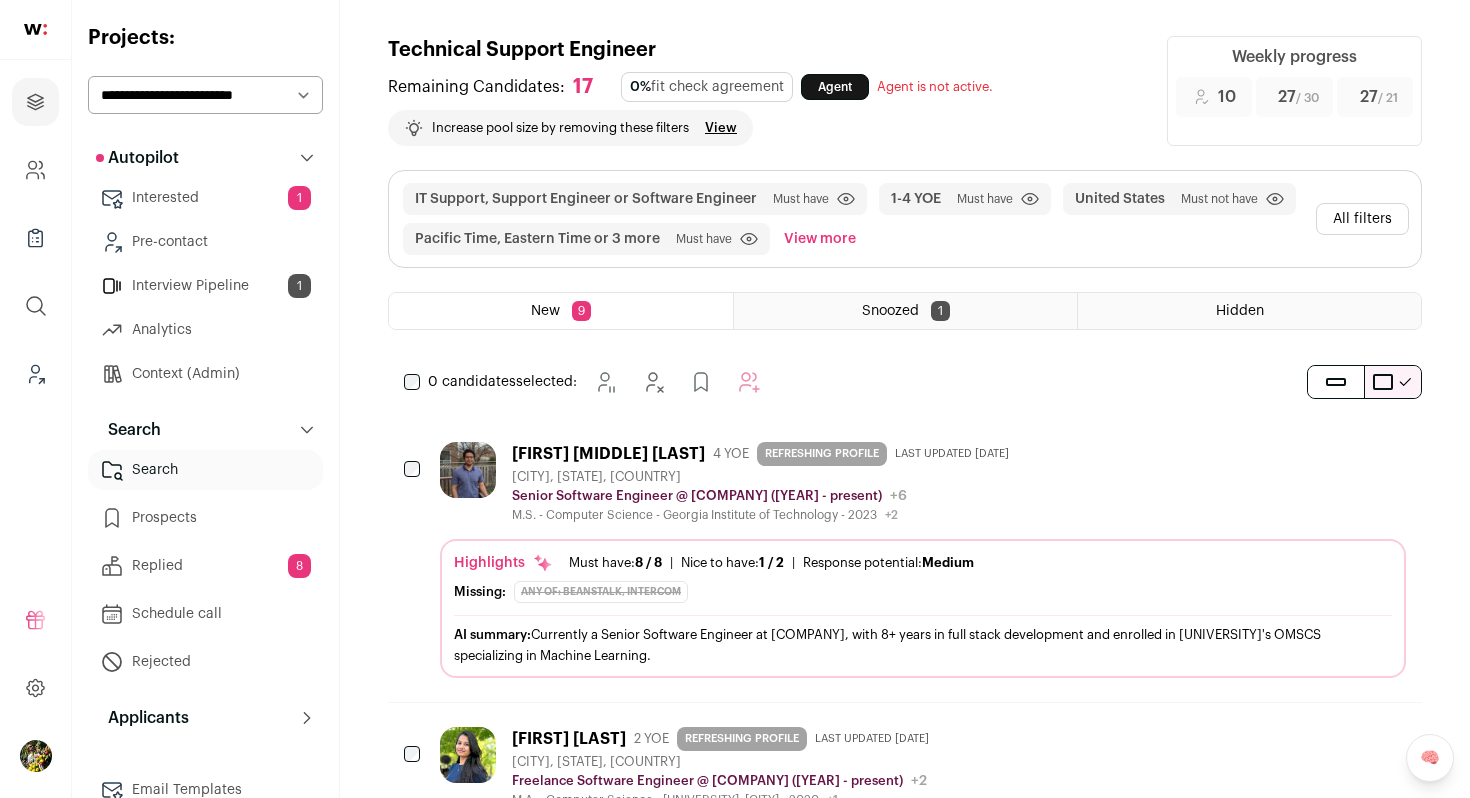 click at bounding box center [468, 470] 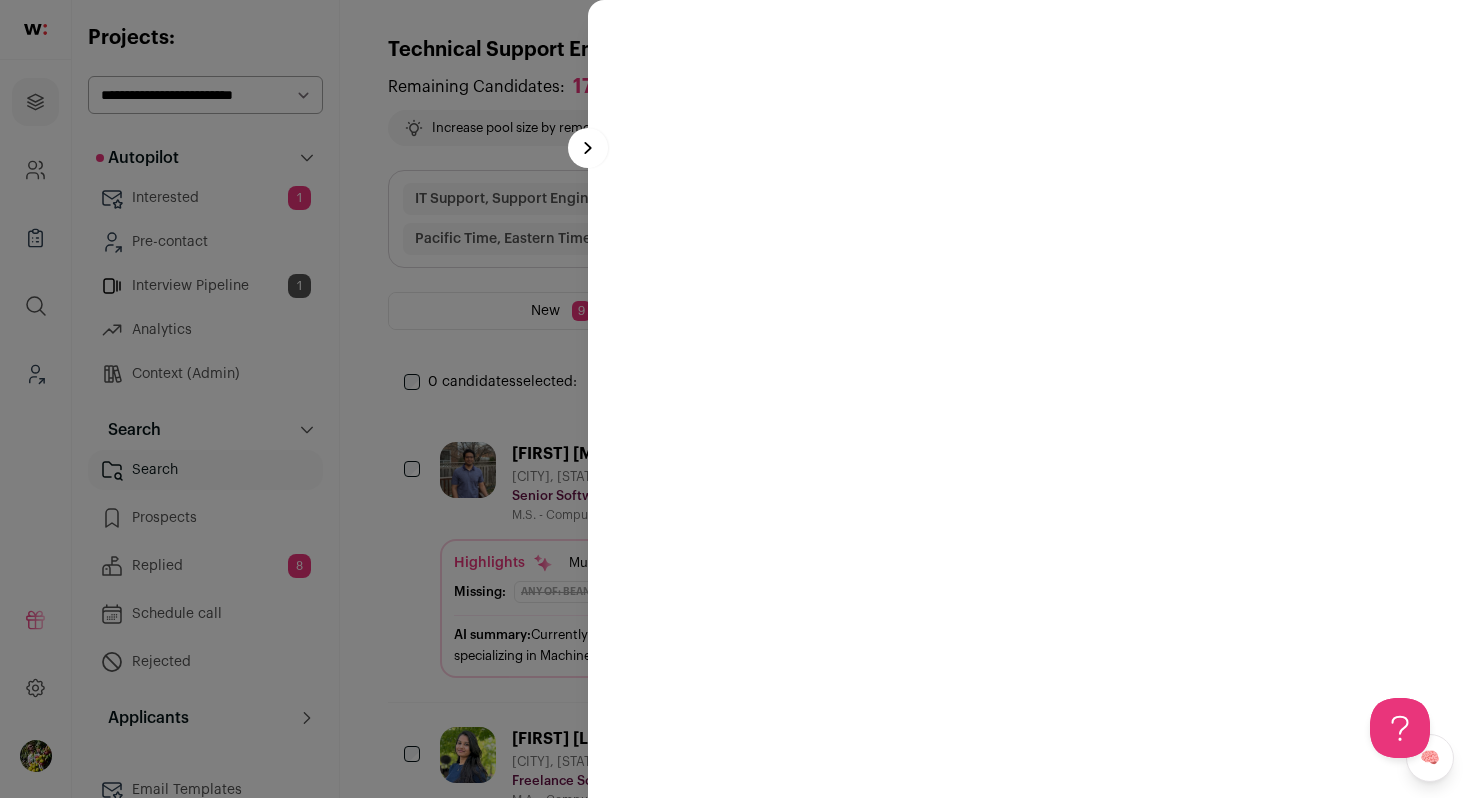 scroll, scrollTop: 0, scrollLeft: 0, axis: both 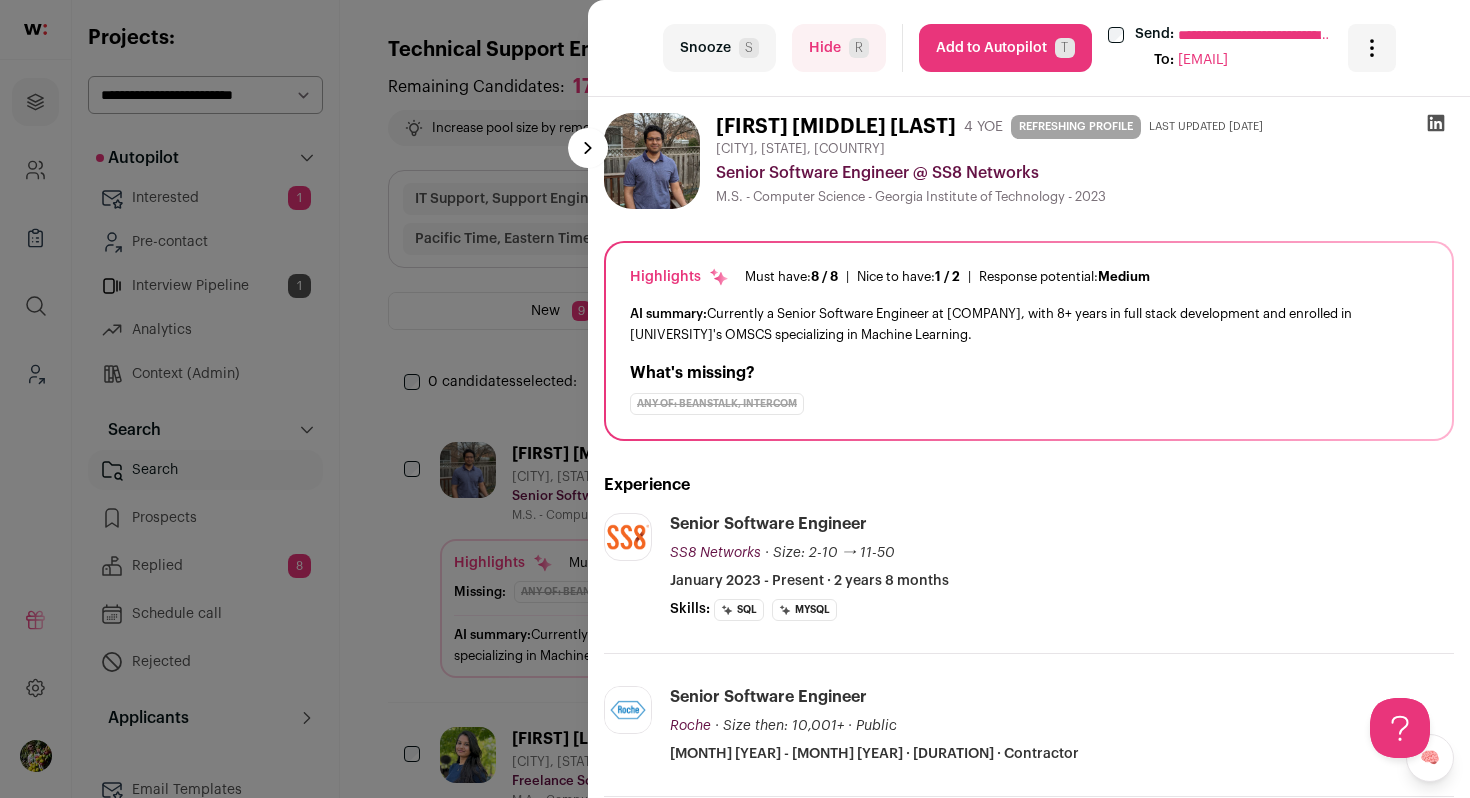 click on "**********" at bounding box center (735, 399) 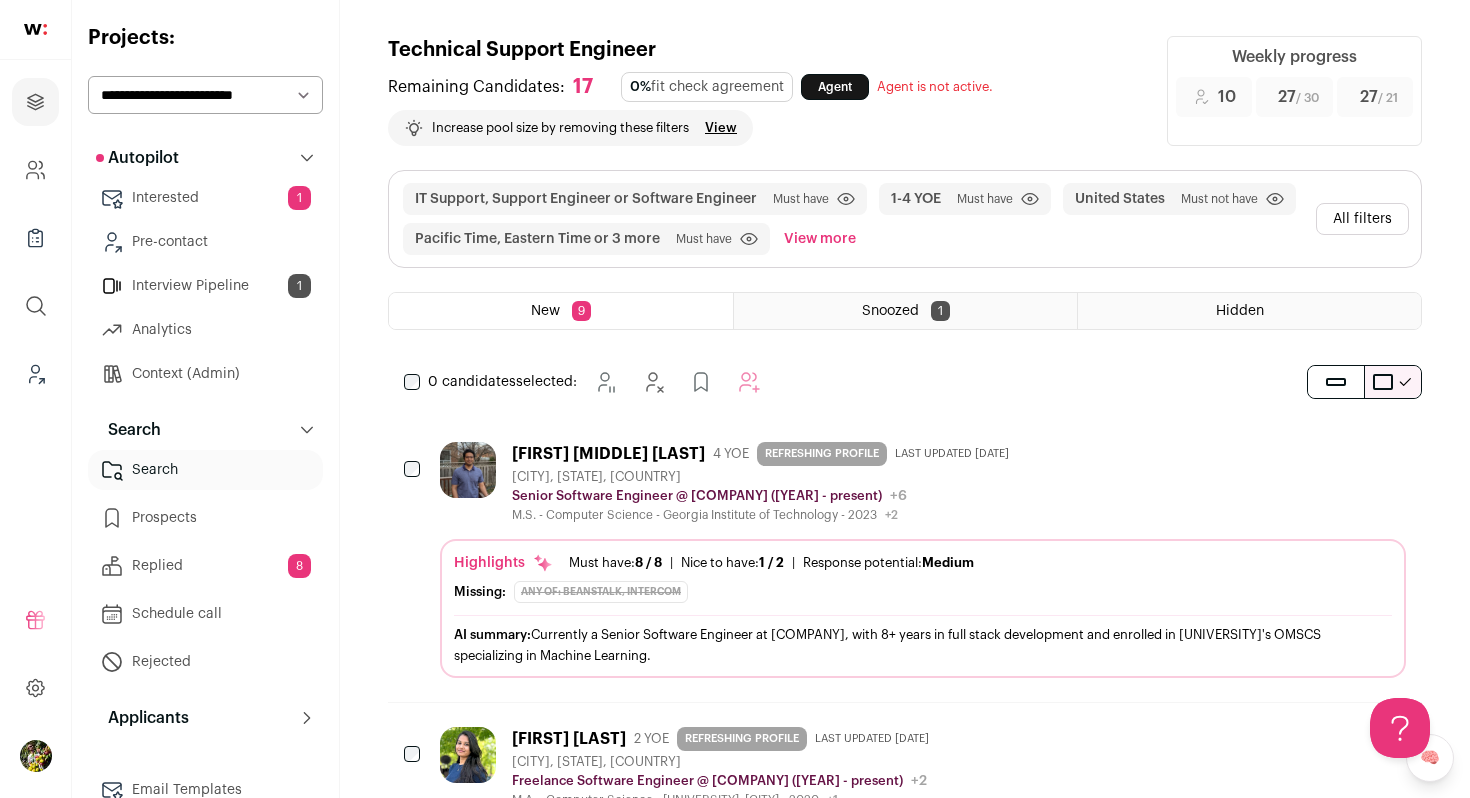 click on "All filters" at bounding box center [1362, 219] 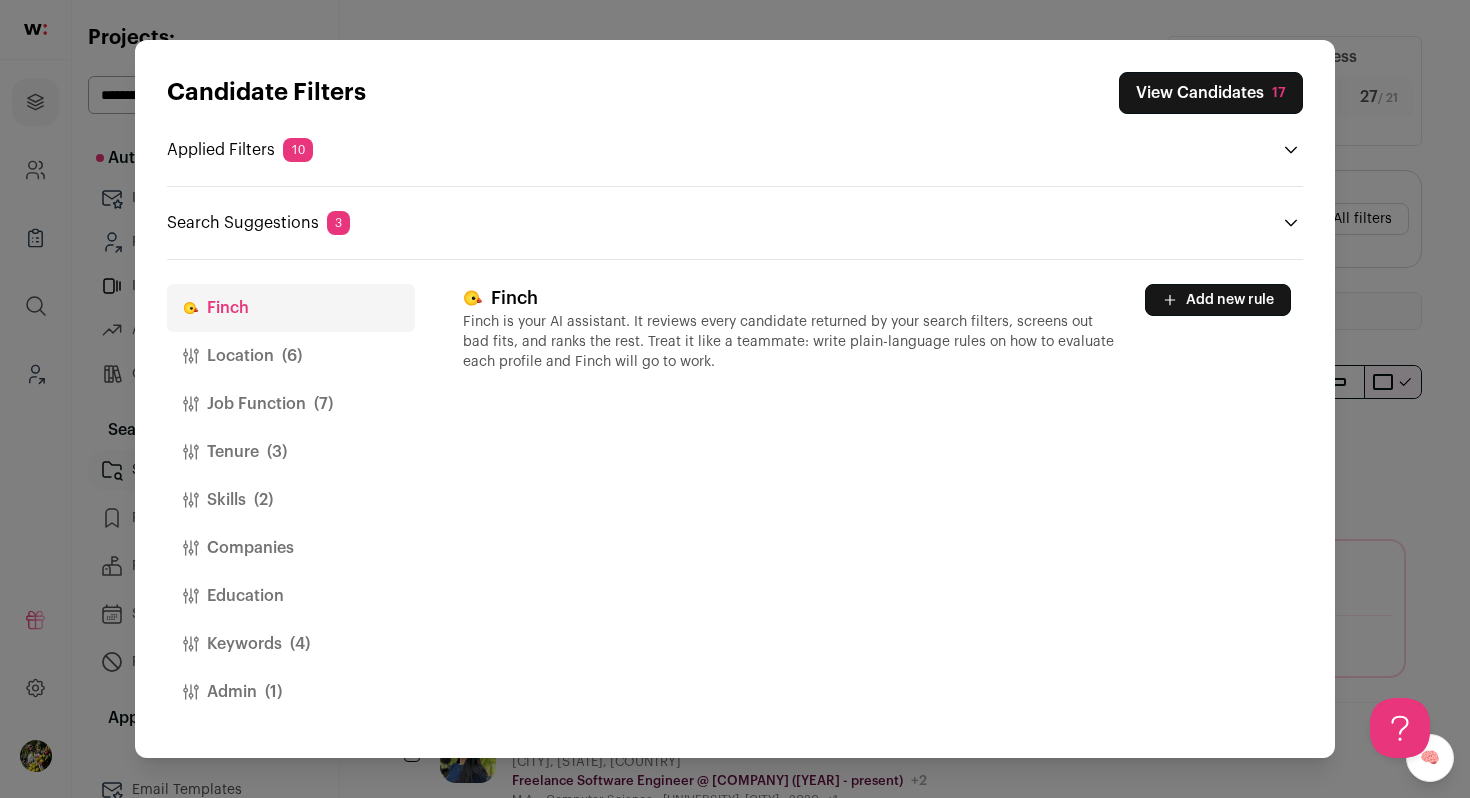 click on "Keywords
(4)" at bounding box center (291, 644) 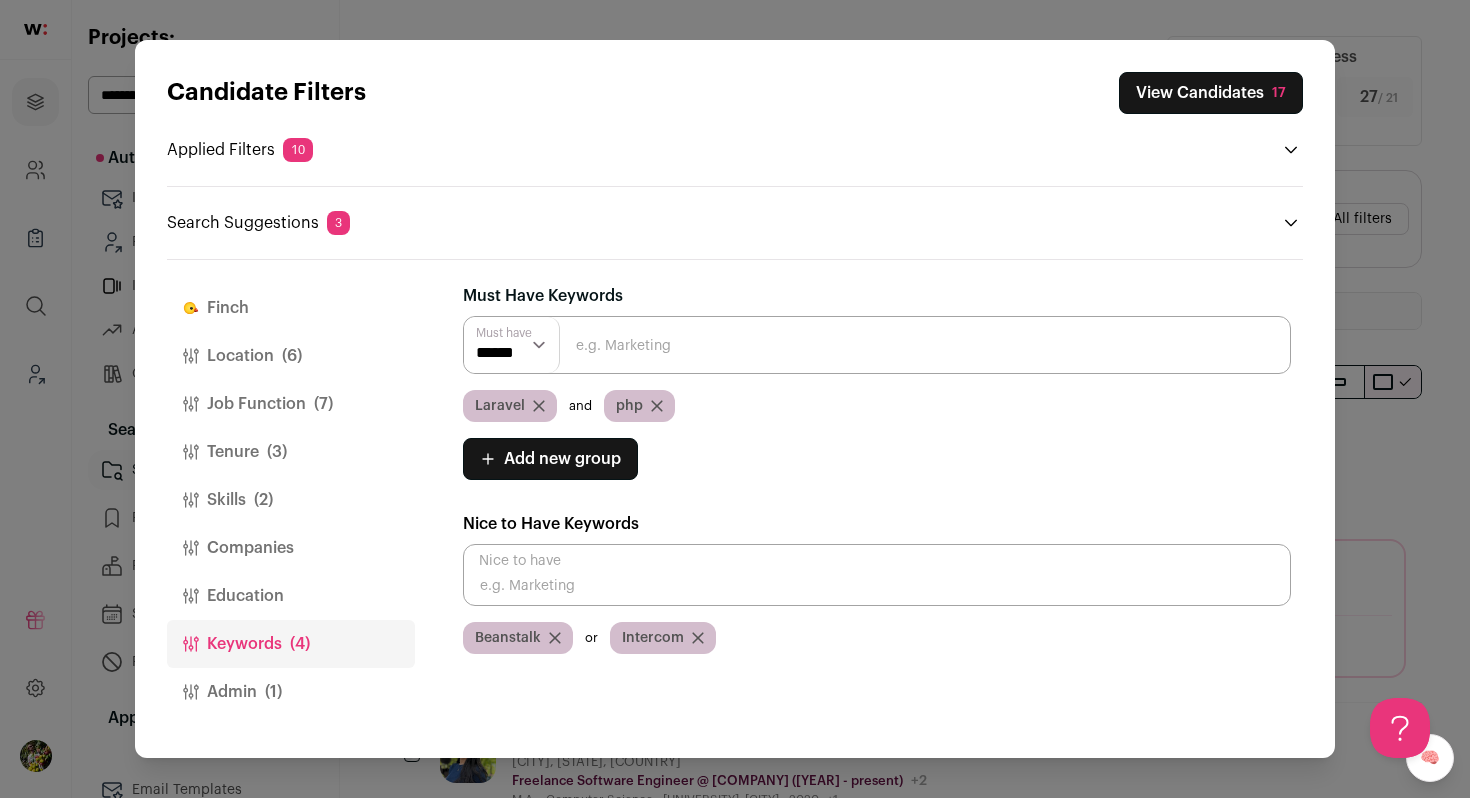 click on "Admin
(1)" at bounding box center [291, 692] 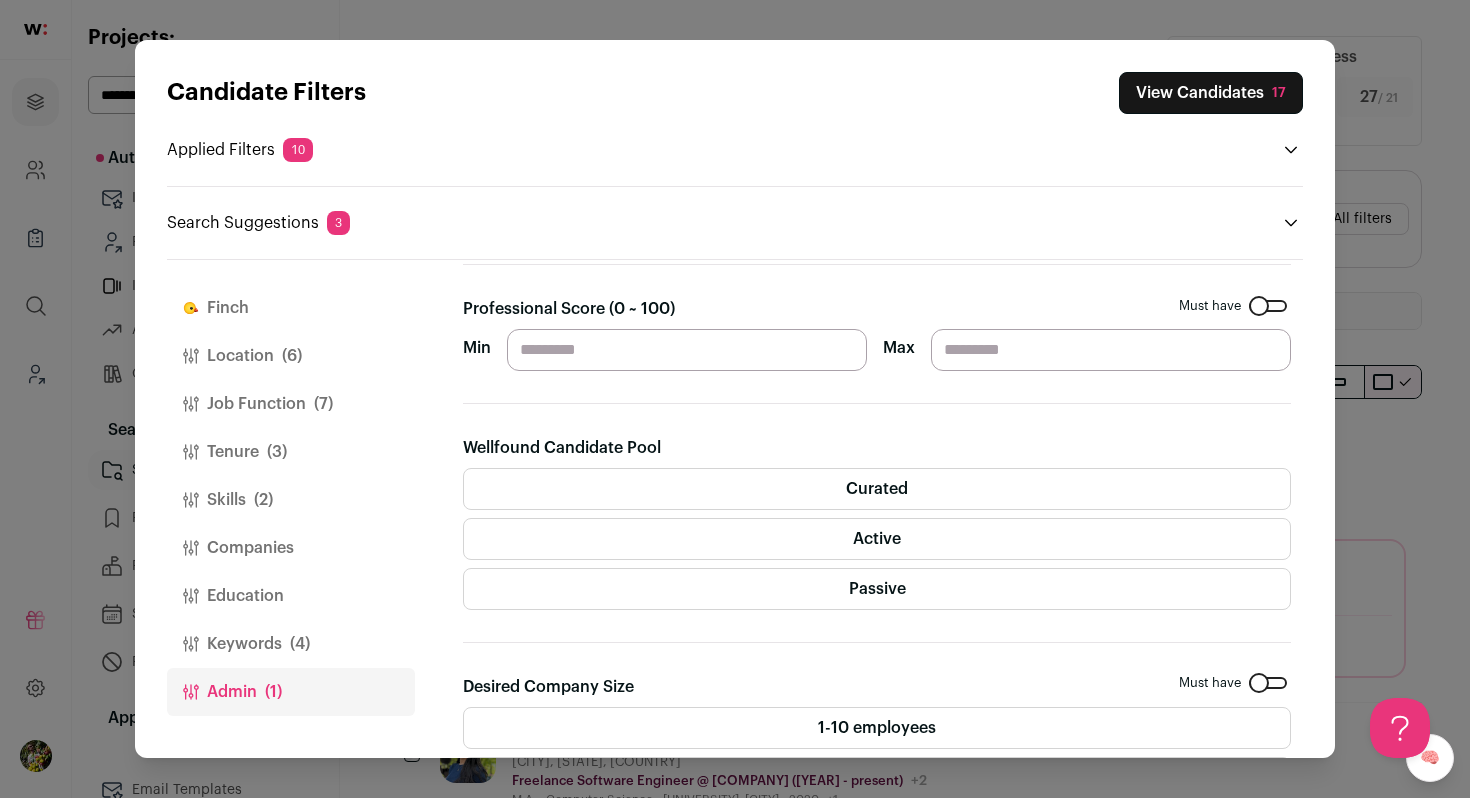 scroll, scrollTop: 328, scrollLeft: 0, axis: vertical 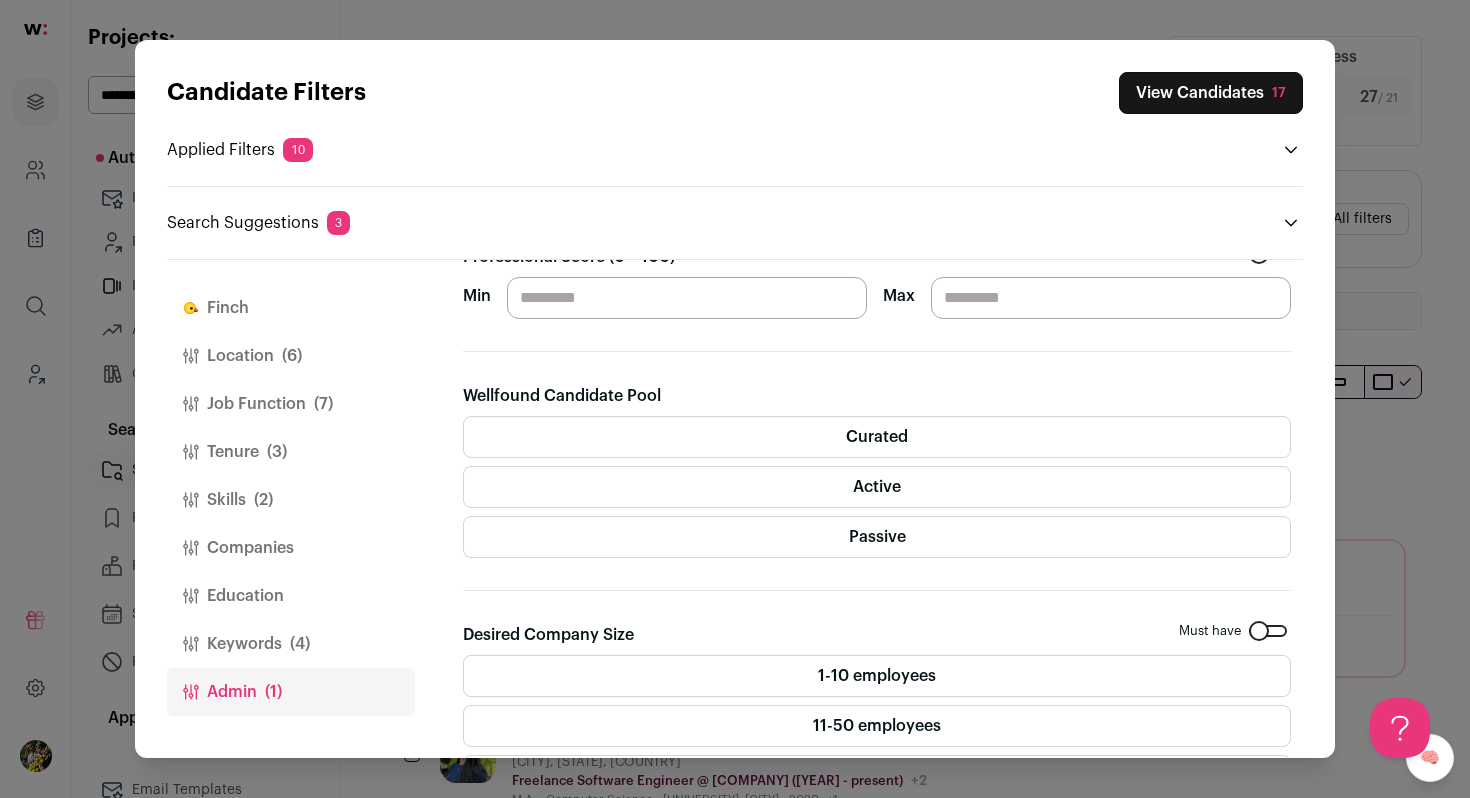click on "Curated" at bounding box center (877, 437) 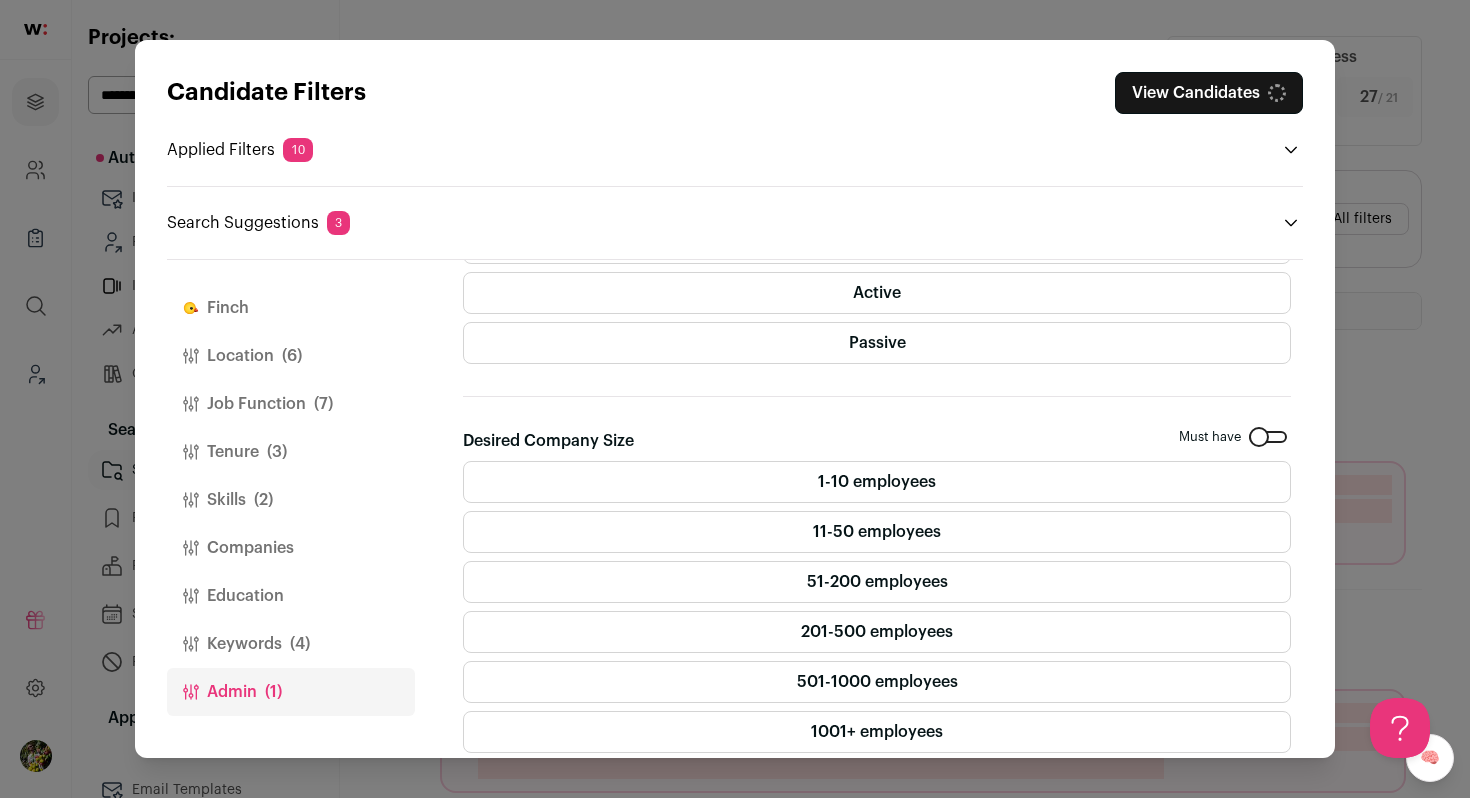 scroll, scrollTop: 541, scrollLeft: 0, axis: vertical 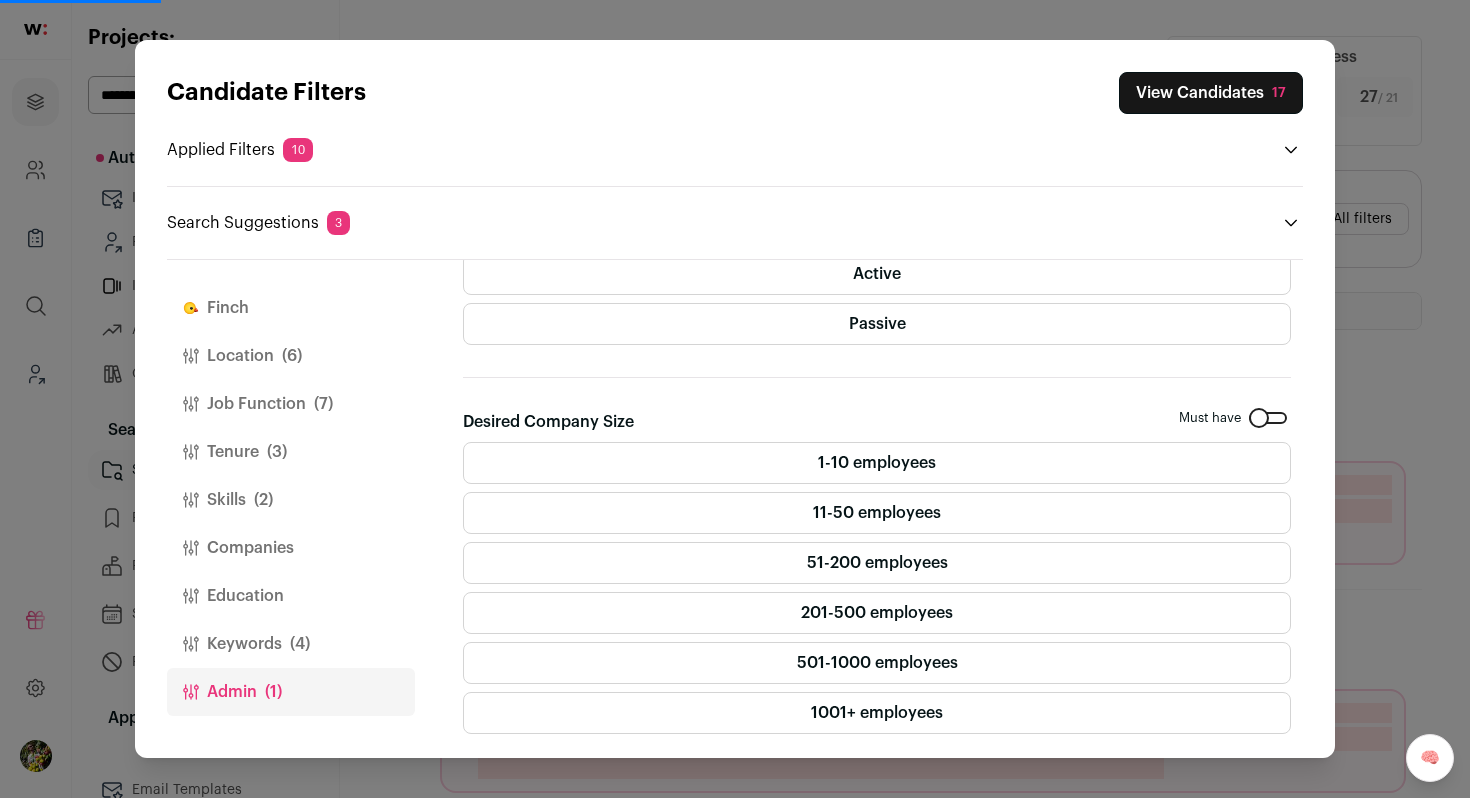 click on "View Candidates
17" at bounding box center [1211, 93] 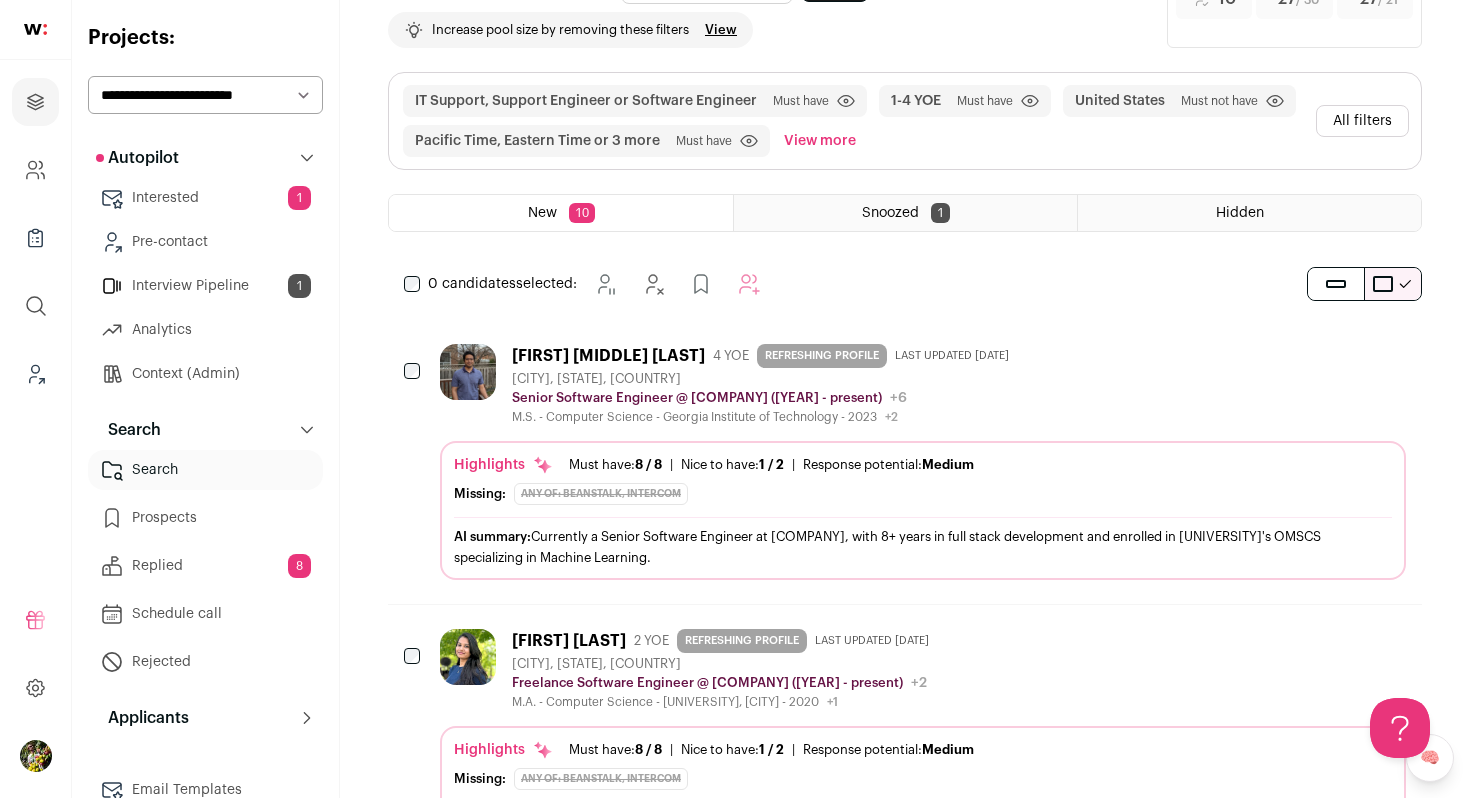scroll, scrollTop: 103, scrollLeft: 0, axis: vertical 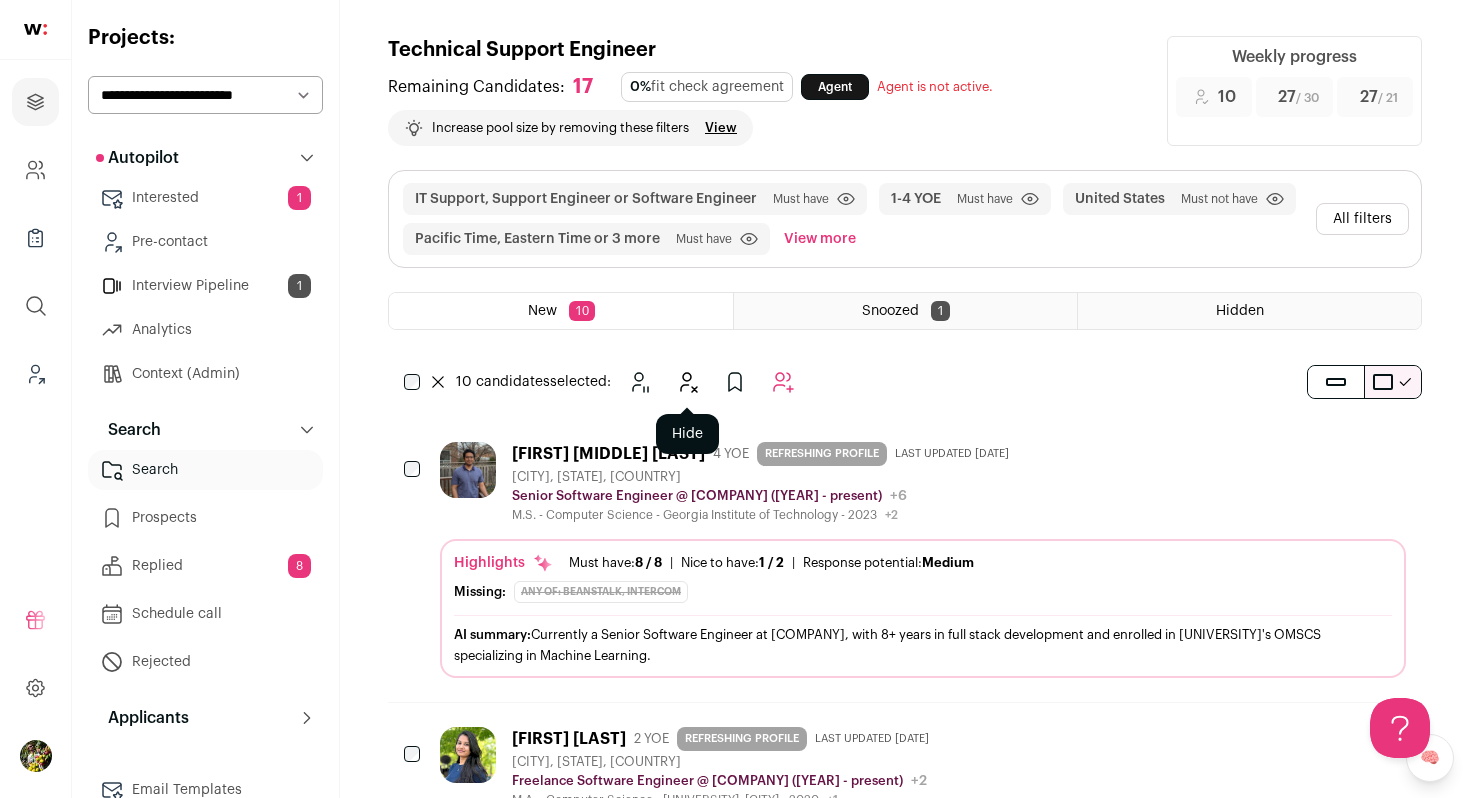 click 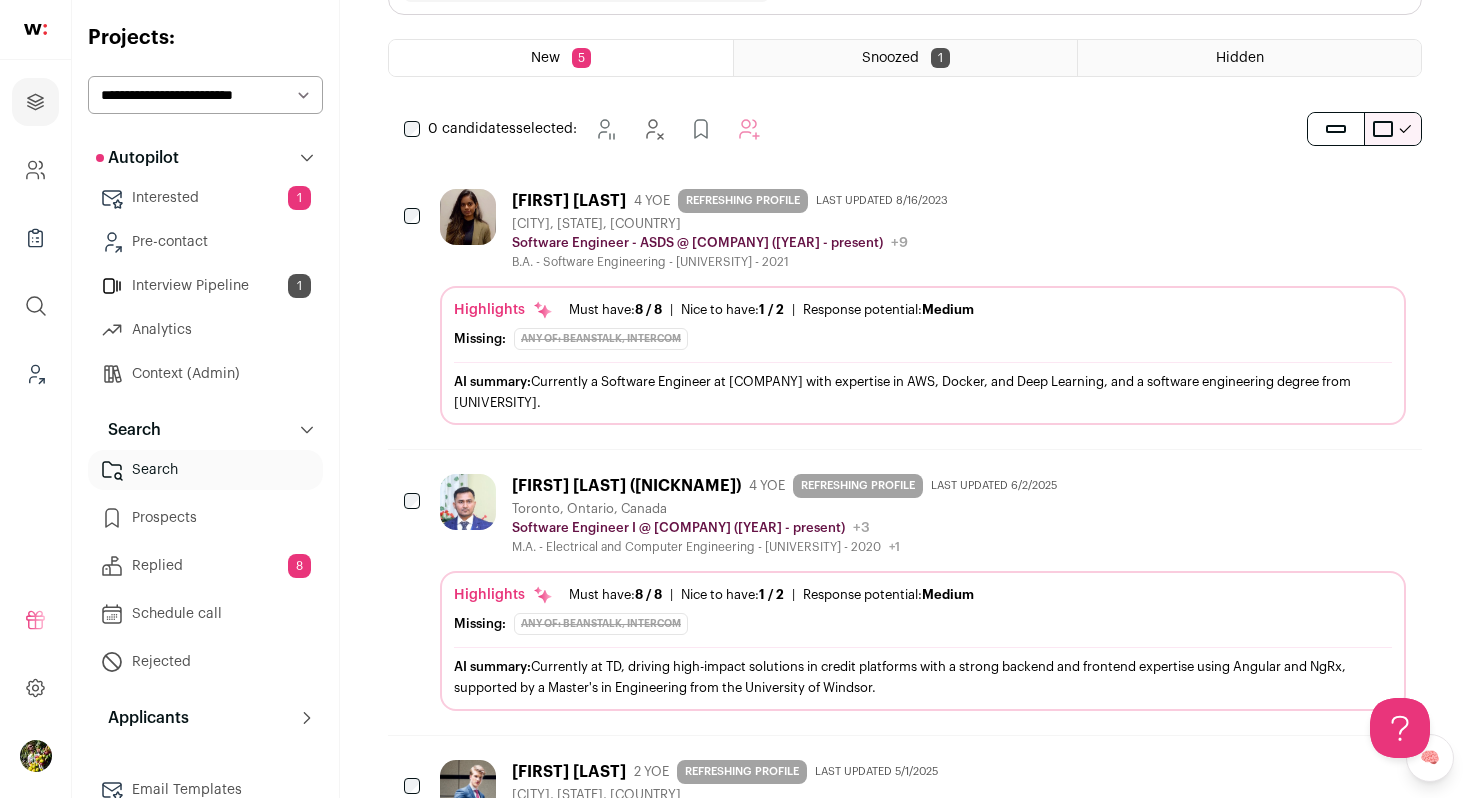 scroll, scrollTop: 0, scrollLeft: 0, axis: both 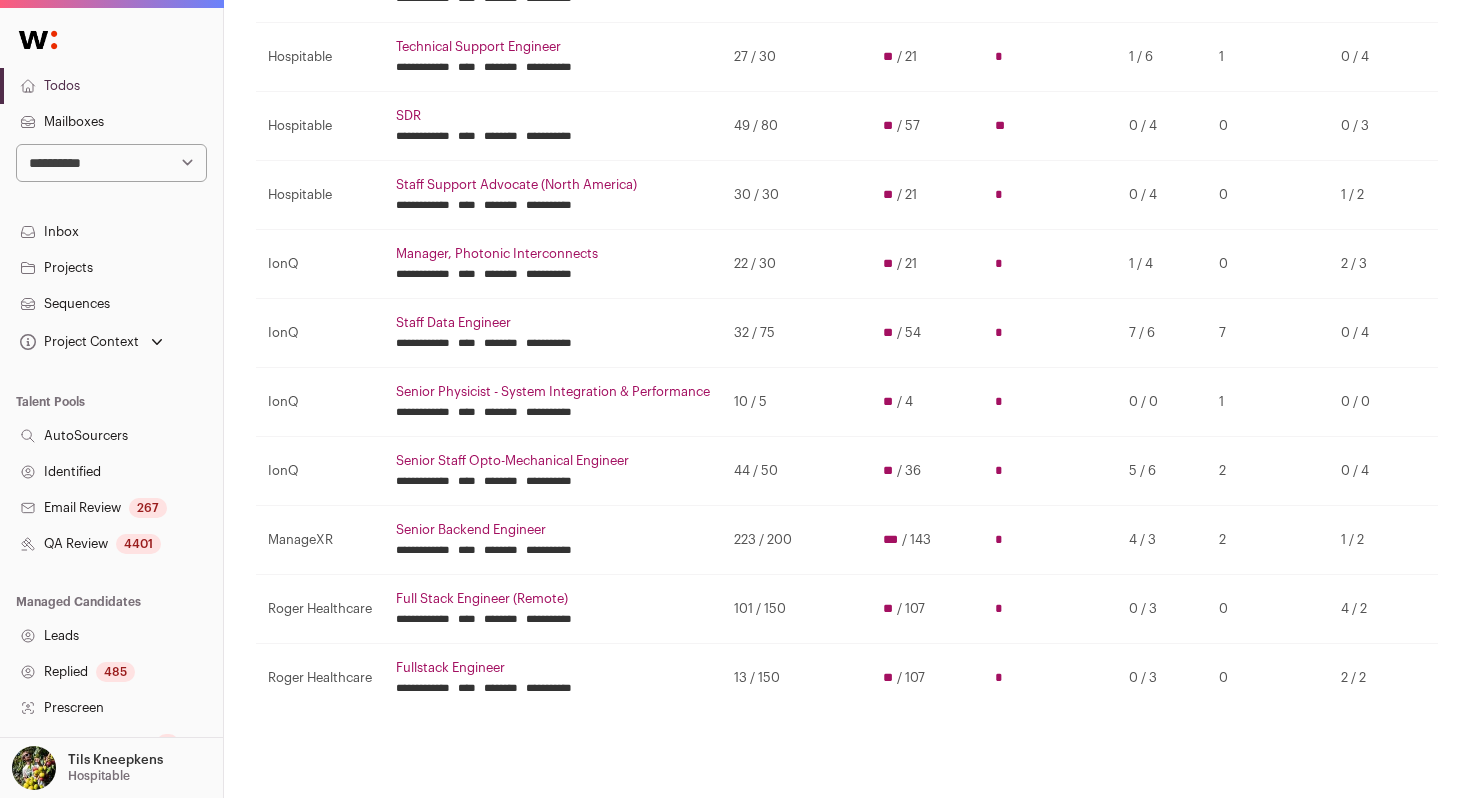 click on "**********" at bounding box center [423, 274] 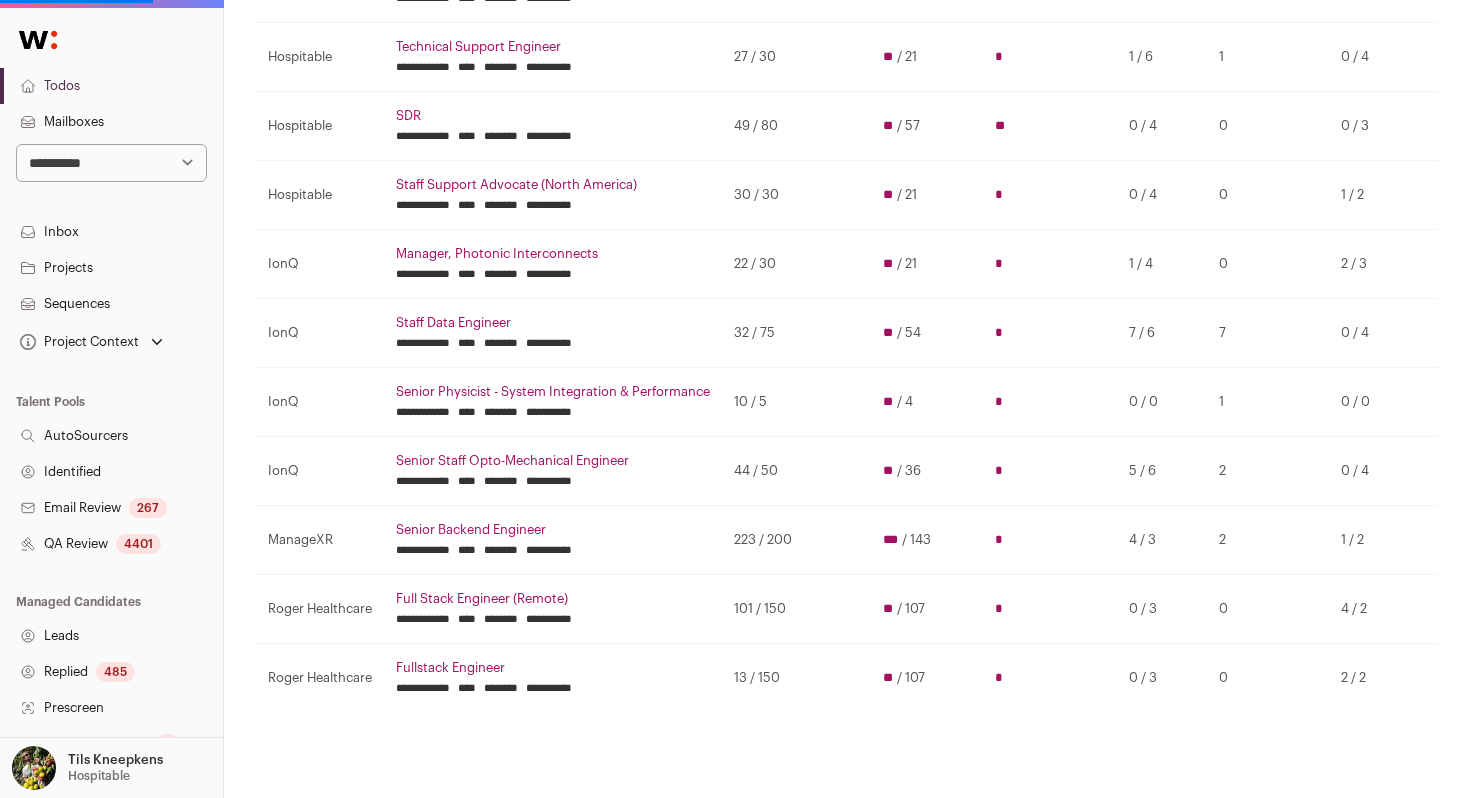 scroll, scrollTop: 0, scrollLeft: 0, axis: both 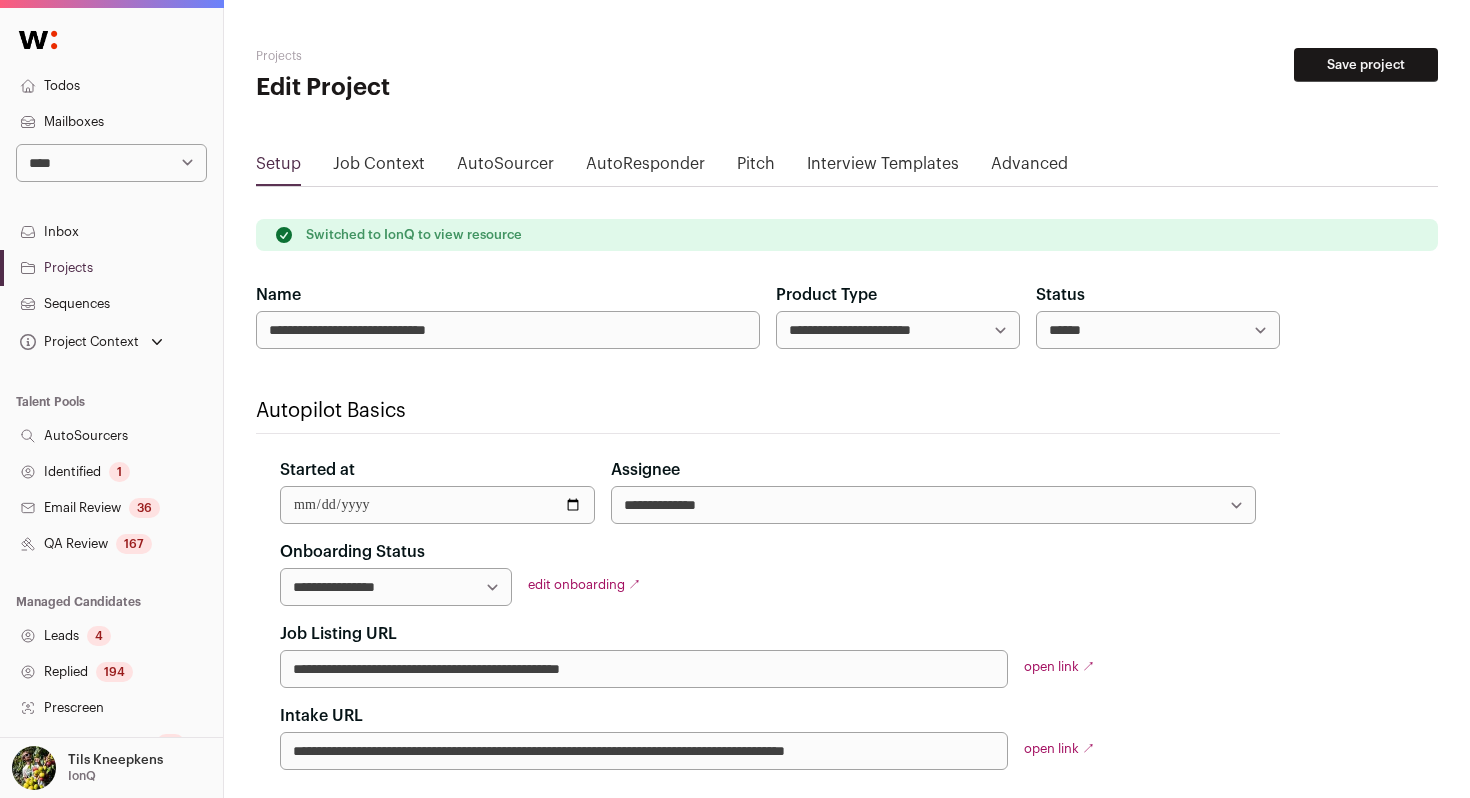 click on "167" at bounding box center [134, 544] 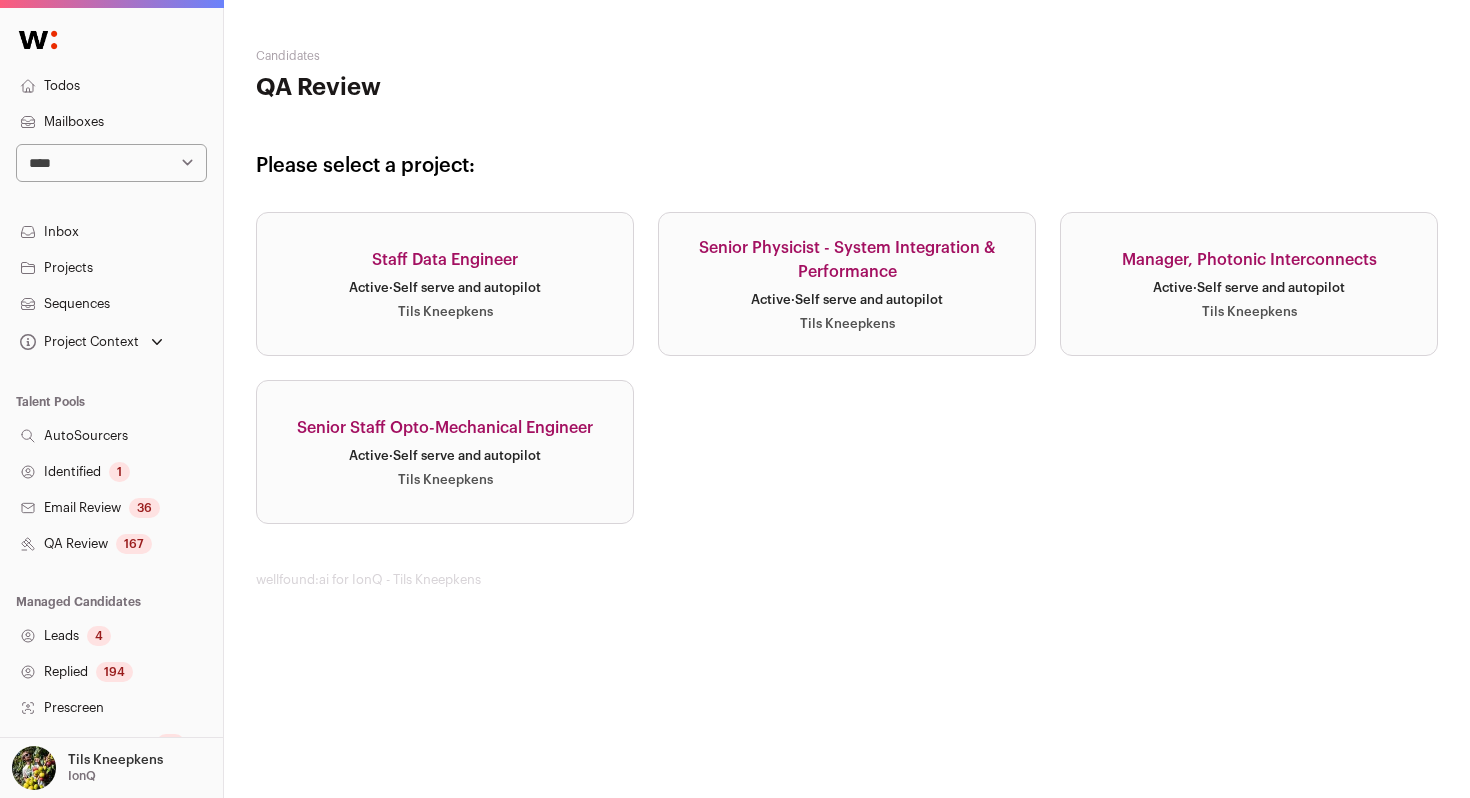 click on "Manager, Photonic Interconnects
Active
·
Self serve and autopilot
Tils Kneepkens" at bounding box center (1249, 284) 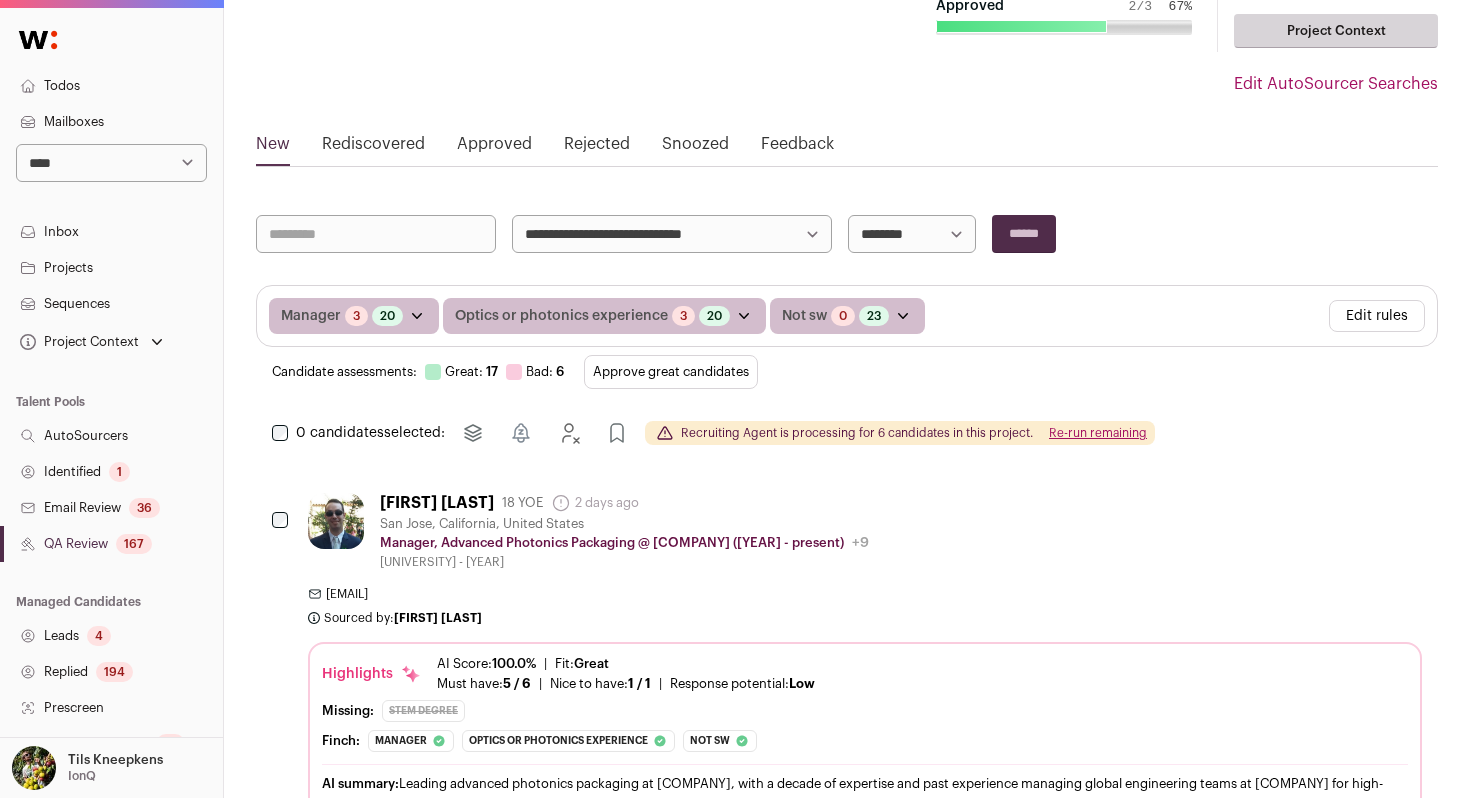 scroll, scrollTop: 177, scrollLeft: 0, axis: vertical 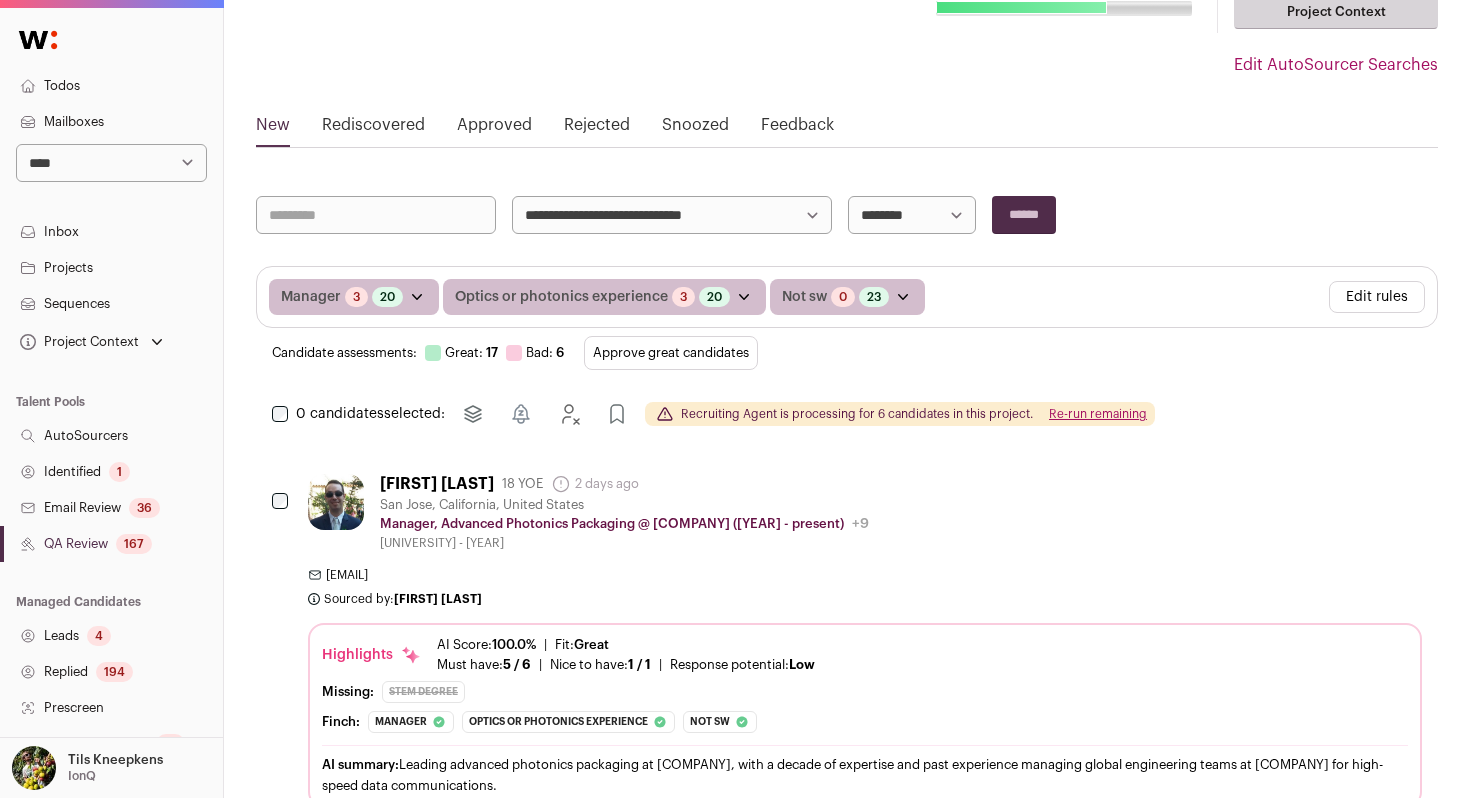 click on "Approve great candidates" at bounding box center (671, 353) 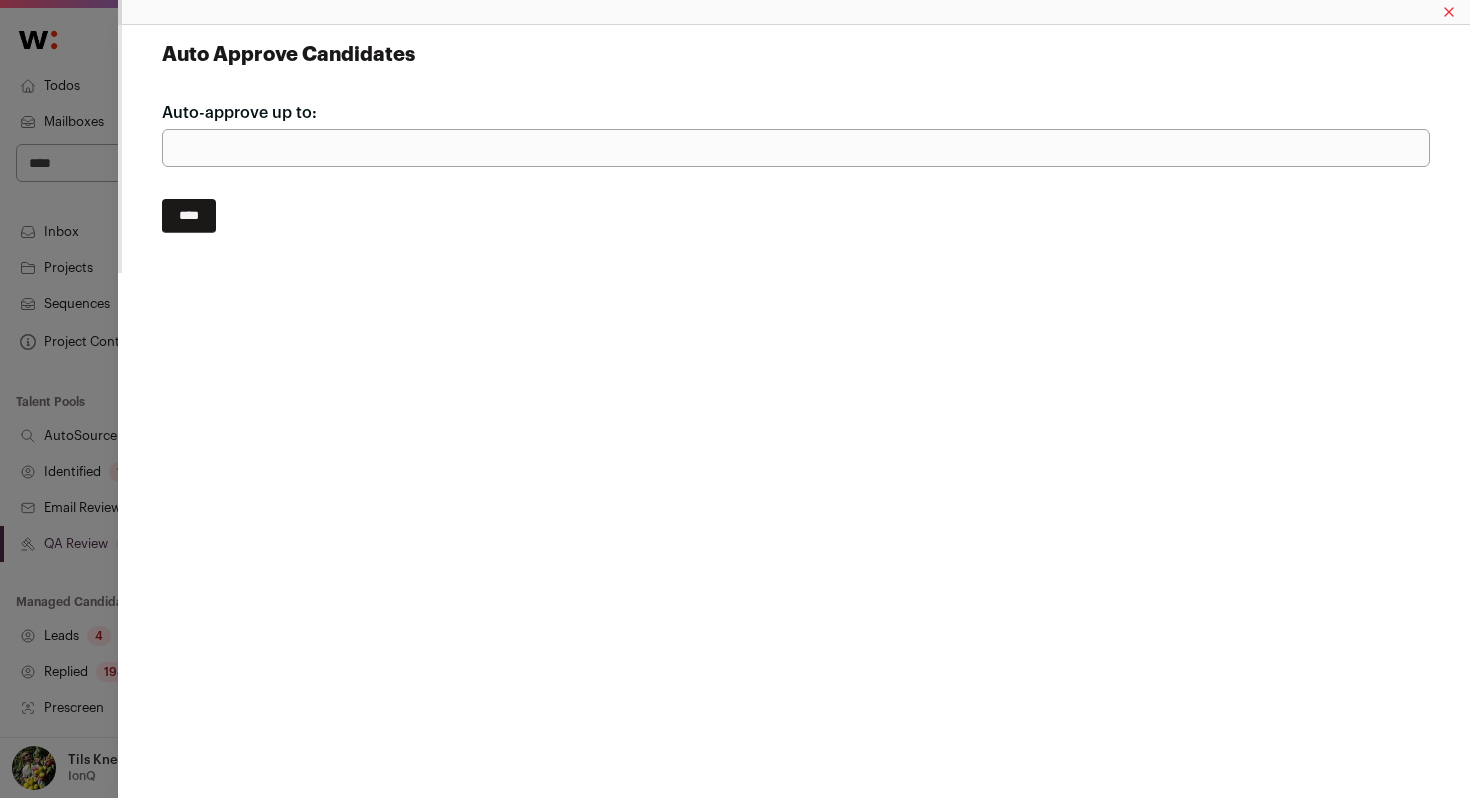 click on "***" at bounding box center (796, 148) 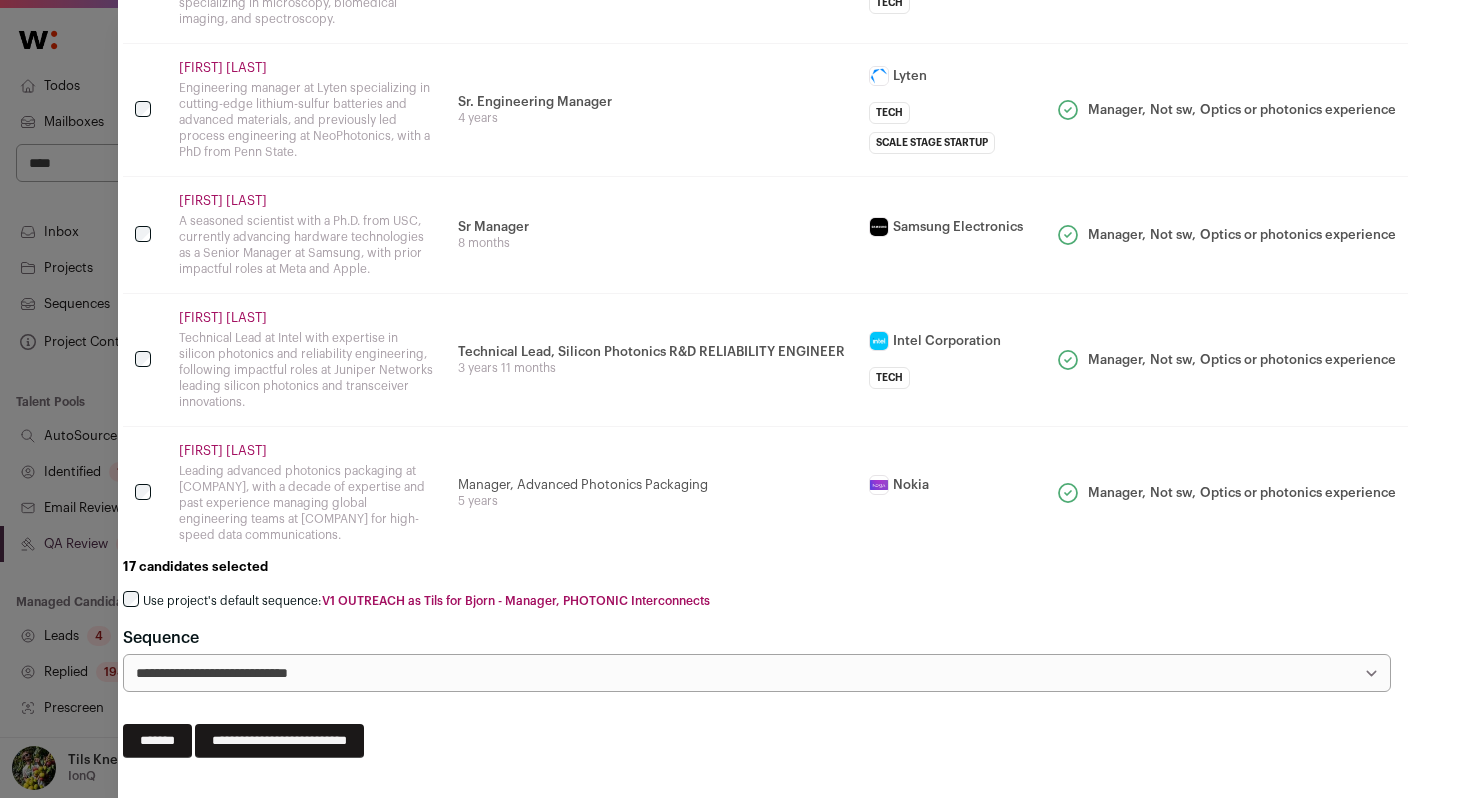 scroll, scrollTop: 1757, scrollLeft: 39, axis: both 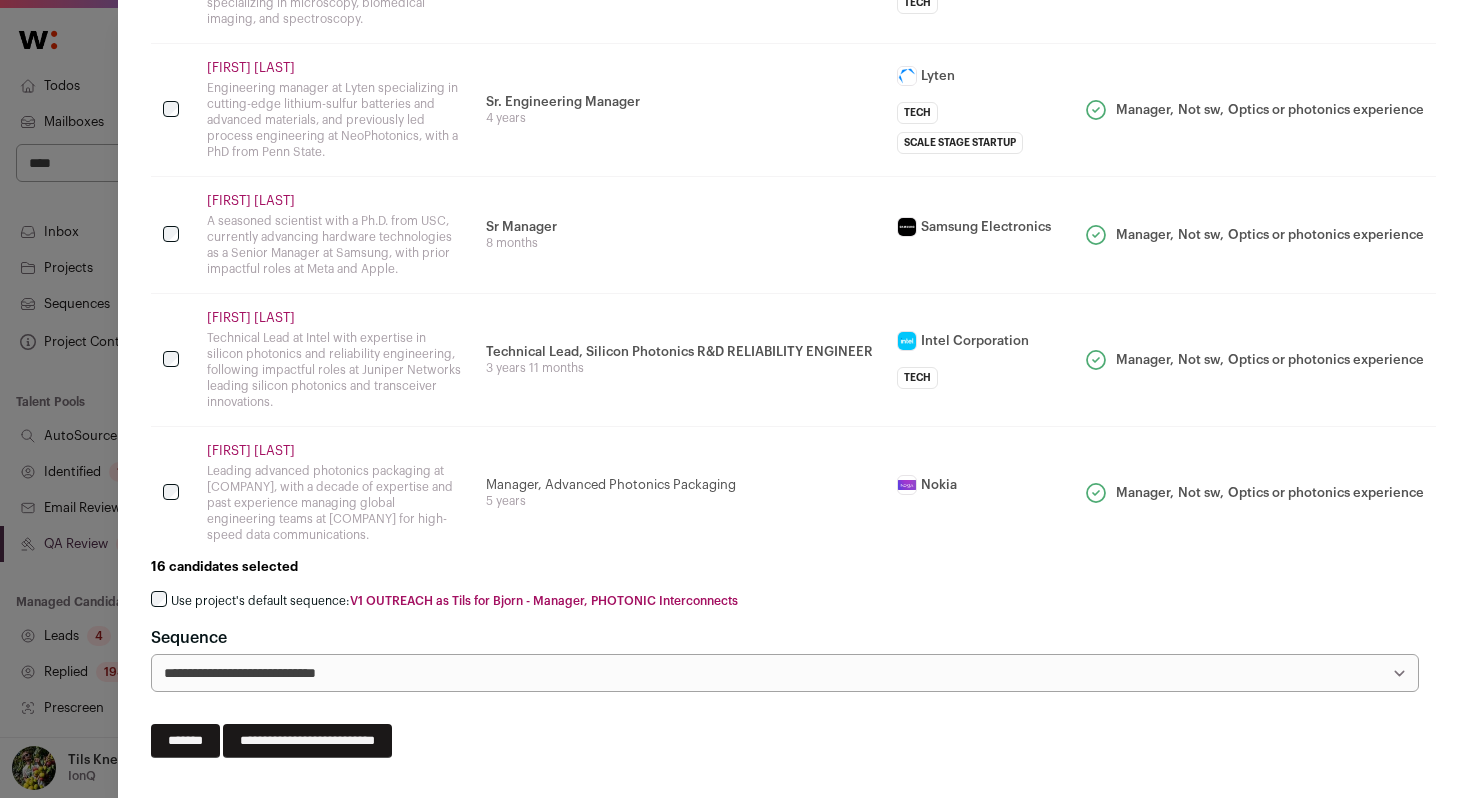 click on "Use project's default sequence:
V1 OUTREACH as Tils for Bjorn - Manager, PHOTONIC Interconnects" at bounding box center [454, 601] 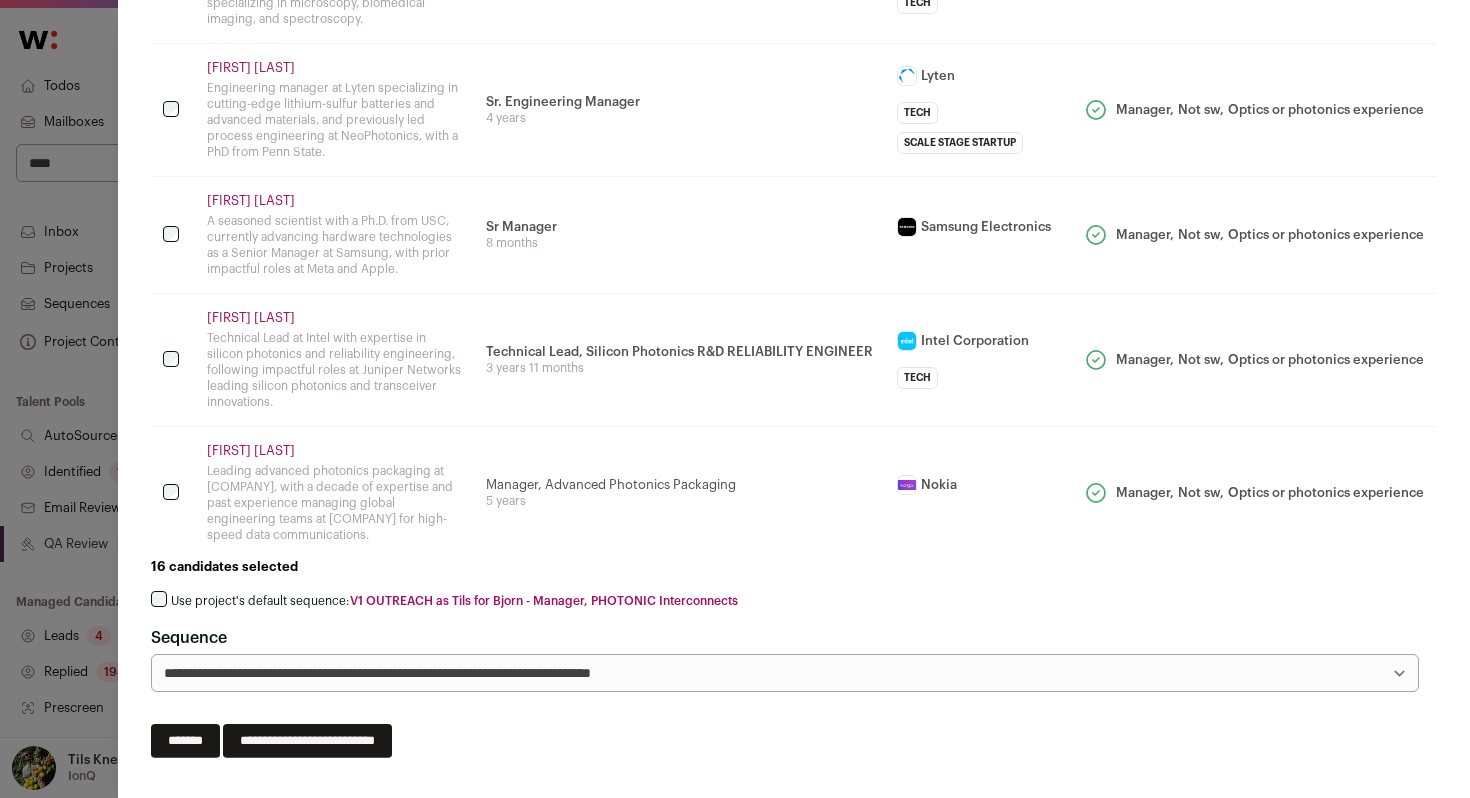 scroll, scrollTop: 1706, scrollLeft: 11, axis: both 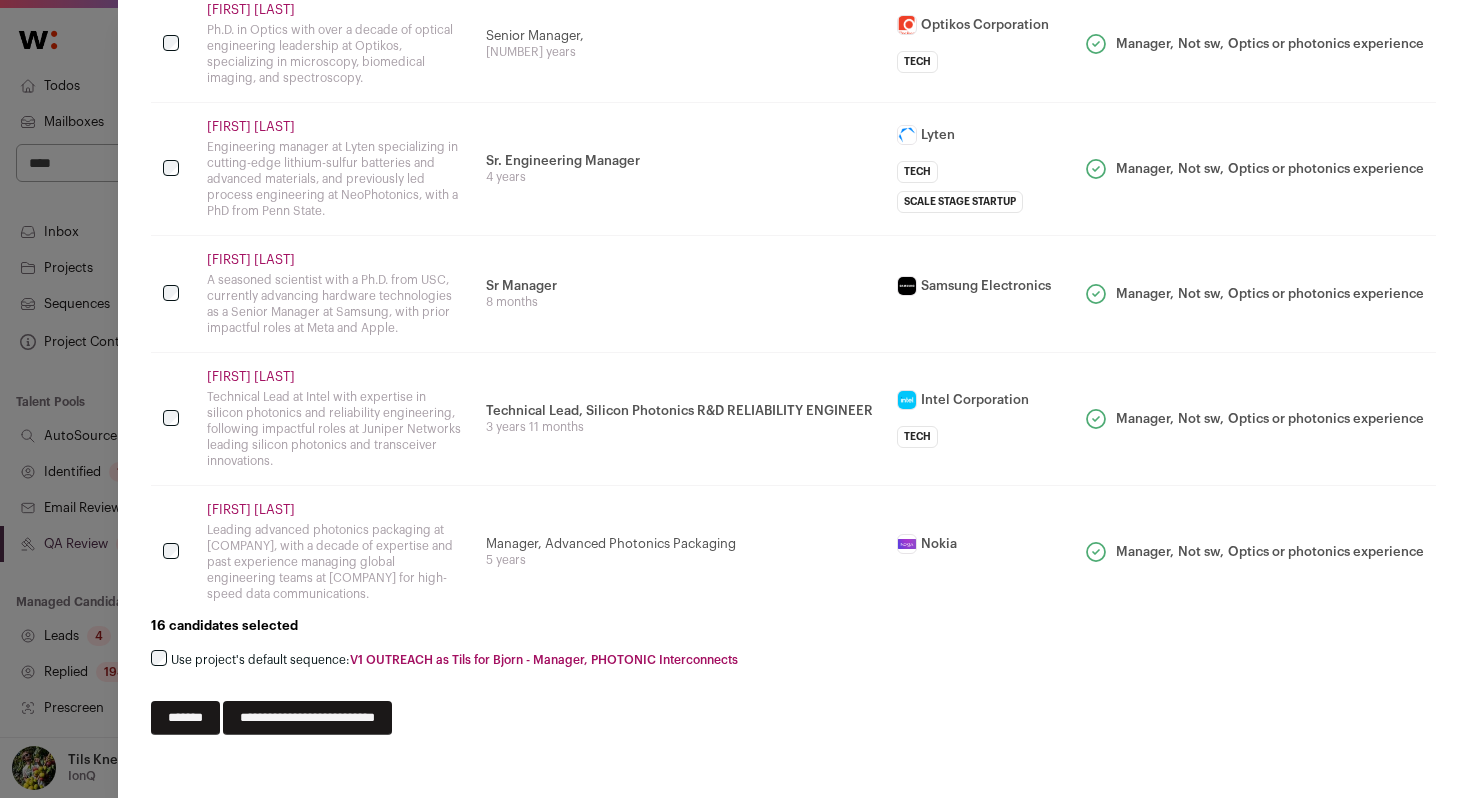 click on "**********" at bounding box center (307, 718) 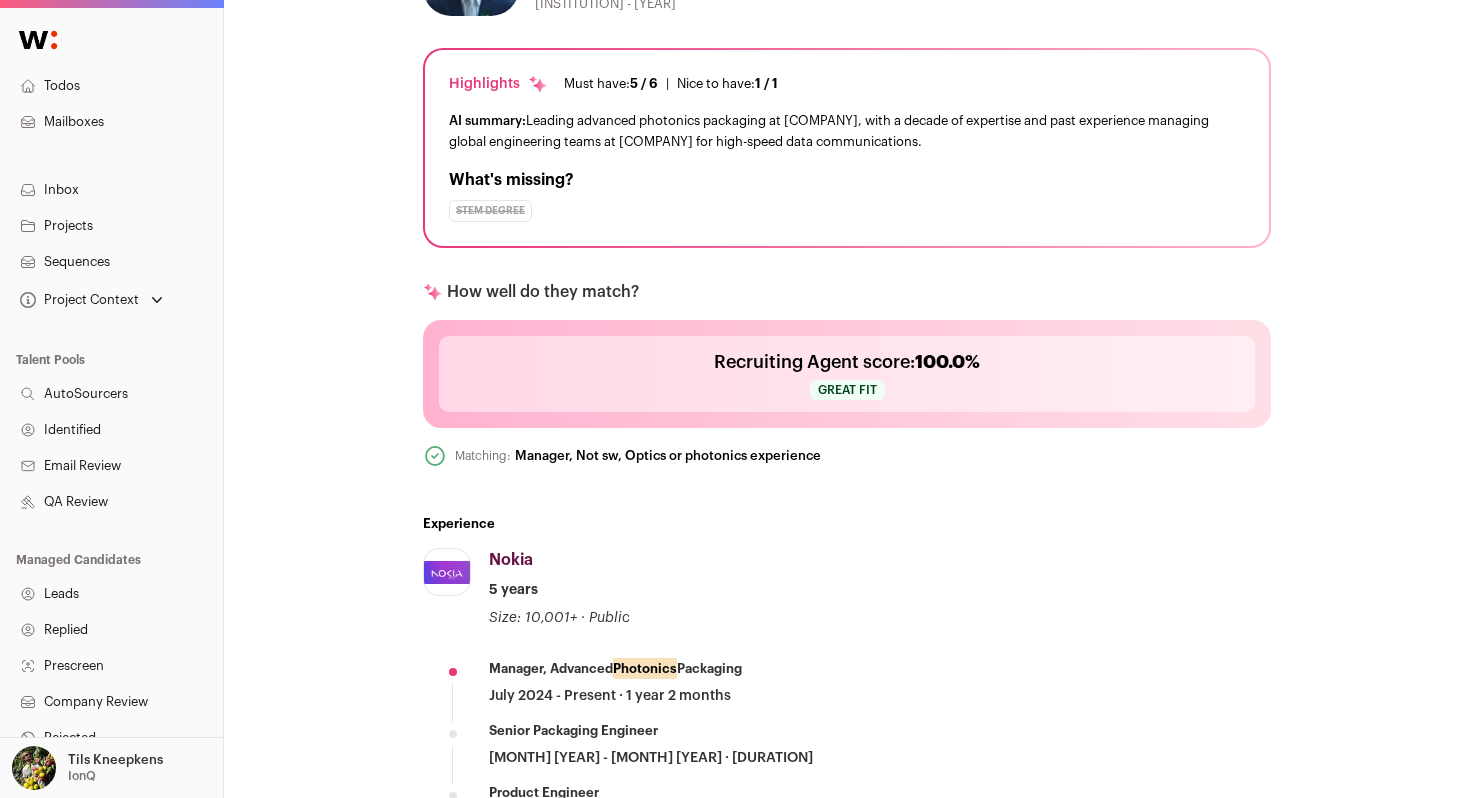scroll, scrollTop: 60, scrollLeft: 0, axis: vertical 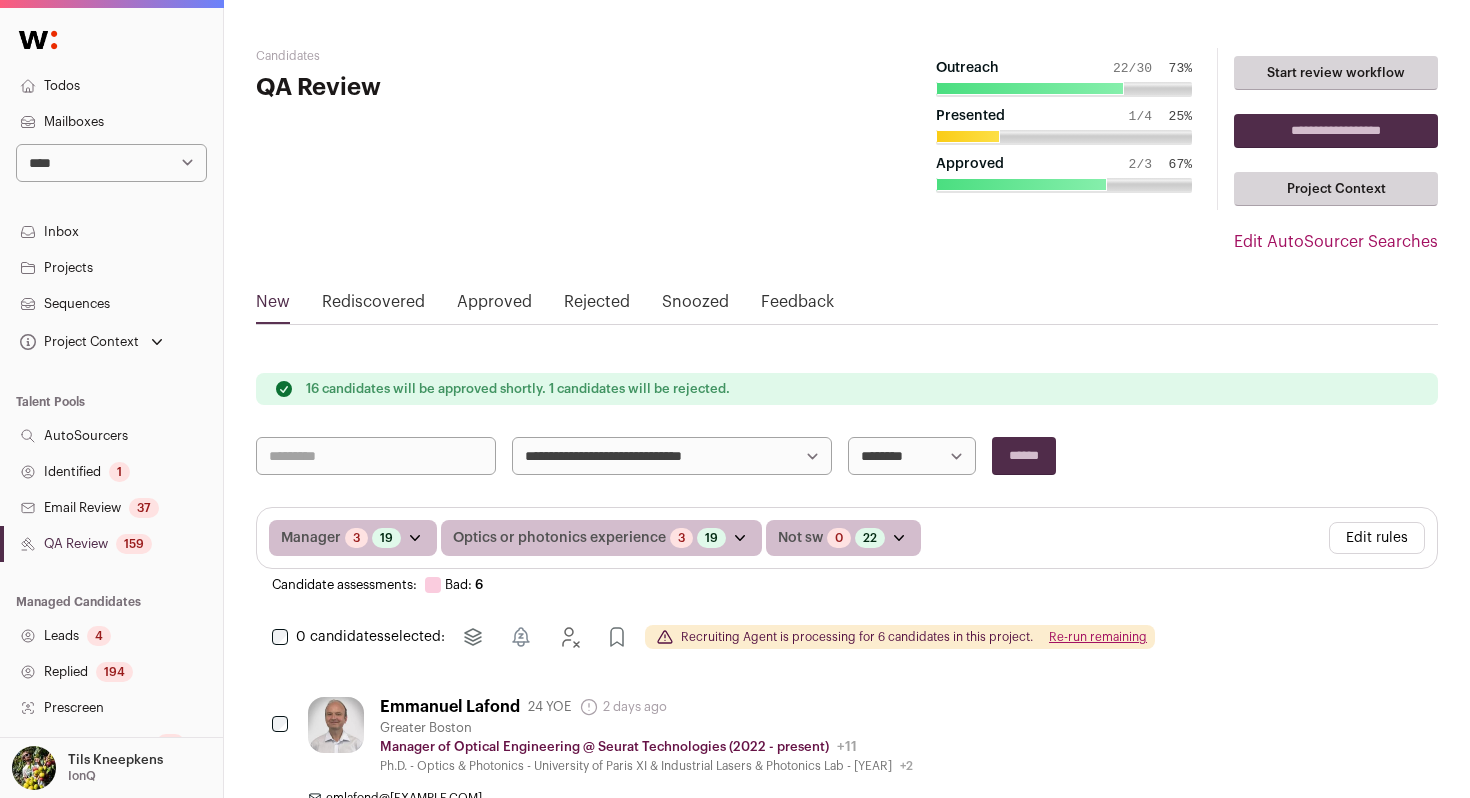 click on "Re-run remaining" at bounding box center (1098, 637) 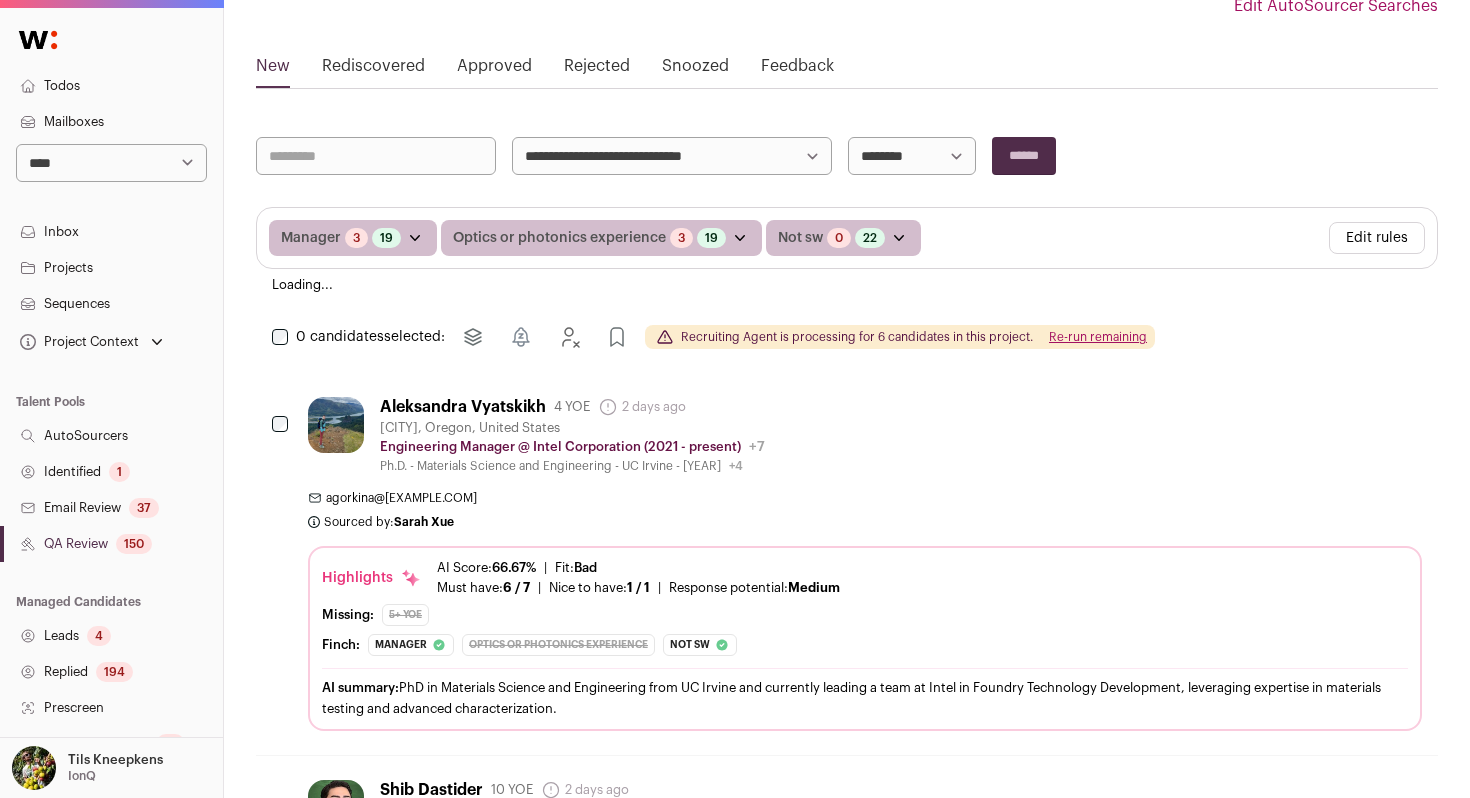 scroll, scrollTop: 255, scrollLeft: 0, axis: vertical 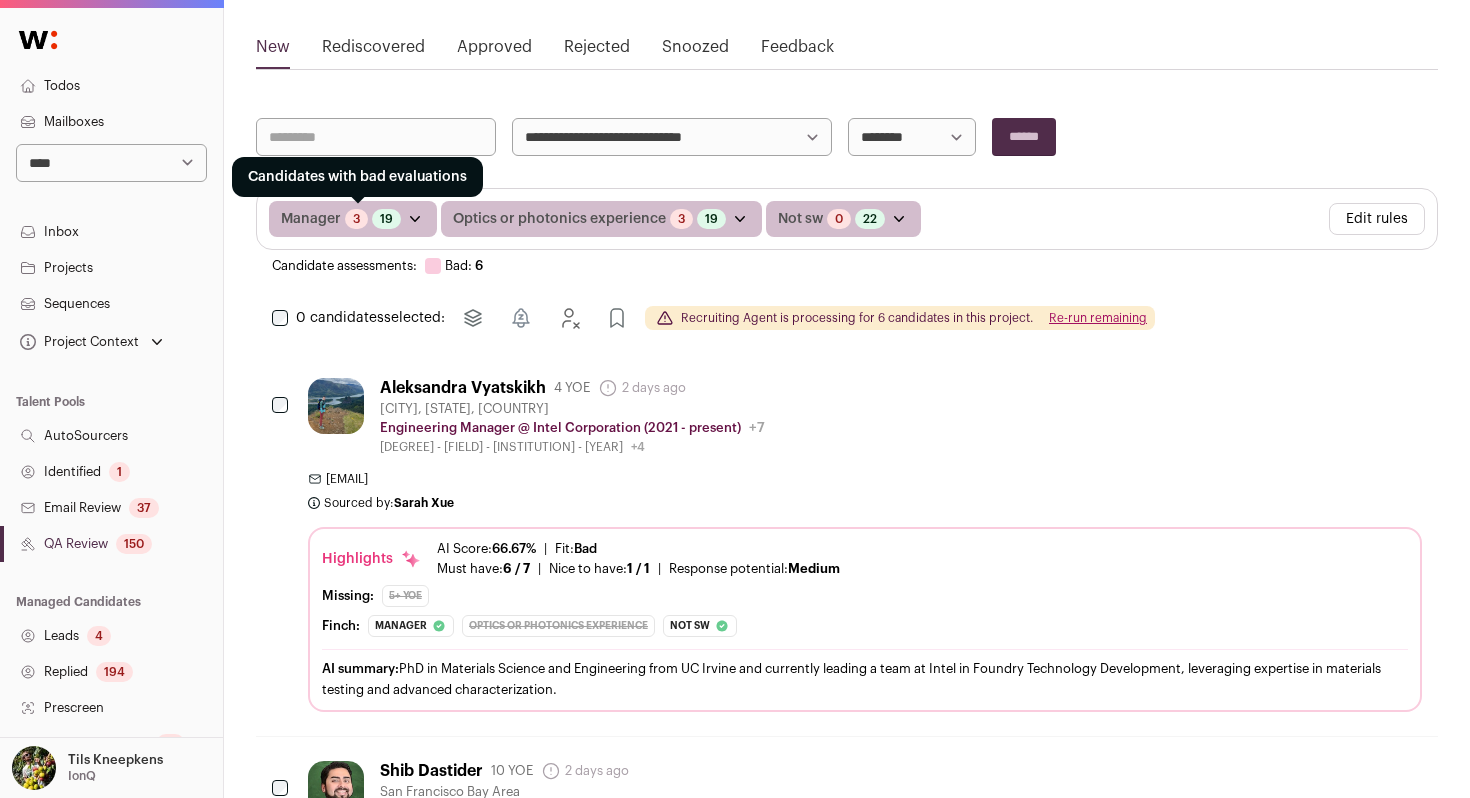click on "3" at bounding box center (356, 219) 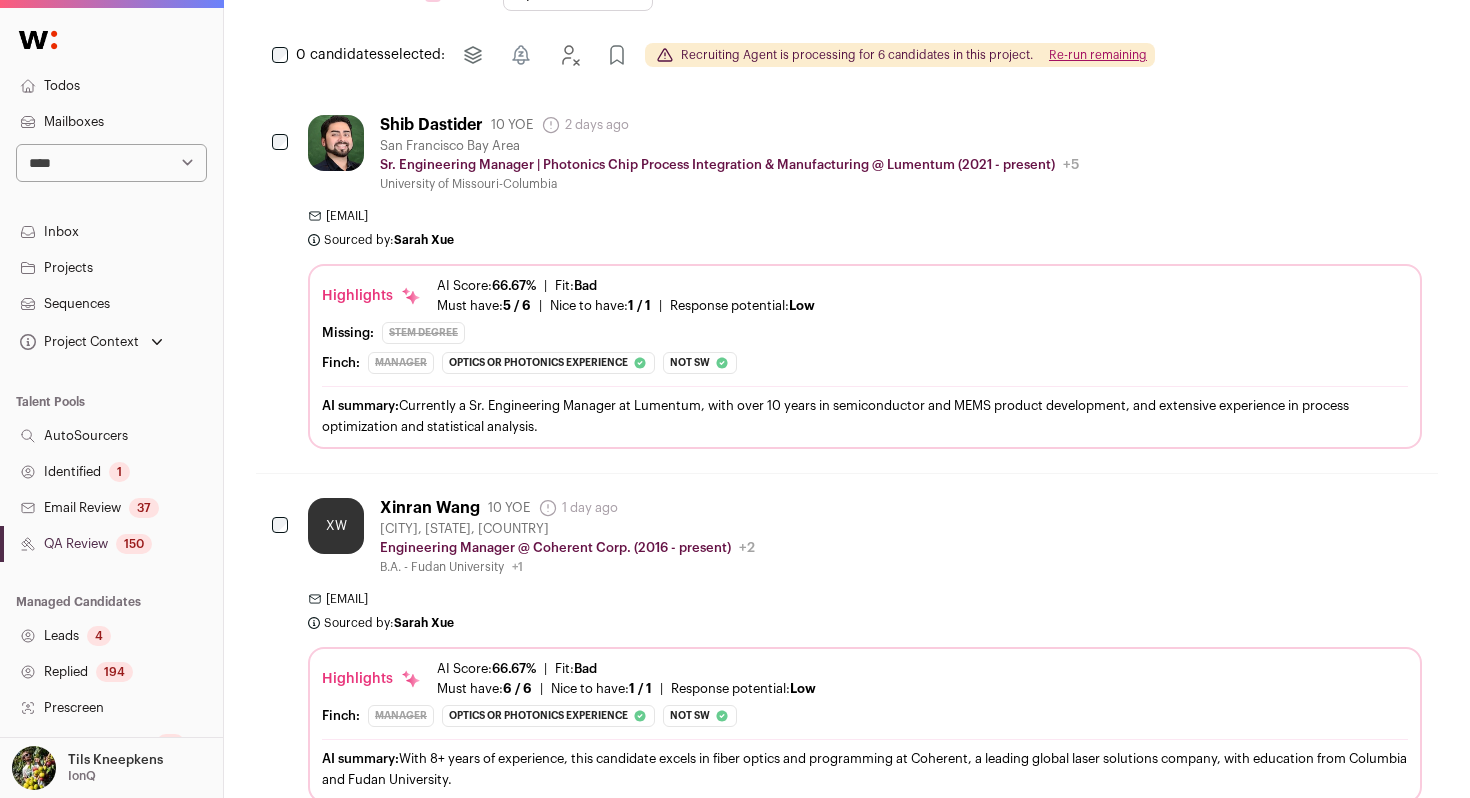 scroll, scrollTop: 515, scrollLeft: 0, axis: vertical 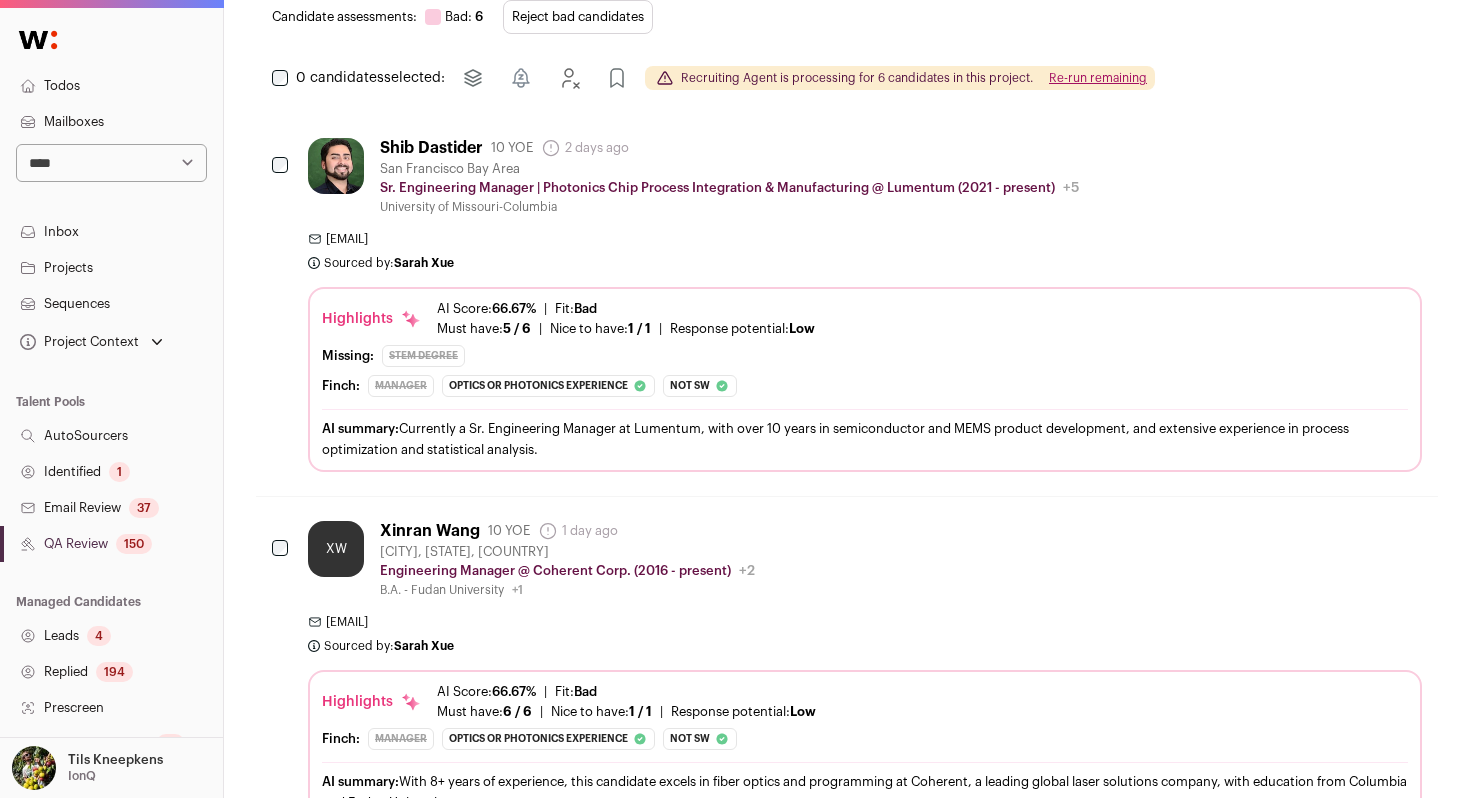 click on "[EMAIL]" at bounding box center [865, 239] 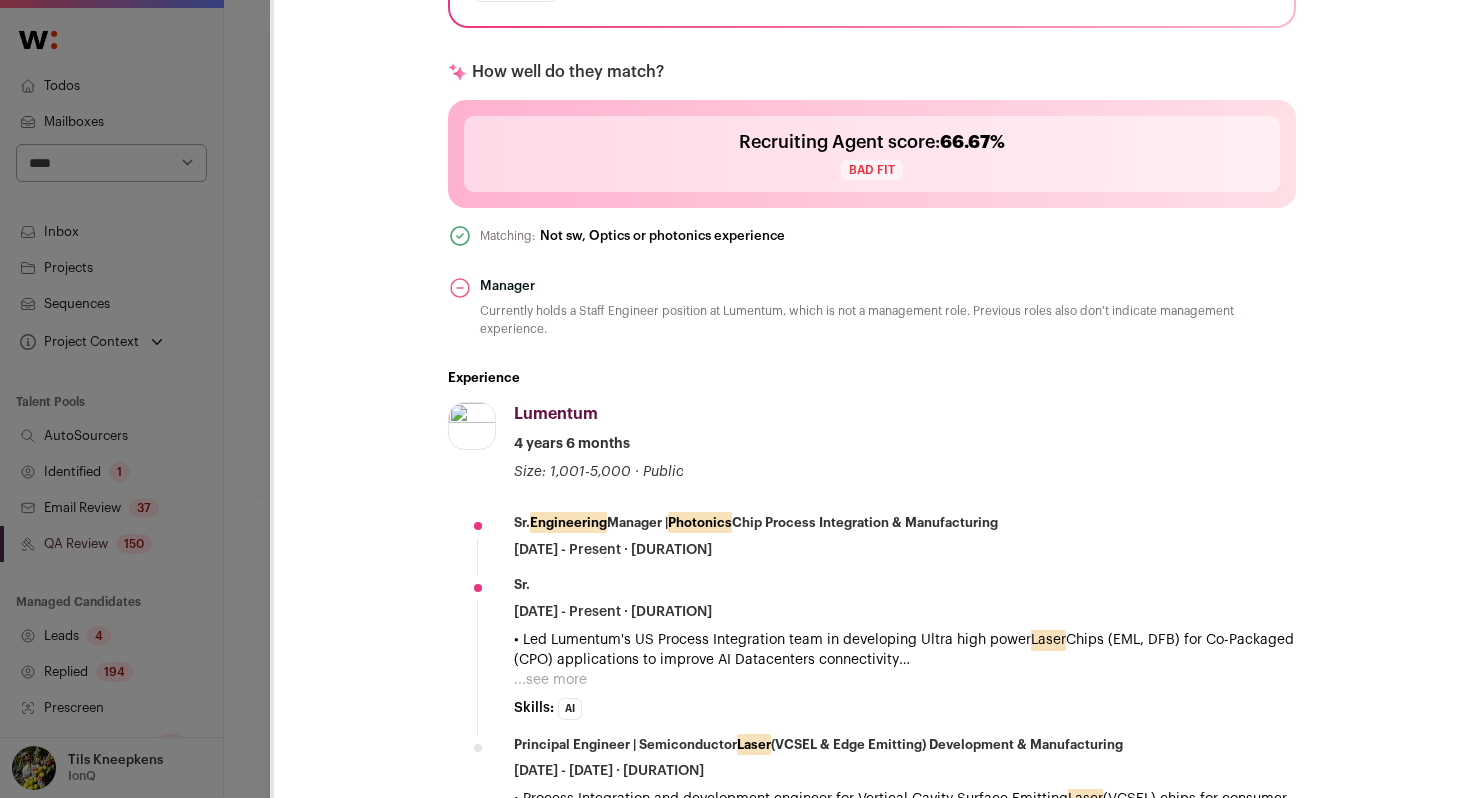 scroll, scrollTop: 0, scrollLeft: 0, axis: both 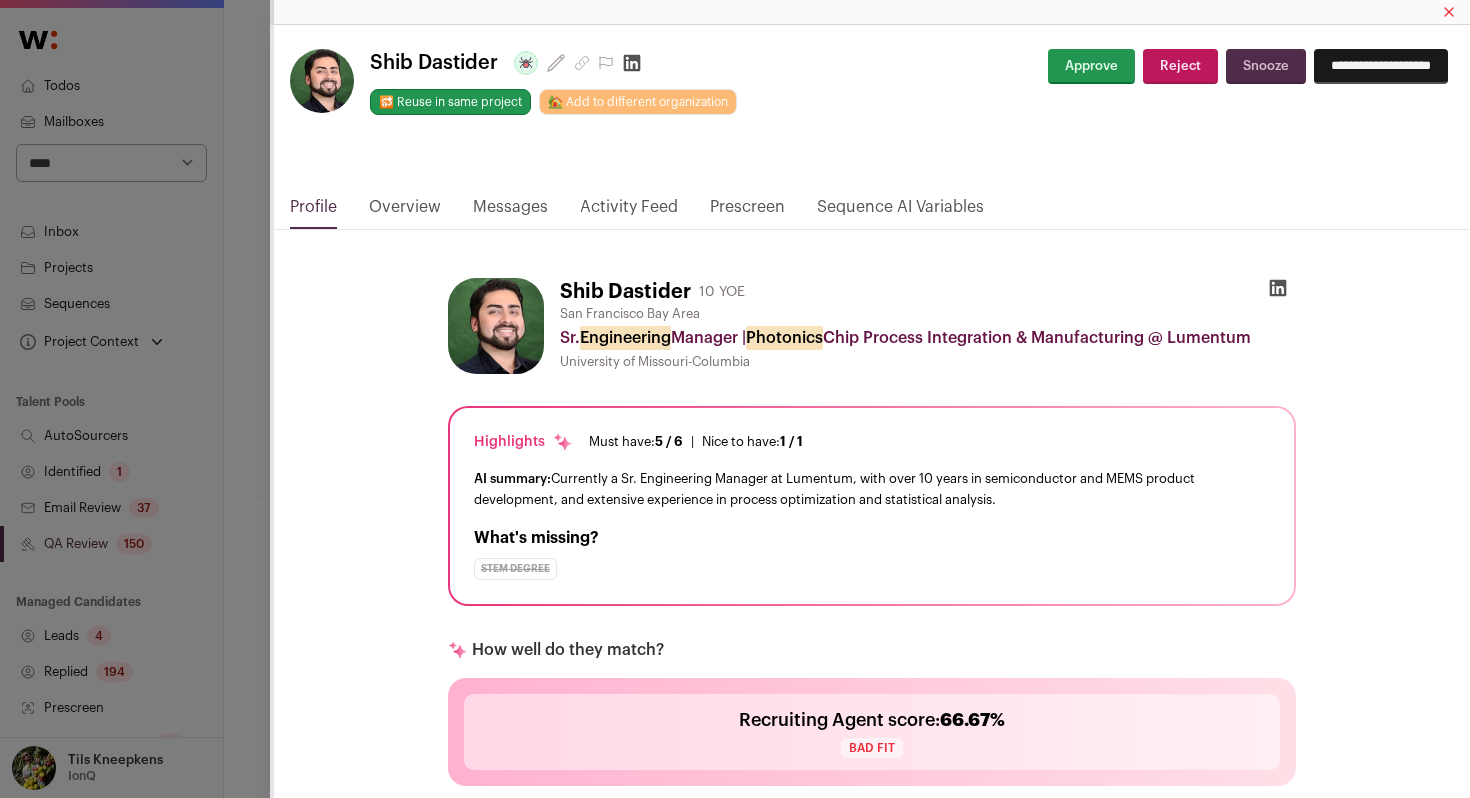 click on "Approve" at bounding box center (1091, 66) 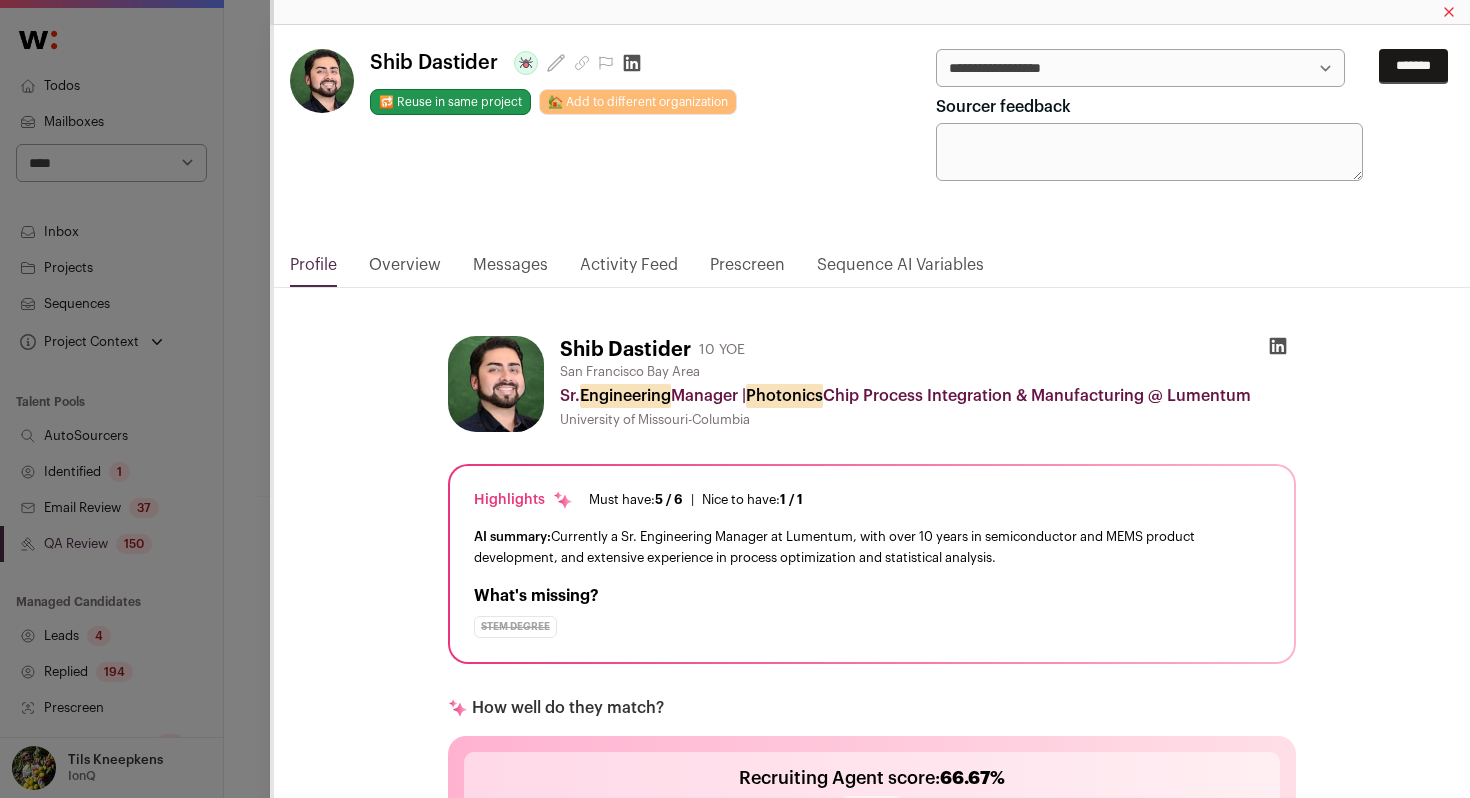 click on "**********" at bounding box center (1140, 68) 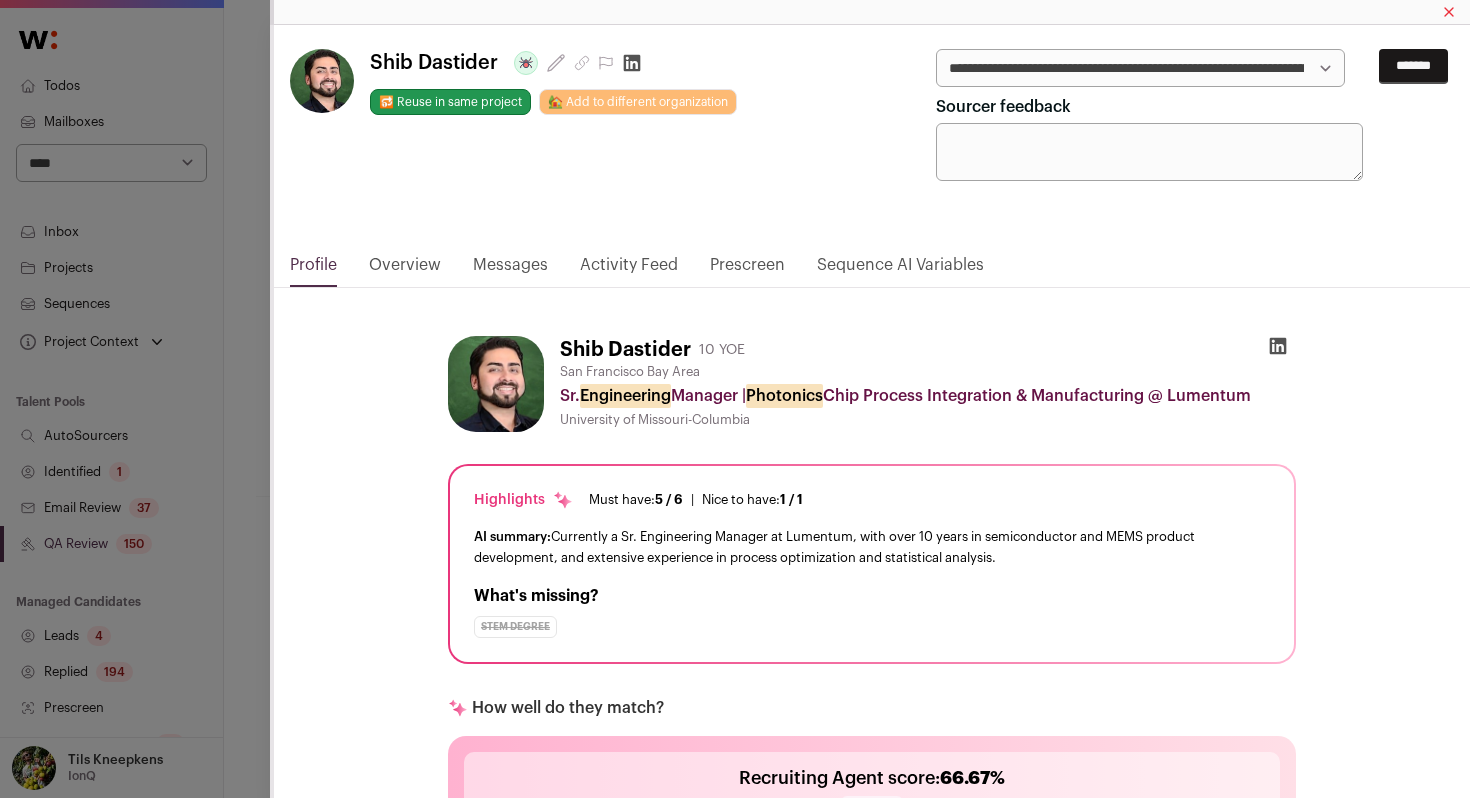 click on "*******" at bounding box center (1413, 66) 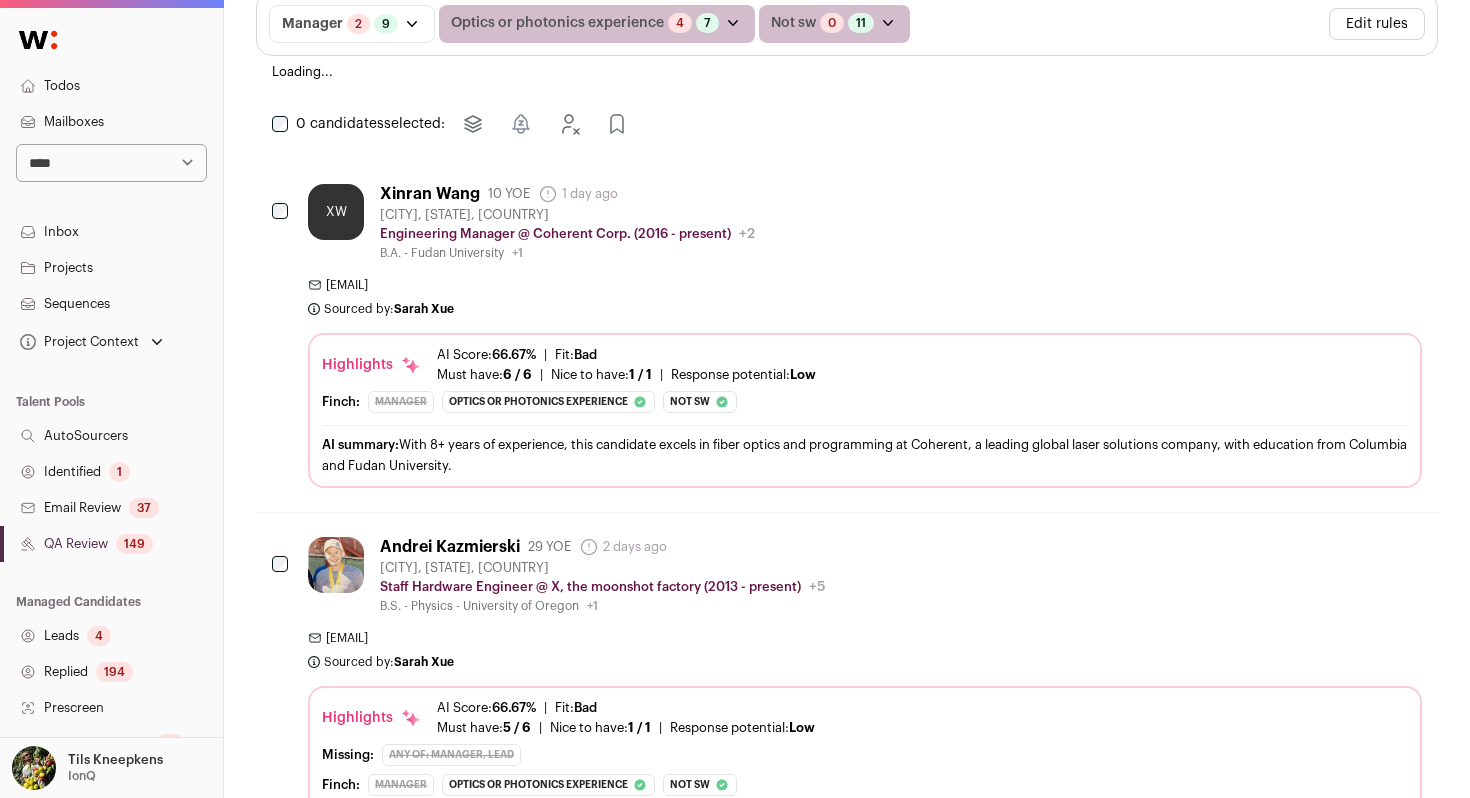 scroll, scrollTop: 579, scrollLeft: 0, axis: vertical 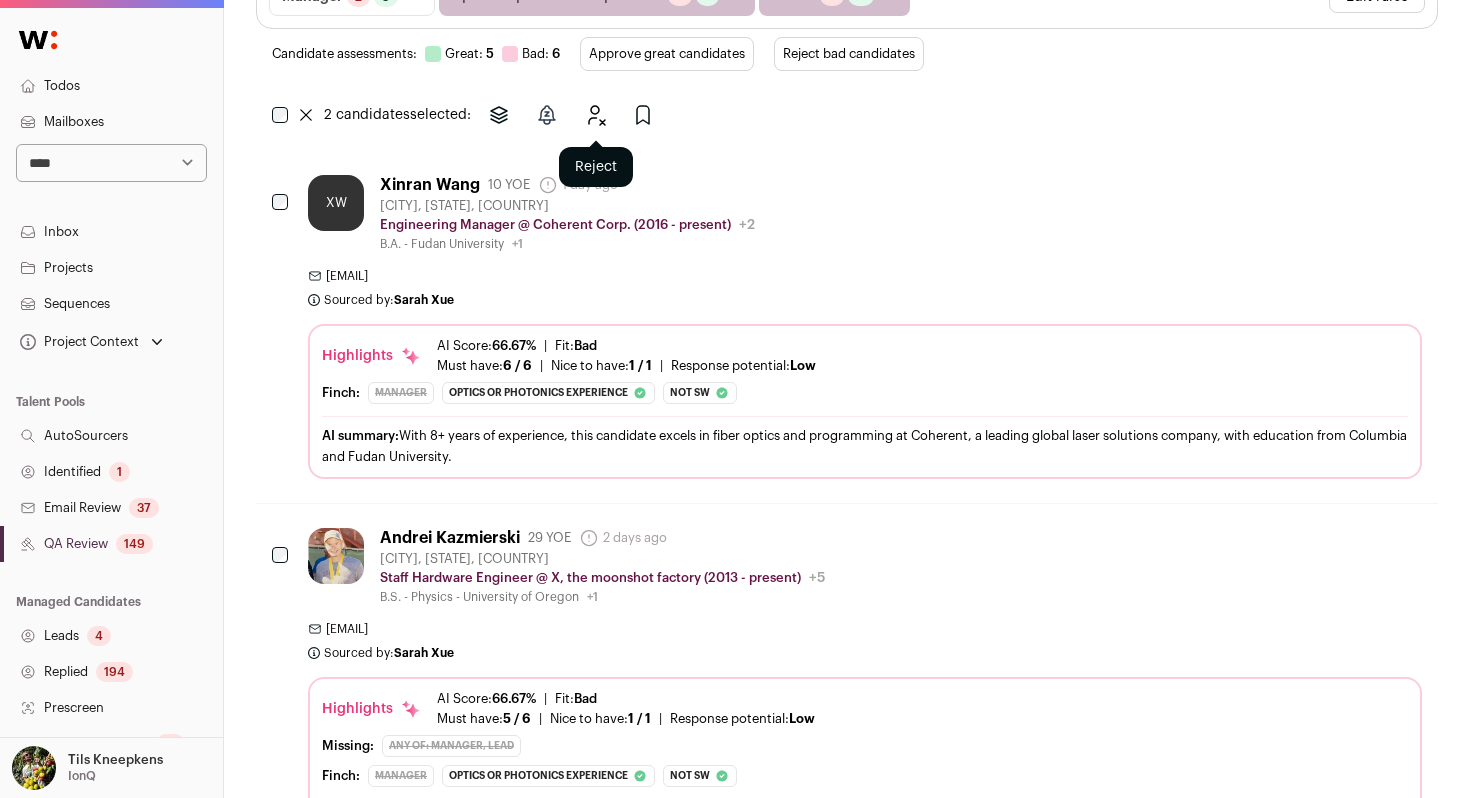 click at bounding box center (595, 115) 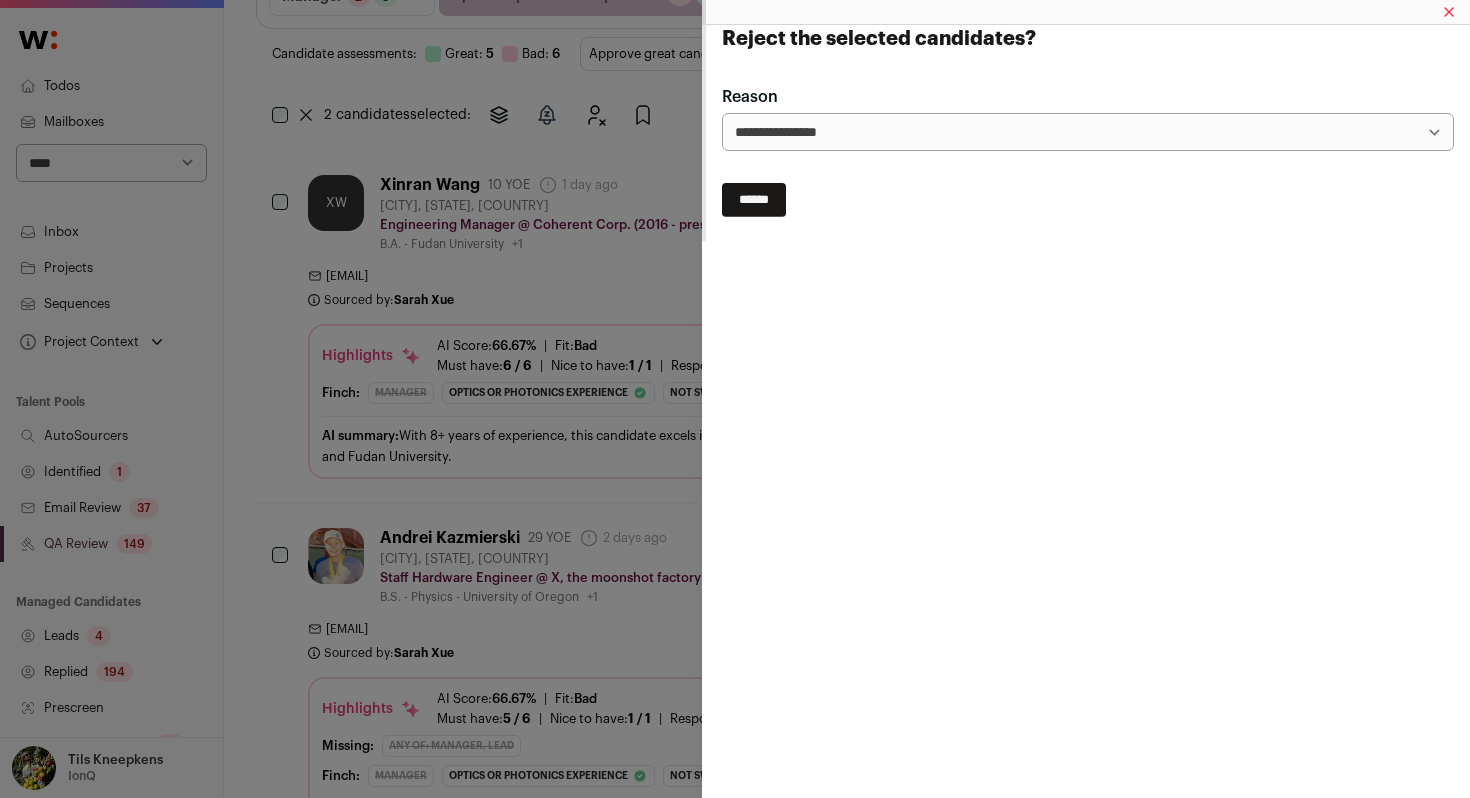 click on "******" at bounding box center [754, 200] 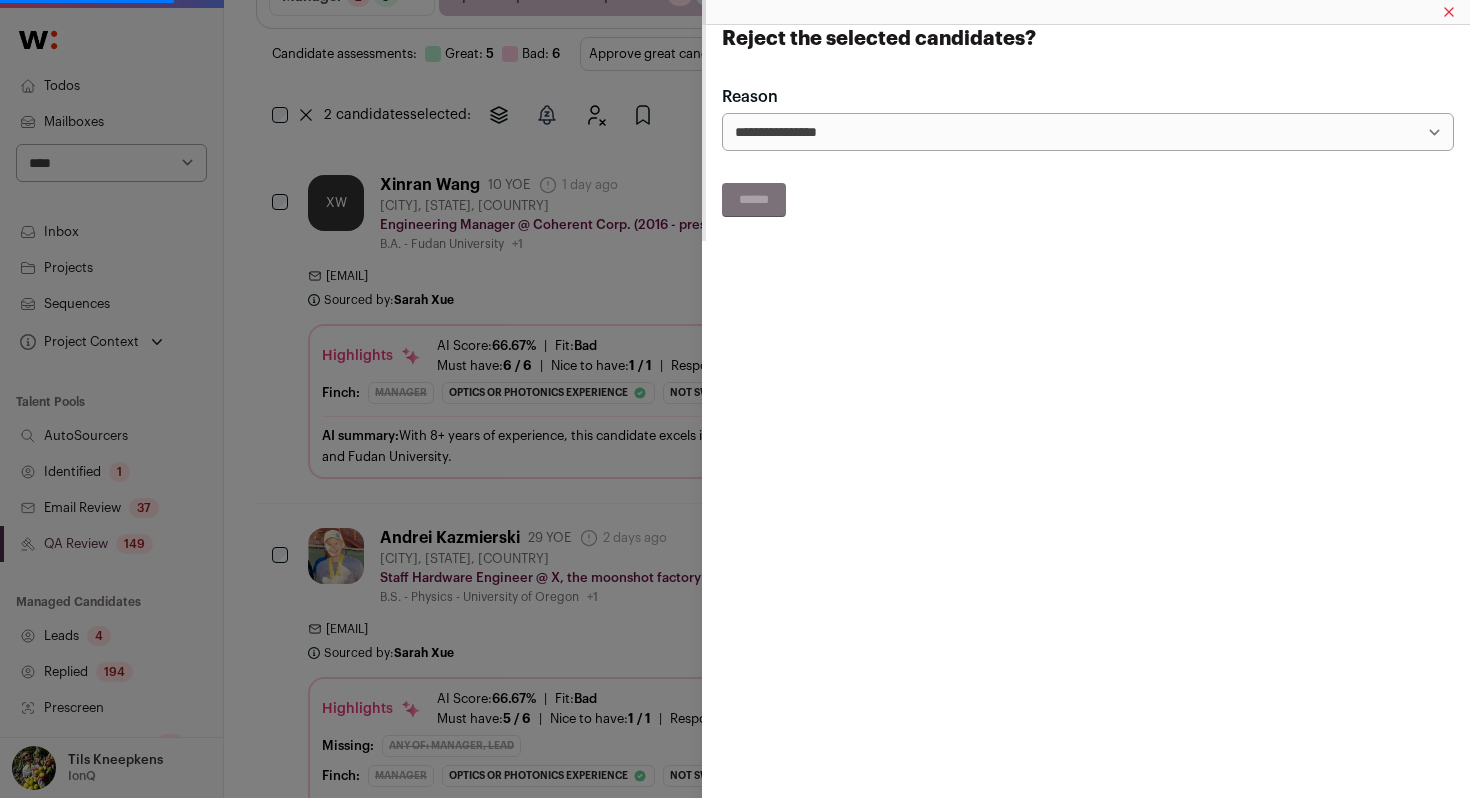 scroll, scrollTop: 0, scrollLeft: 0, axis: both 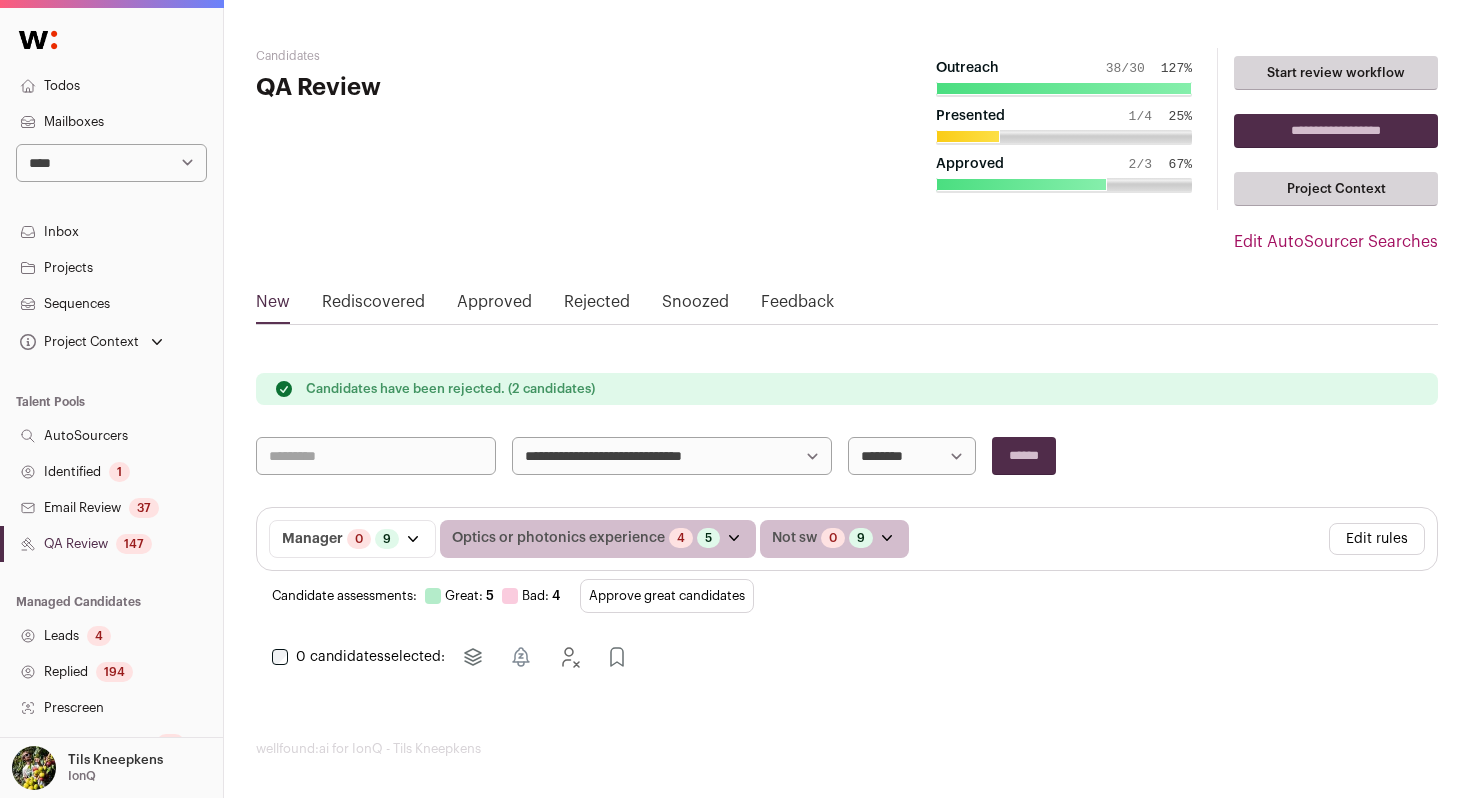 click on "Great:" at bounding box center [464, 595] 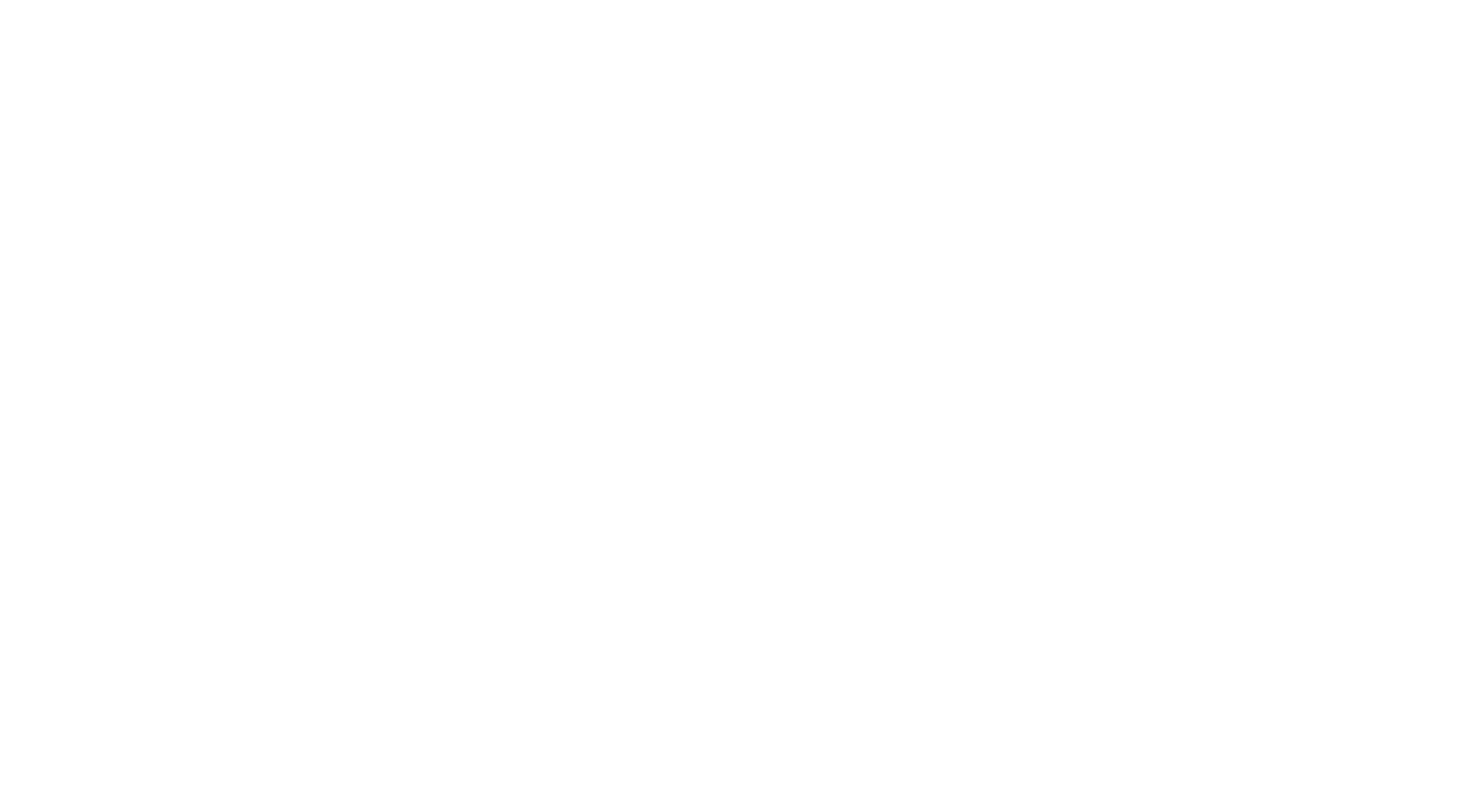 scroll, scrollTop: 0, scrollLeft: 0, axis: both 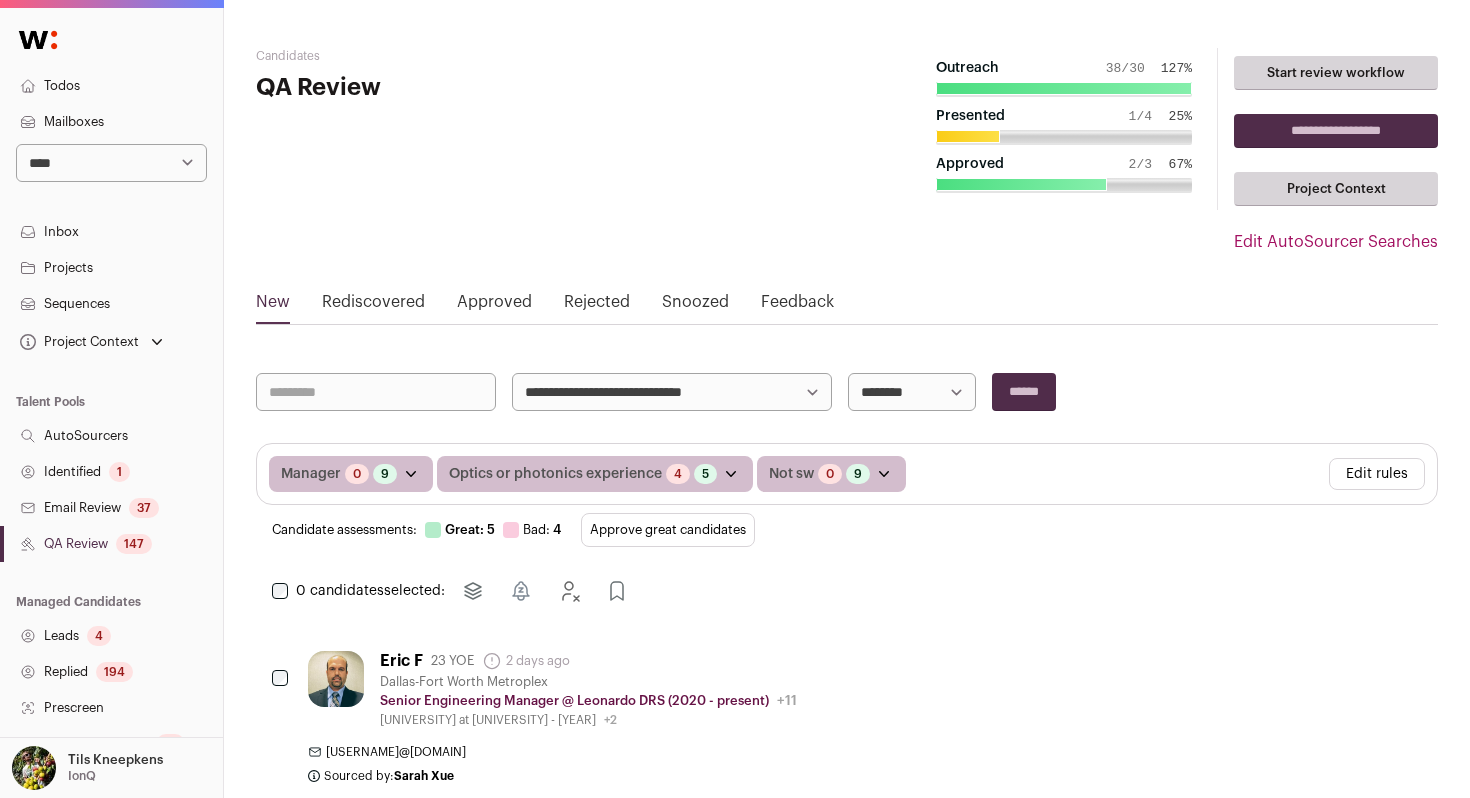 click on "Approve great candidates" at bounding box center (668, 530) 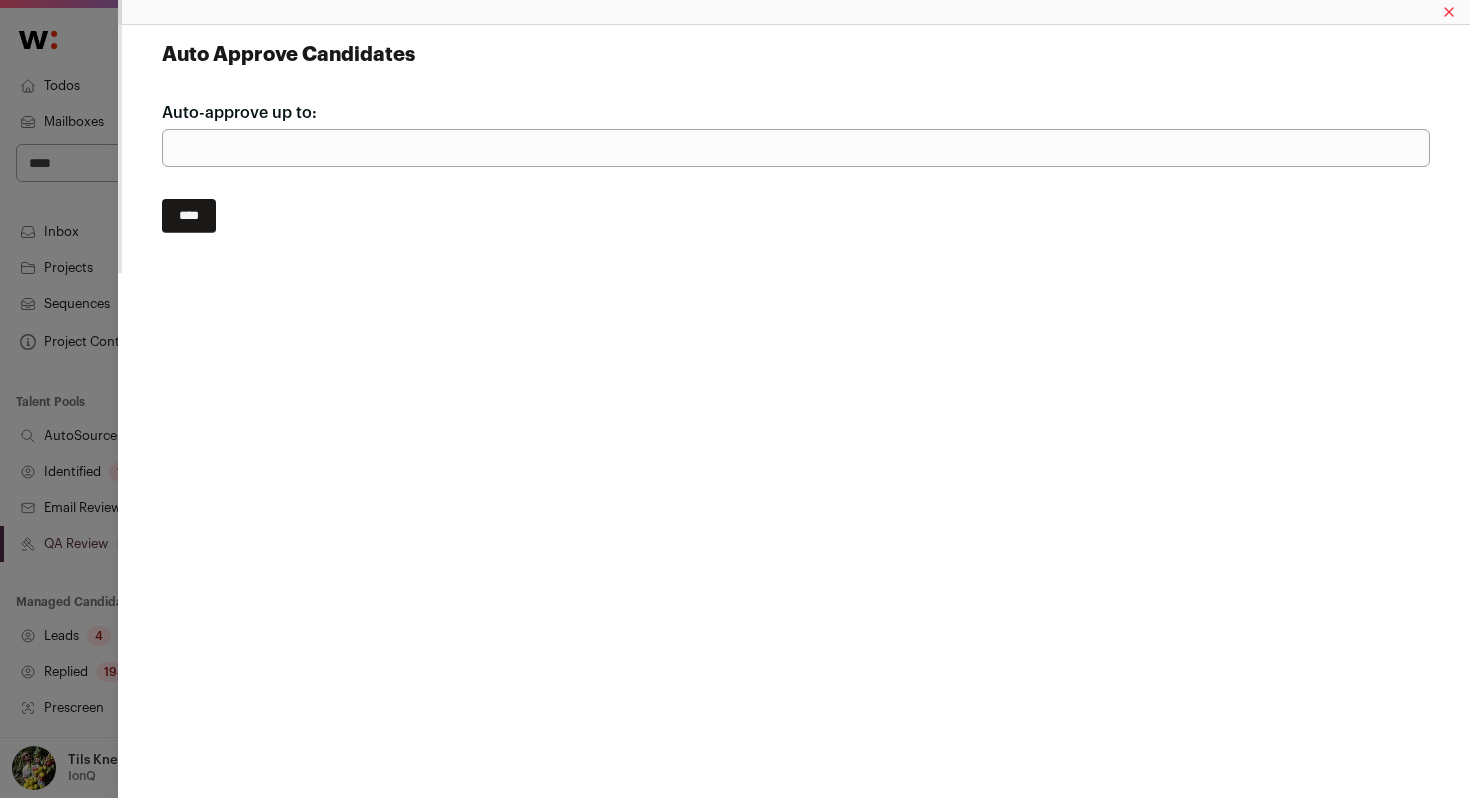 click on "****" at bounding box center (189, 216) 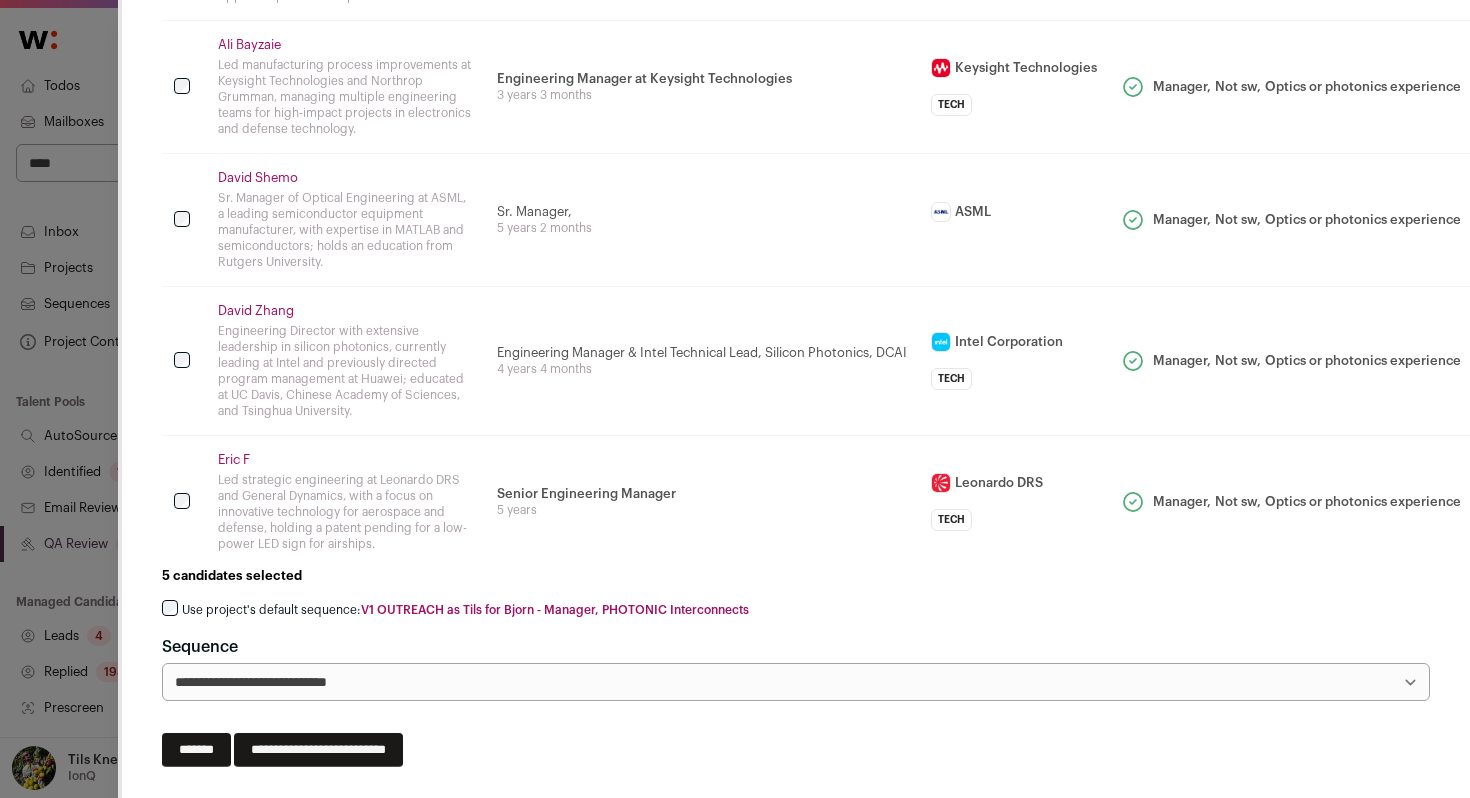 scroll, scrollTop: 266, scrollLeft: 0, axis: vertical 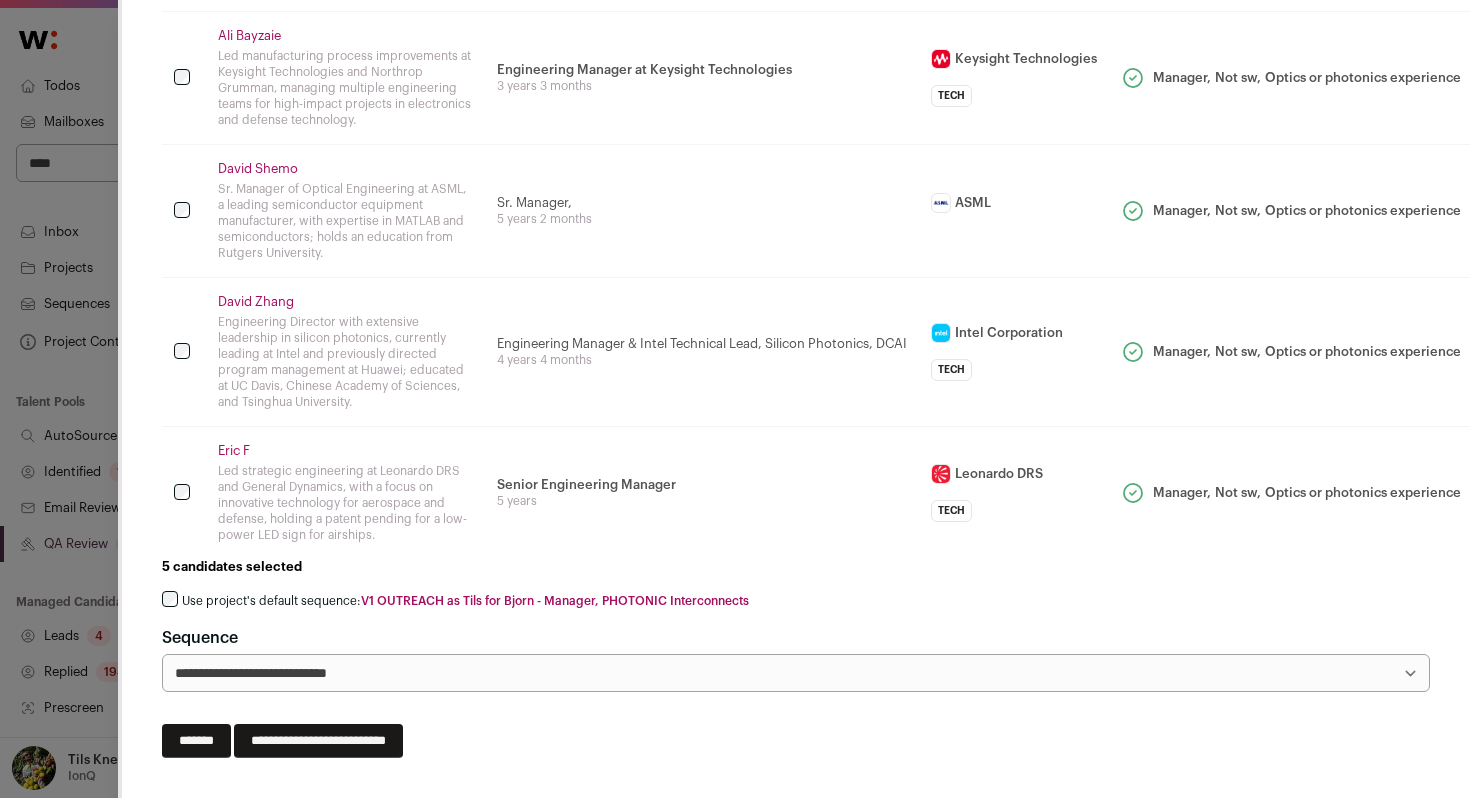 click on "Led strategic engineering at Leonardo DRS and General Dynamics, with a focus on innovative technology for aerospace and defense, holding a patent pending for a low-power LED sign for airships." at bounding box center [345, 503] 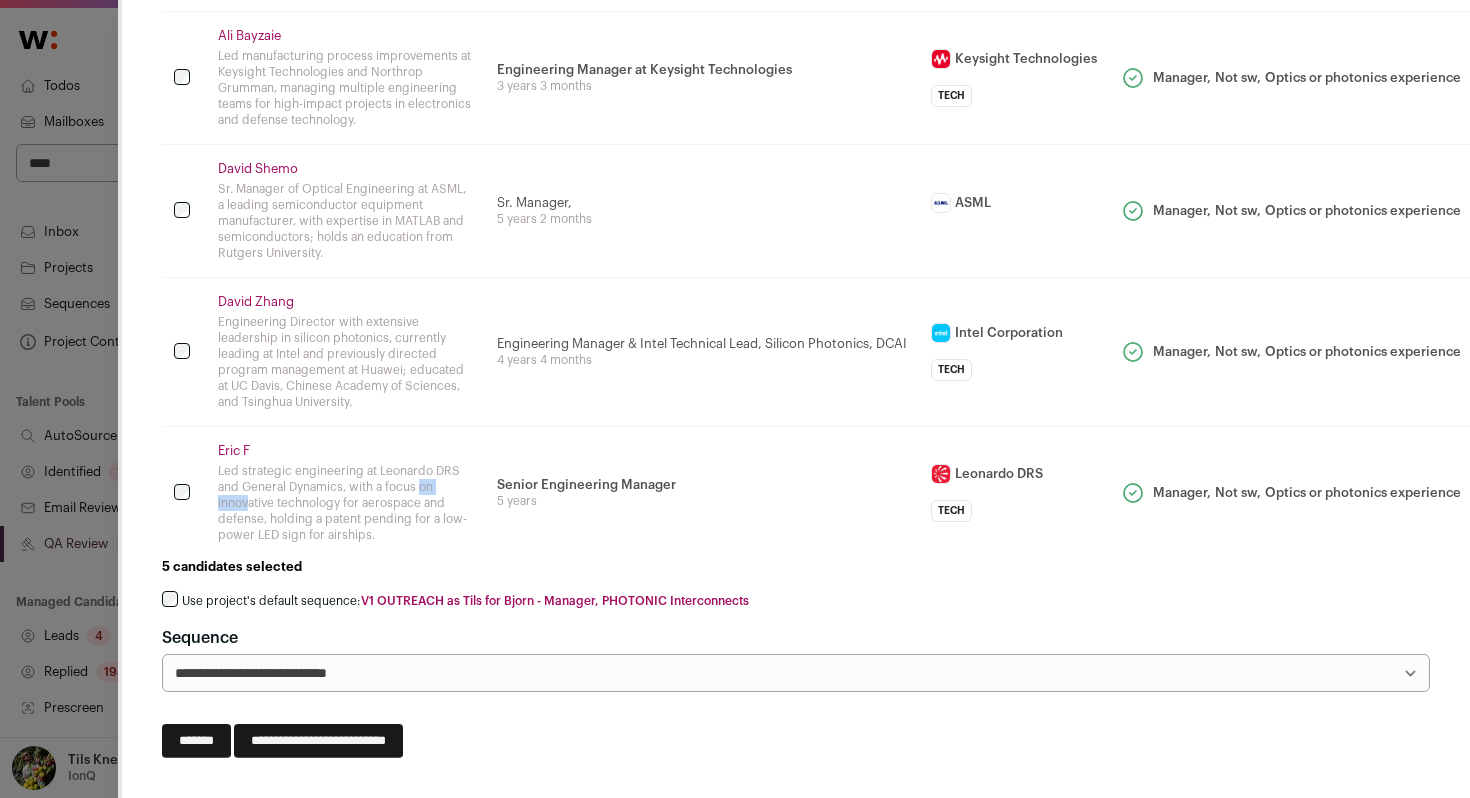 click on "Led strategic engineering at Leonardo DRS and General Dynamics, with a focus on innovative technology for aerospace and defense, holding a patent pending for a low-power LED sign for airships." at bounding box center (345, 503) 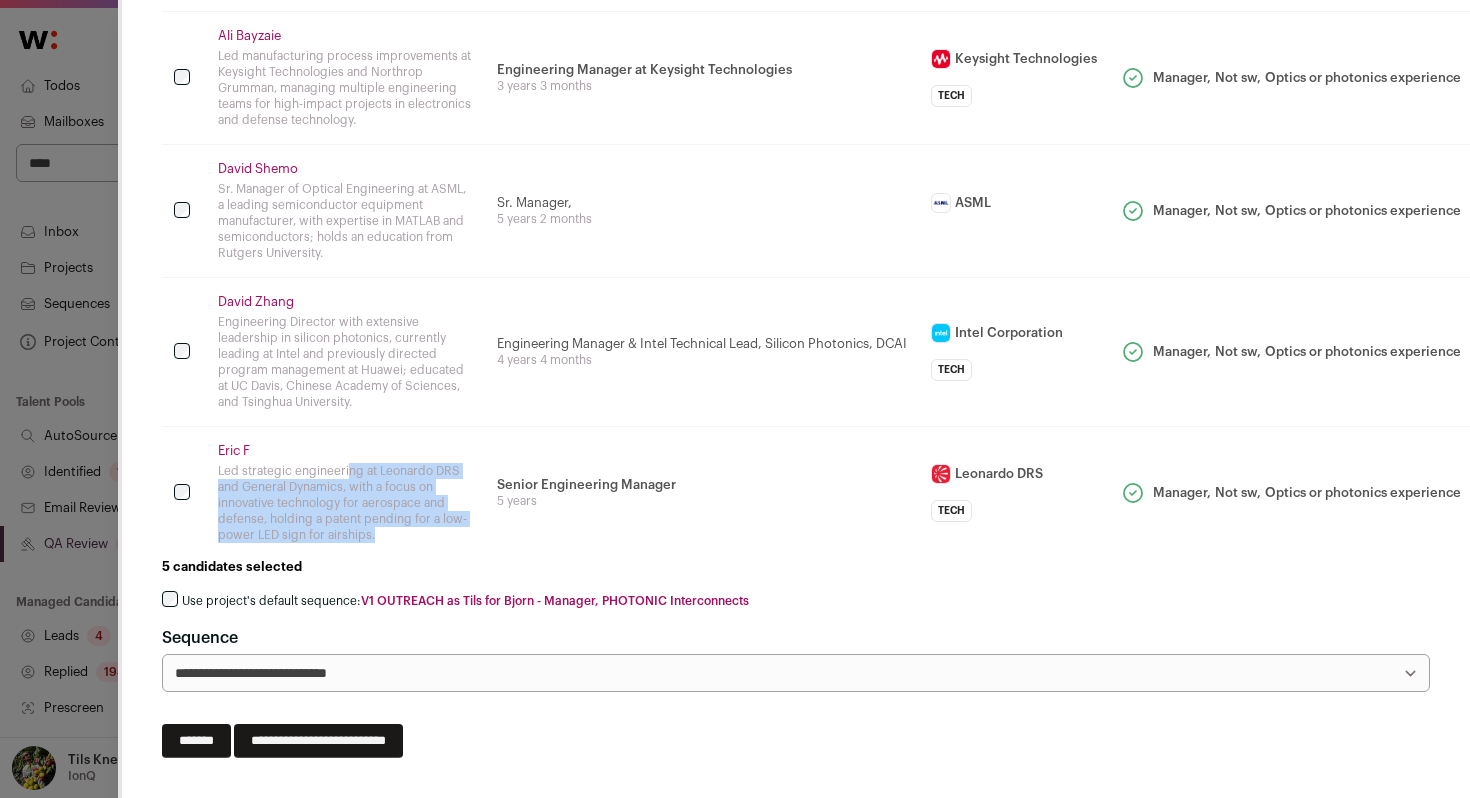 click on "Led strategic engineering at Leonardo DRS and General Dynamics, with a focus on innovative technology for aerospace and defense, holding a patent pending for a low-power LED sign for airships." at bounding box center (345, 503) 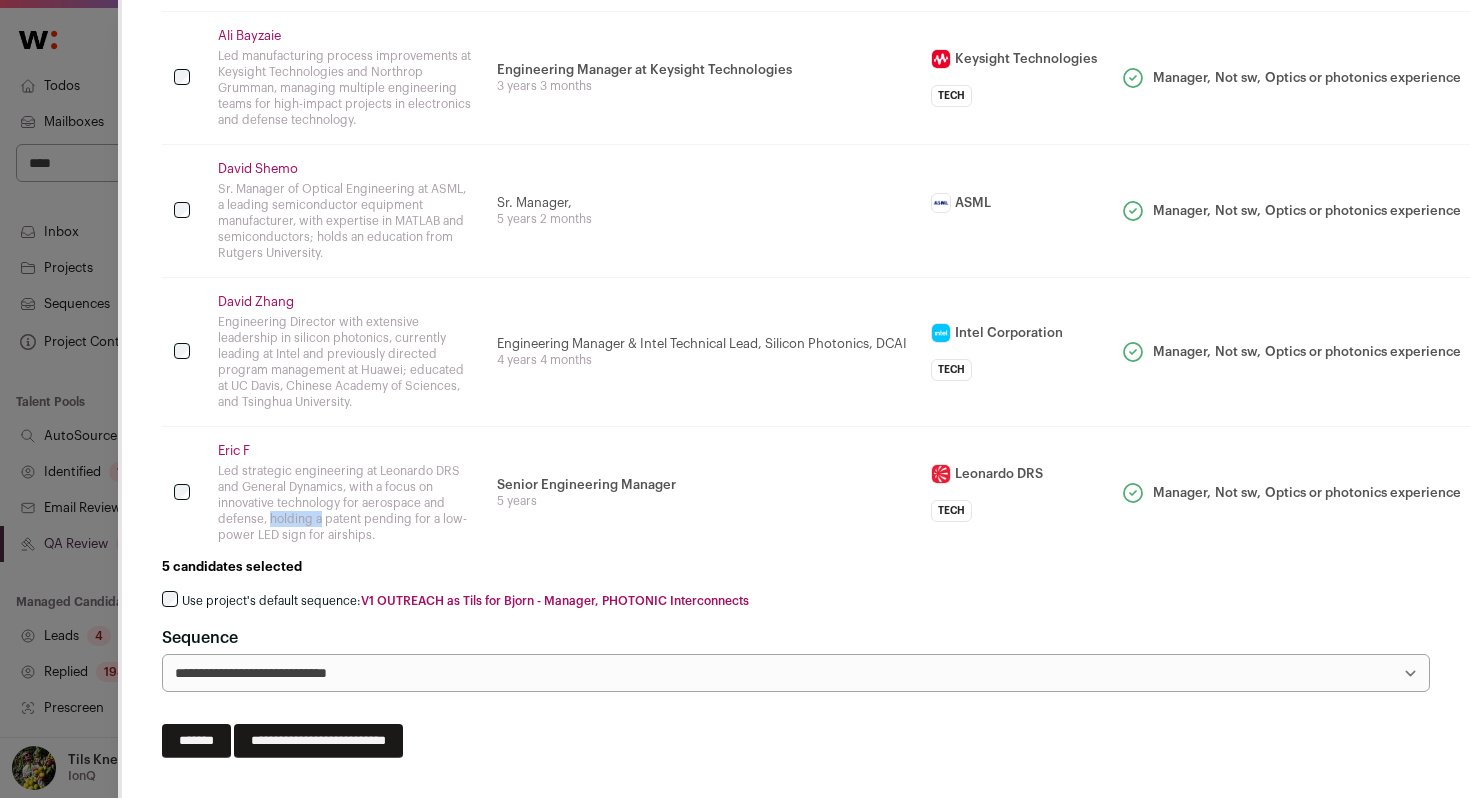 click on "Led strategic engineering at Leonardo DRS and General Dynamics, with a focus on innovative technology for aerospace and defense, holding a patent pending for a low-power LED sign for airships." at bounding box center [345, 503] 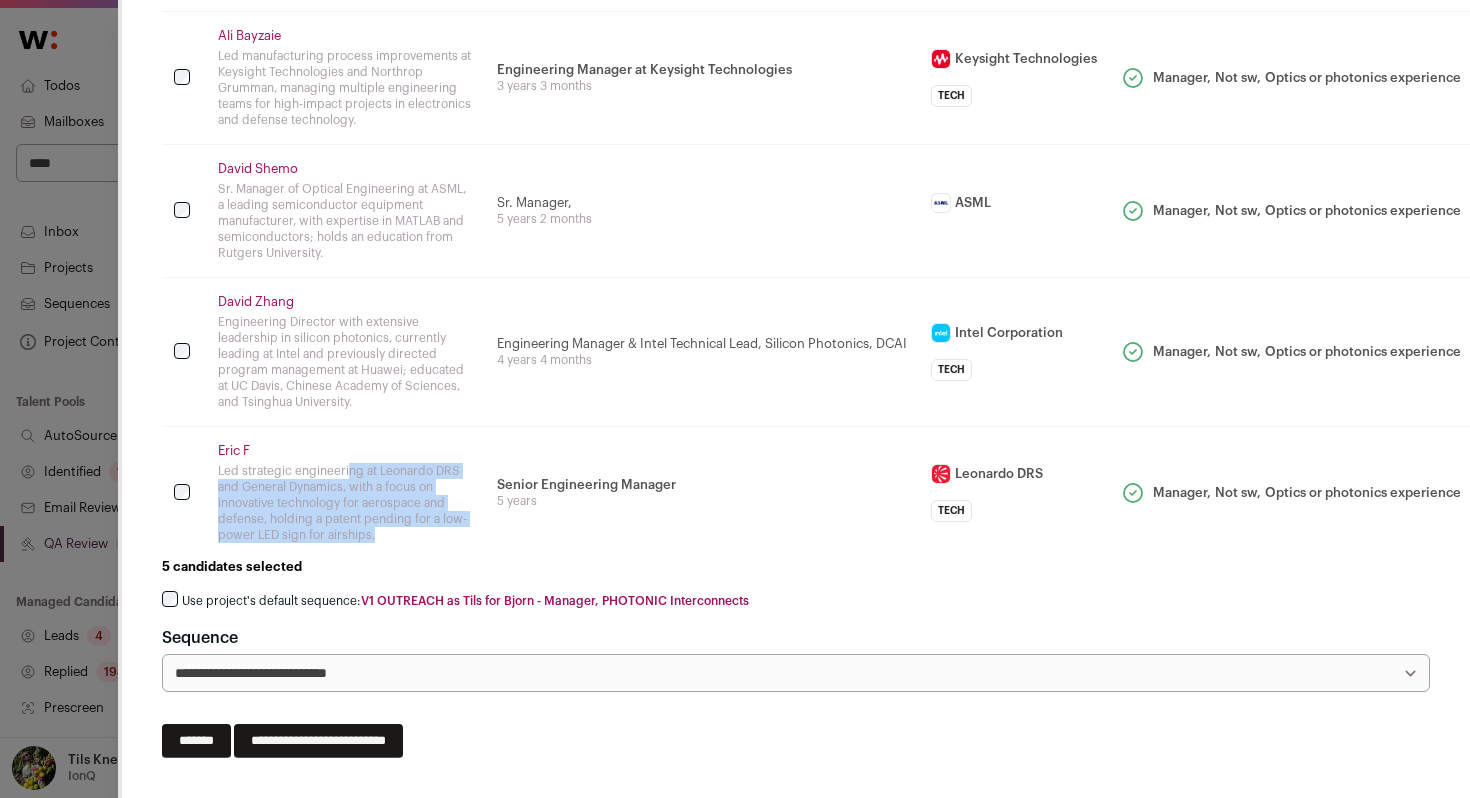 click on "Led strategic engineering at Leonardo DRS and General Dynamics, with a focus on innovative technology for aerospace and defense, holding a patent pending for a low-power LED sign for airships." at bounding box center [345, 503] 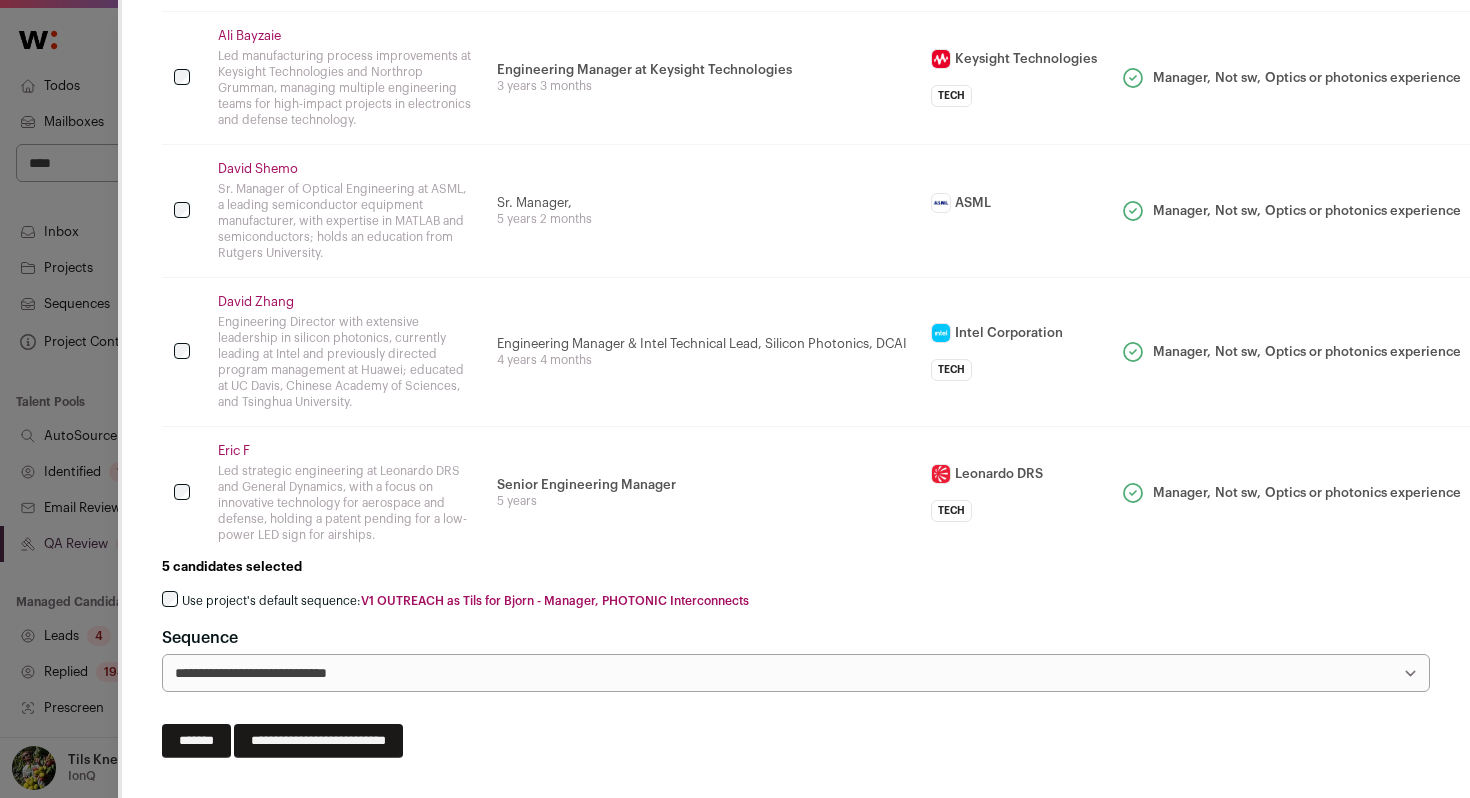 click on "Led strategic engineering at Leonardo DRS and General Dynamics, with a focus on innovative technology for aerospace and defense, holding a patent pending for a low-power LED sign for airships." at bounding box center [345, 503] 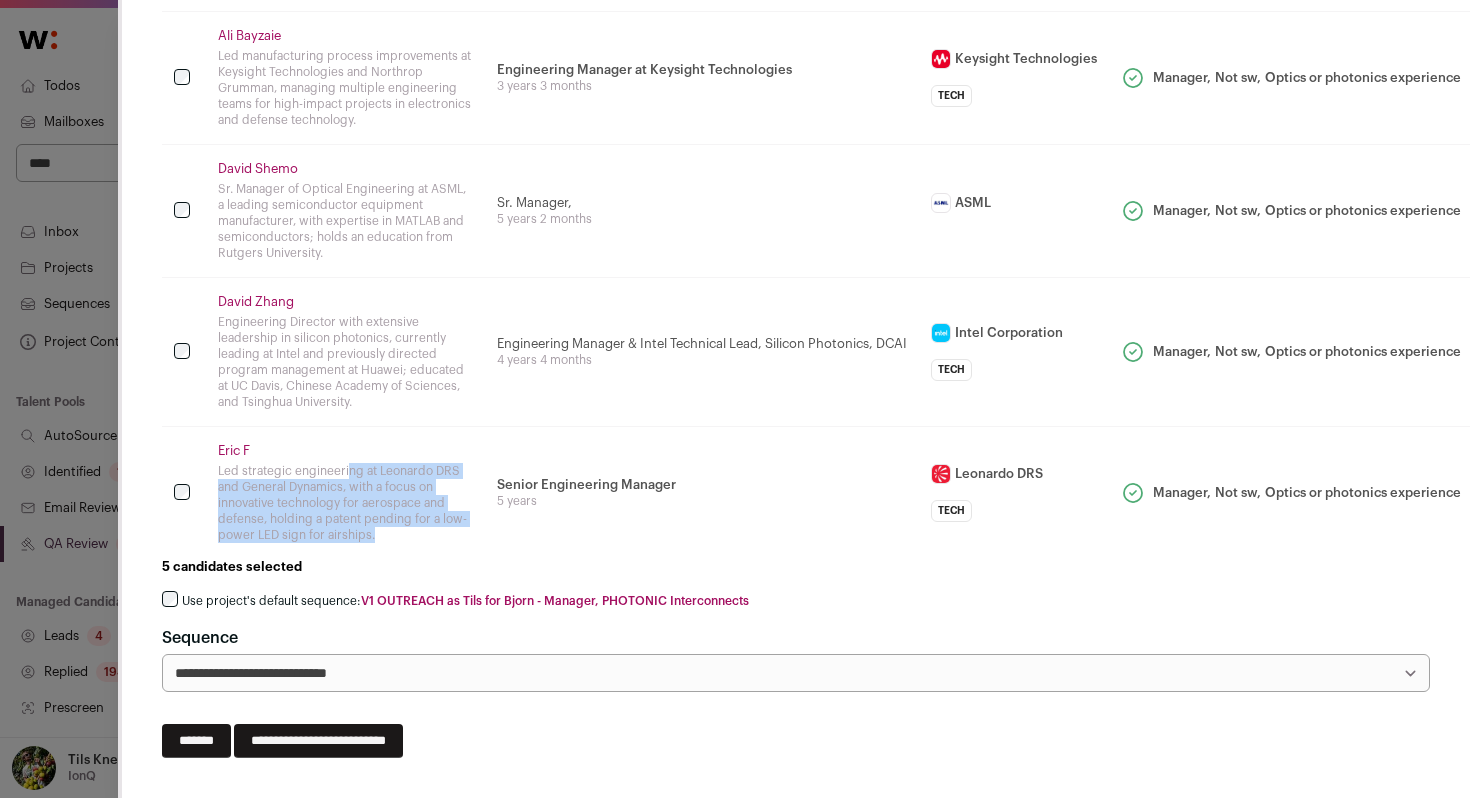 click on "Led strategic engineering at Leonardo DRS and General Dynamics, with a focus on innovative technology for aerospace and defense, holding a patent pending for a low-power LED sign for airships." at bounding box center (345, 503) 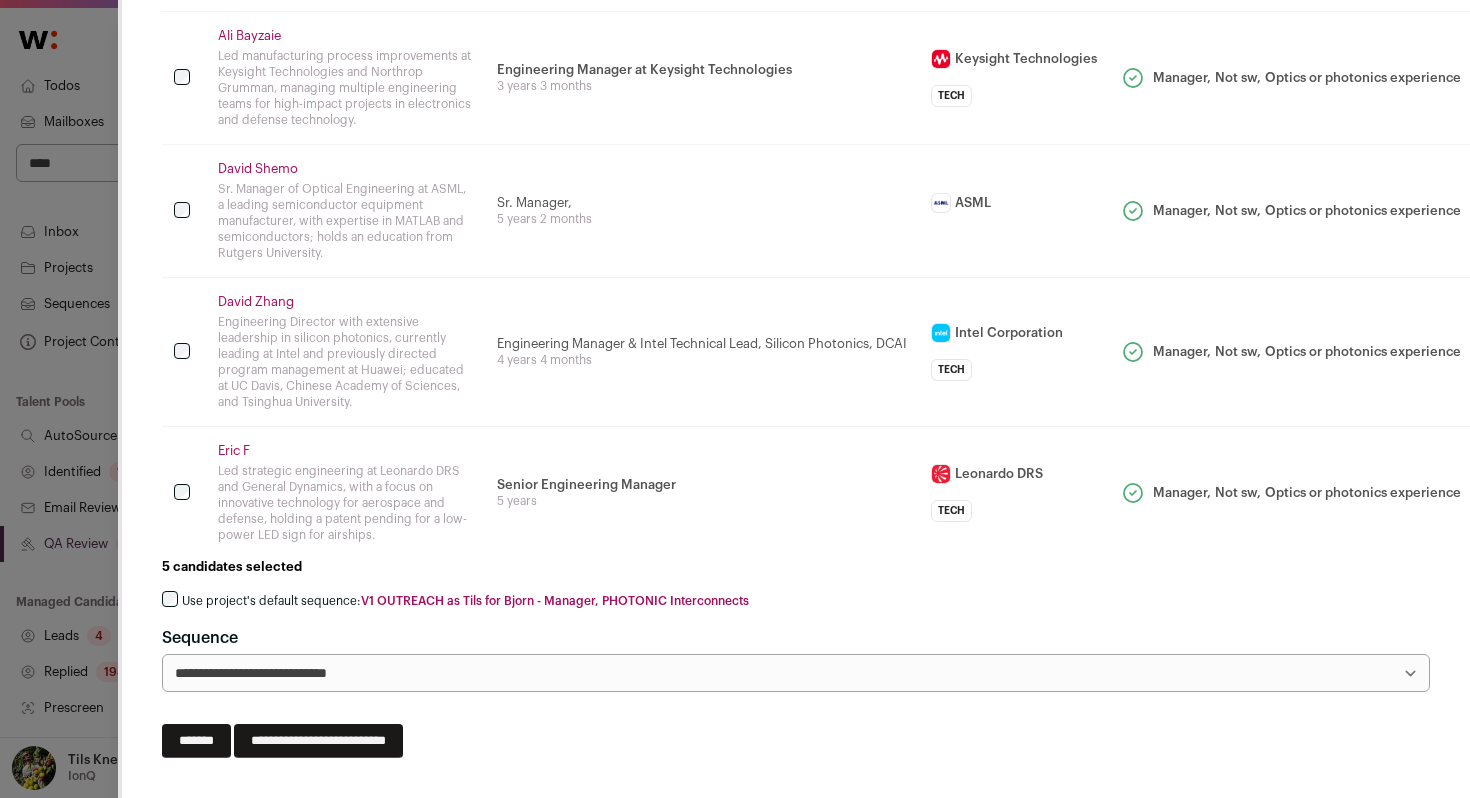 click on "Led strategic engineering at Leonardo DRS and General Dynamics, with a focus on innovative technology for aerospace and defense, holding a patent pending for a low-power LED sign for airships." at bounding box center (345, 503) 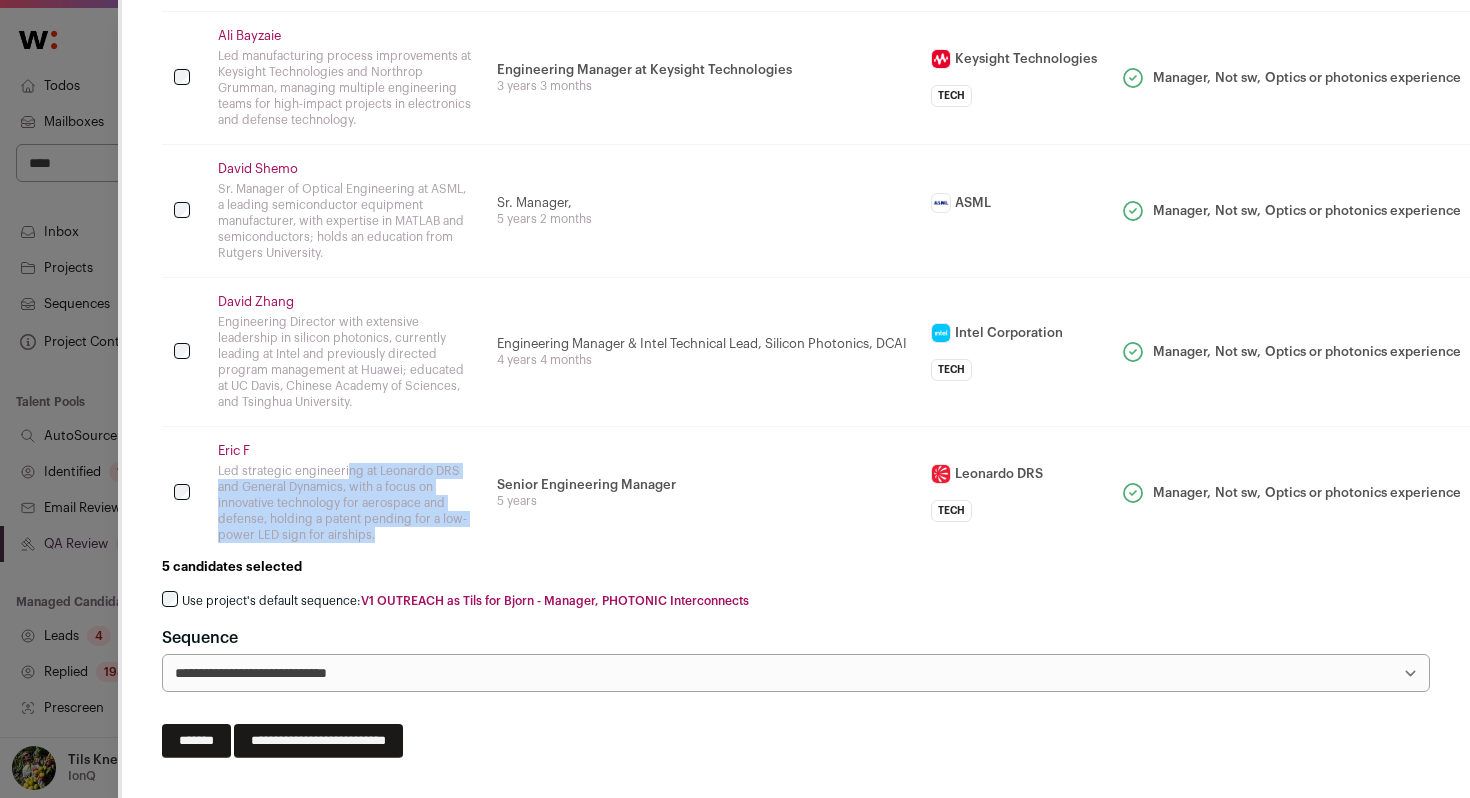 click on "Led strategic engineering at Leonardo DRS and General Dynamics, with a focus on innovative technology for aerospace and defense, holding a patent pending for a low-power LED sign for airships." at bounding box center [345, 503] 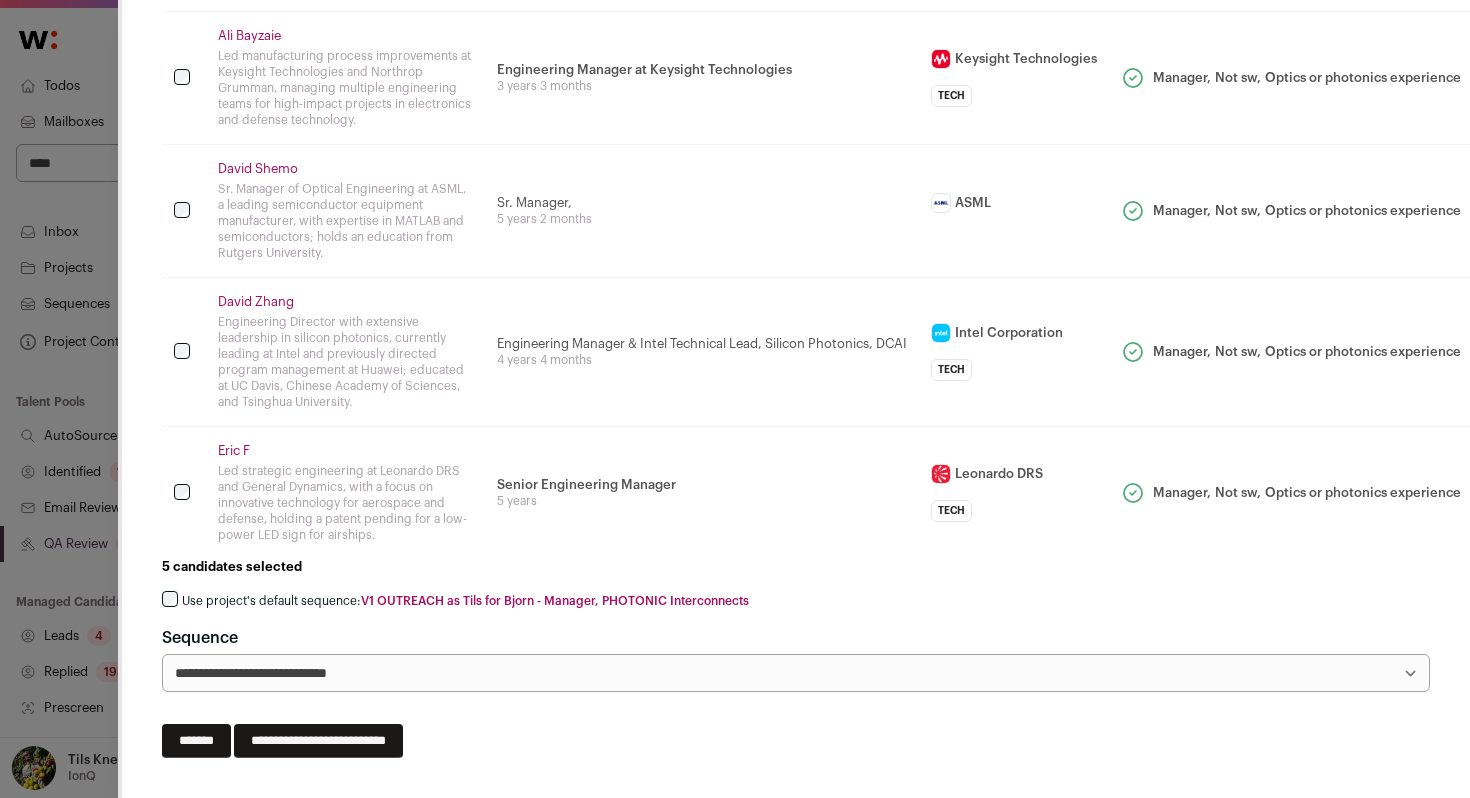 click on "Use project's default sequence:
V1 OUTREACH as Tils for Bjorn - Manager, PHOTONIC Interconnects" at bounding box center [465, 601] 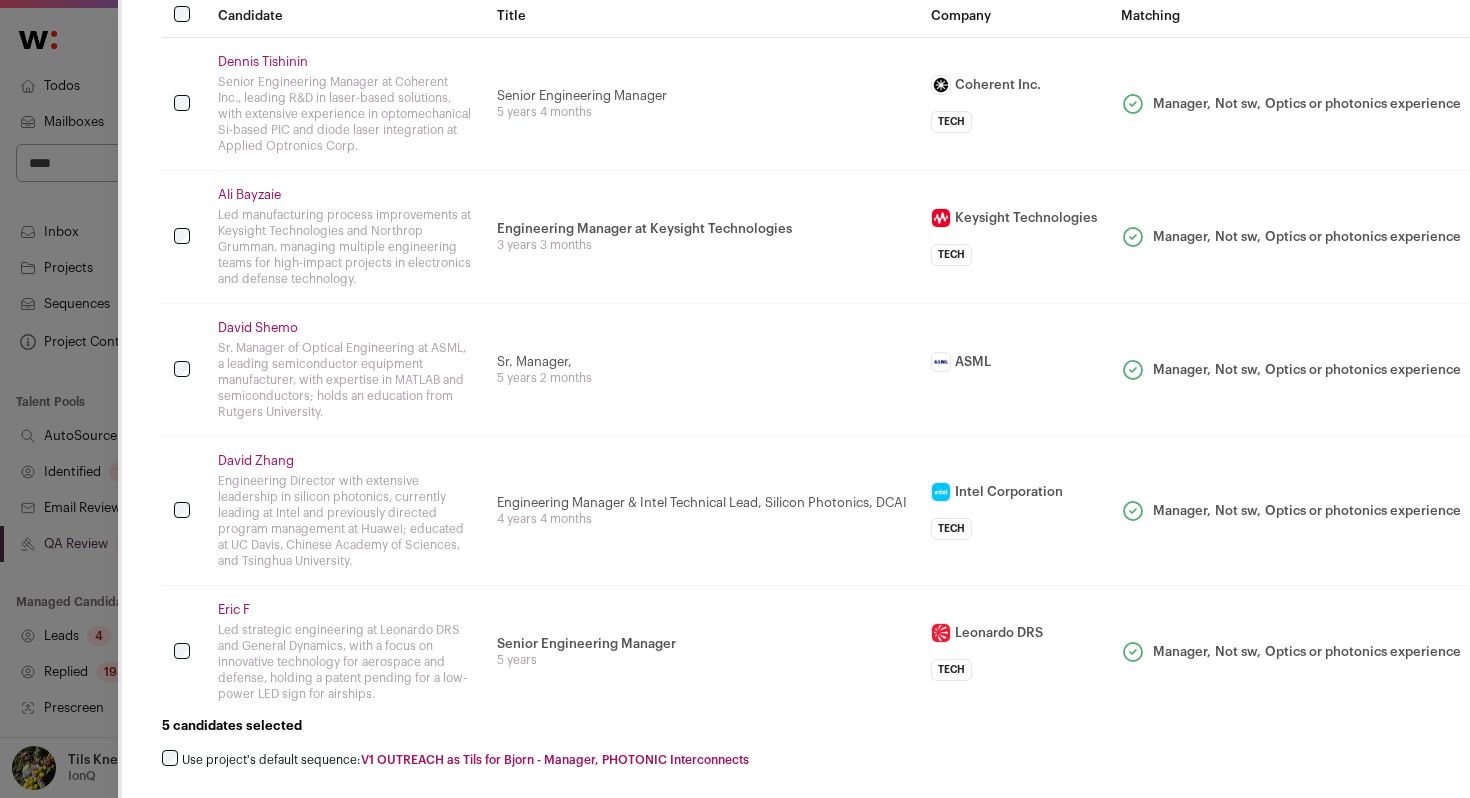scroll, scrollTop: 184, scrollLeft: 0, axis: vertical 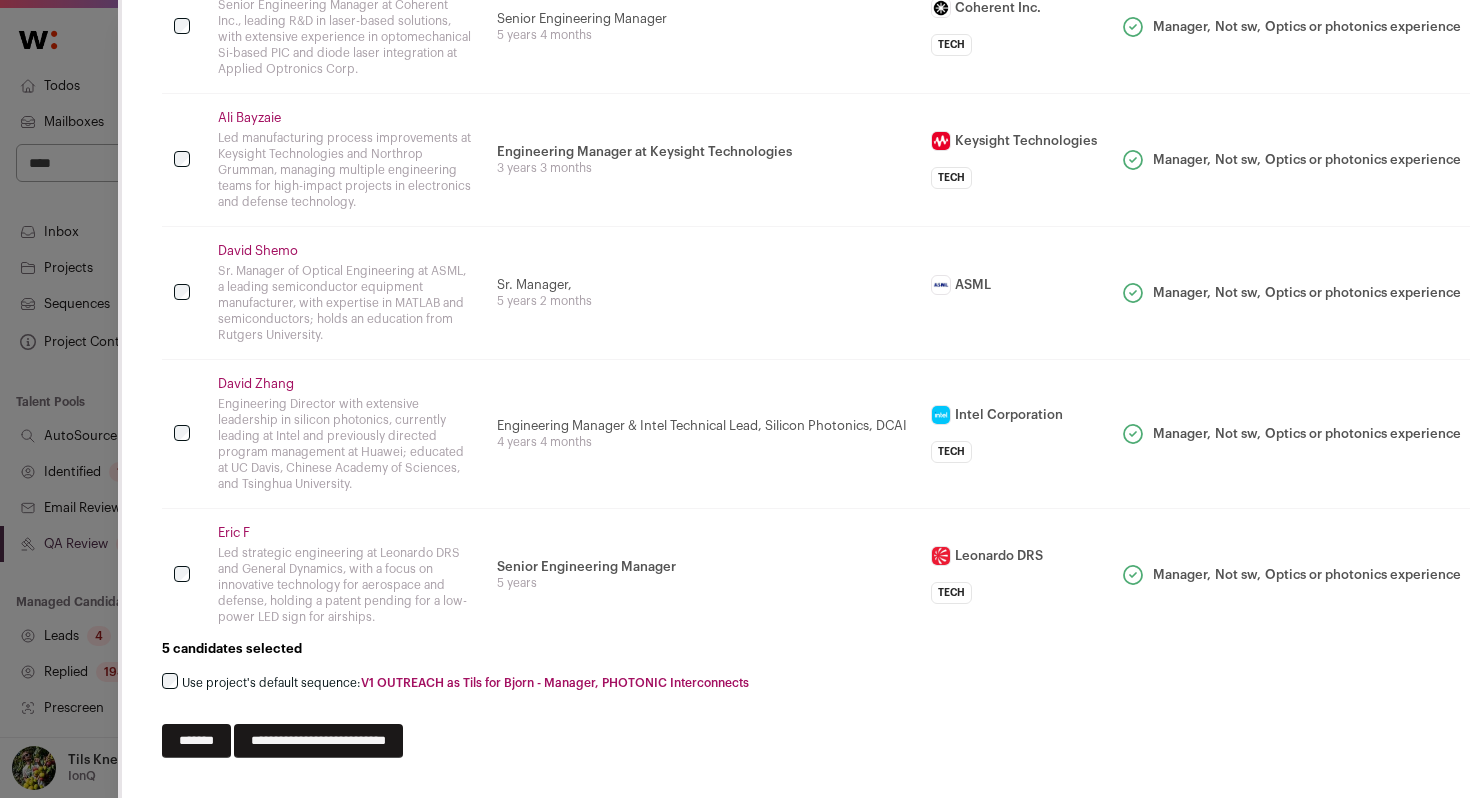 click on "**********" at bounding box center [318, 741] 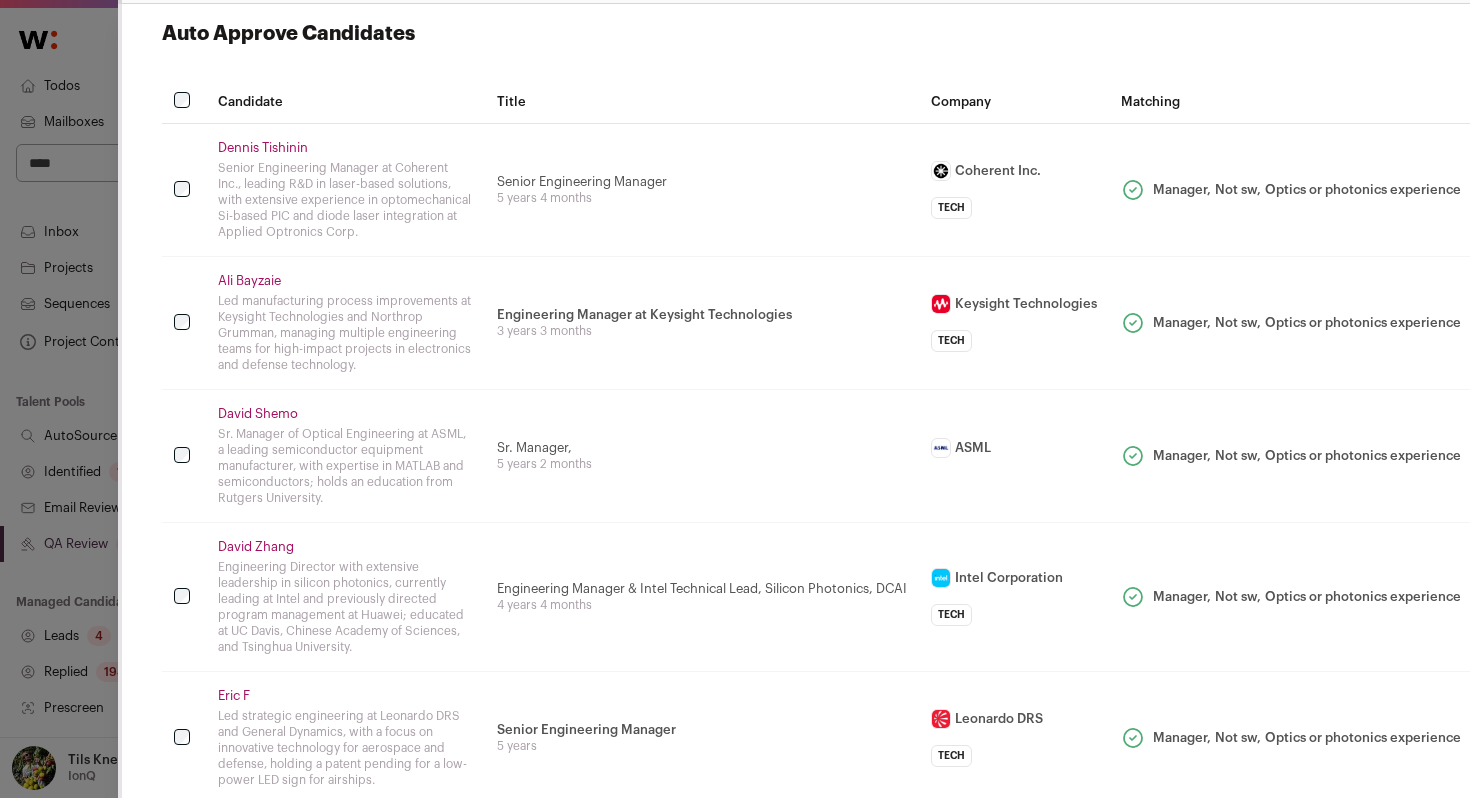 scroll, scrollTop: 0, scrollLeft: 0, axis: both 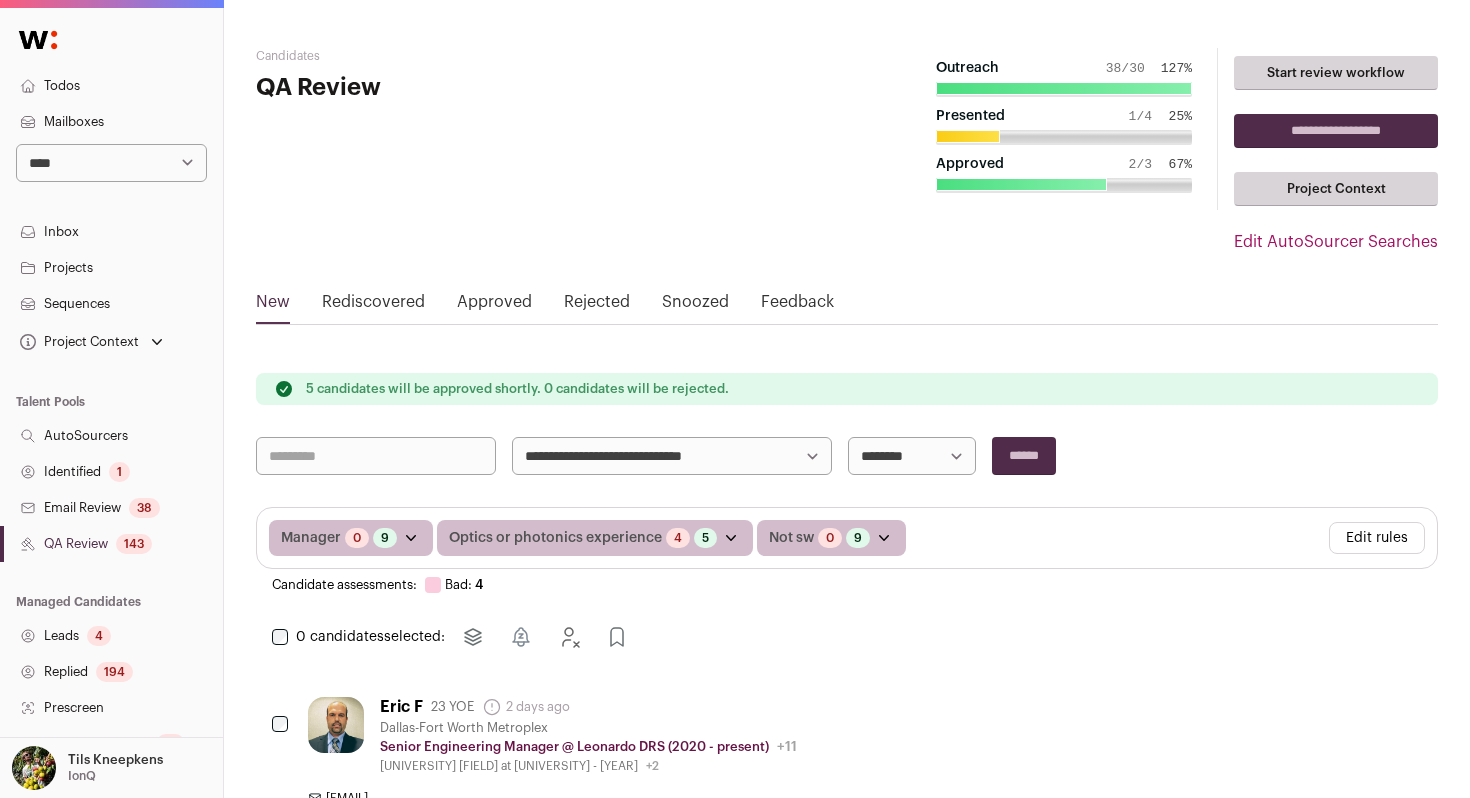 click on "**********" at bounding box center (847, 1135) 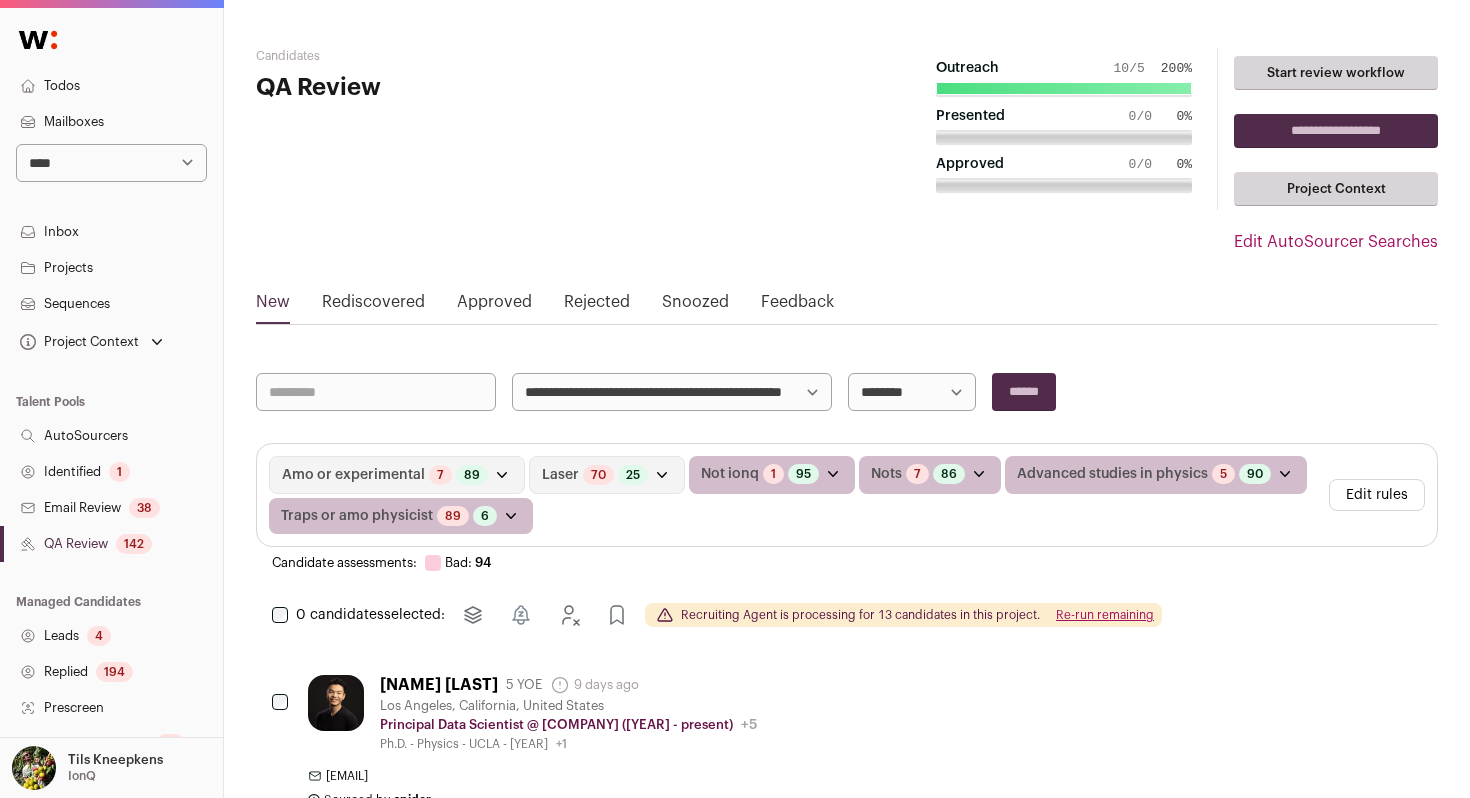 click on "Re-run remaining" at bounding box center [1105, 615] 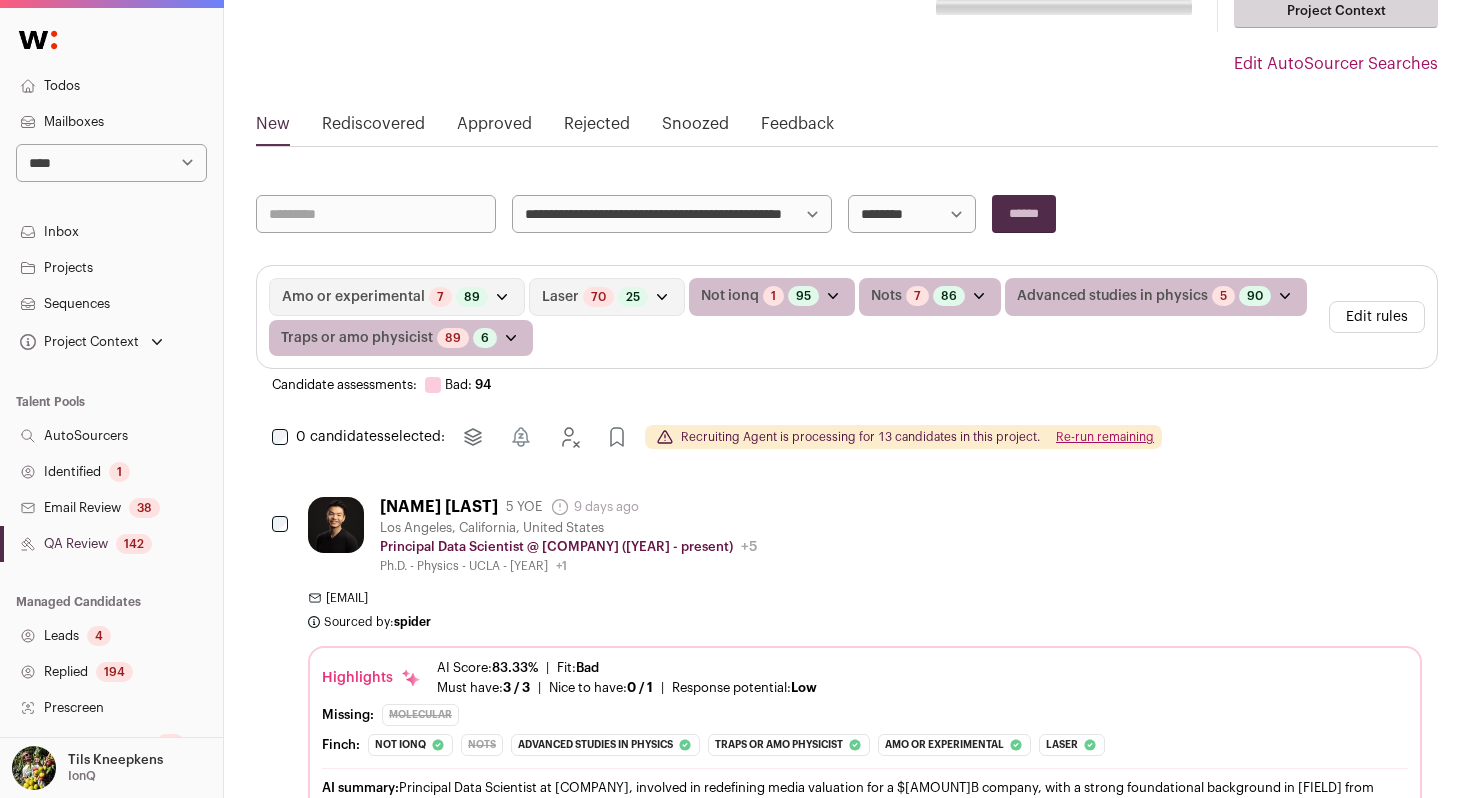 scroll, scrollTop: 130, scrollLeft: 0, axis: vertical 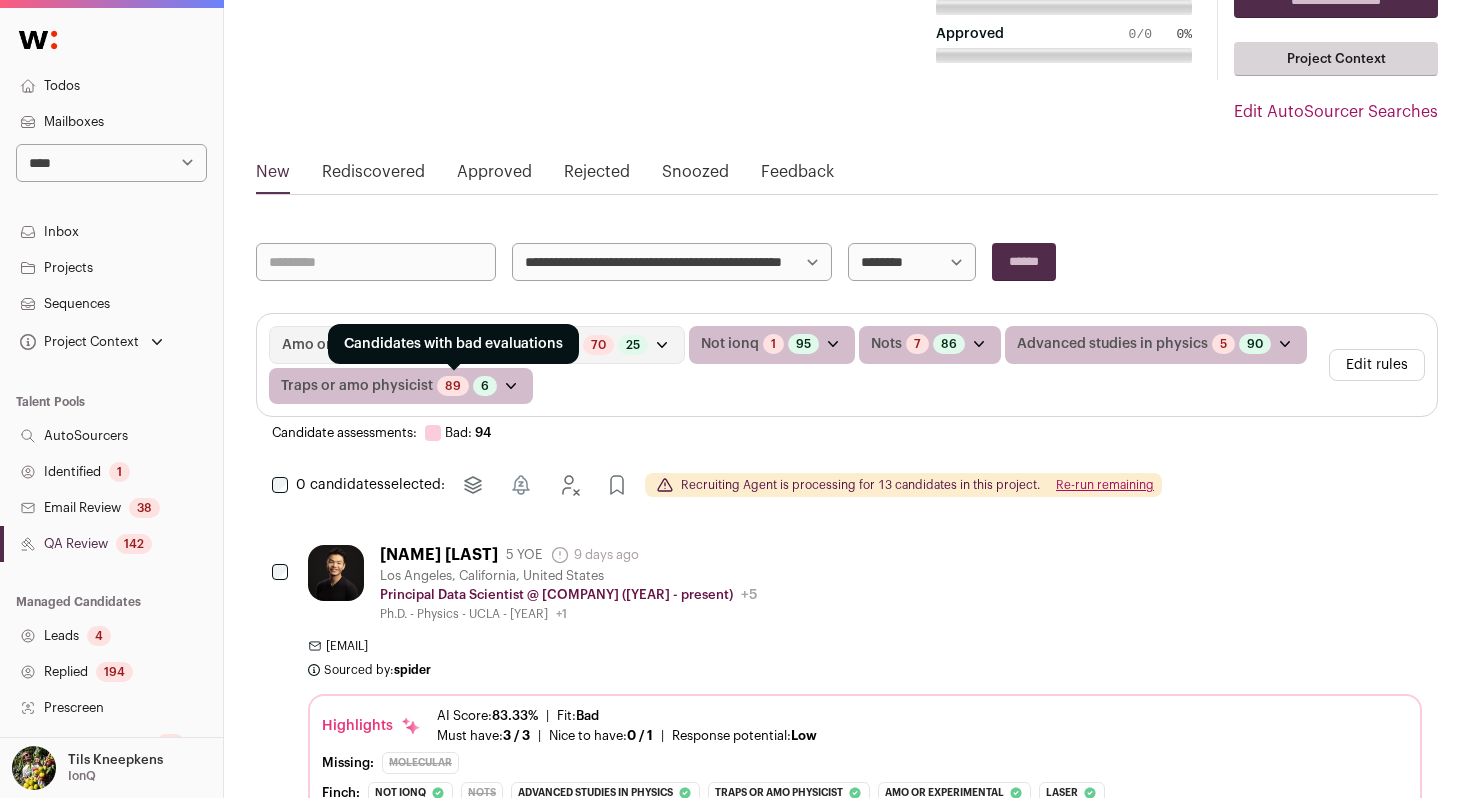click on "89" at bounding box center [453, 386] 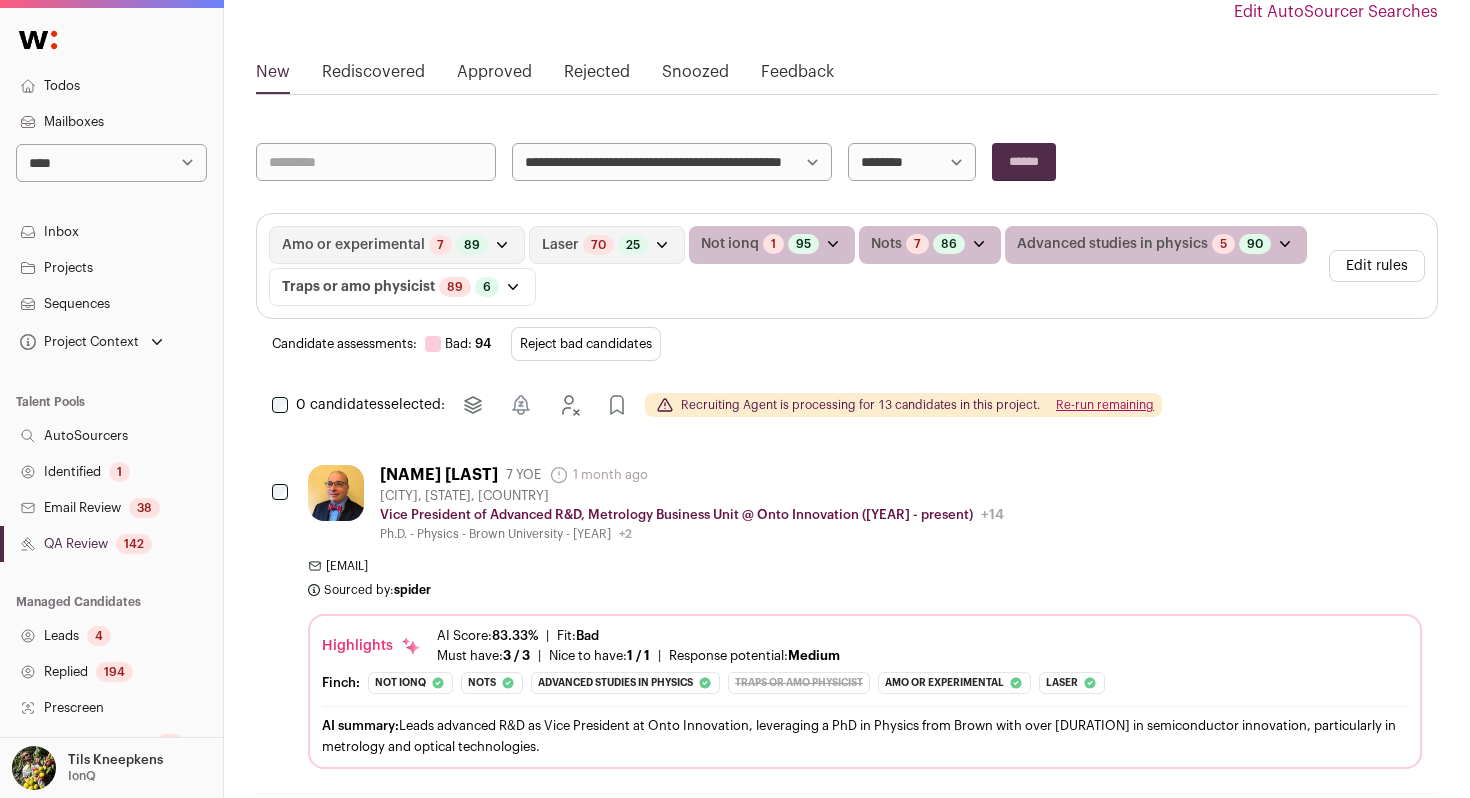 scroll, scrollTop: 243, scrollLeft: 0, axis: vertical 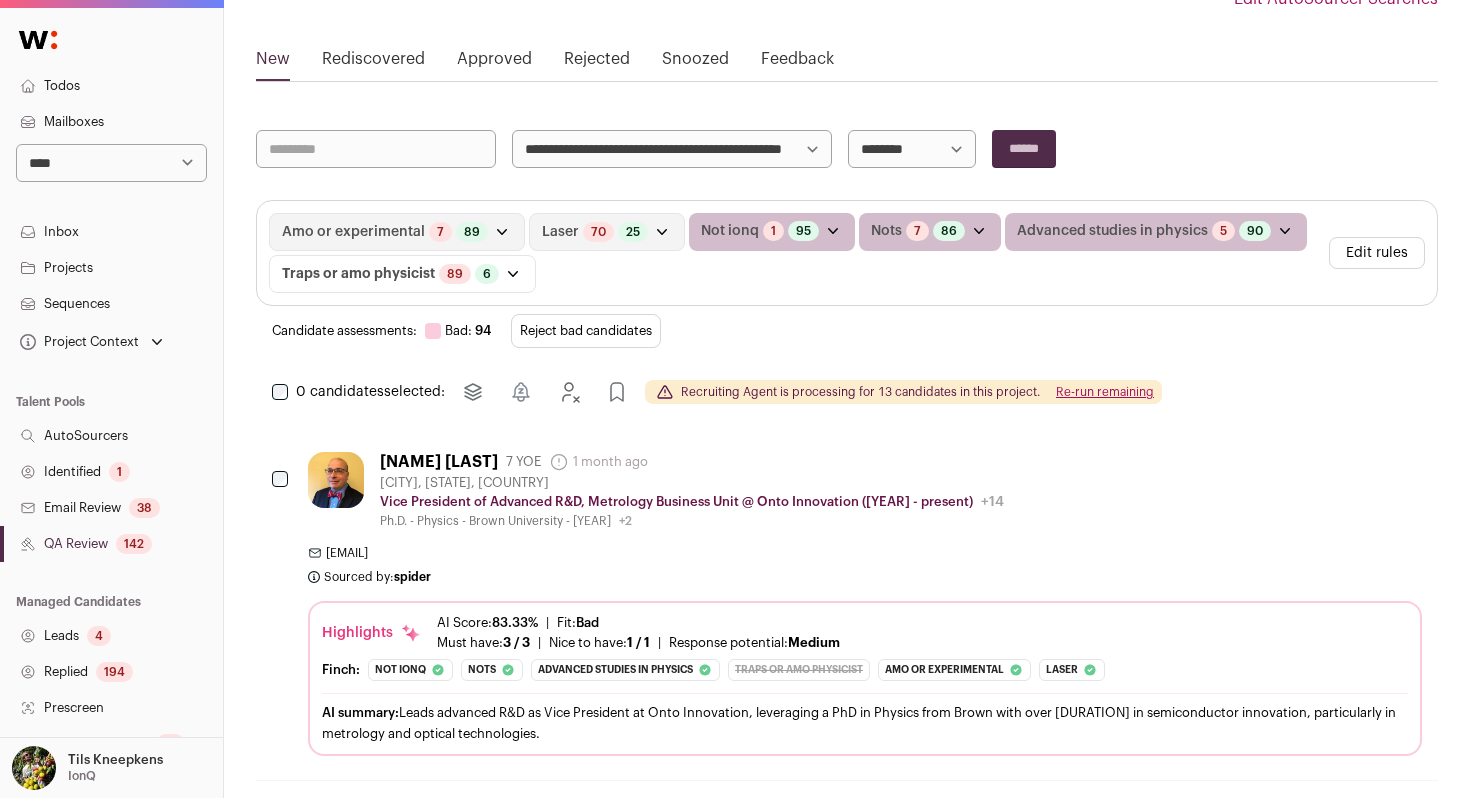 click on "Reject bad candidates" at bounding box center (586, 331) 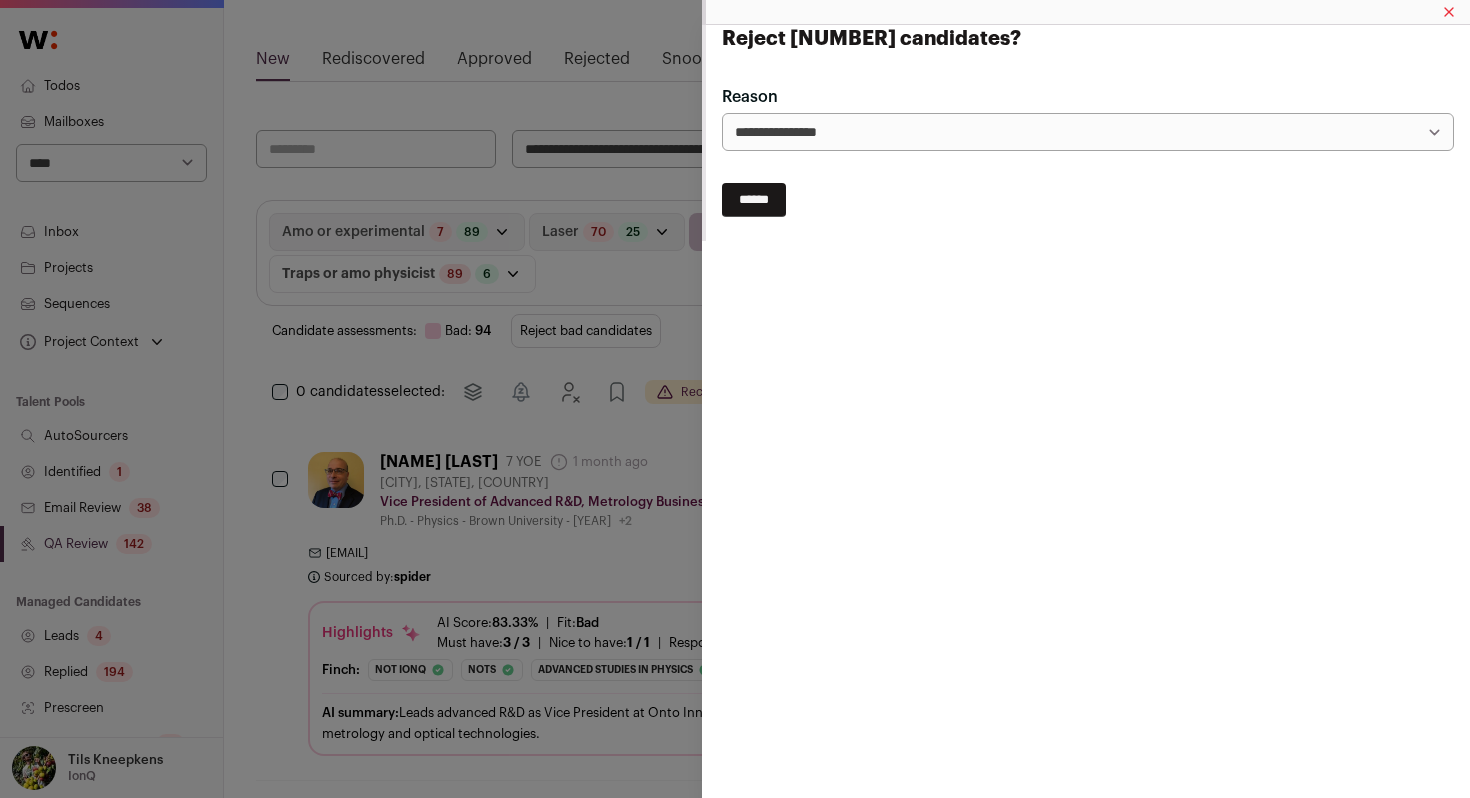 click on "******" at bounding box center (754, 200) 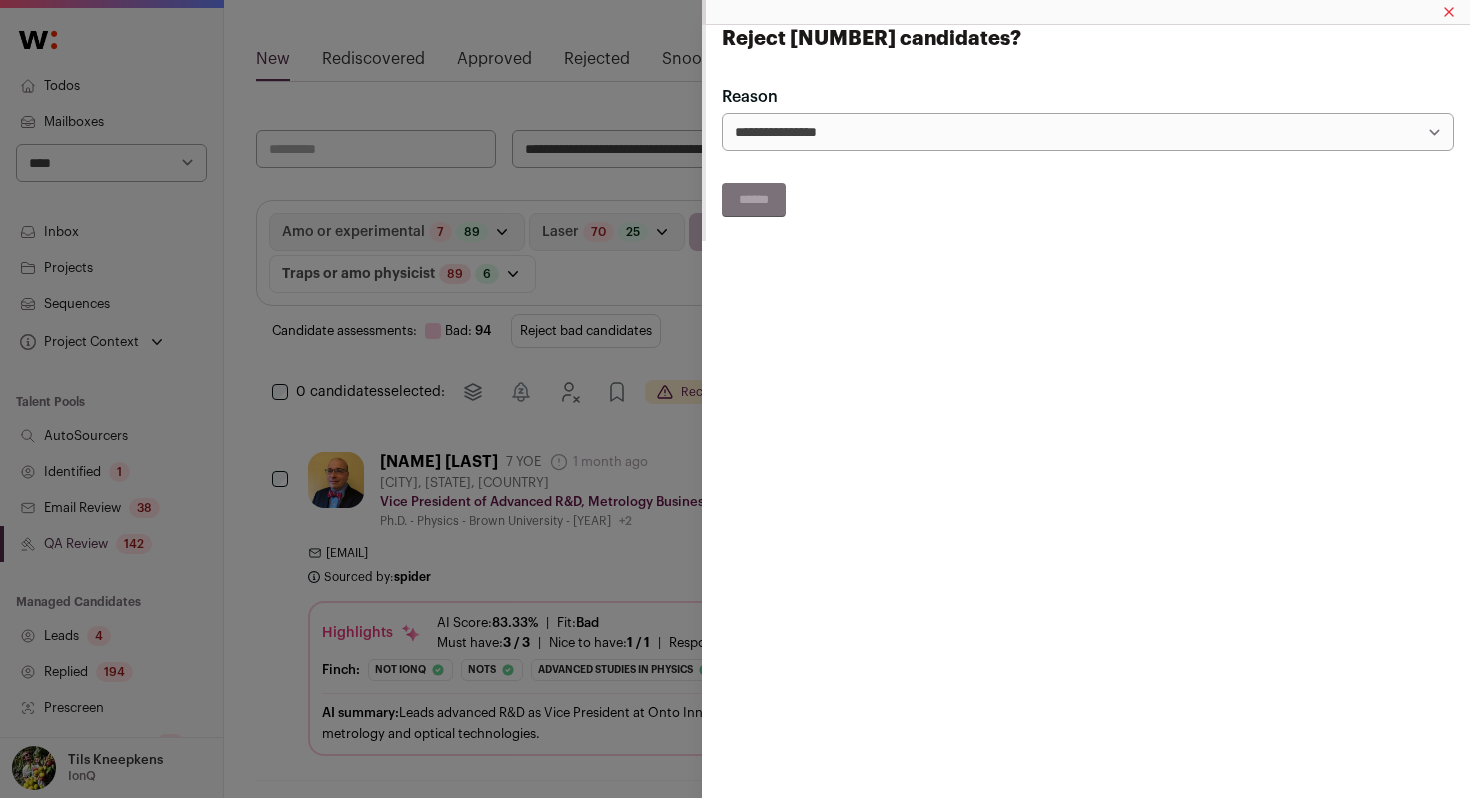 click on "Reject [NUMBER] candidates?" at bounding box center [735, 399] 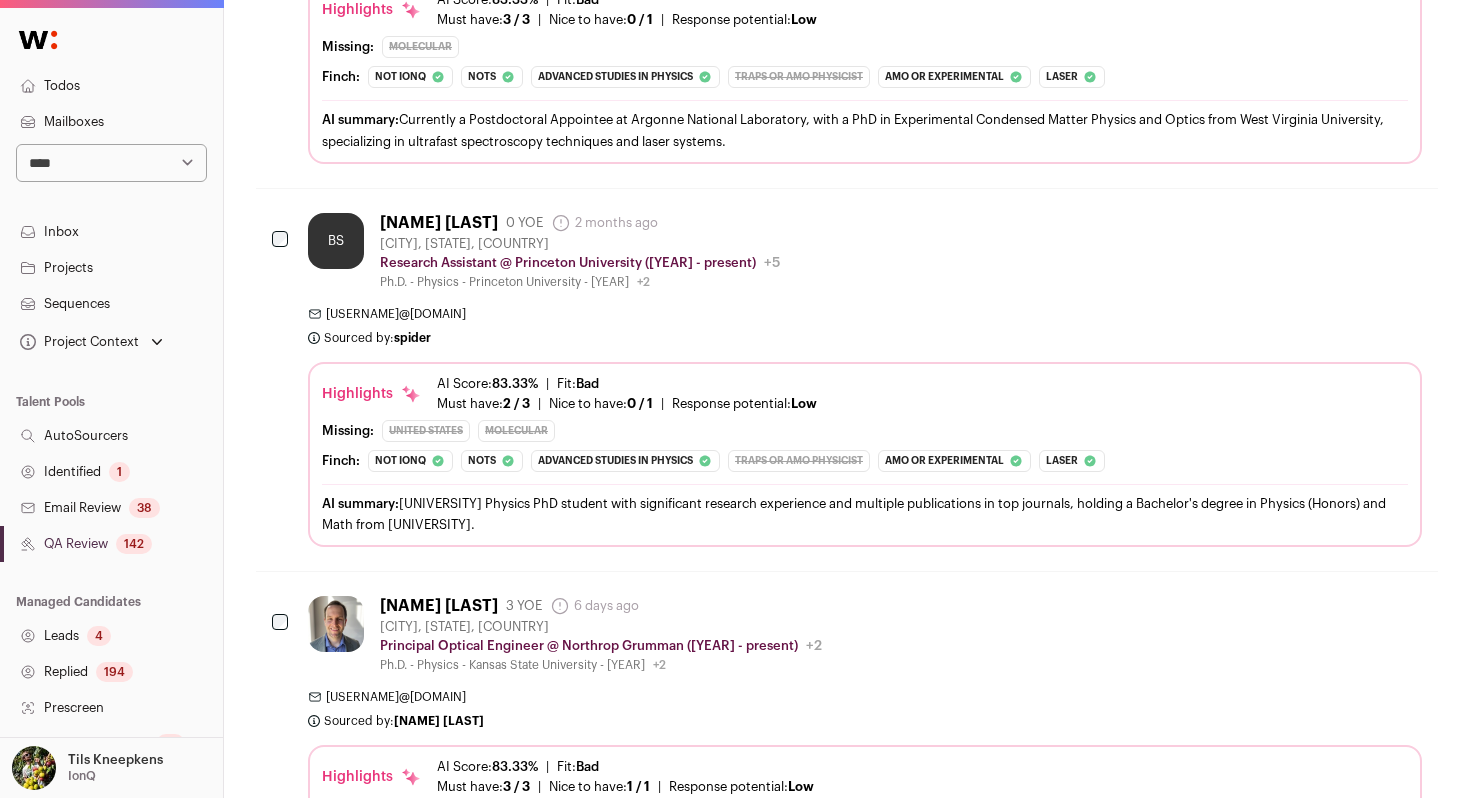 scroll, scrollTop: 4354, scrollLeft: 0, axis: vertical 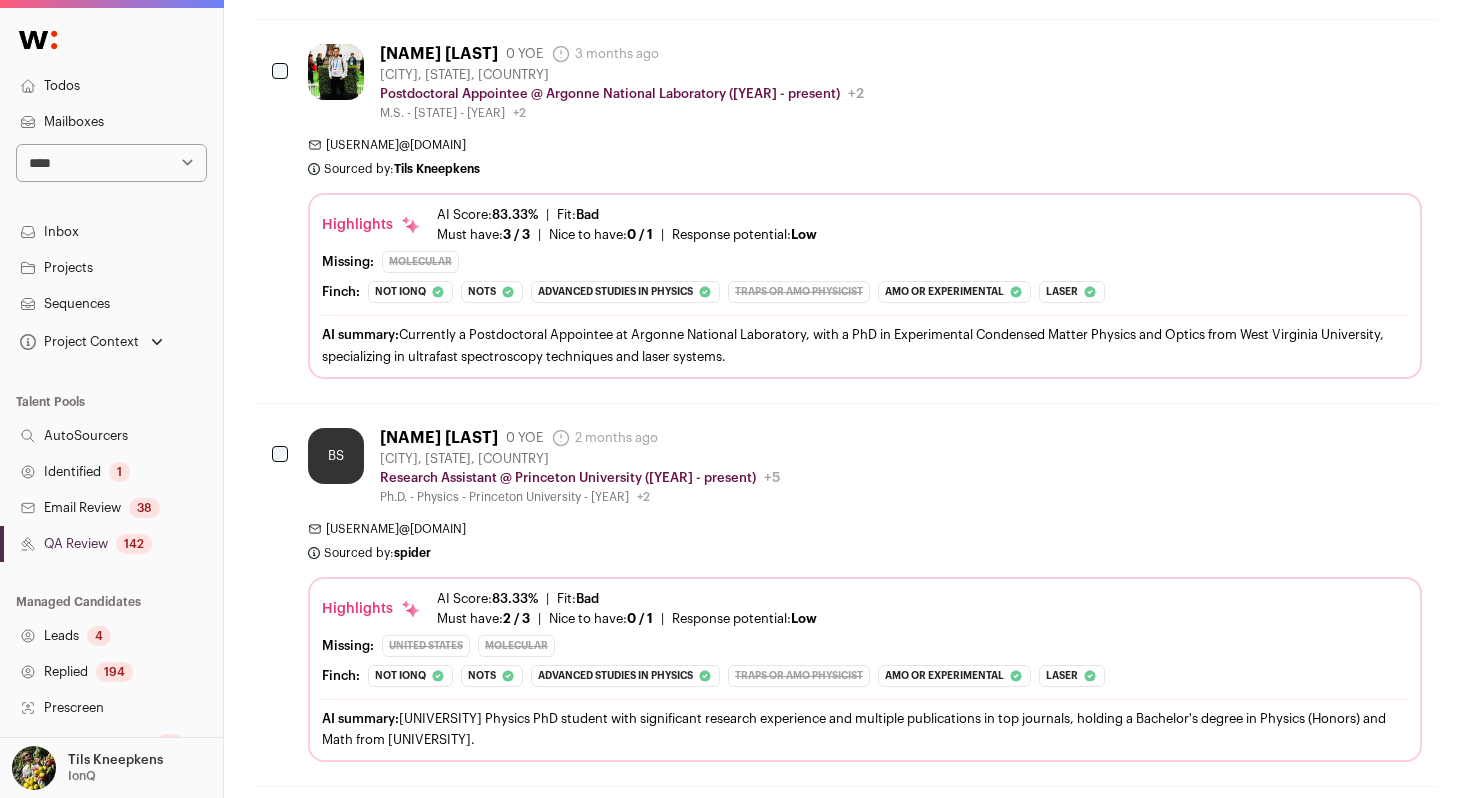 click on "AI summary:  Currently a Postdoctoral Appointee at [UNIVERSITY], with a PhD in Experimental Condensed Matter Physics and Optics from [UNIVERSITY], specializing in ultrafast spectroscopy techniques and laser systems." at bounding box center (865, 345) 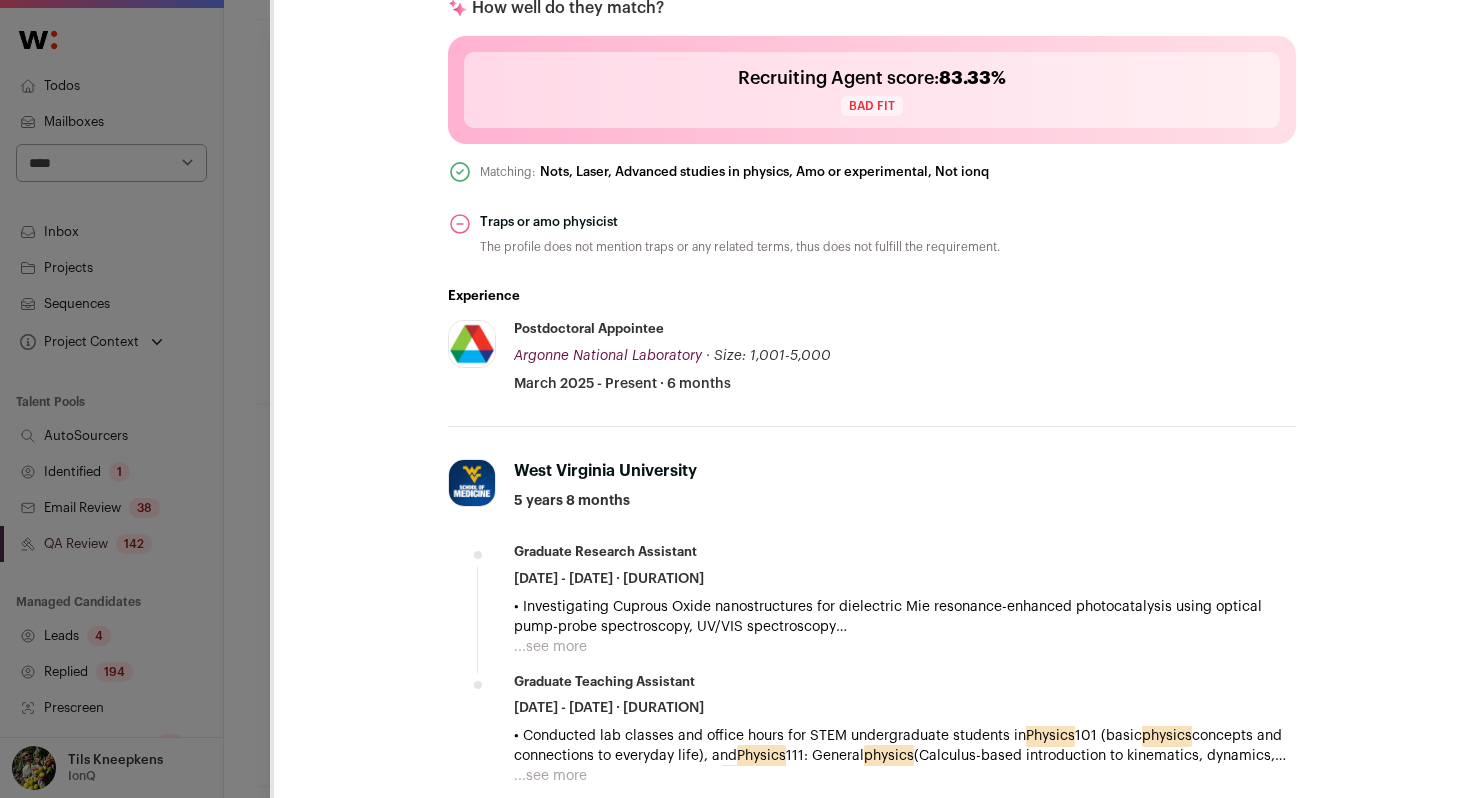 scroll, scrollTop: 661, scrollLeft: 0, axis: vertical 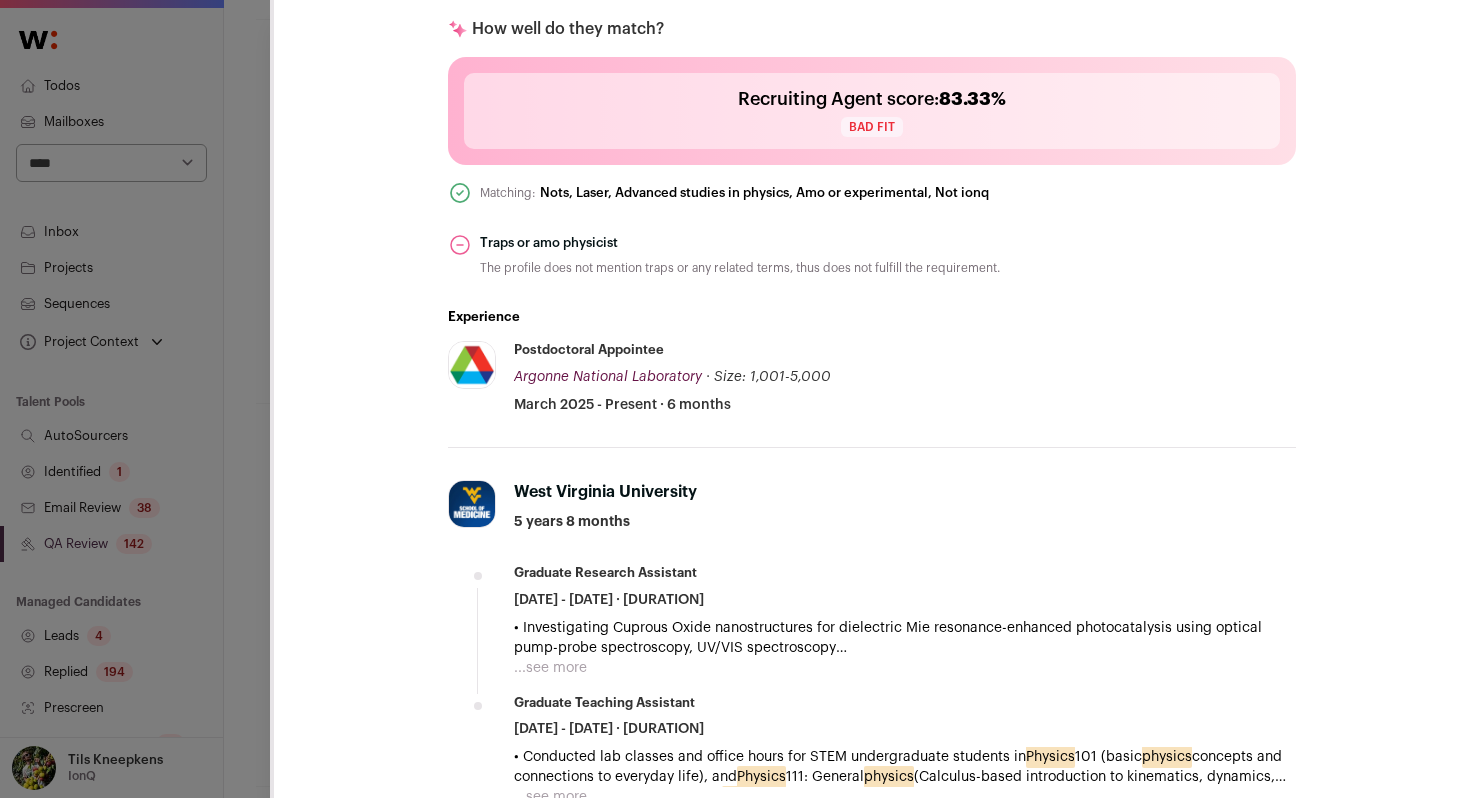 click on "**********" at bounding box center (735, 399) 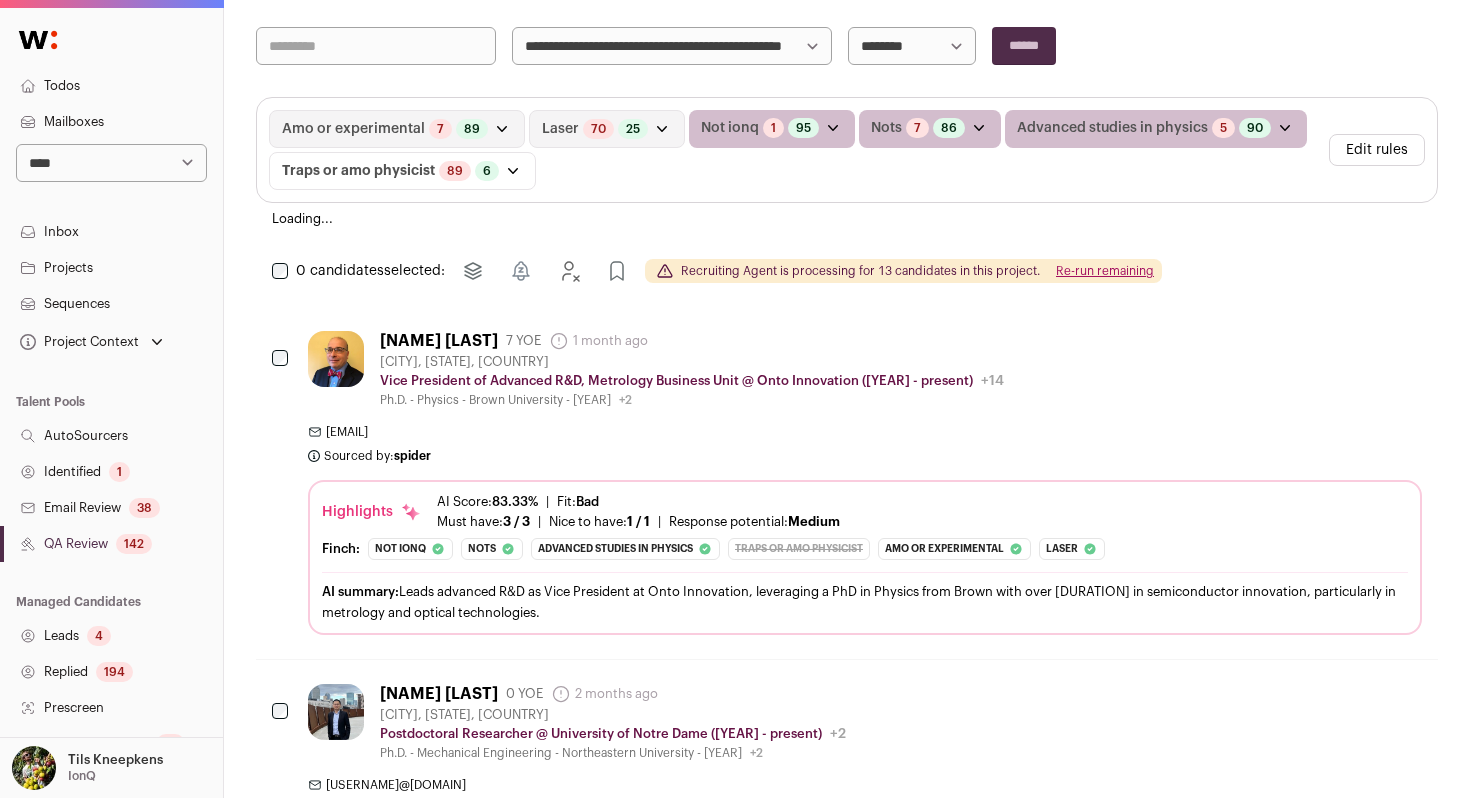 scroll, scrollTop: 0, scrollLeft: 0, axis: both 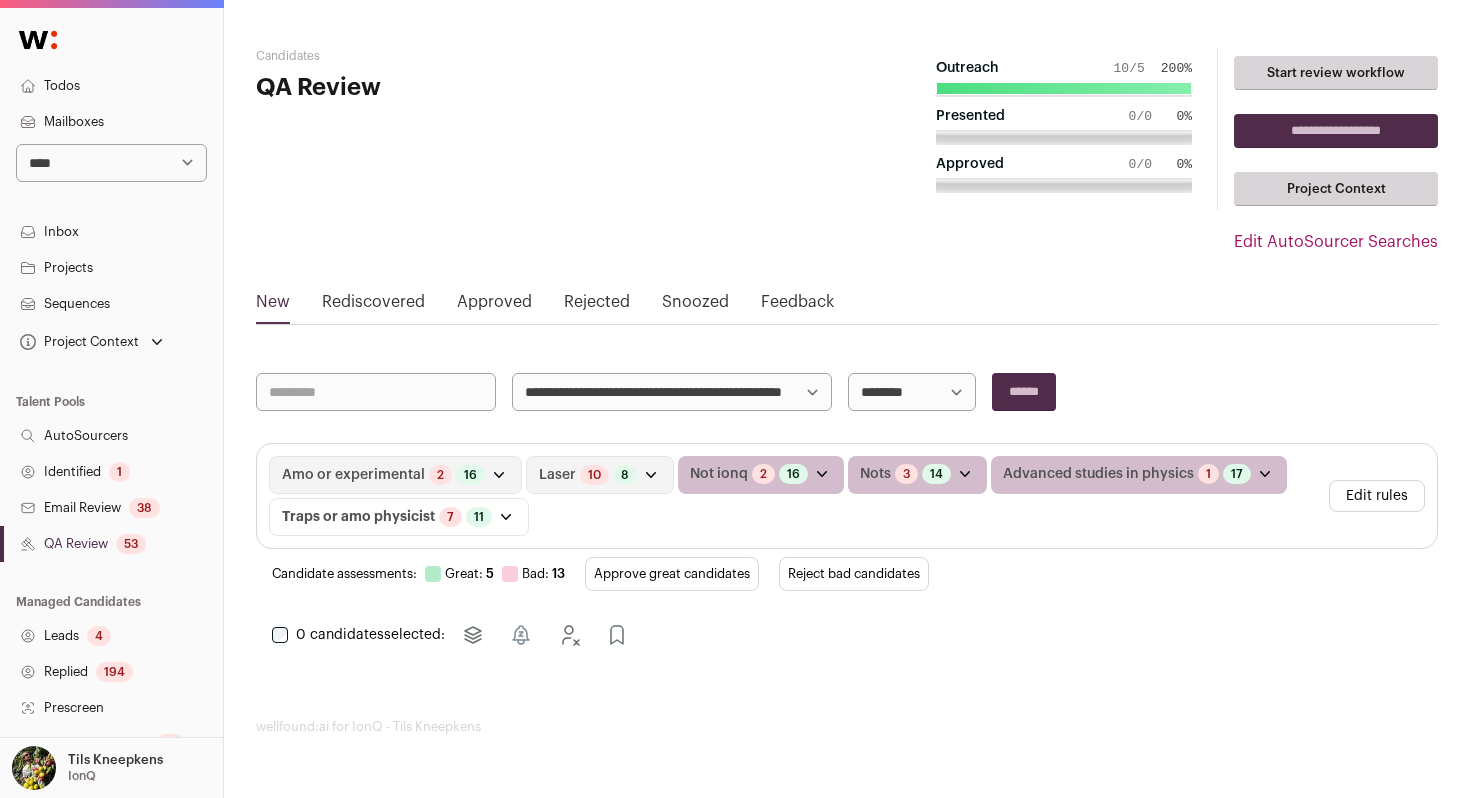 click on "Approve great candidates" at bounding box center (672, 574) 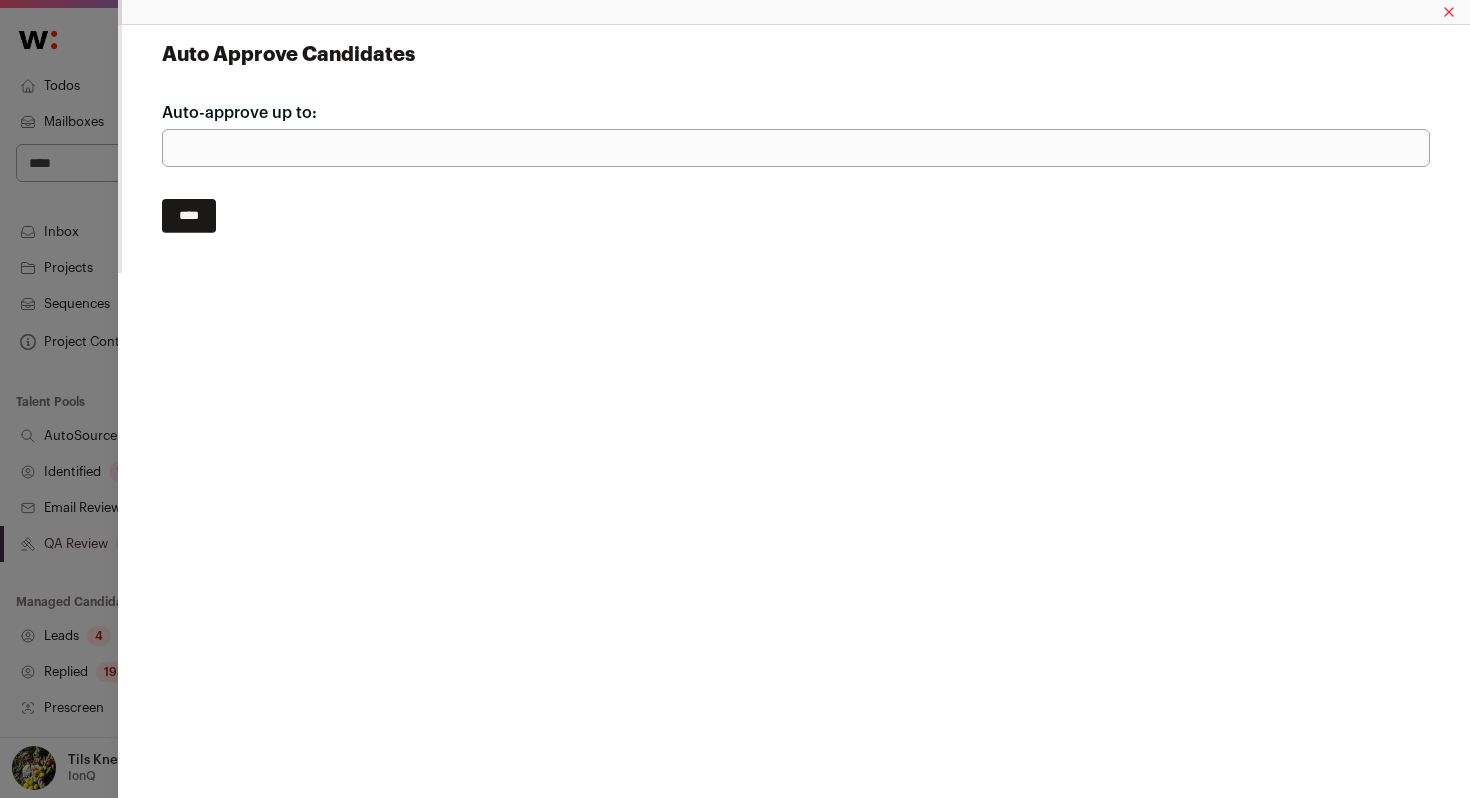 click on "****" at bounding box center [189, 216] 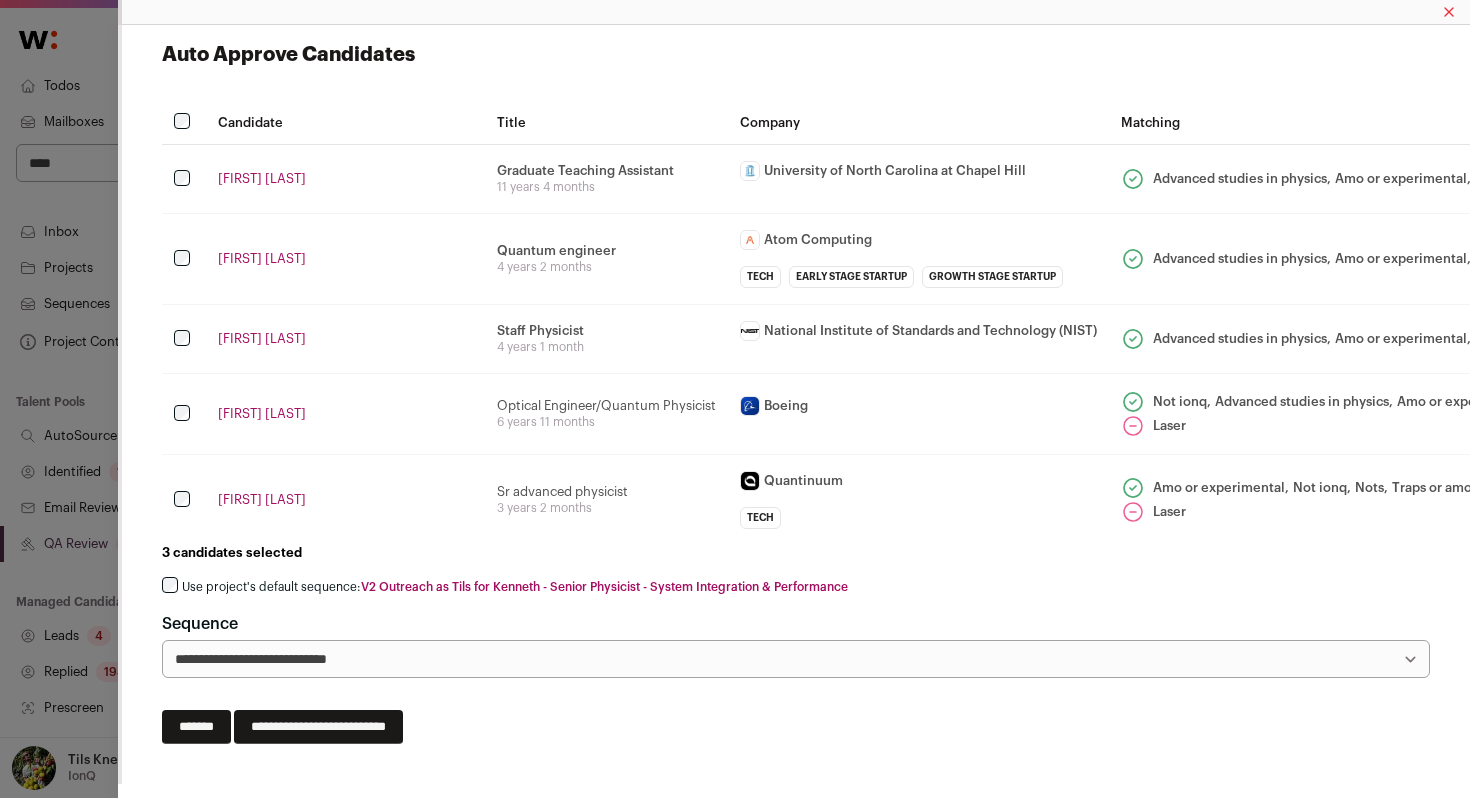 click on "Use project's default sequence:
V2 Outreach as Tils for Kenneth - Senior Physicist - System Integration & Performance" at bounding box center [515, 587] 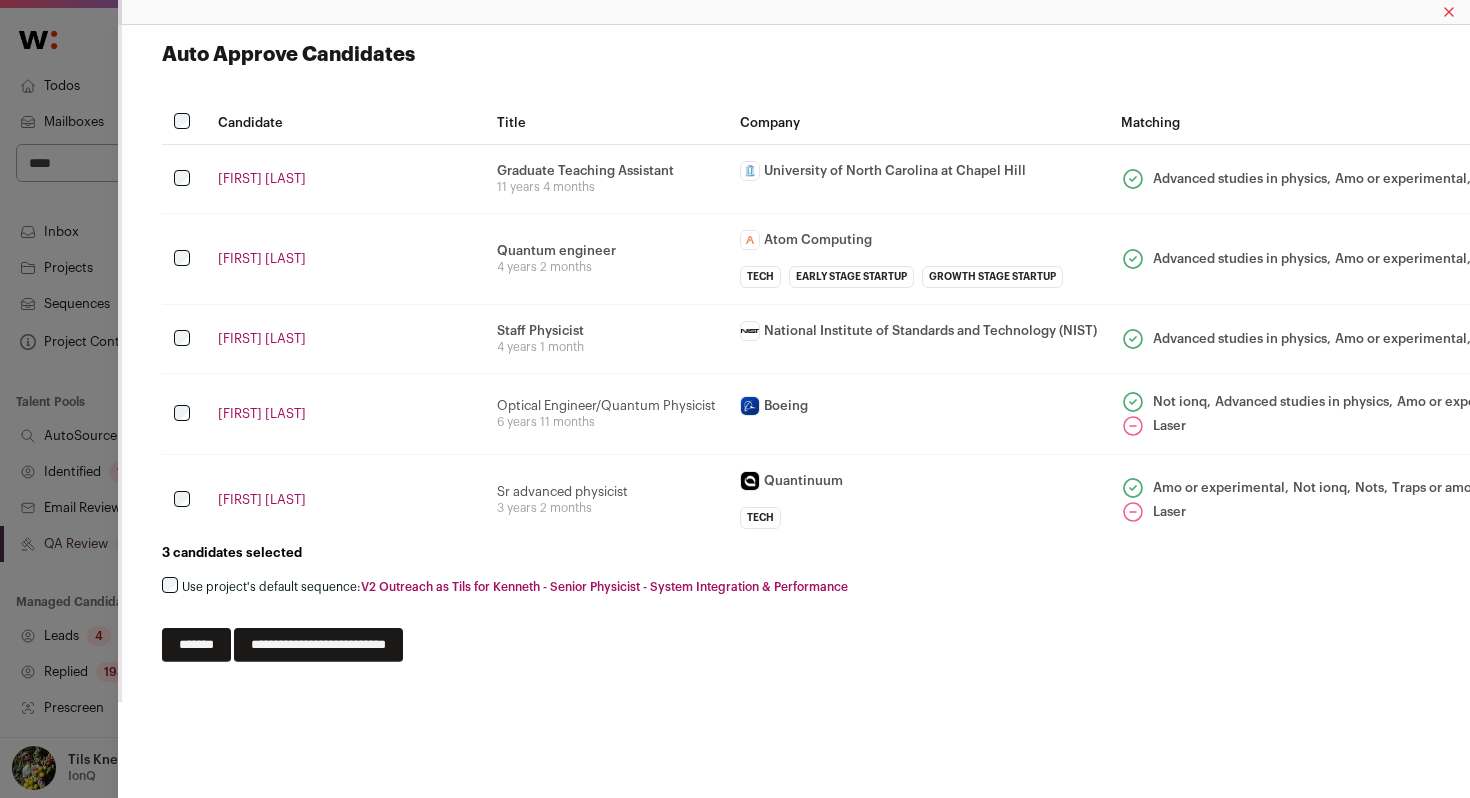 drag, startPoint x: 353, startPoint y: 644, endPoint x: 404, endPoint y: 375, distance: 273.7919 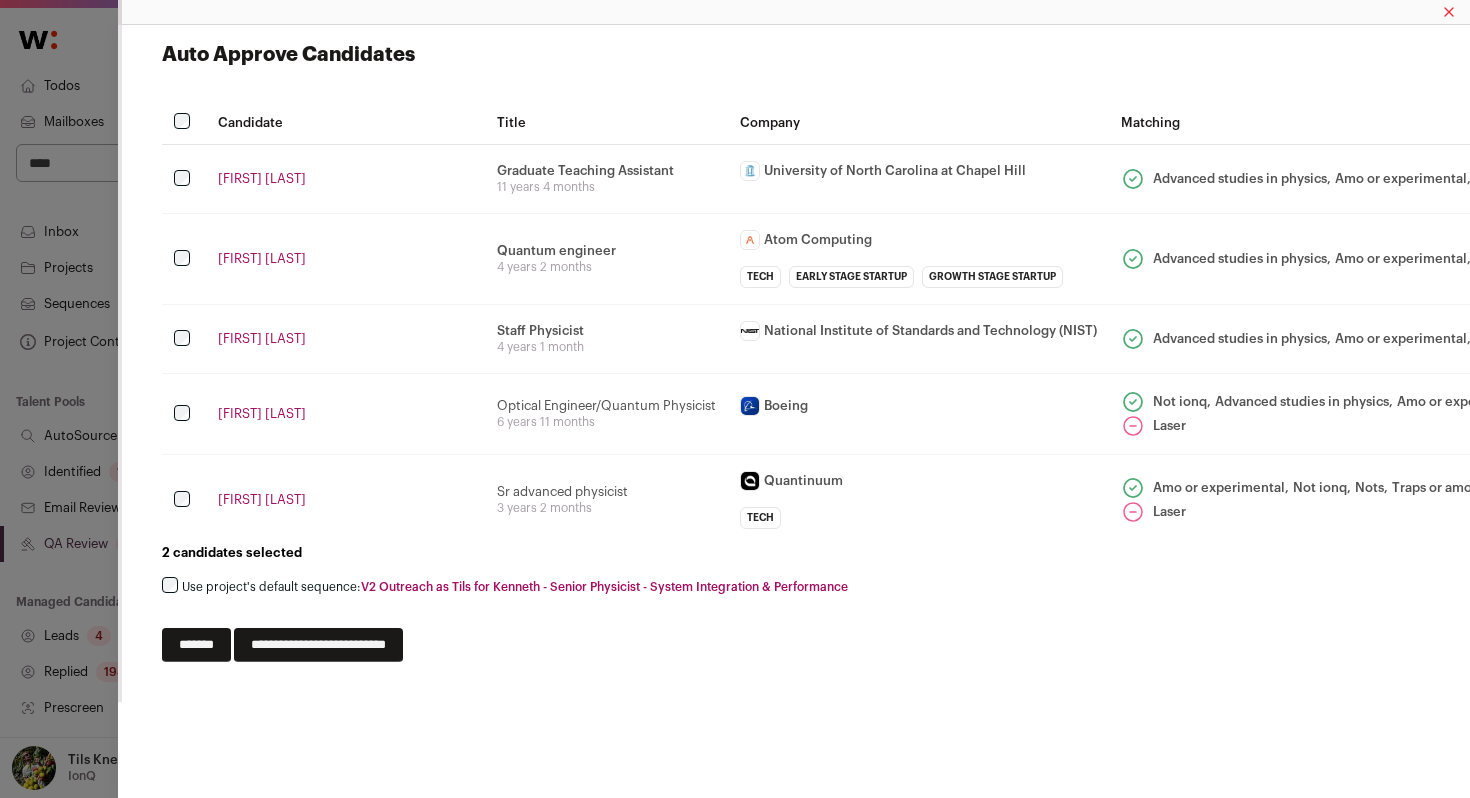 click on "**********" at bounding box center [318, 645] 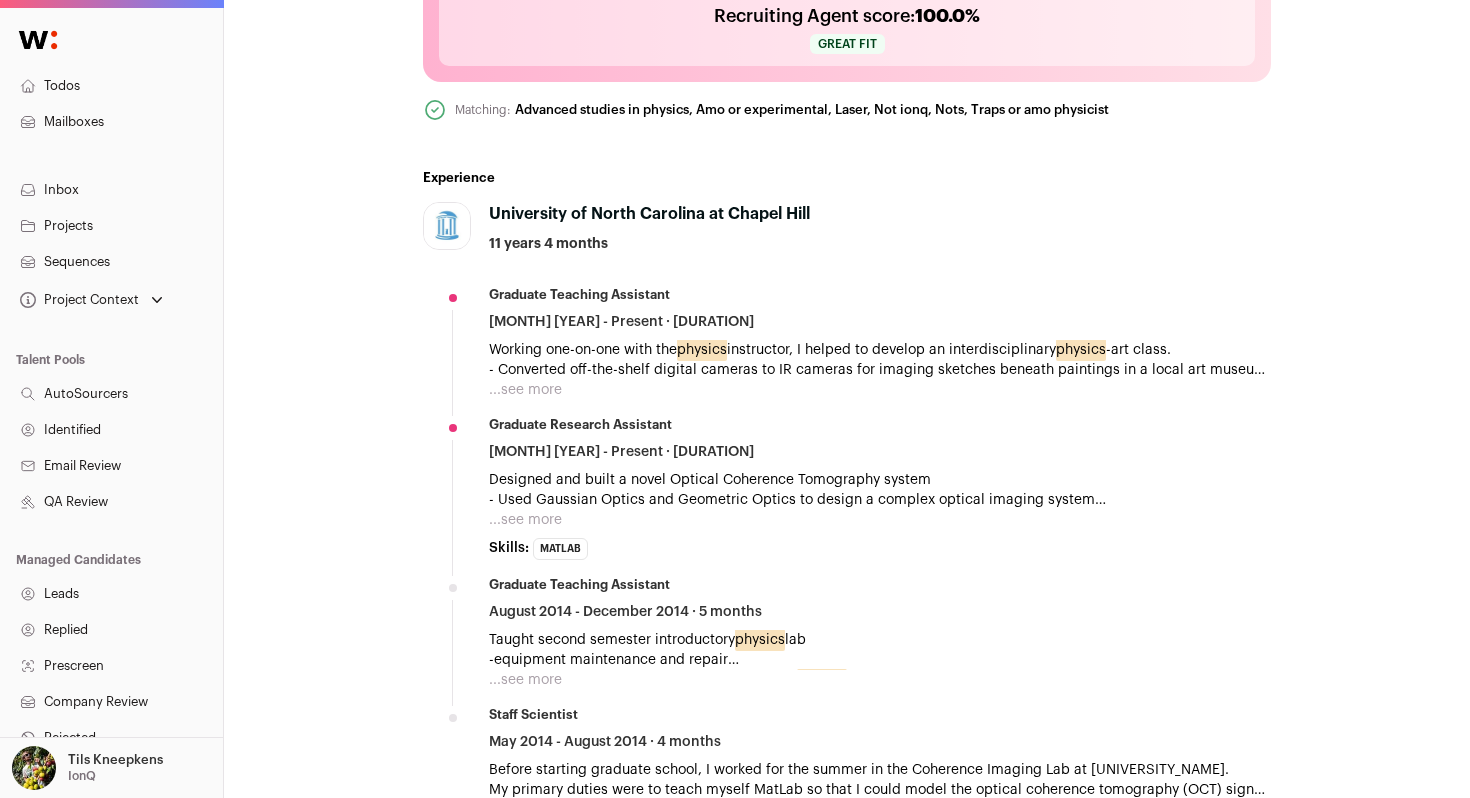 scroll, scrollTop: 666, scrollLeft: 0, axis: vertical 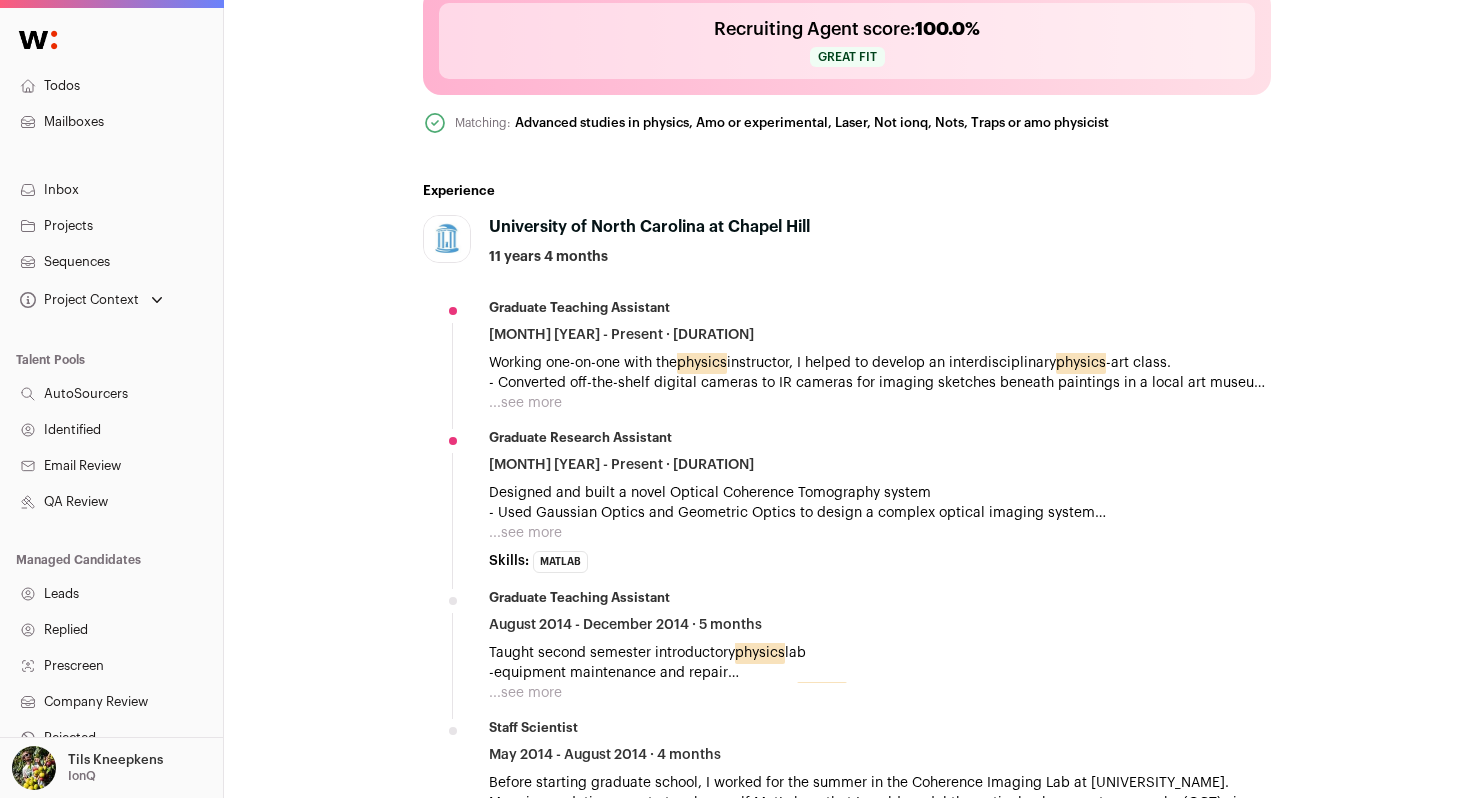 click on "...see more" at bounding box center (525, 403) 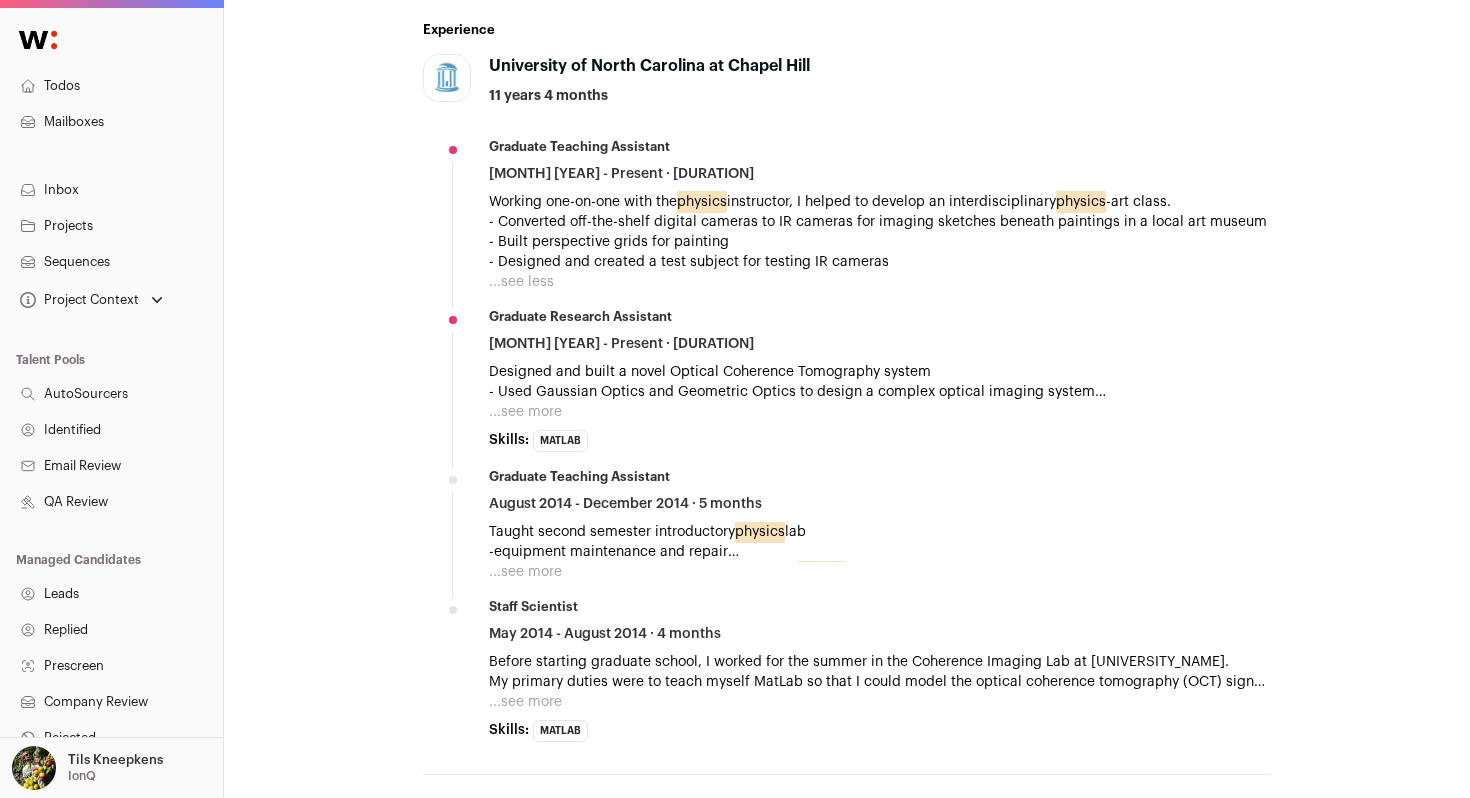 scroll, scrollTop: 835, scrollLeft: 0, axis: vertical 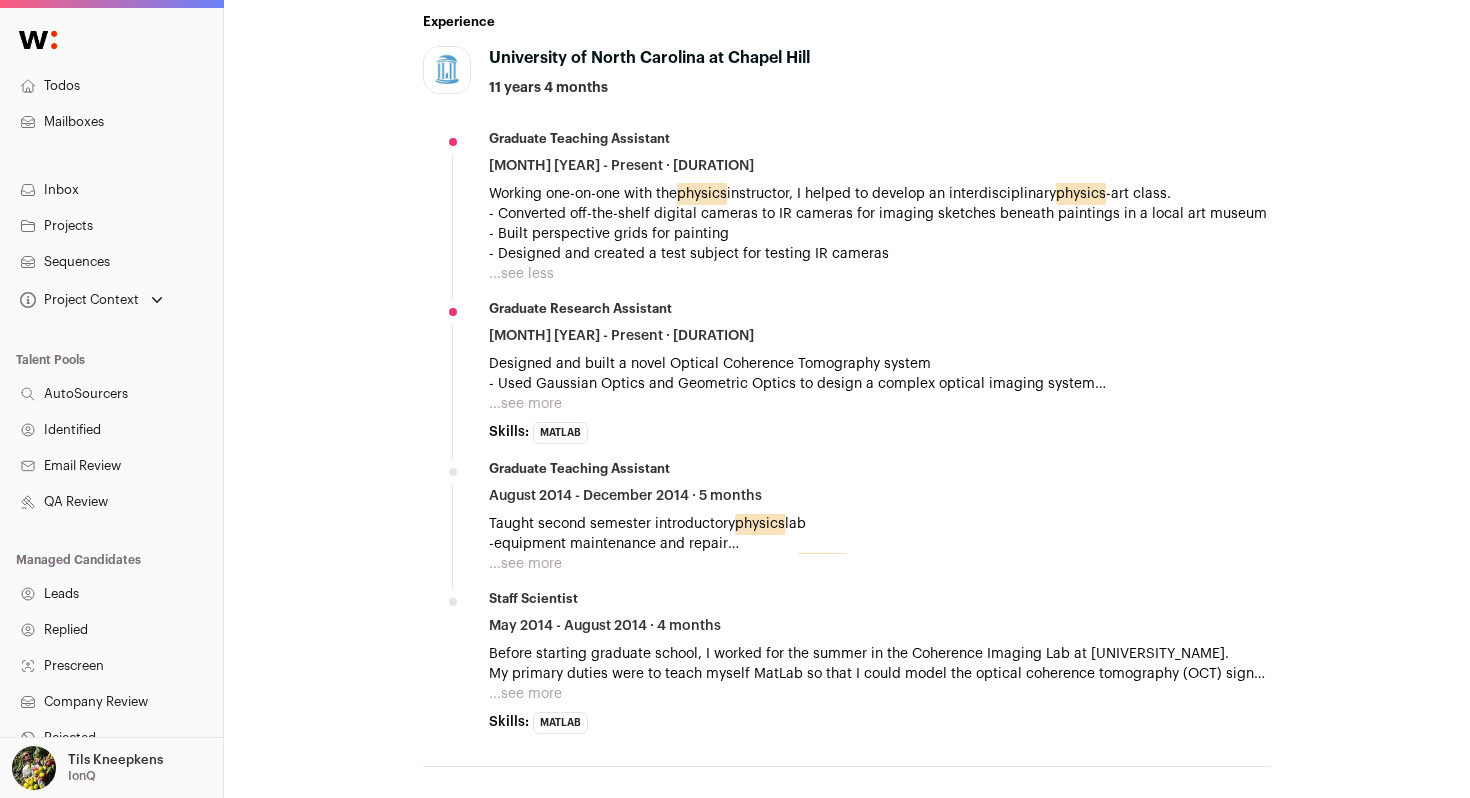click on "...see more" at bounding box center (525, 404) 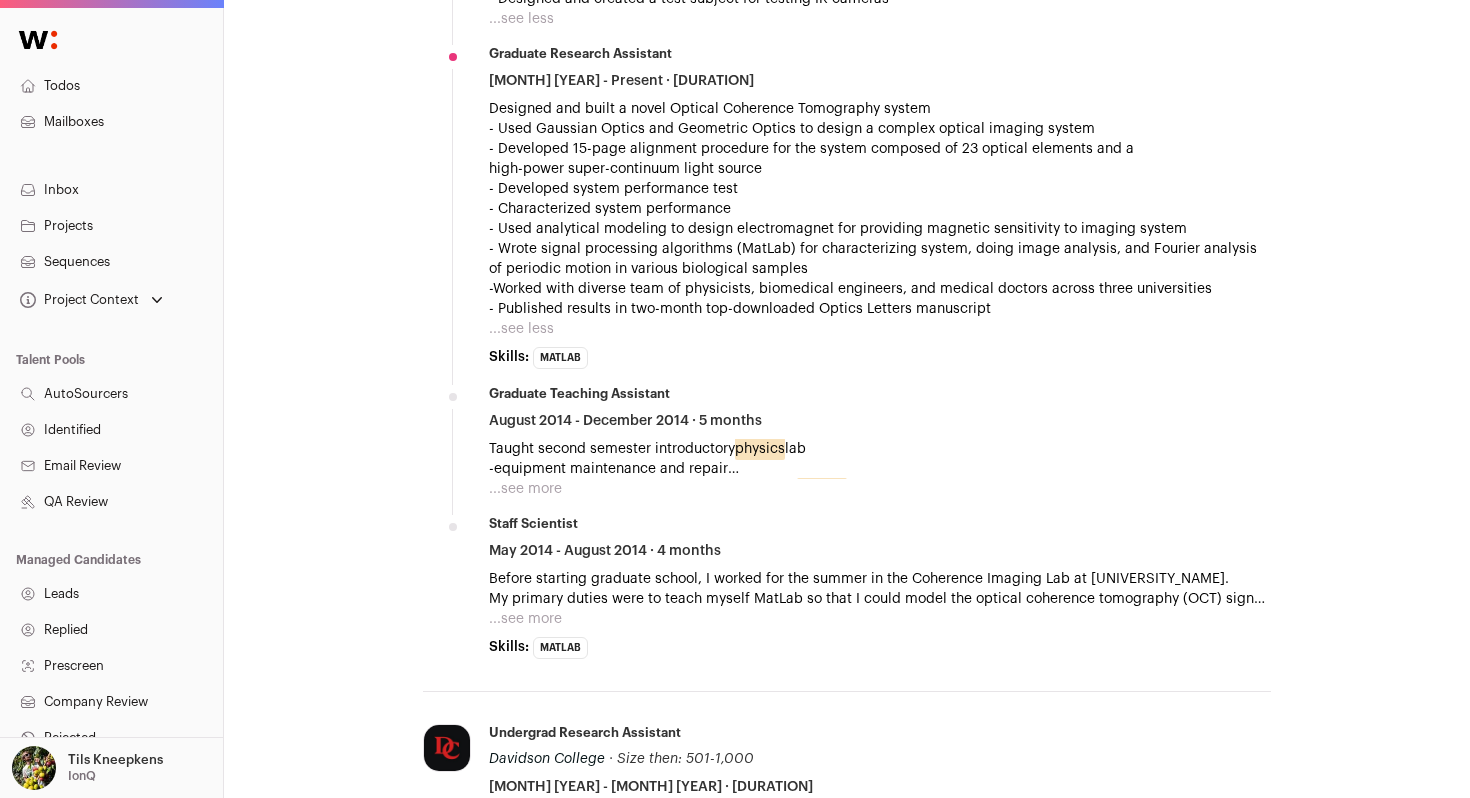 scroll, scrollTop: 1097, scrollLeft: 0, axis: vertical 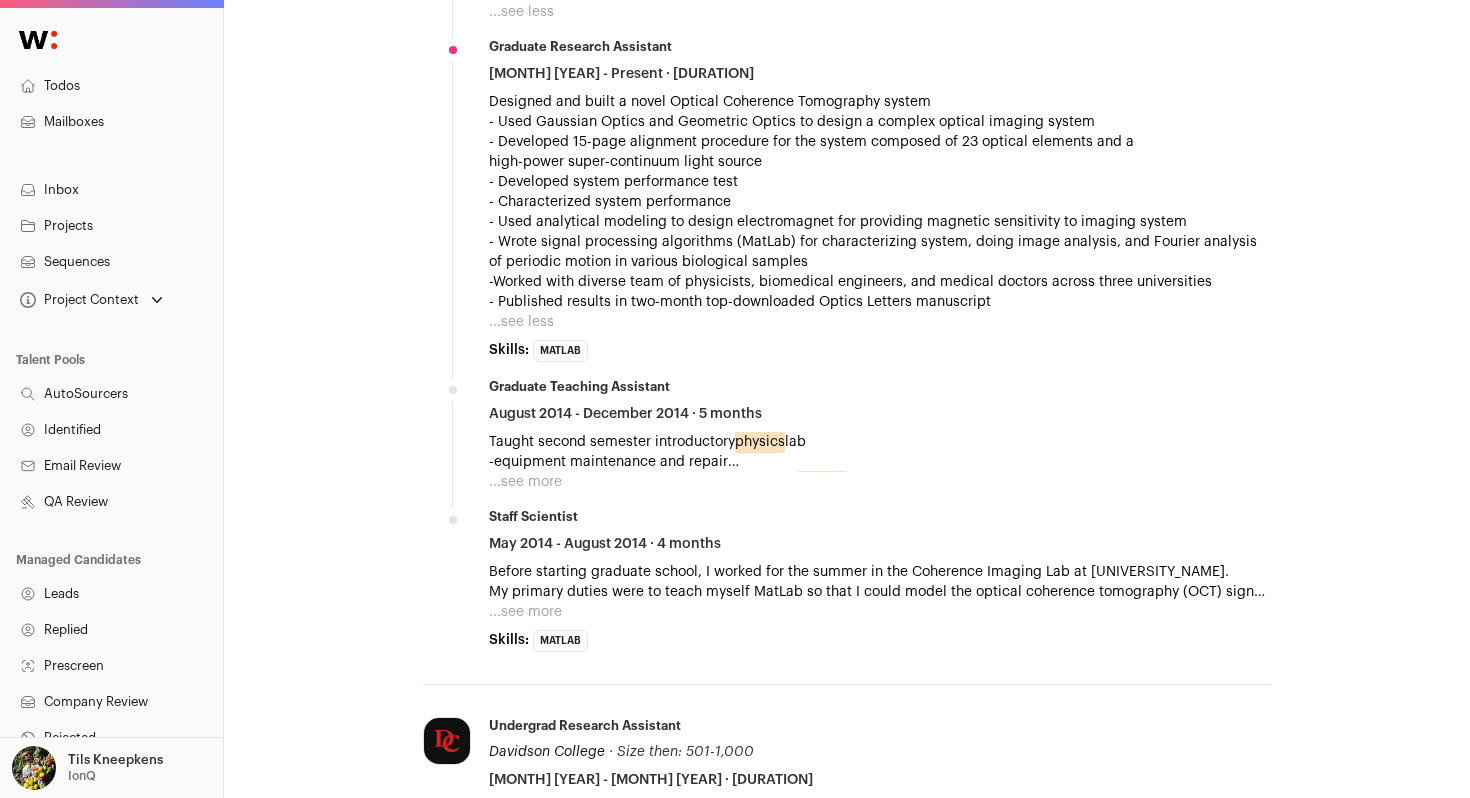 click on "...see more" at bounding box center [525, 482] 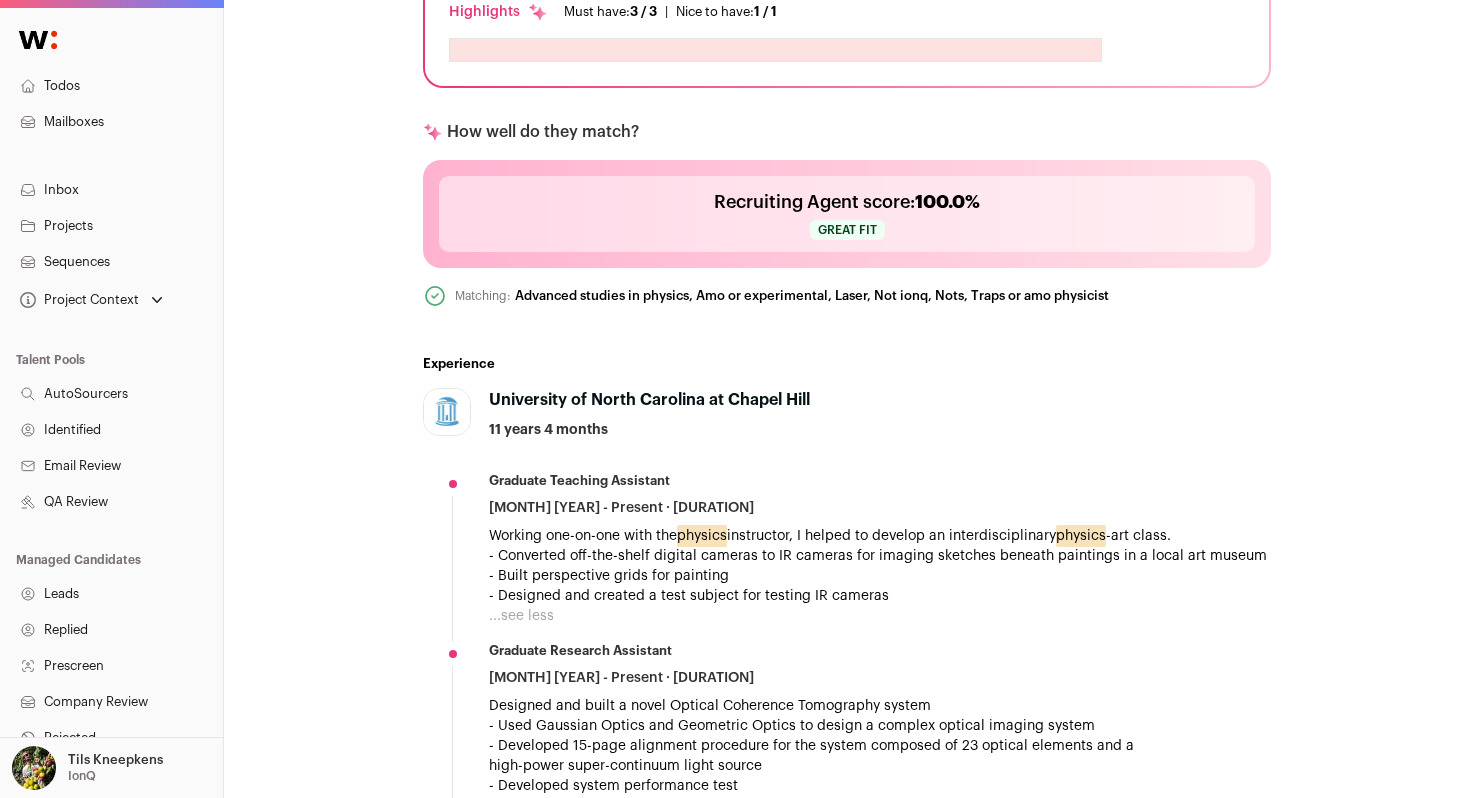 scroll, scrollTop: 107, scrollLeft: 0, axis: vertical 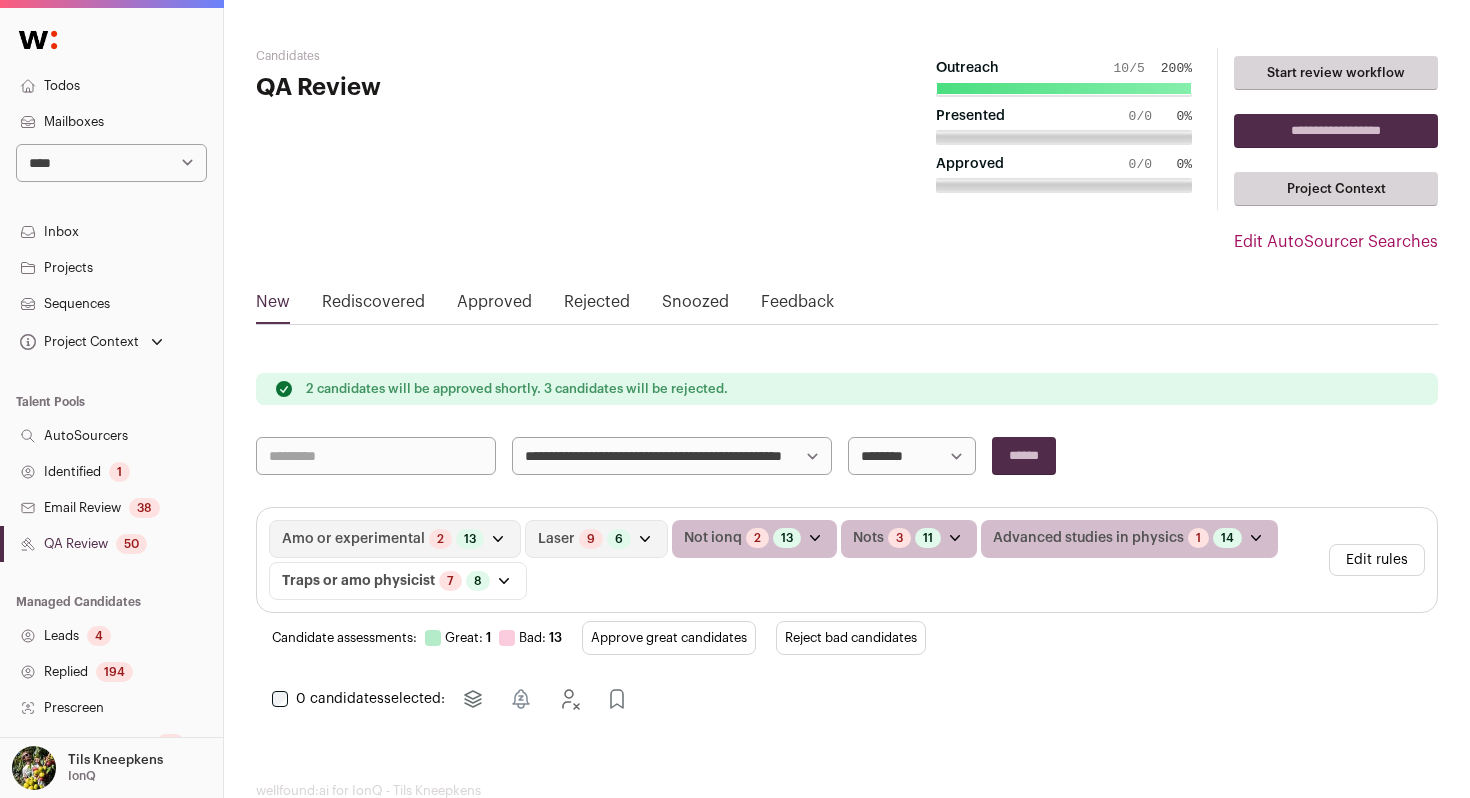 click on "**********" at bounding box center (672, 456) 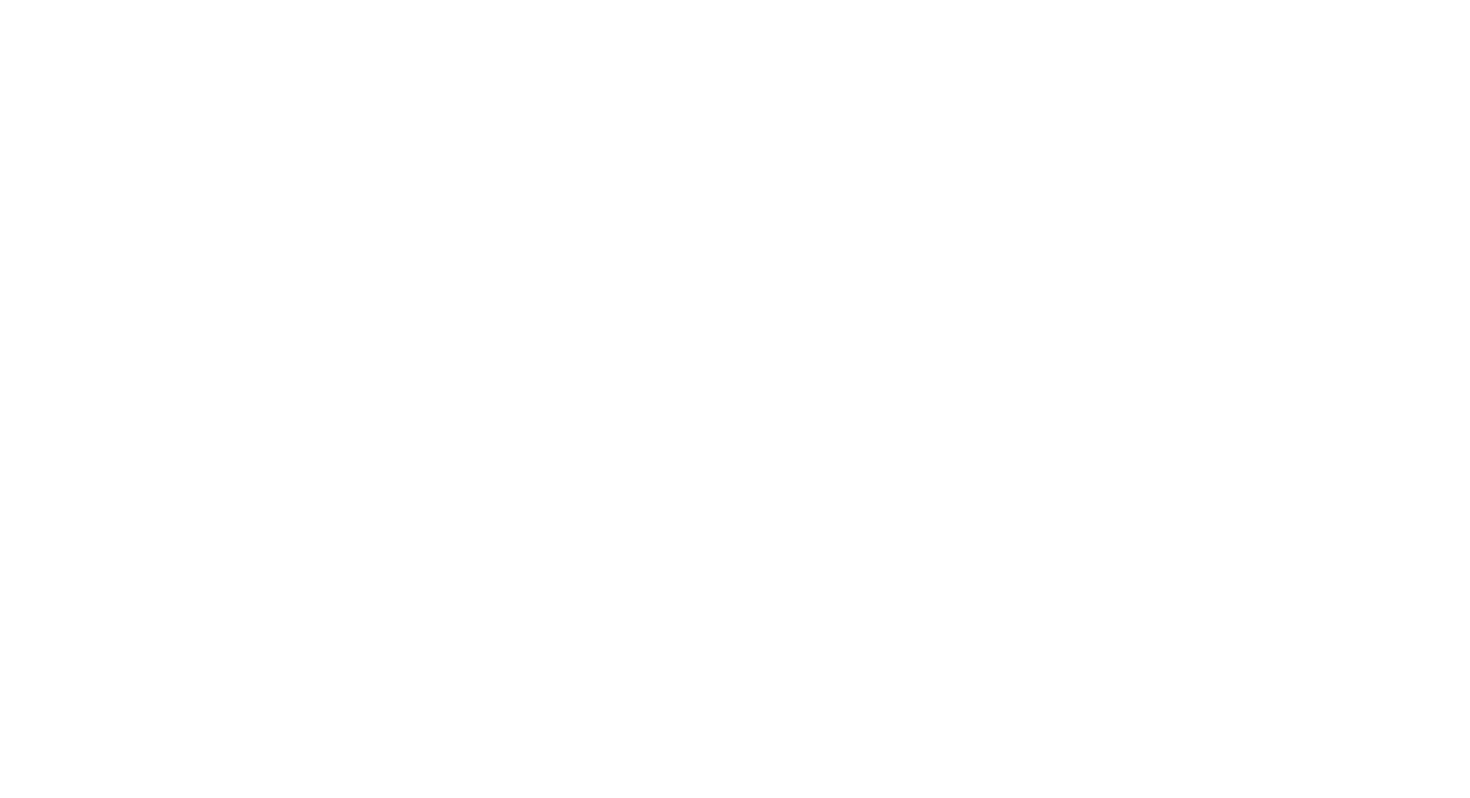 scroll, scrollTop: 0, scrollLeft: 0, axis: both 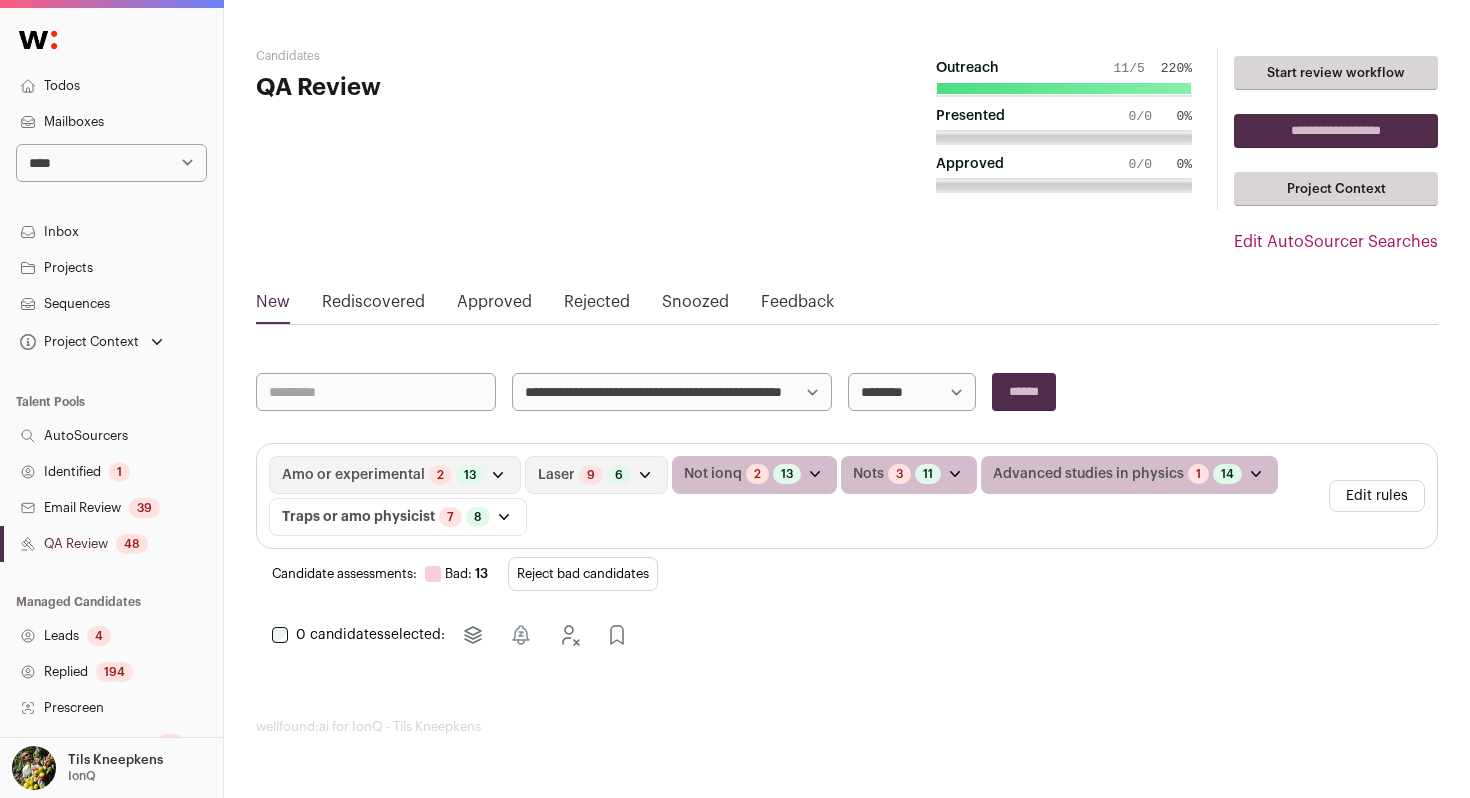 click on "**********" at bounding box center [672, 392] 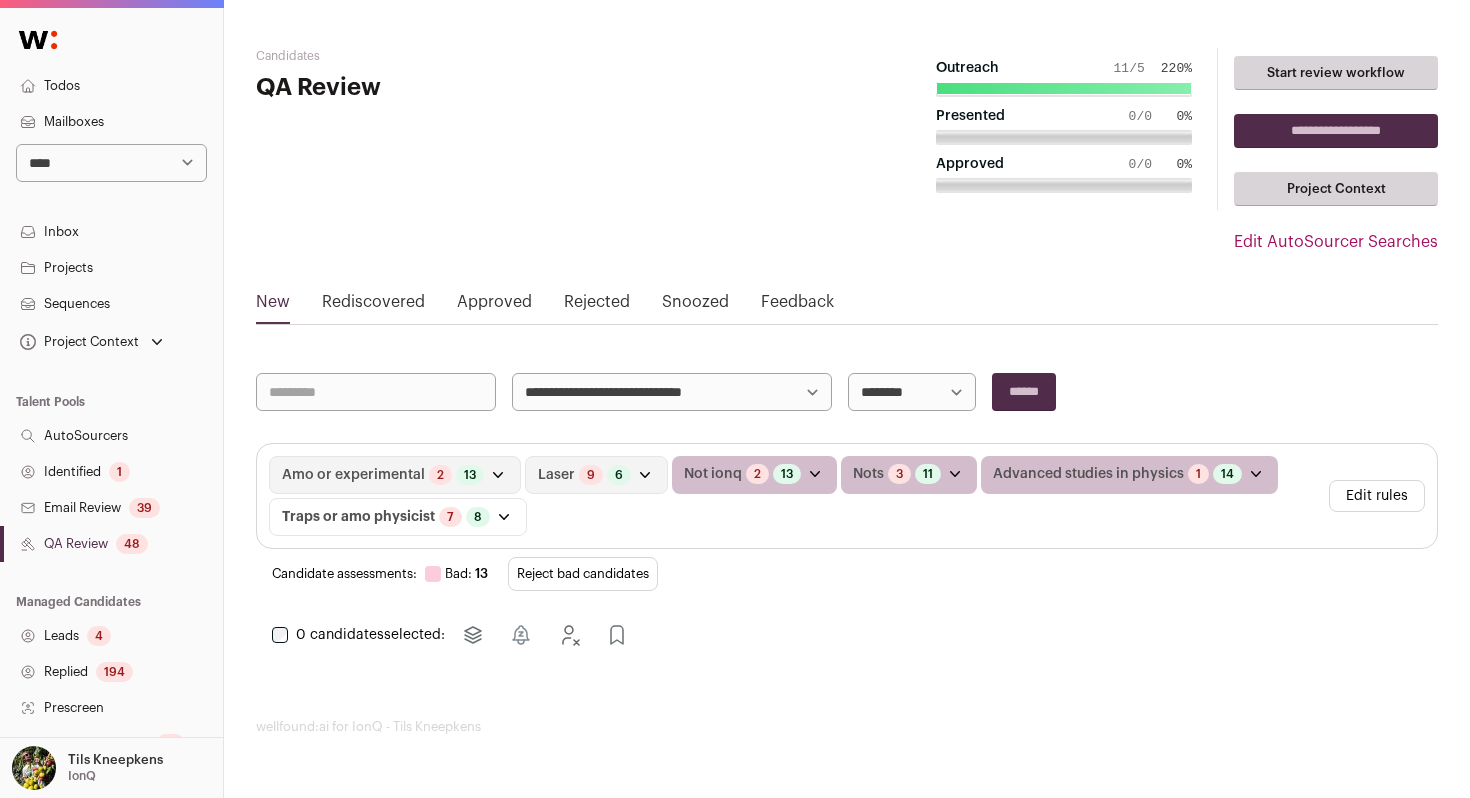click on "******" at bounding box center [1024, 392] 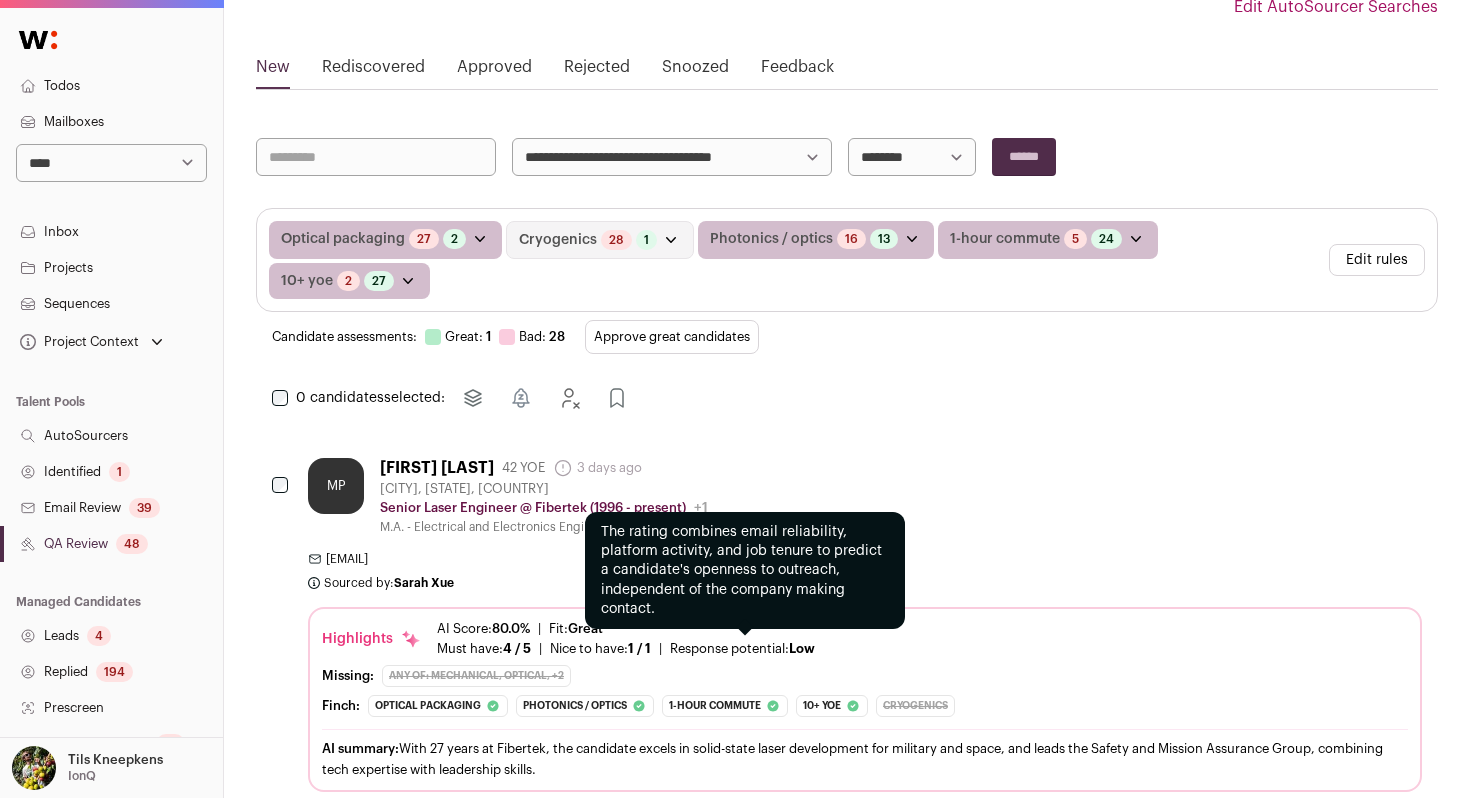 scroll, scrollTop: 308, scrollLeft: 0, axis: vertical 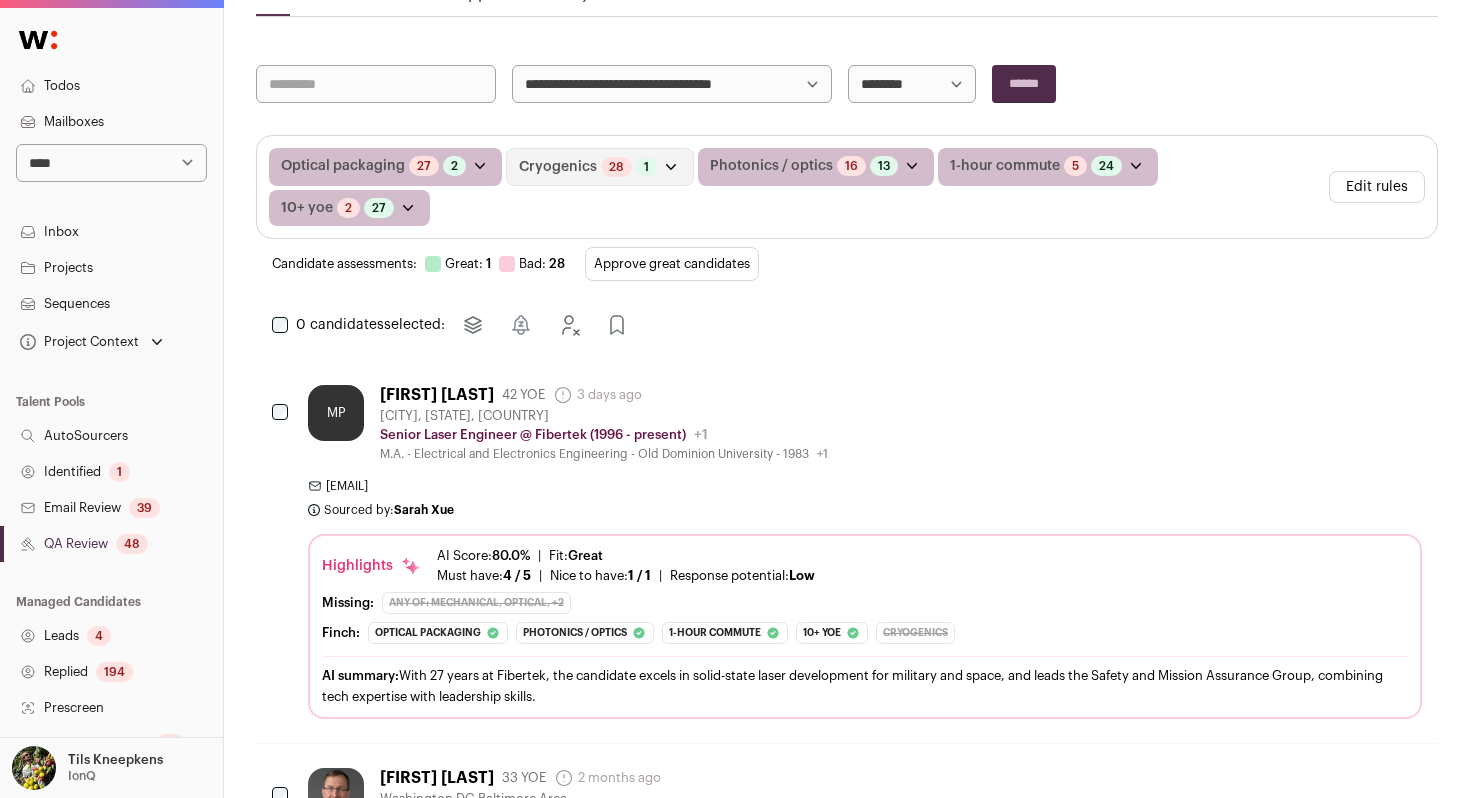 click on "[FIRST] [LAST]
42 YOE
3 days ago
Admin only. The last time the profile was updated." at bounding box center (604, 395) 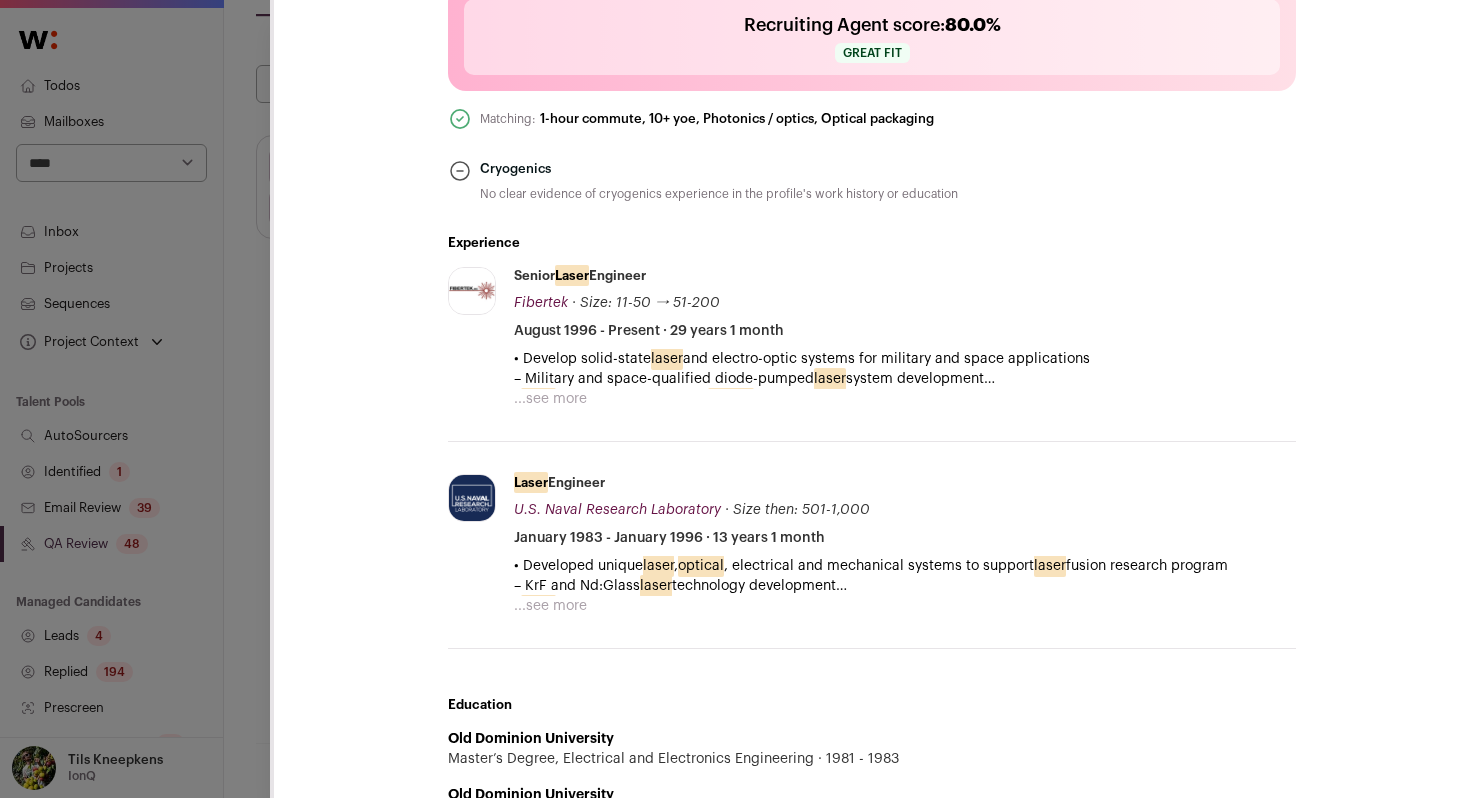 scroll, scrollTop: 808, scrollLeft: 0, axis: vertical 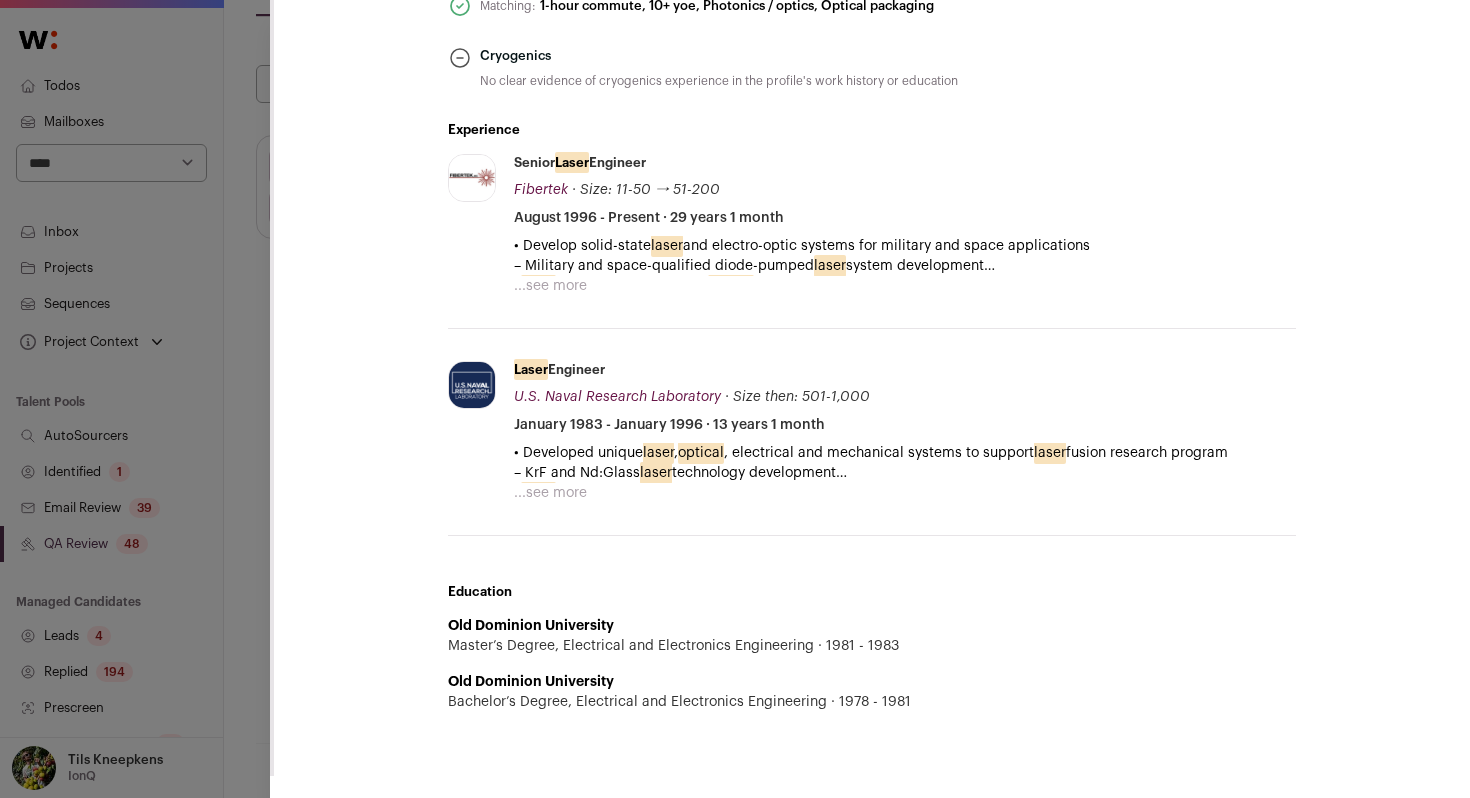 click on "...see more" at bounding box center (550, 286) 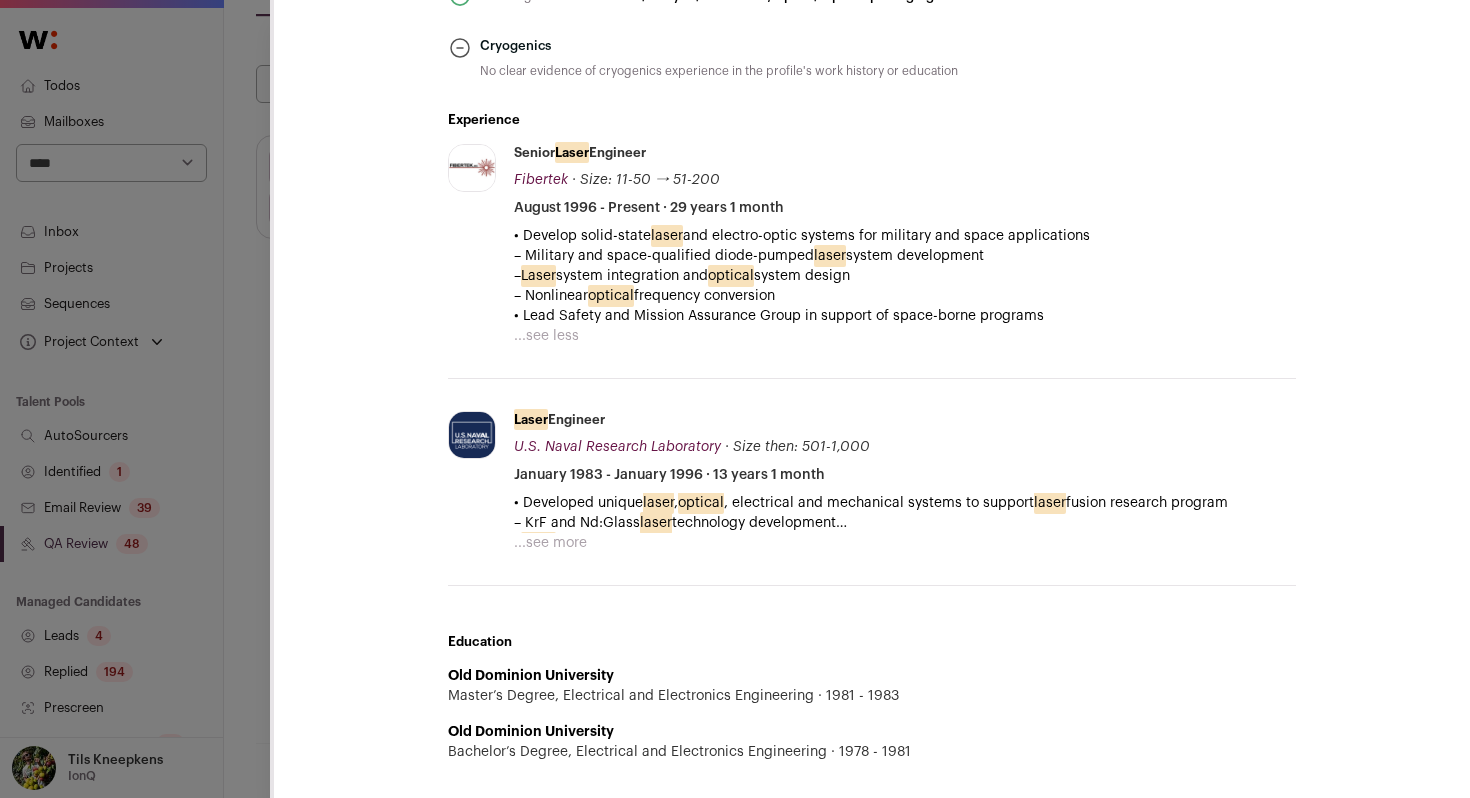 scroll, scrollTop: 834, scrollLeft: 0, axis: vertical 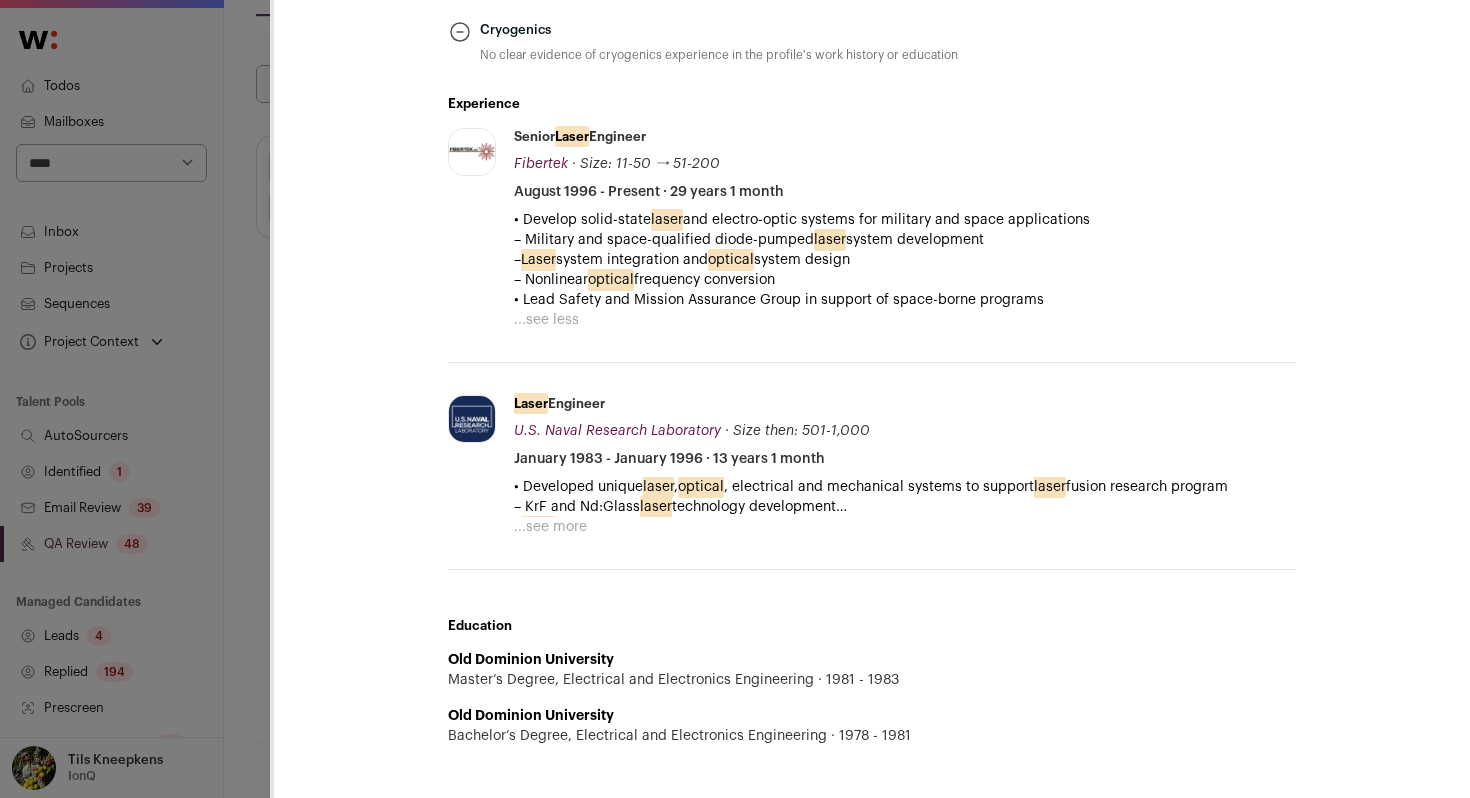 click on "...see more" at bounding box center [550, 527] 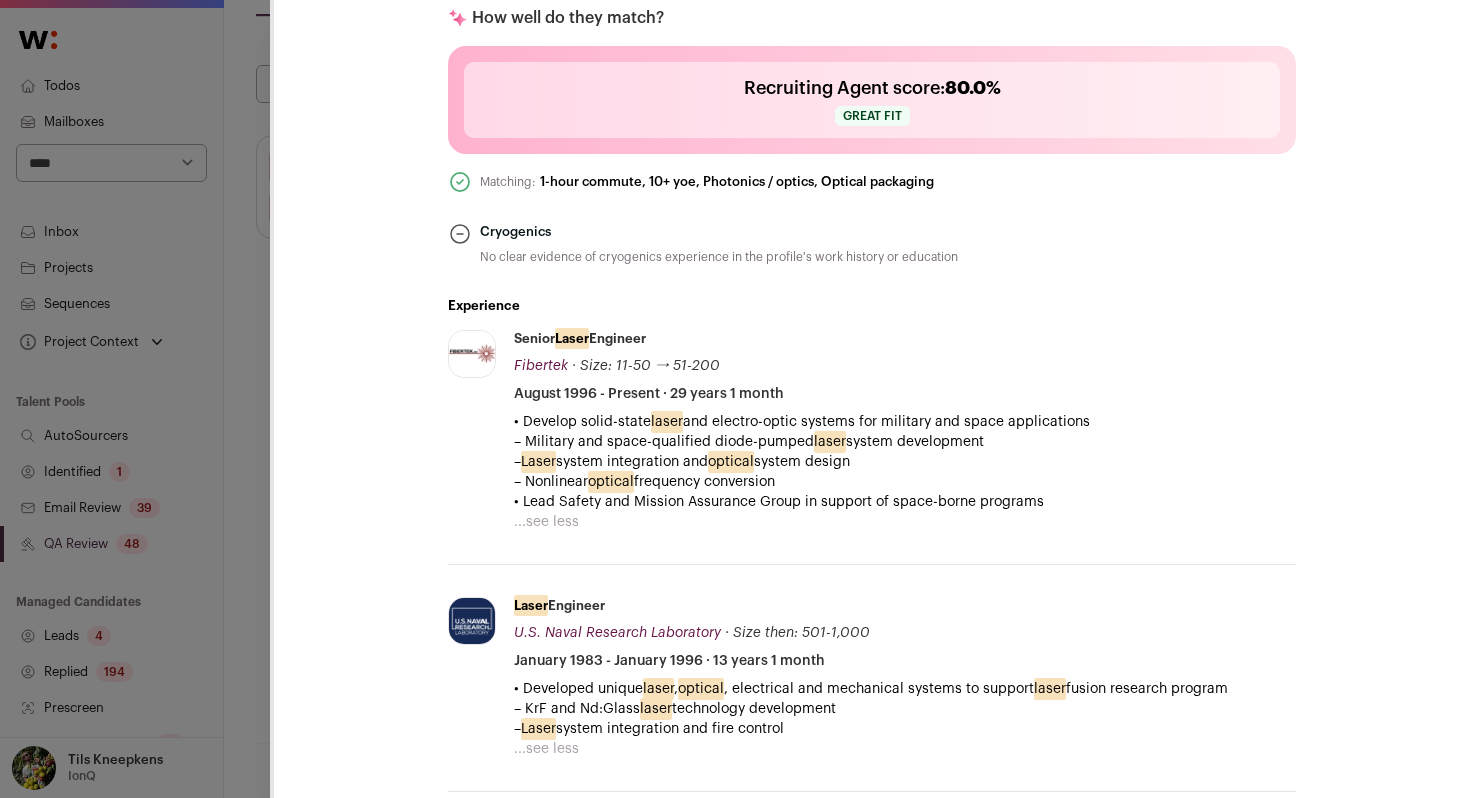 scroll, scrollTop: 624, scrollLeft: 0, axis: vertical 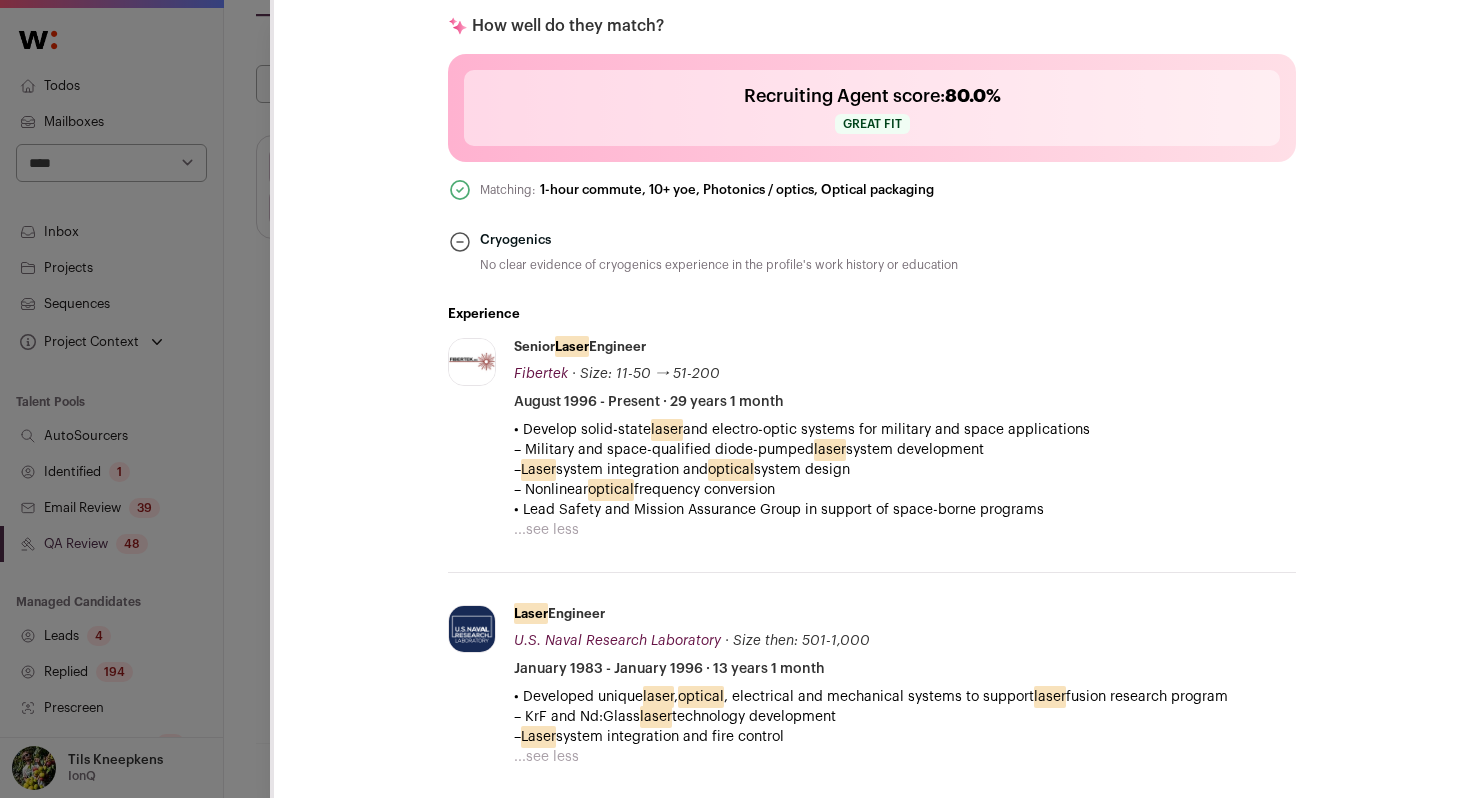 click on "**********" at bounding box center (735, 399) 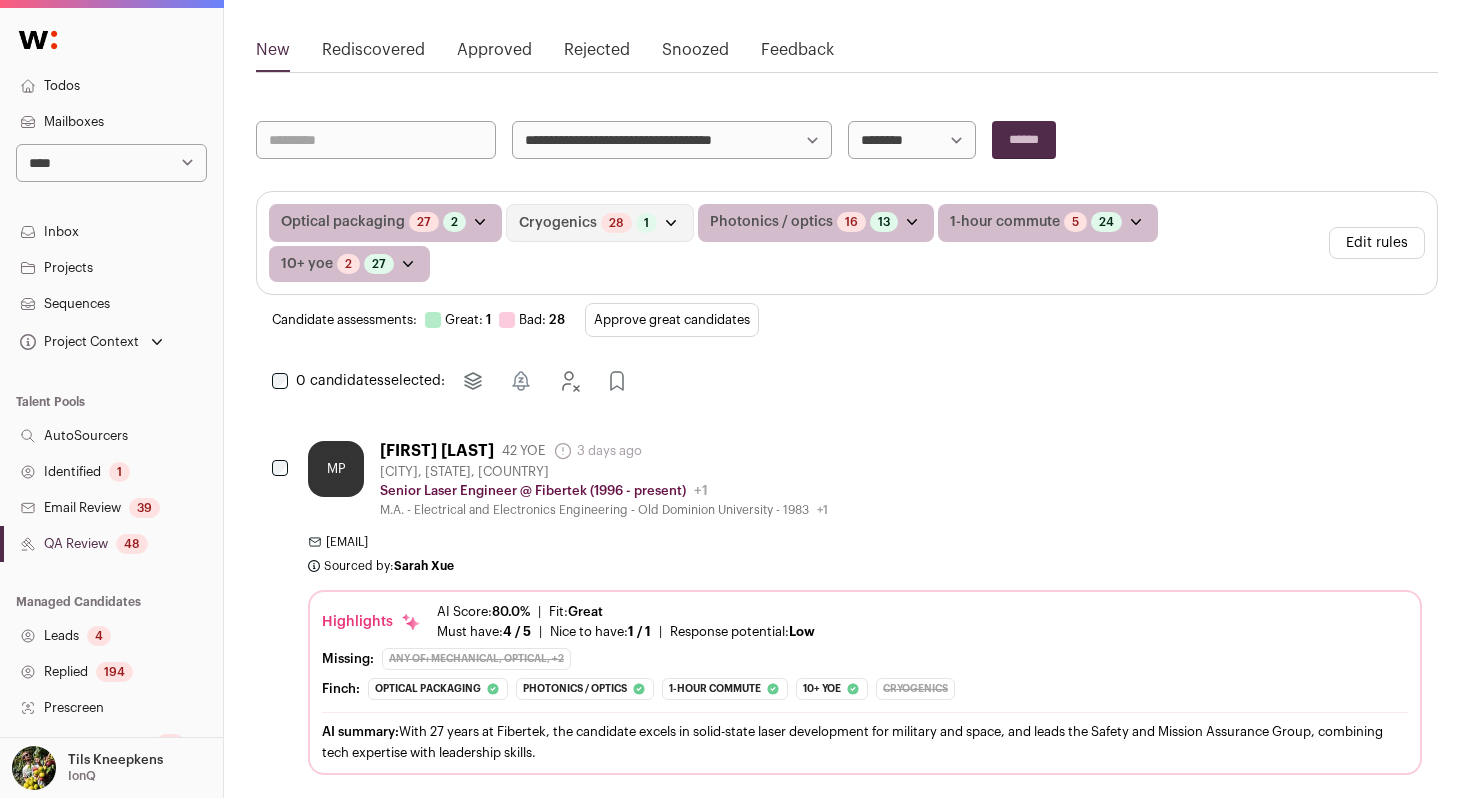 scroll, scrollTop: 196, scrollLeft: 0, axis: vertical 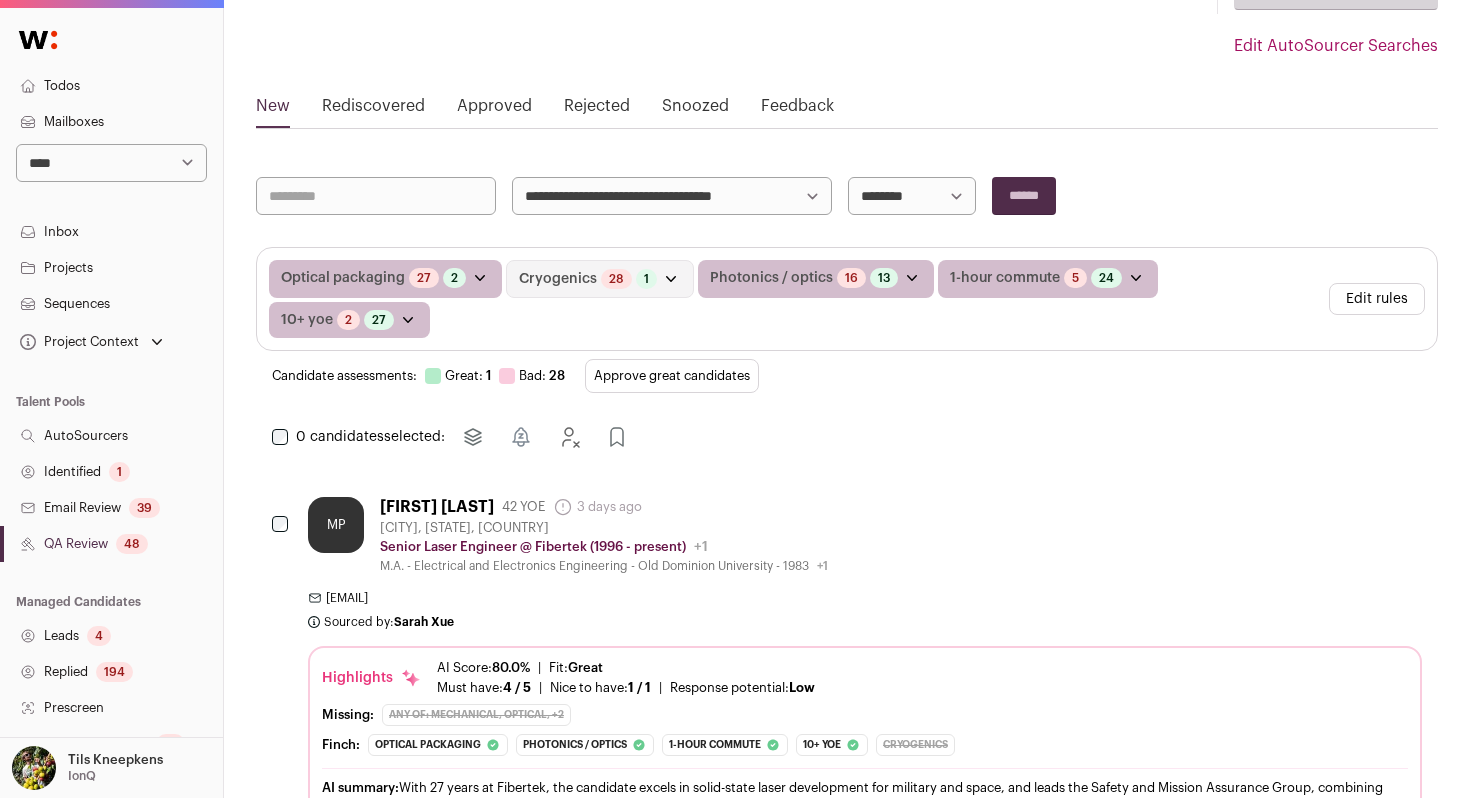 drag, startPoint x: 1374, startPoint y: 283, endPoint x: 1188, endPoint y: 382, distance: 210.70596 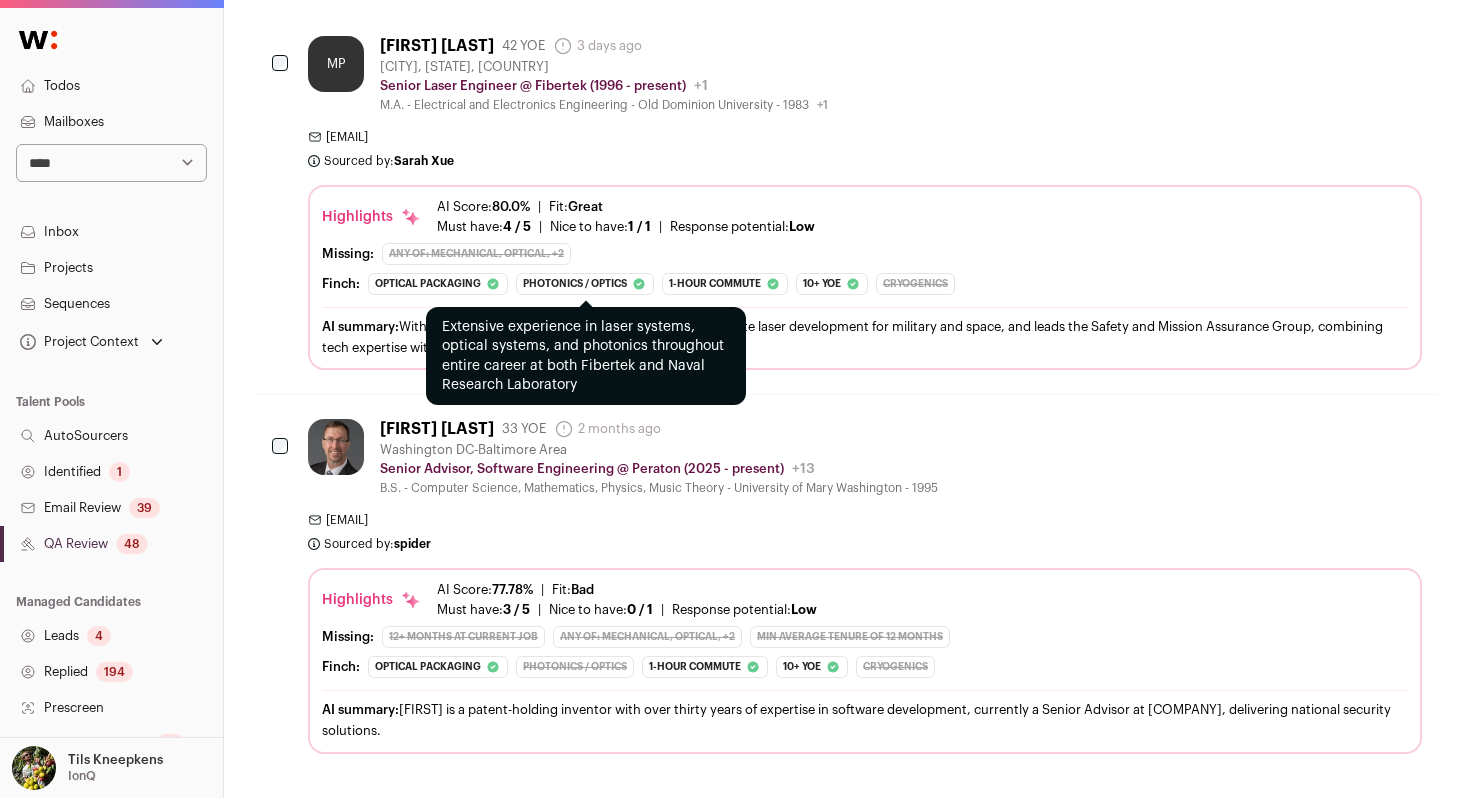 scroll, scrollTop: 708, scrollLeft: 0, axis: vertical 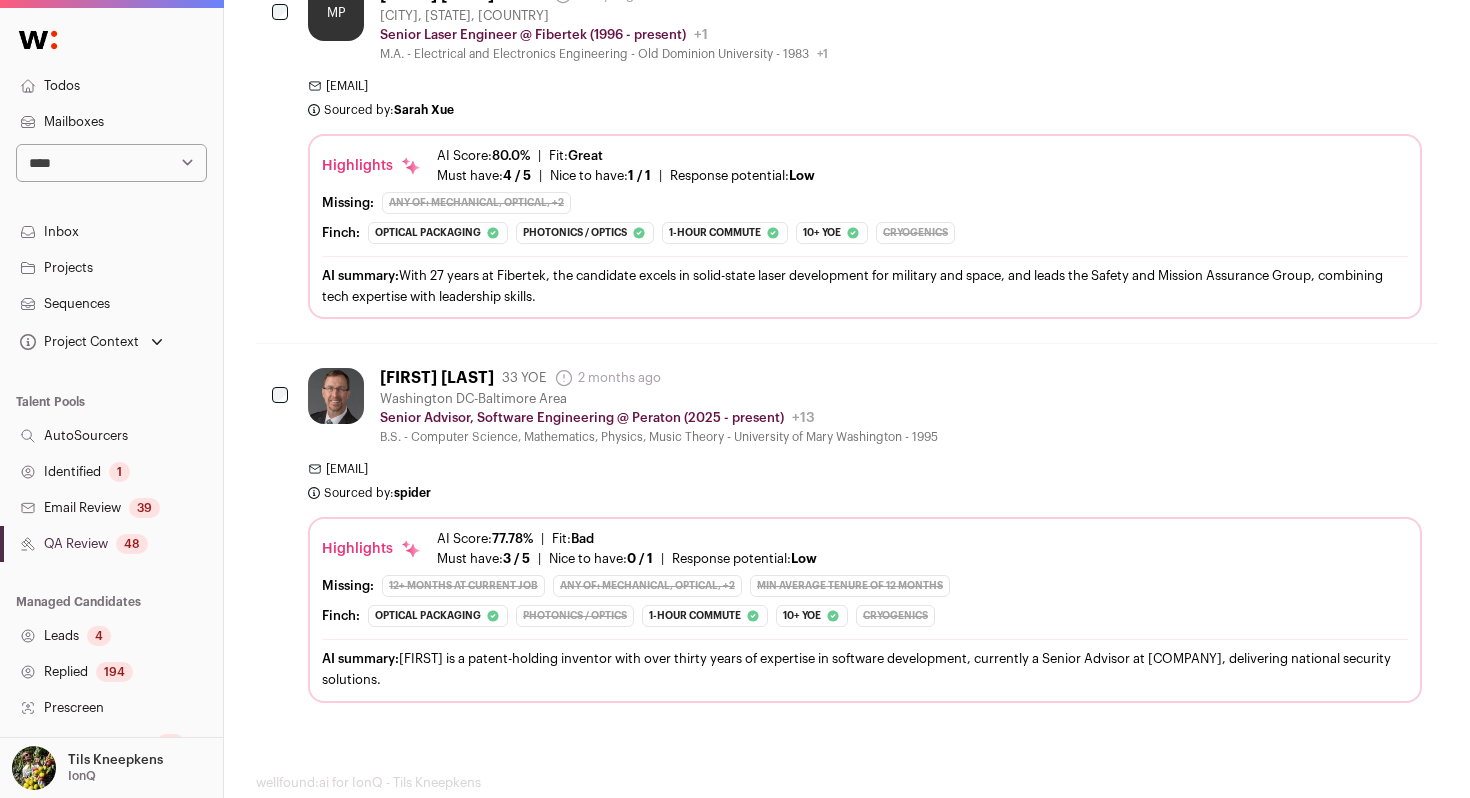 click on "[EMAIL]
Sourced by:
spider
Sourced 6 months ago" at bounding box center [865, 481] 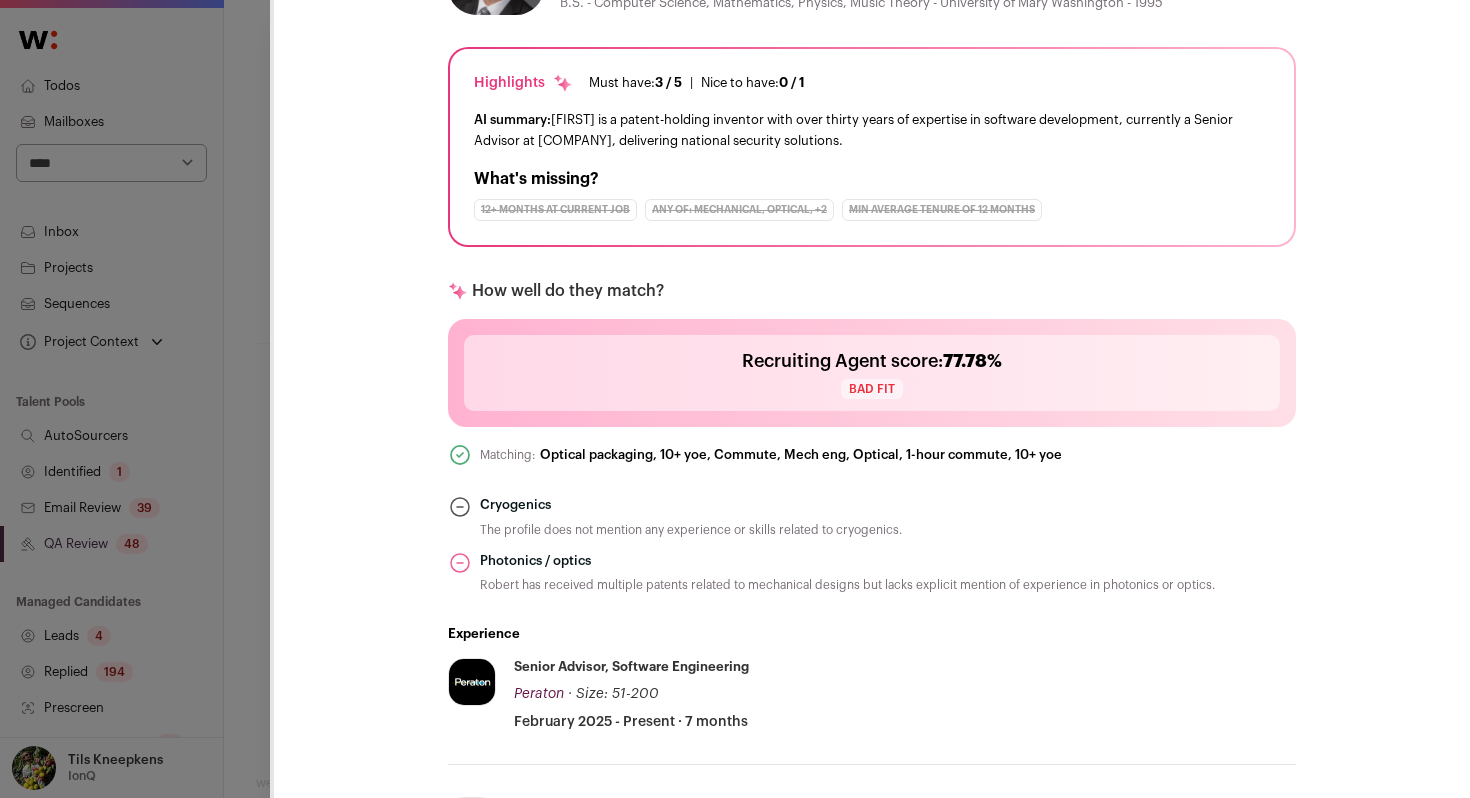 scroll, scrollTop: 0, scrollLeft: 0, axis: both 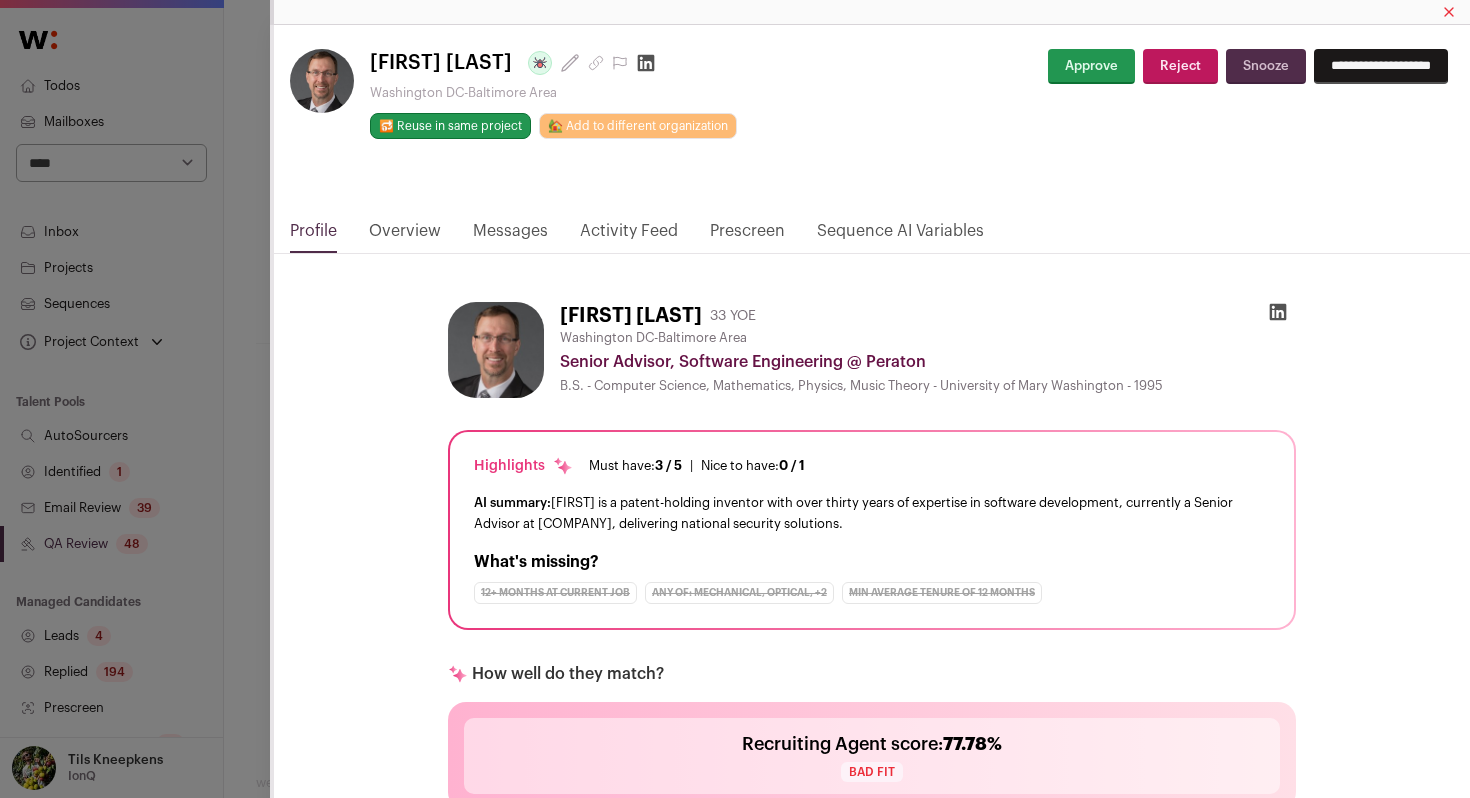 click on "Reject" at bounding box center [1180, 66] 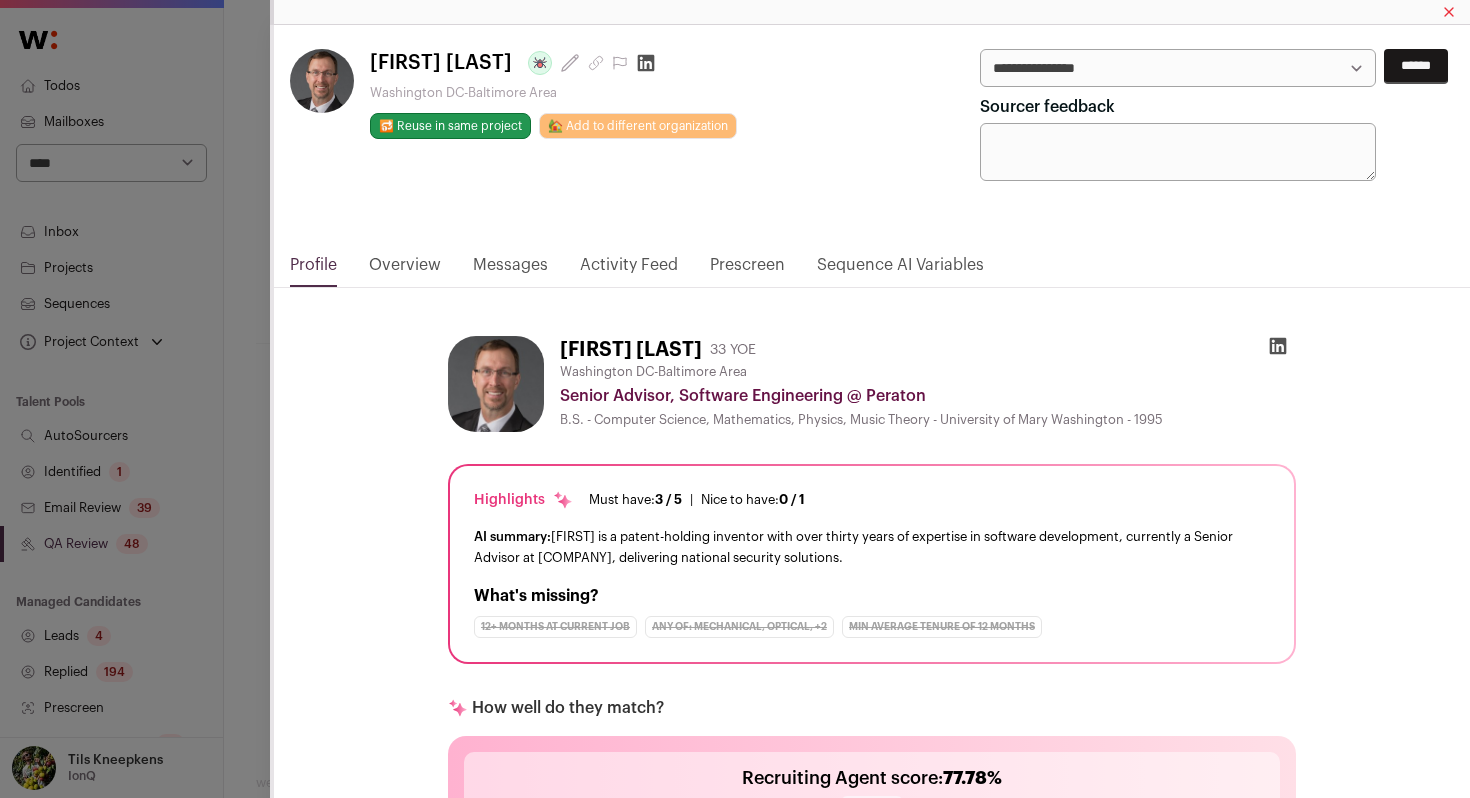 click on "**********" at bounding box center [1178, 68] 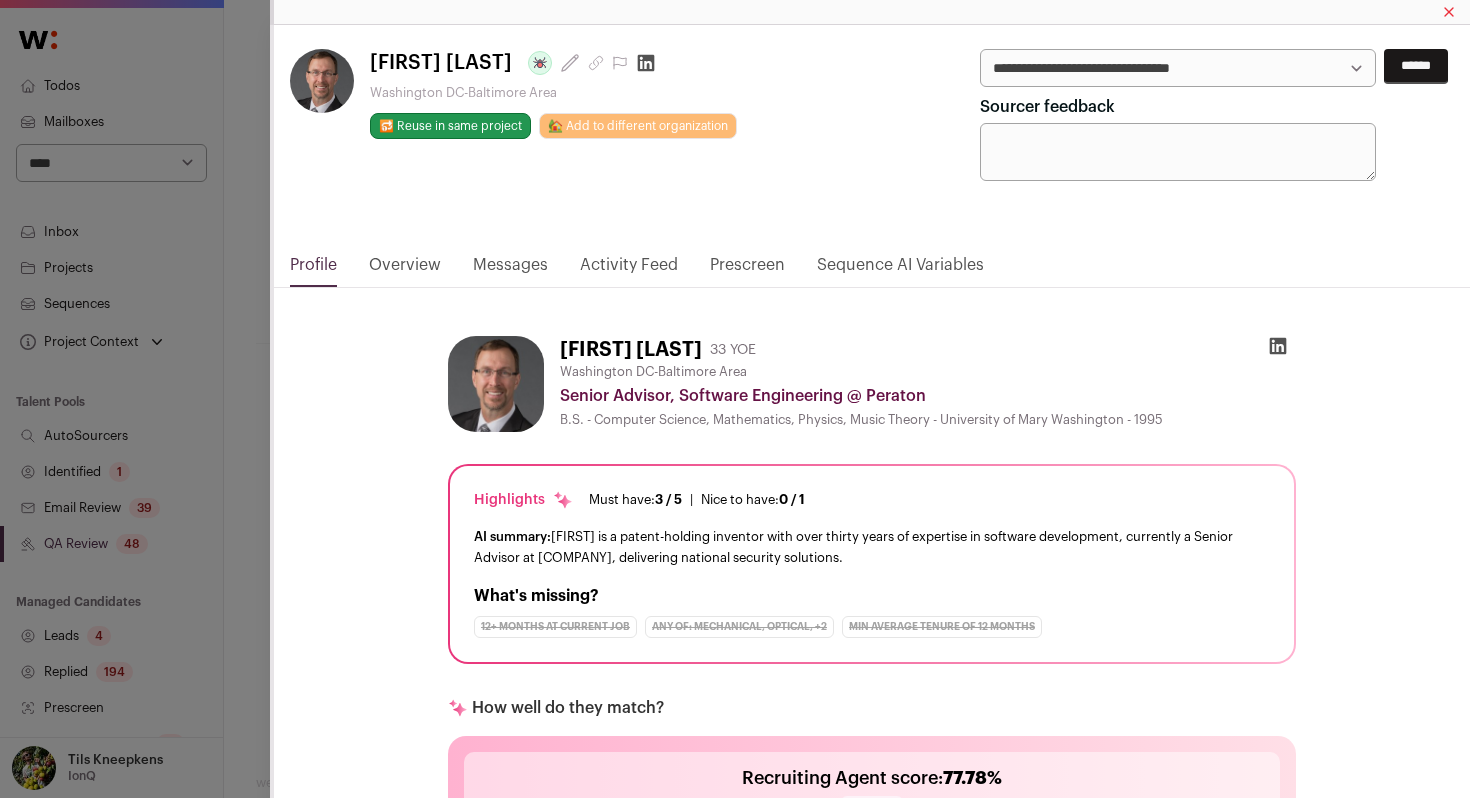 click on "******" at bounding box center [1416, 66] 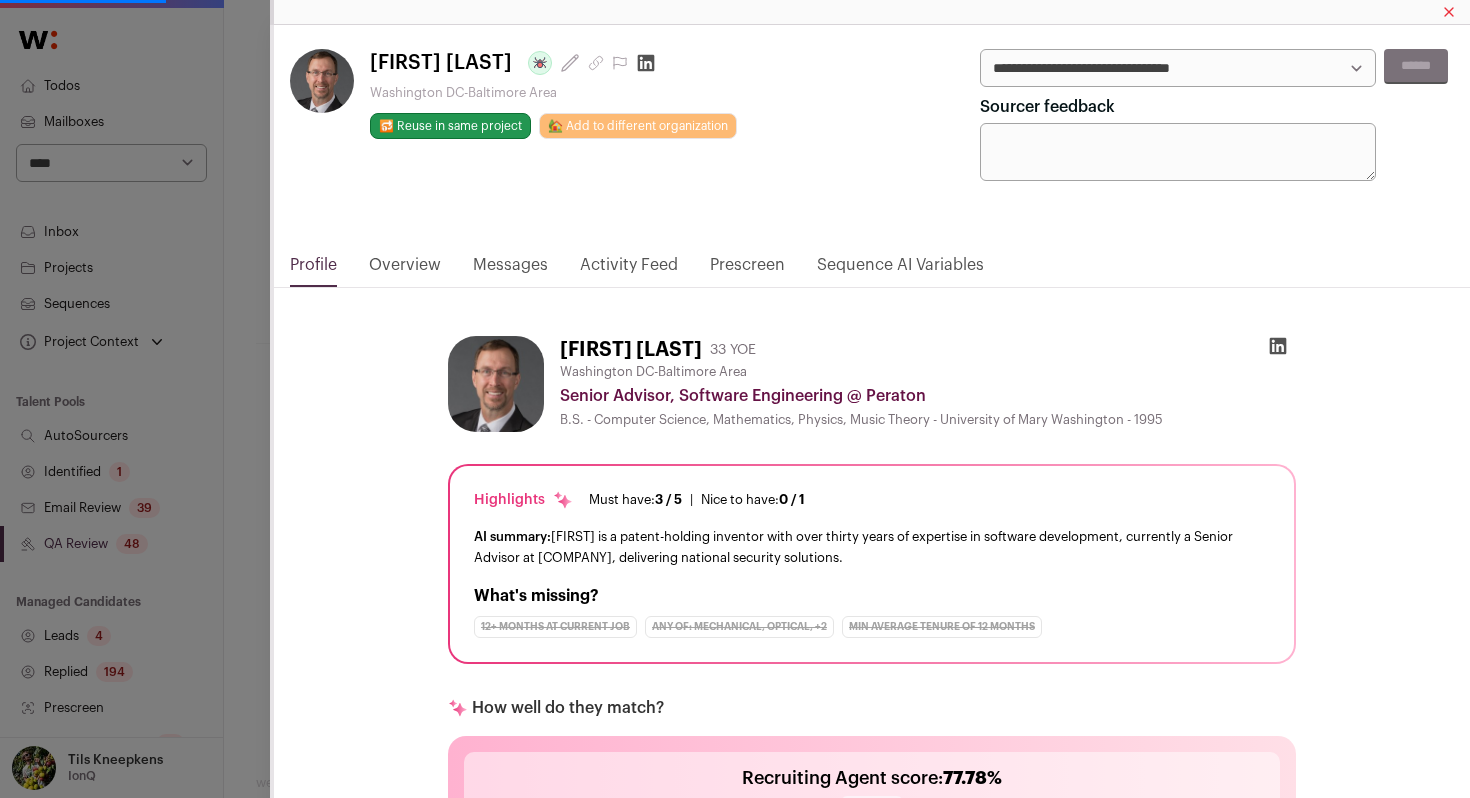 click on "**********" at bounding box center (735, 399) 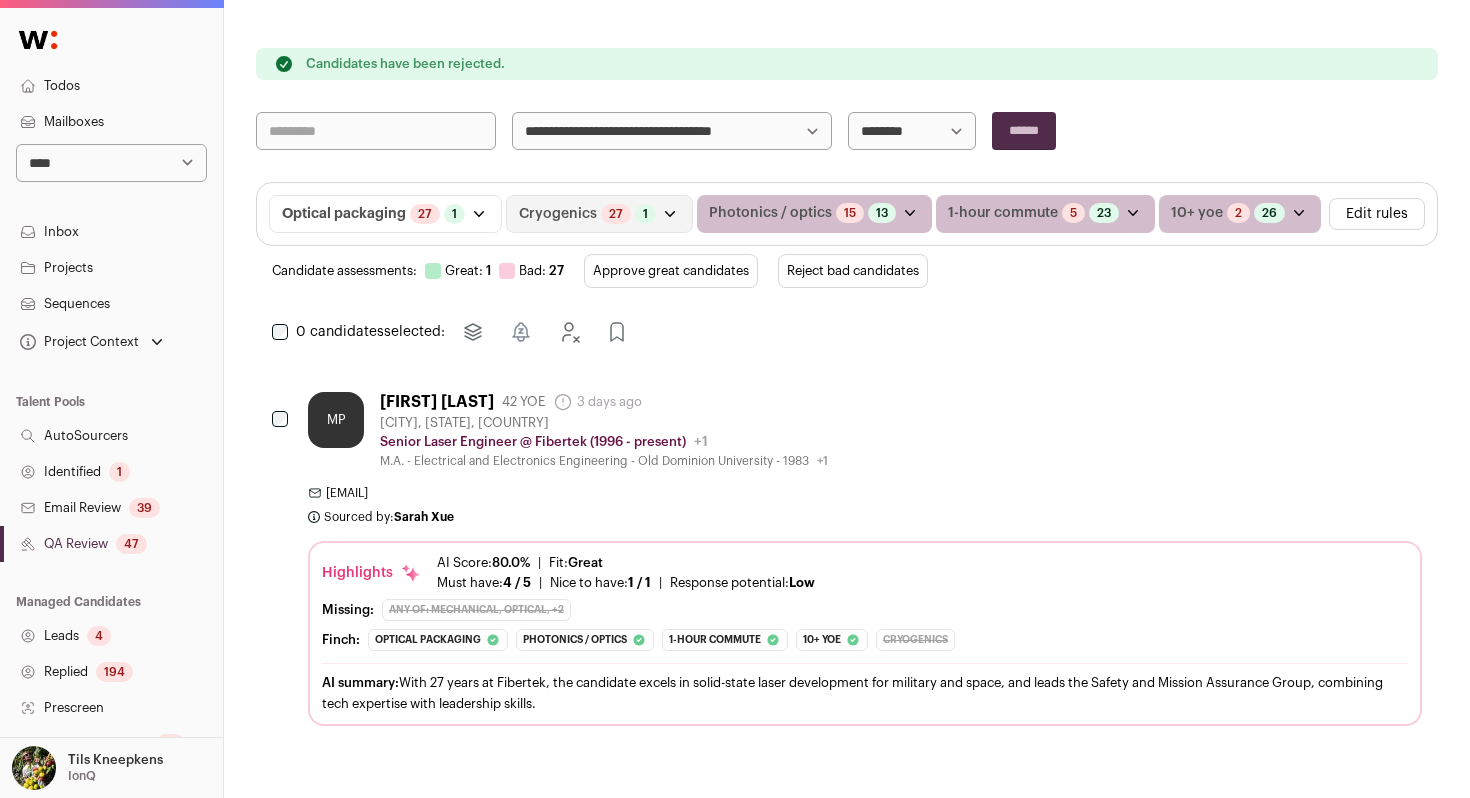 scroll, scrollTop: 324, scrollLeft: 0, axis: vertical 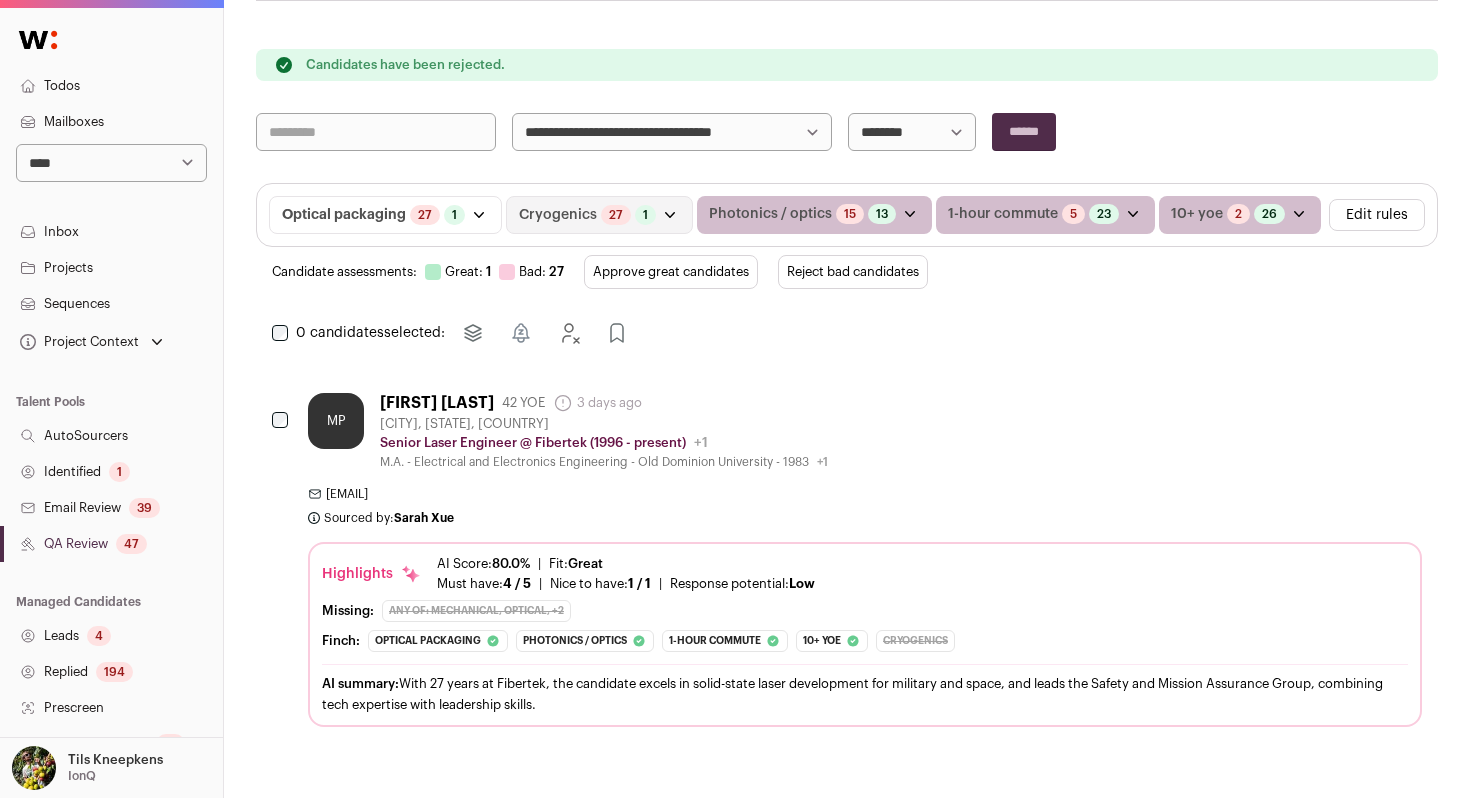 click on "MP
[FIRST] [LAST]
[AGE] YOE
[DURATION]
Admin only. The last time the profile was updated.
[CITY], [STATE], [COUNTRY]
Senior Laser Engineer @ Fibertek
([YEAR] - present)
Fibertek
Public / Private
Private
Valuation
10,001+" at bounding box center [865, 560] 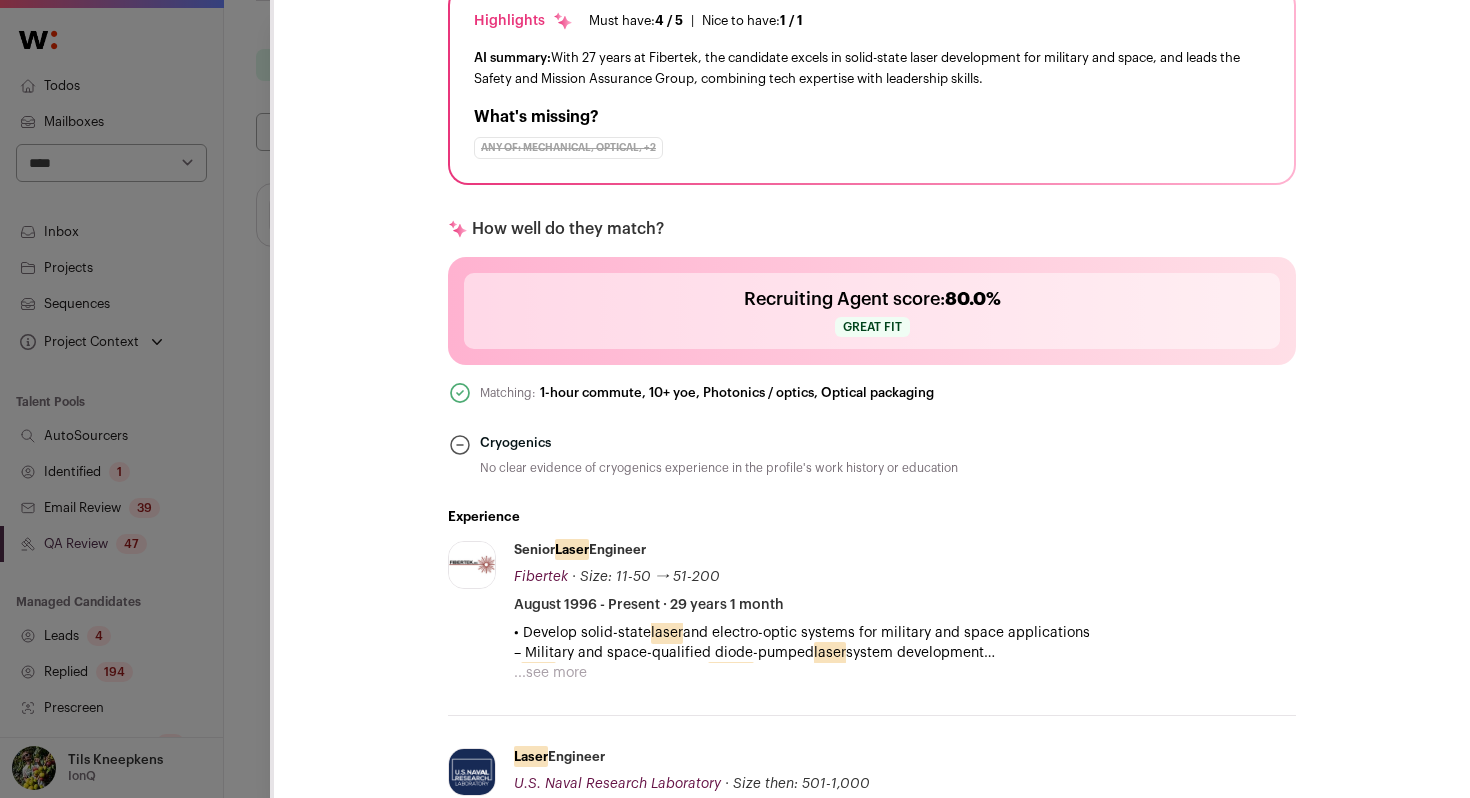 scroll, scrollTop: 427, scrollLeft: 0, axis: vertical 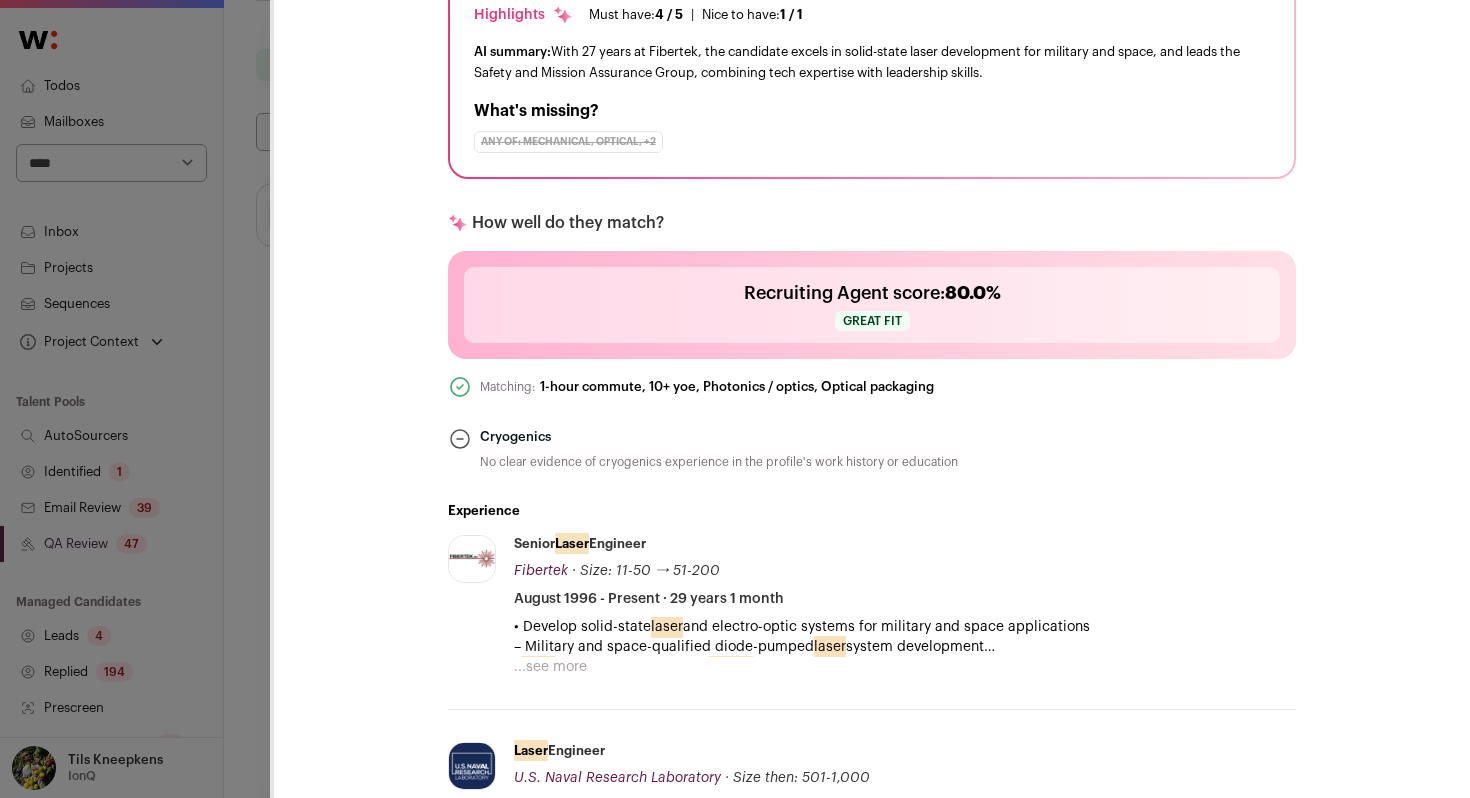click 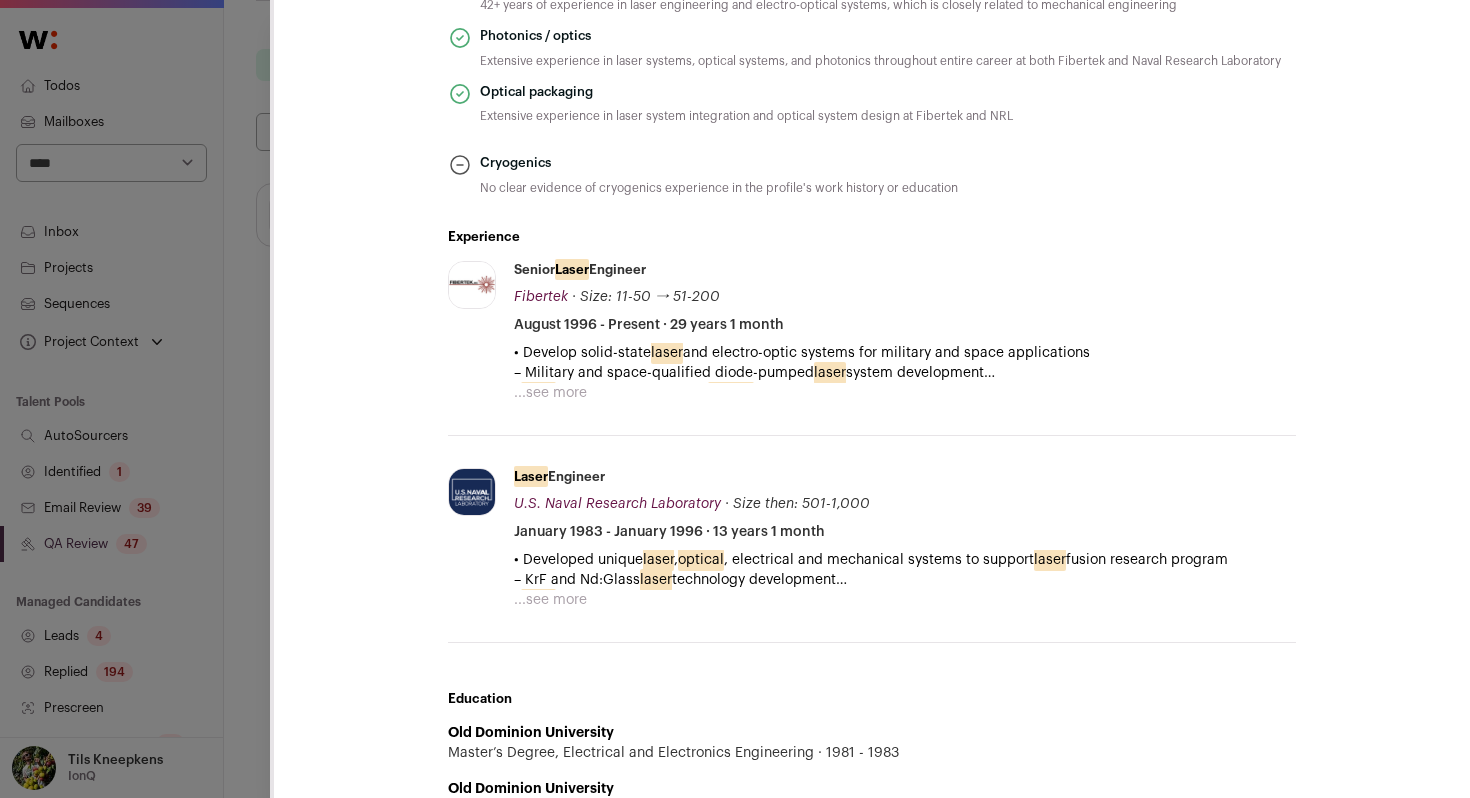 scroll, scrollTop: 918, scrollLeft: 0, axis: vertical 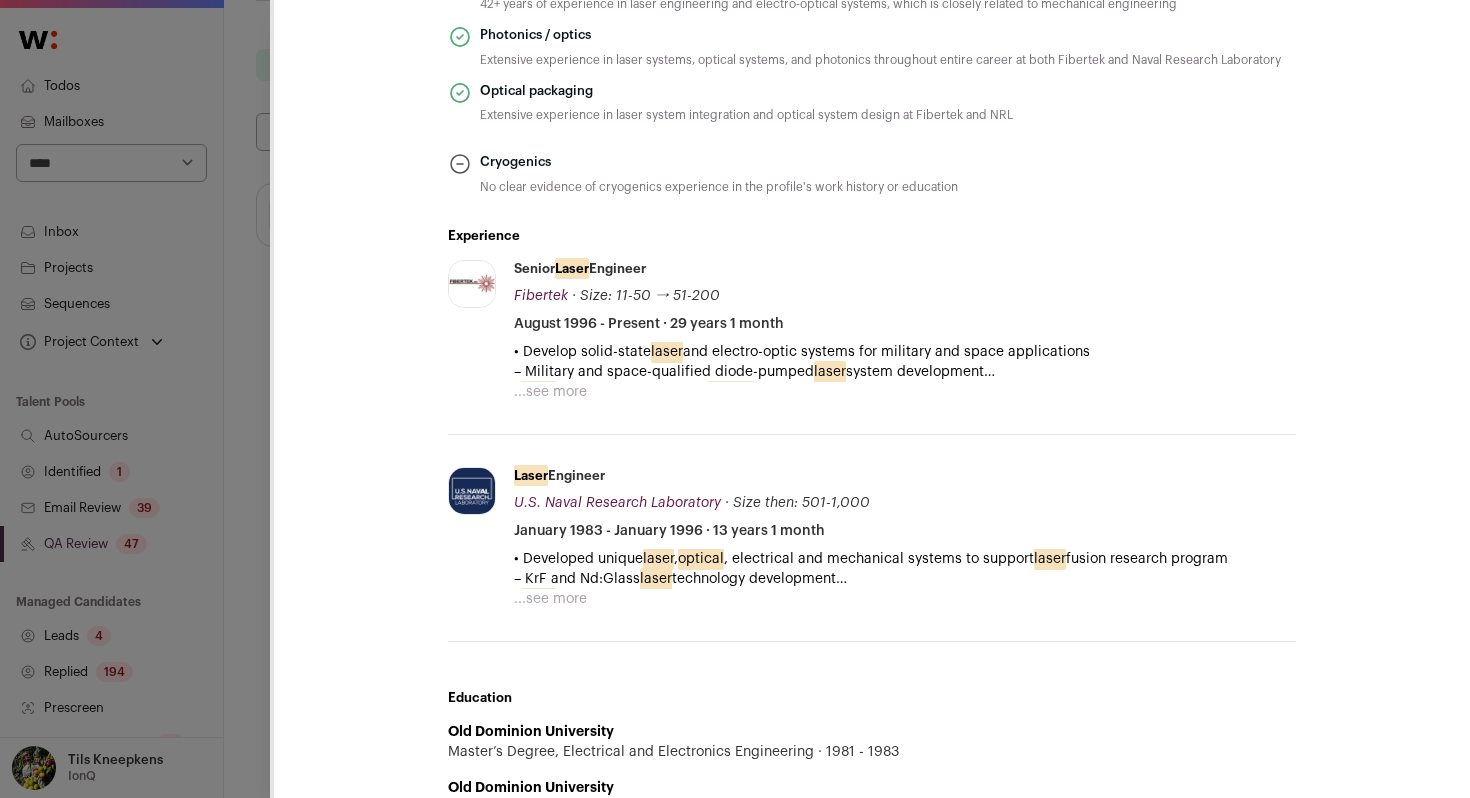 click on "...see more" at bounding box center [550, 392] 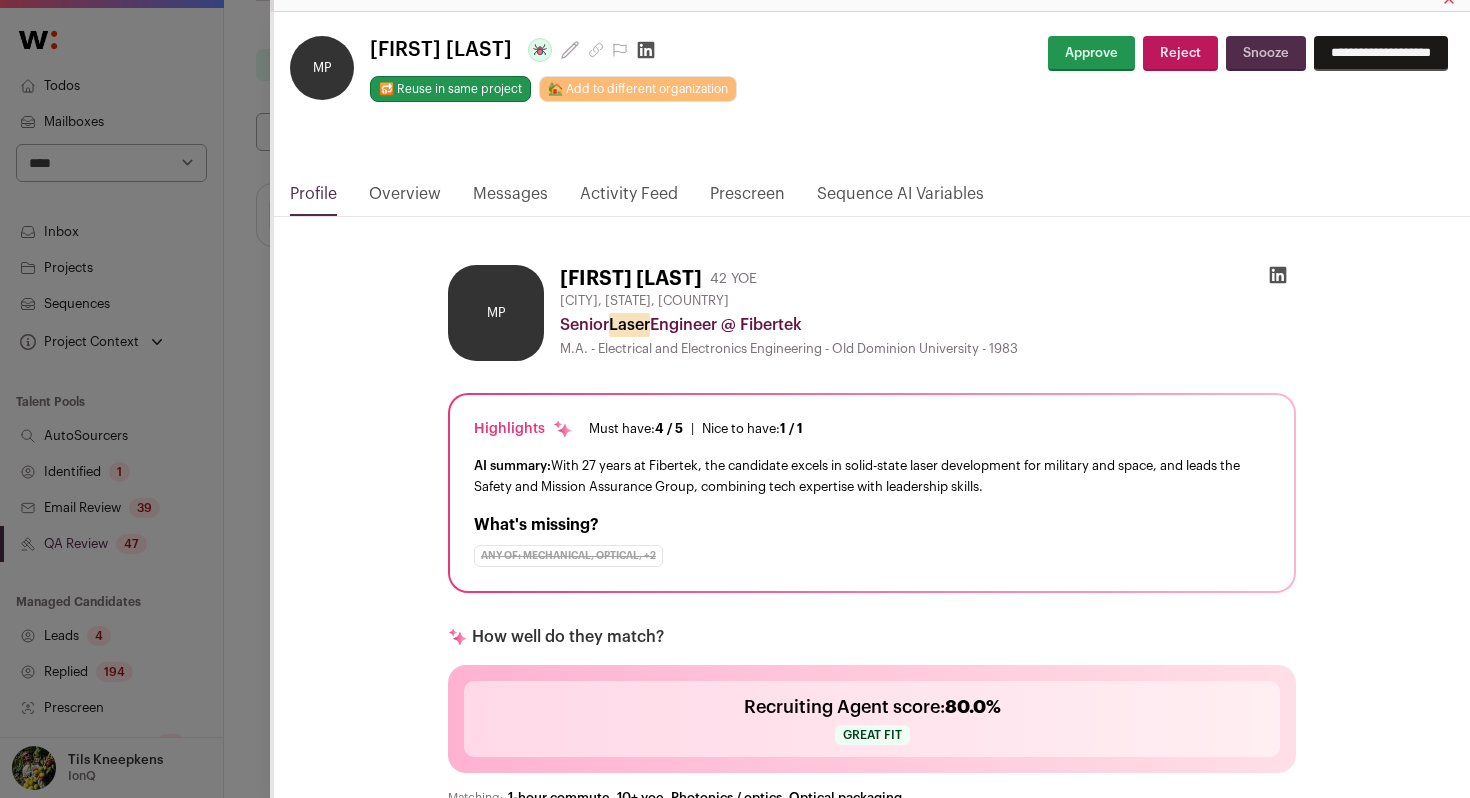 scroll, scrollTop: 0, scrollLeft: 0, axis: both 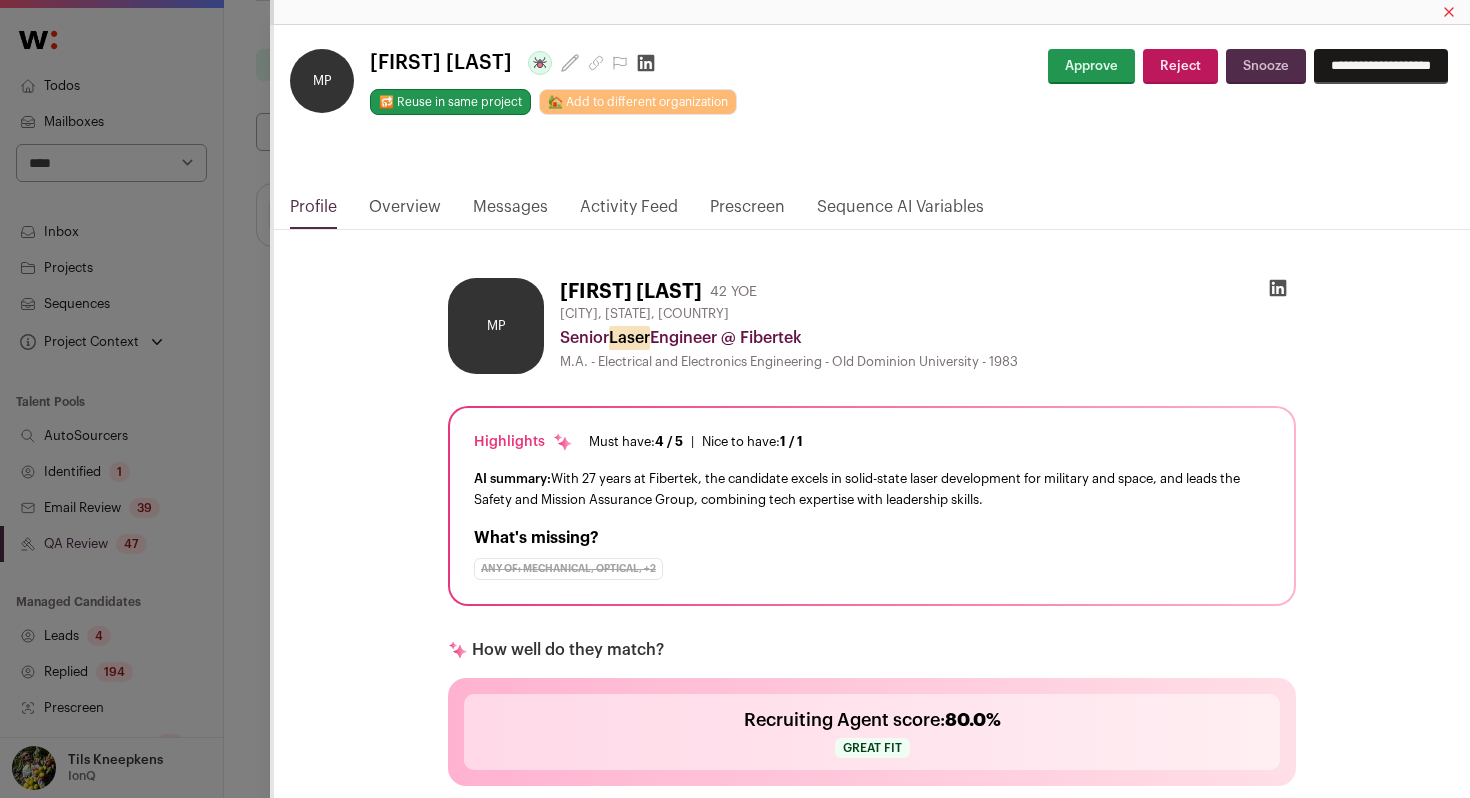 click on "Approve" at bounding box center [1091, 66] 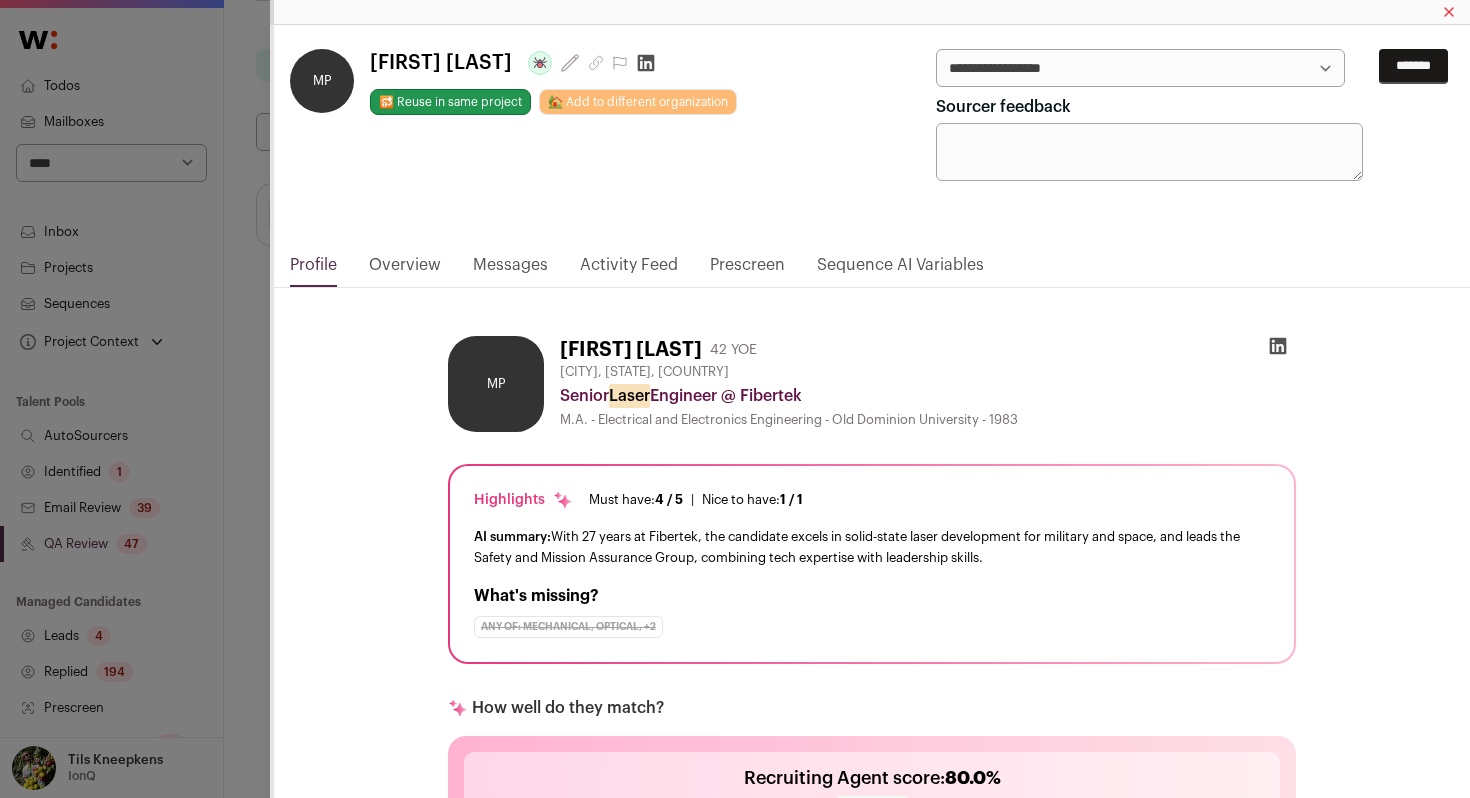 click on "**********" at bounding box center (1140, 68) 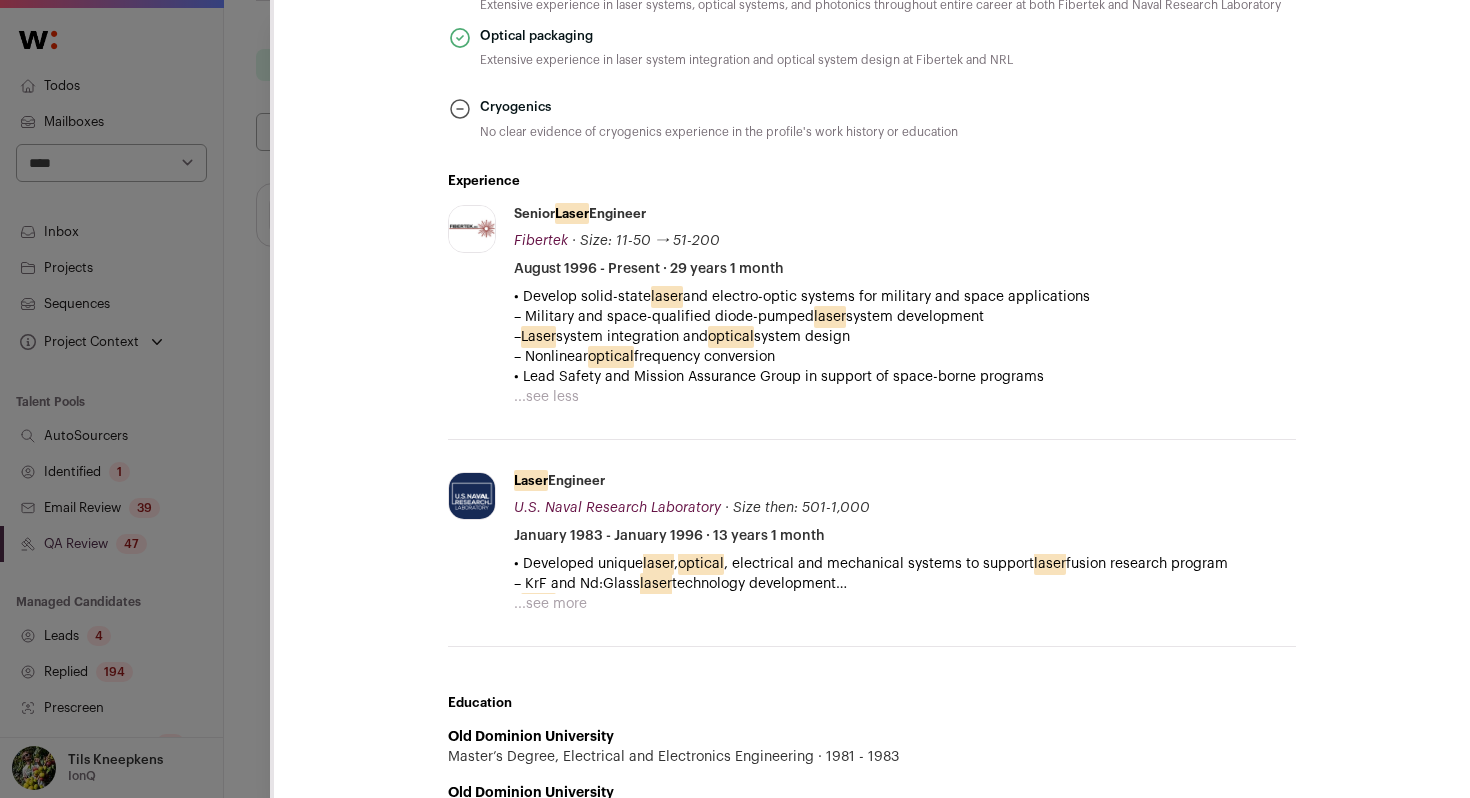 scroll, scrollTop: 1119, scrollLeft: 0, axis: vertical 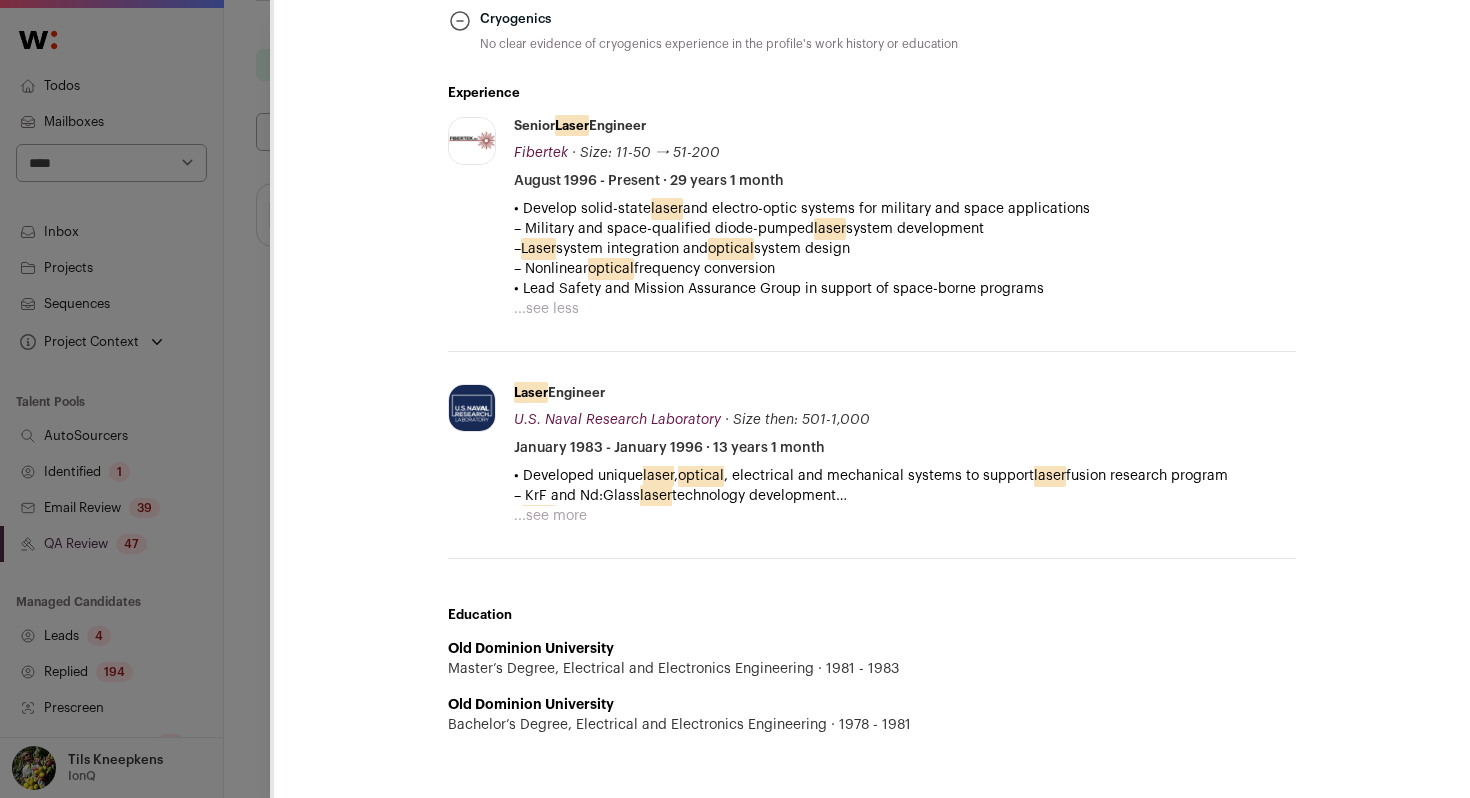 click on "...see more" at bounding box center (550, 516) 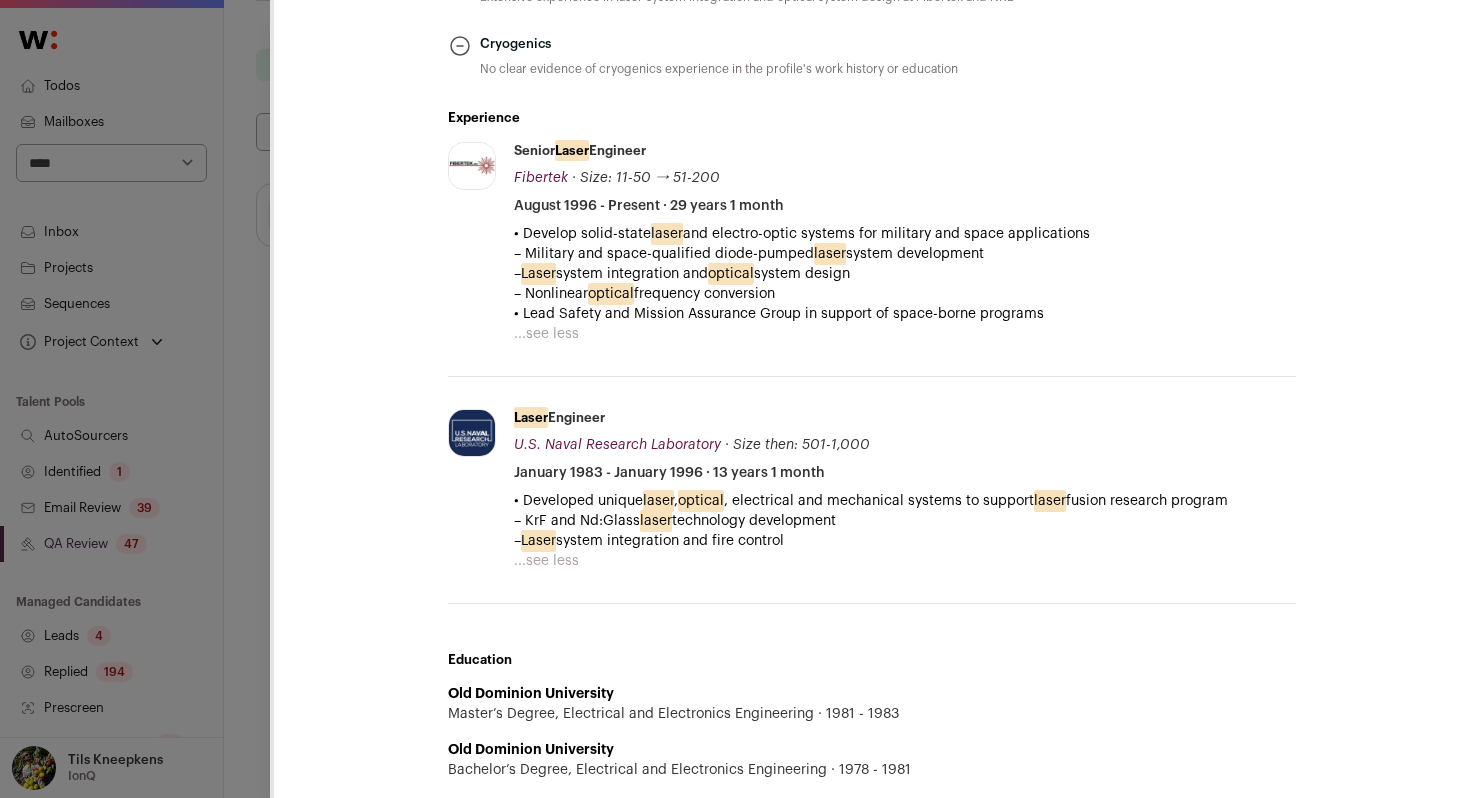 scroll, scrollTop: 0, scrollLeft: 0, axis: both 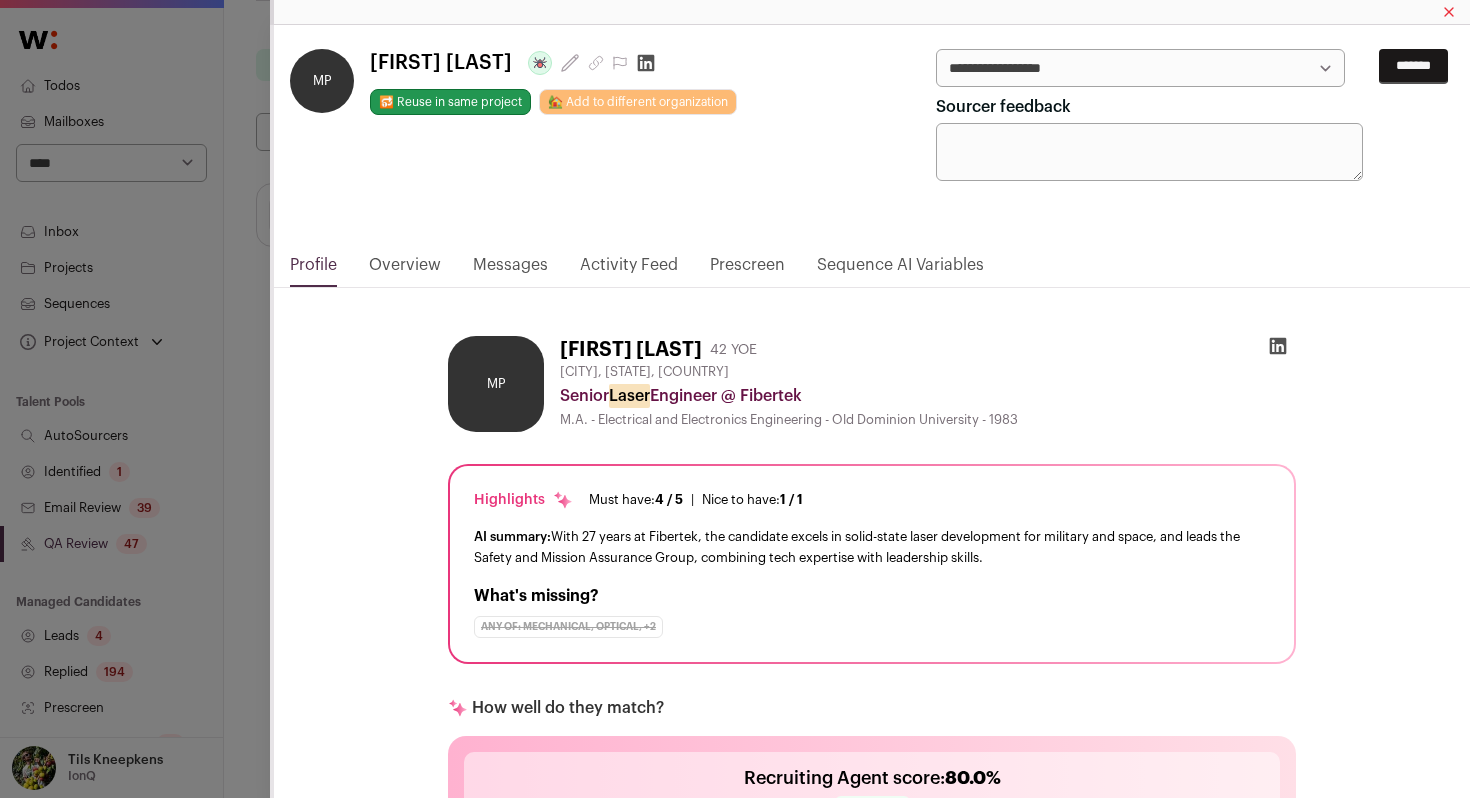 click on "**********" at bounding box center (1140, 68) 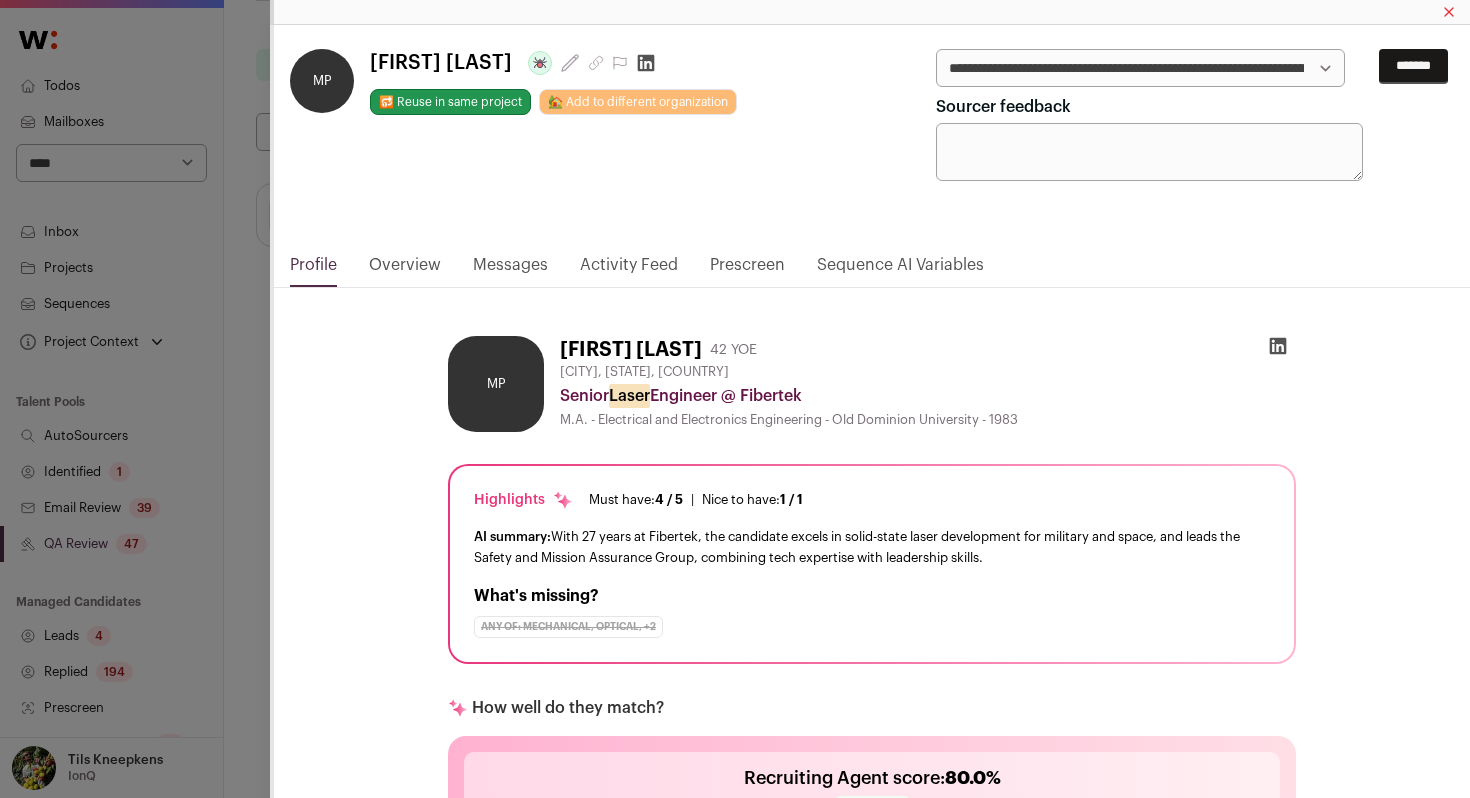 click on "*******" at bounding box center (1413, 66) 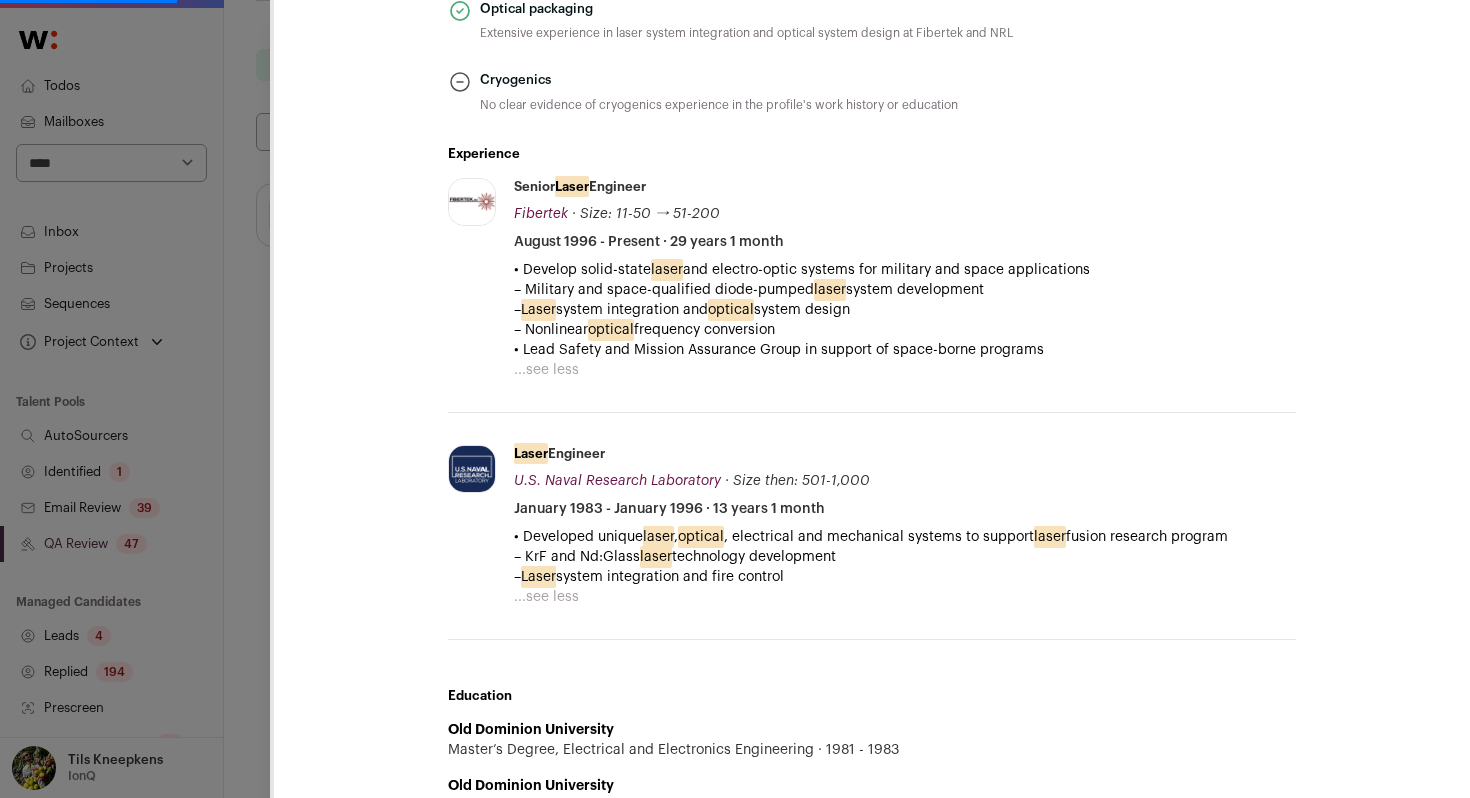 scroll, scrollTop: 1059, scrollLeft: 0, axis: vertical 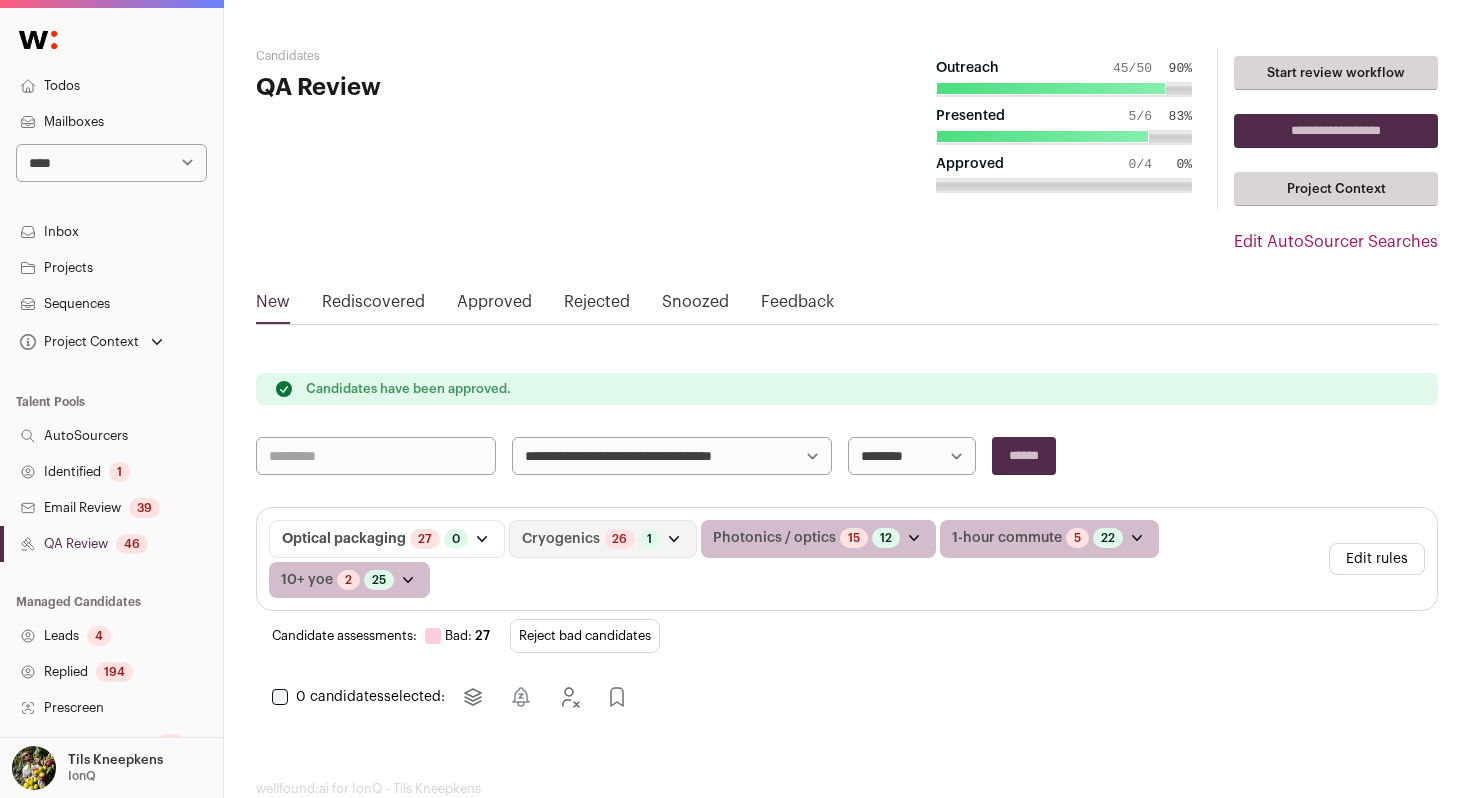 click on "Leads
4" at bounding box center (111, 636) 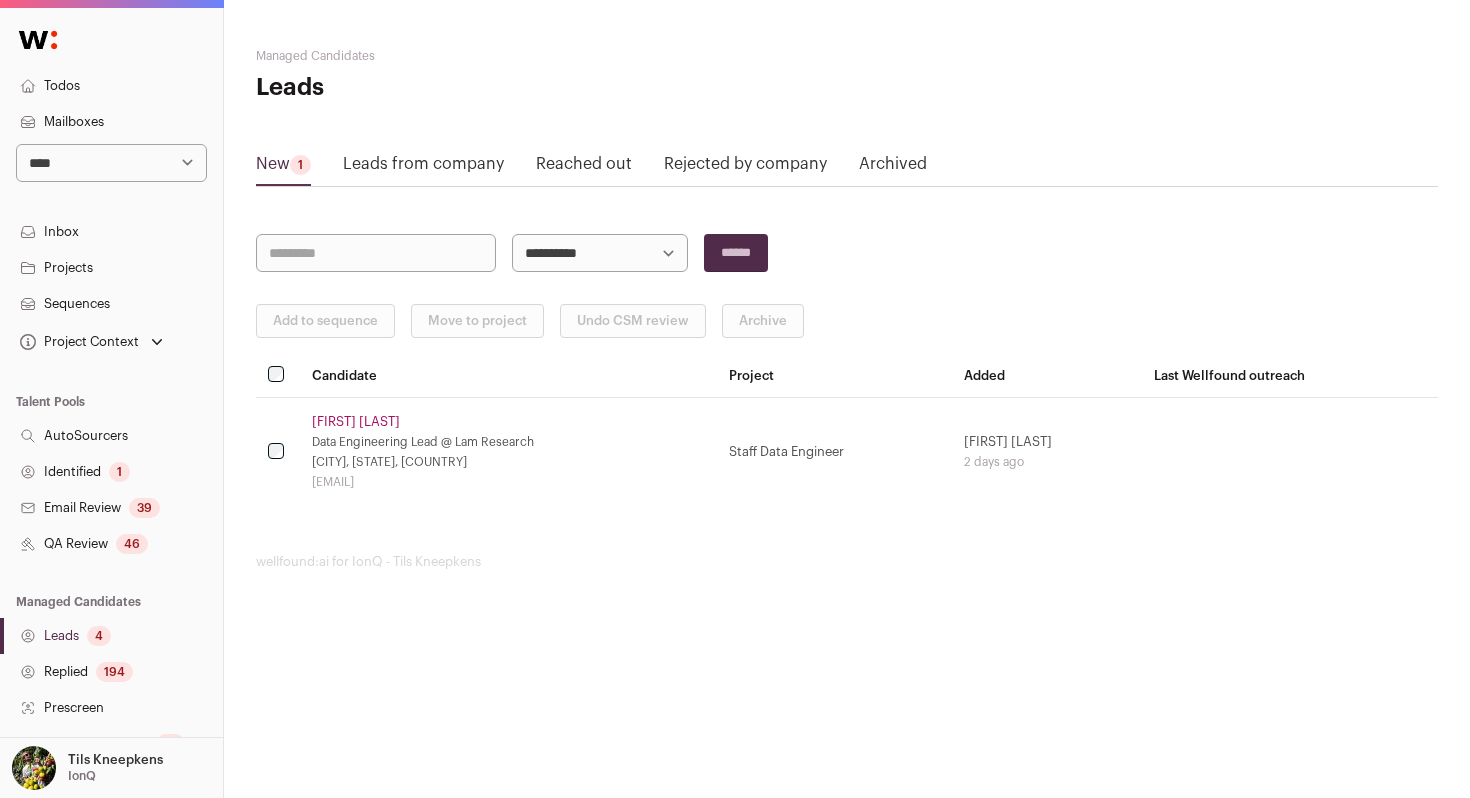 click on "Reached out" at bounding box center (584, 168) 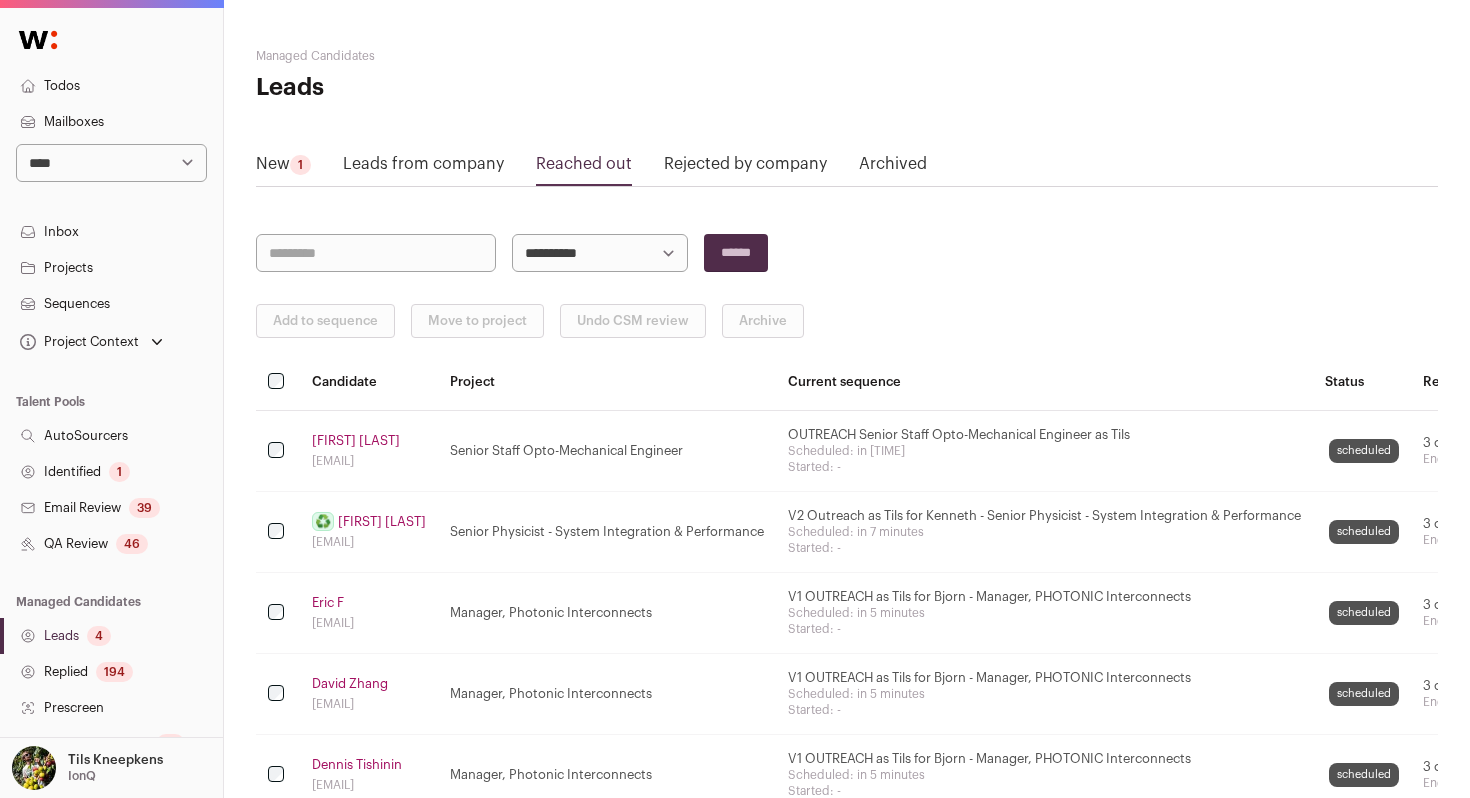 click on "Mark Pronko" at bounding box center [356, 441] 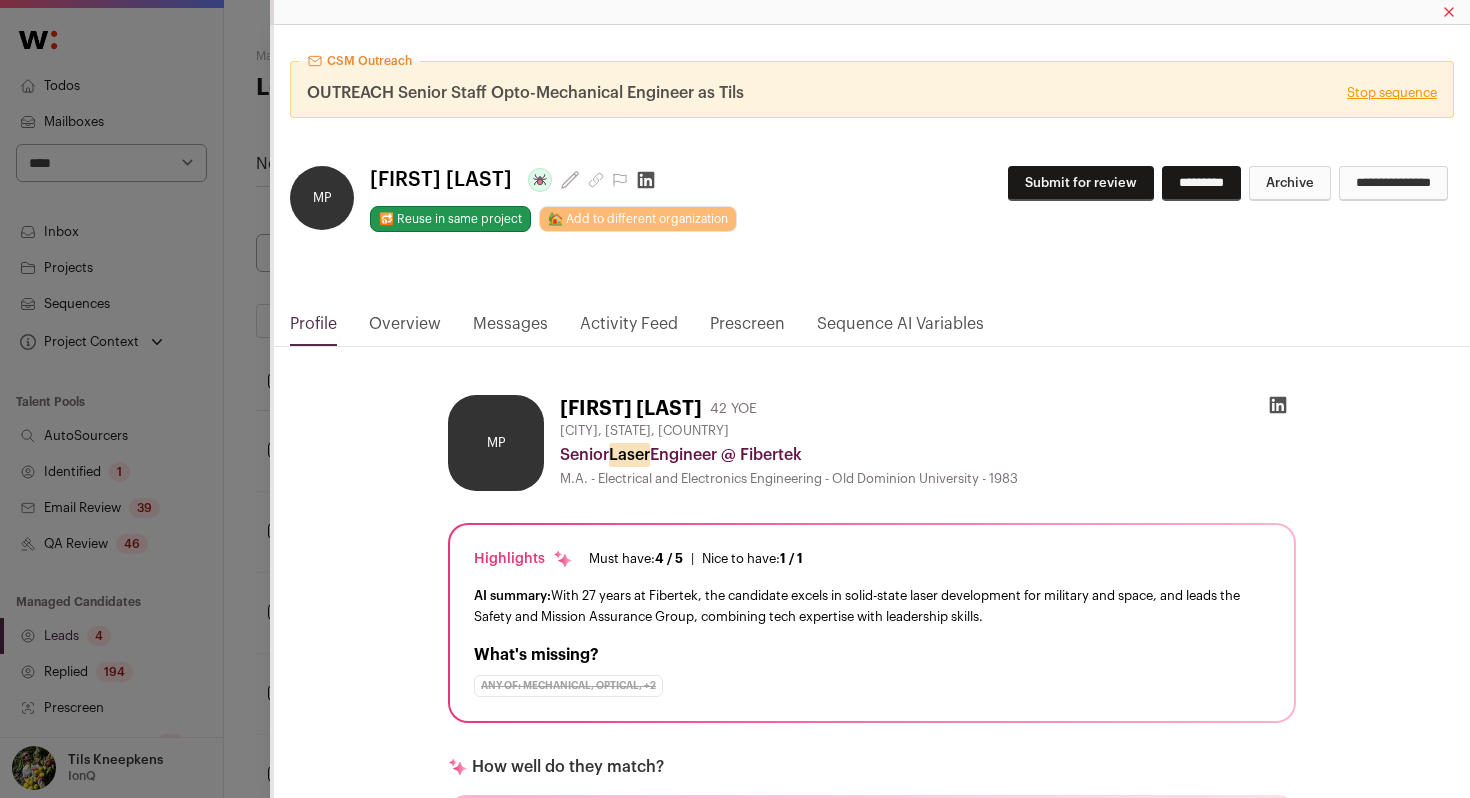 click on "Stop sequence" at bounding box center (1392, 93) 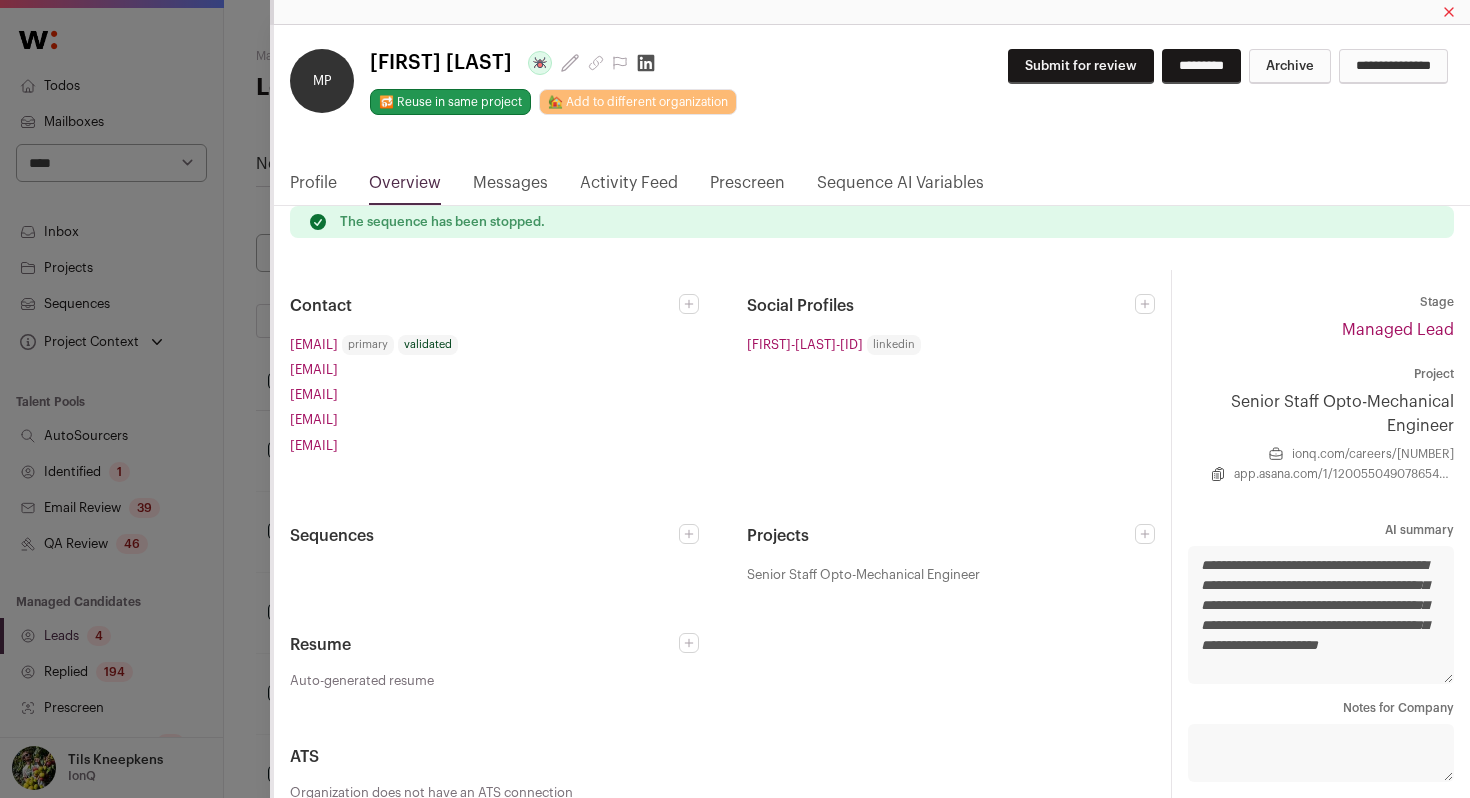 click on "Archive" at bounding box center [1290, 66] 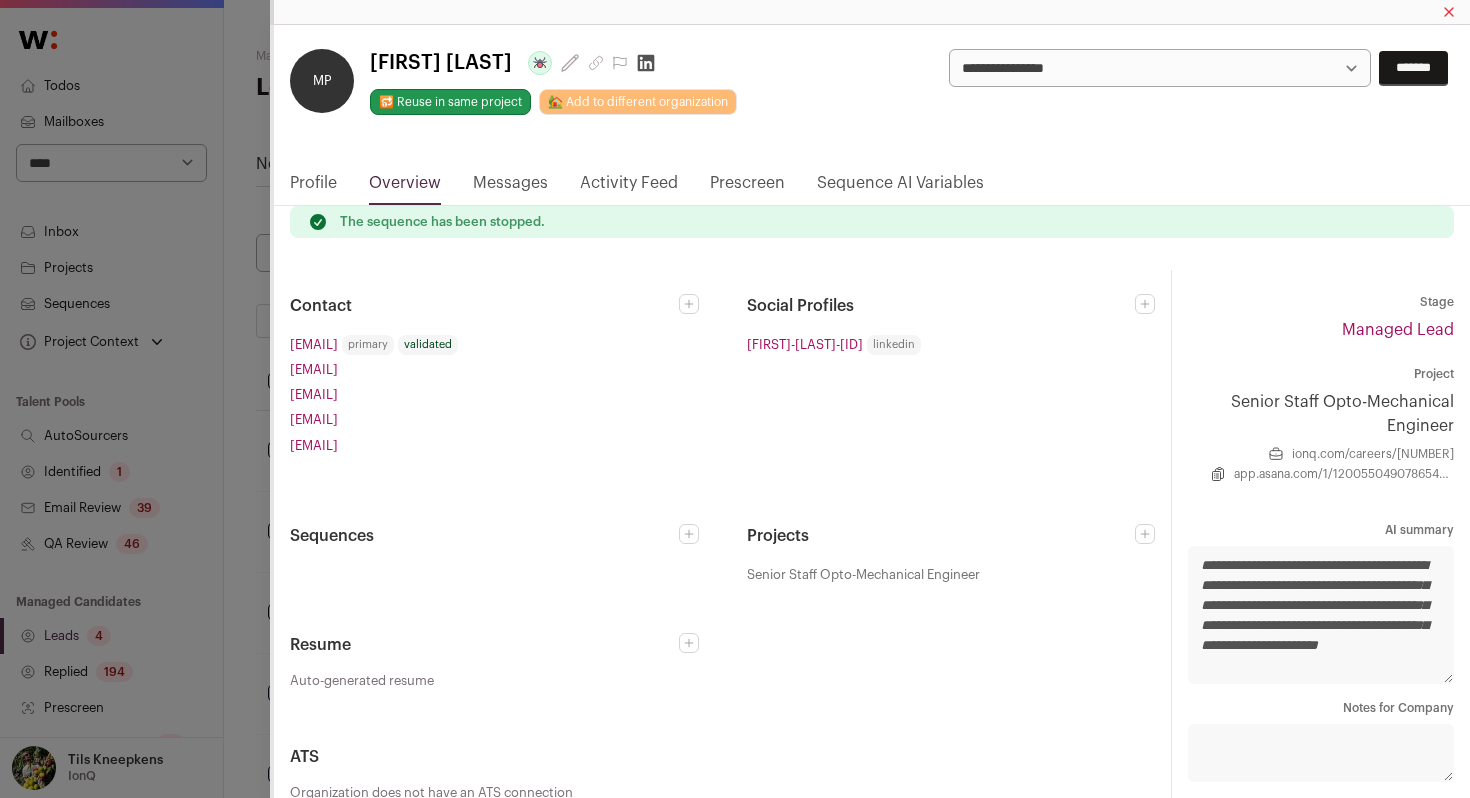 click on "*******" at bounding box center [1413, 68] 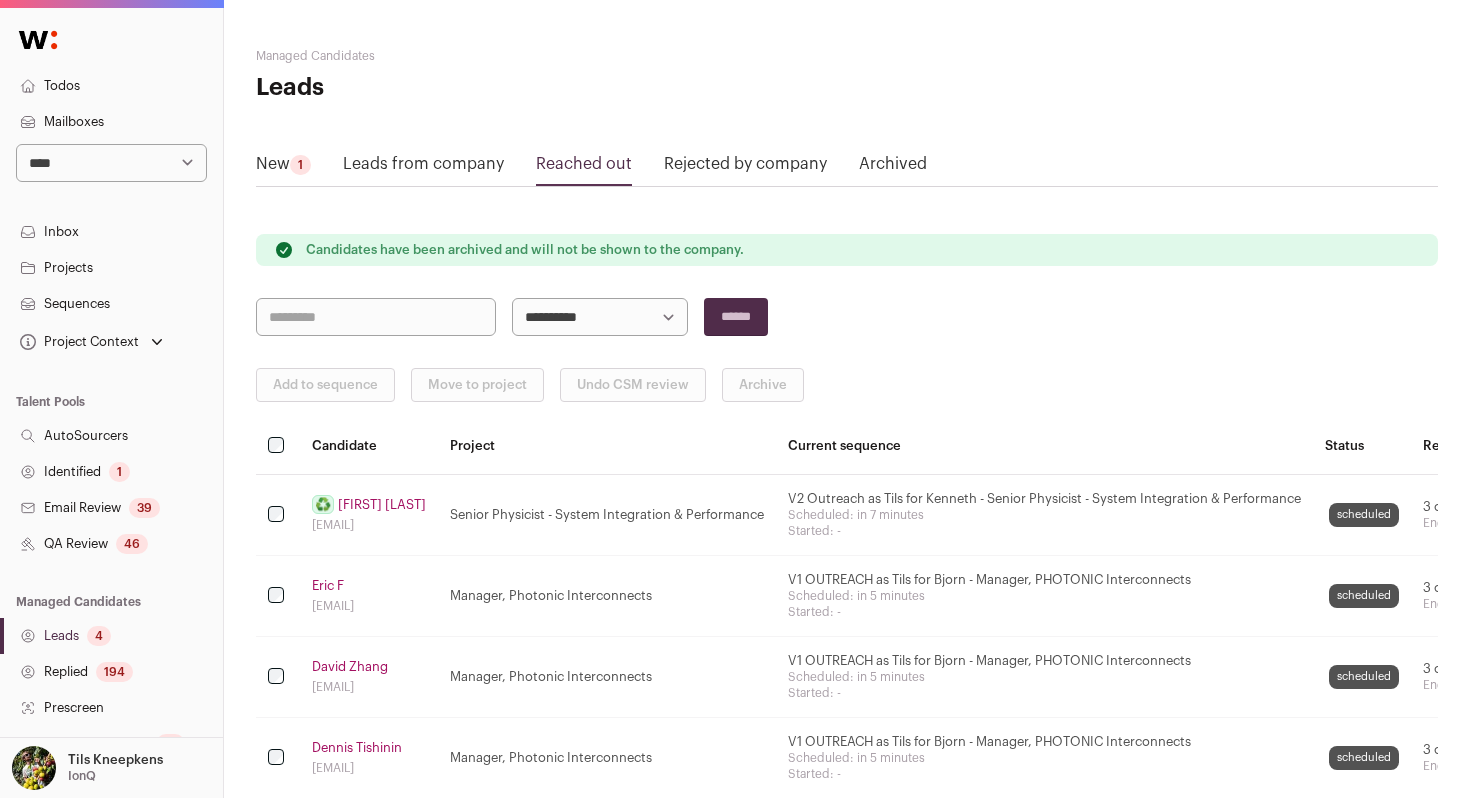 click on "**********" at bounding box center [111, 163] 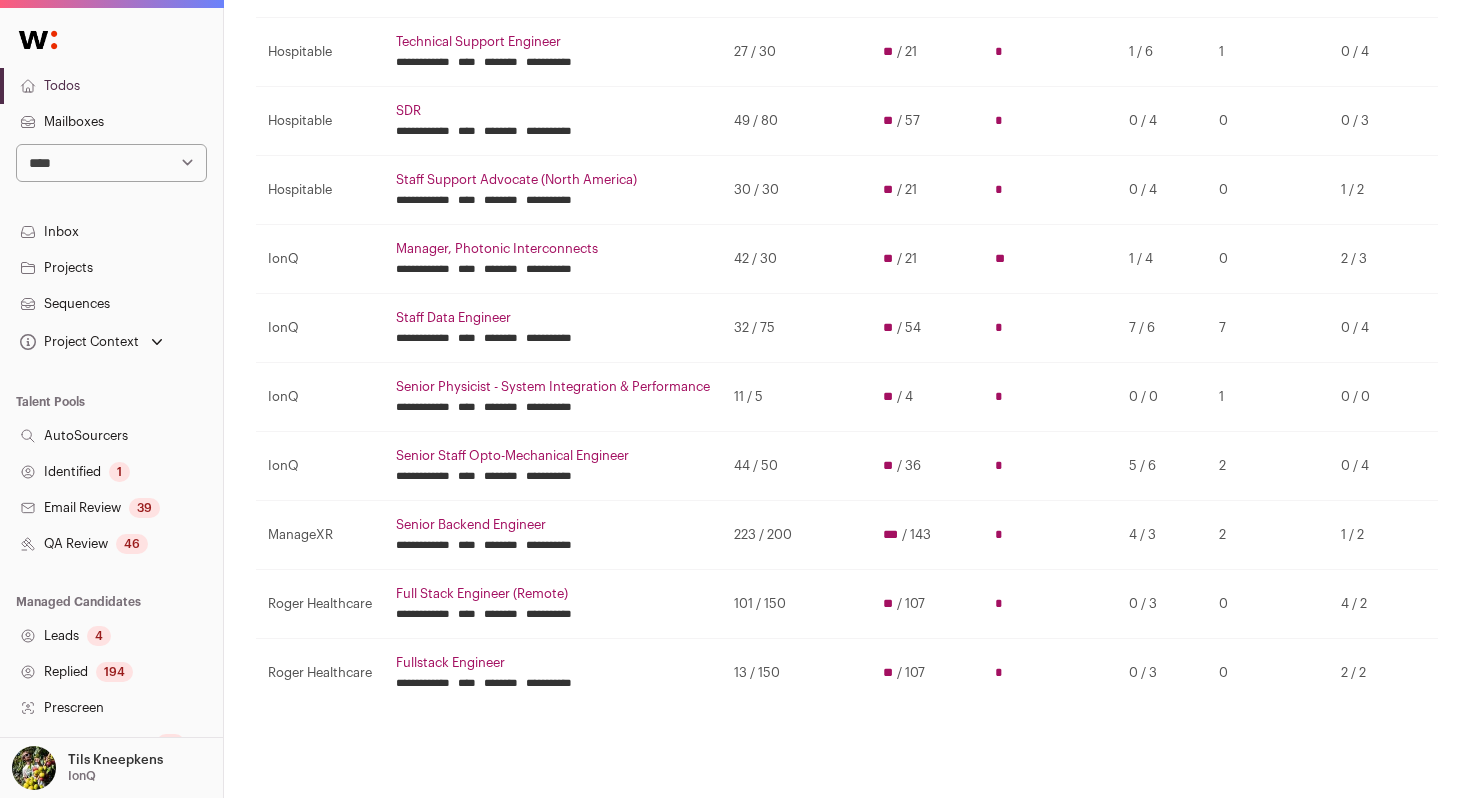 scroll, scrollTop: 301, scrollLeft: 0, axis: vertical 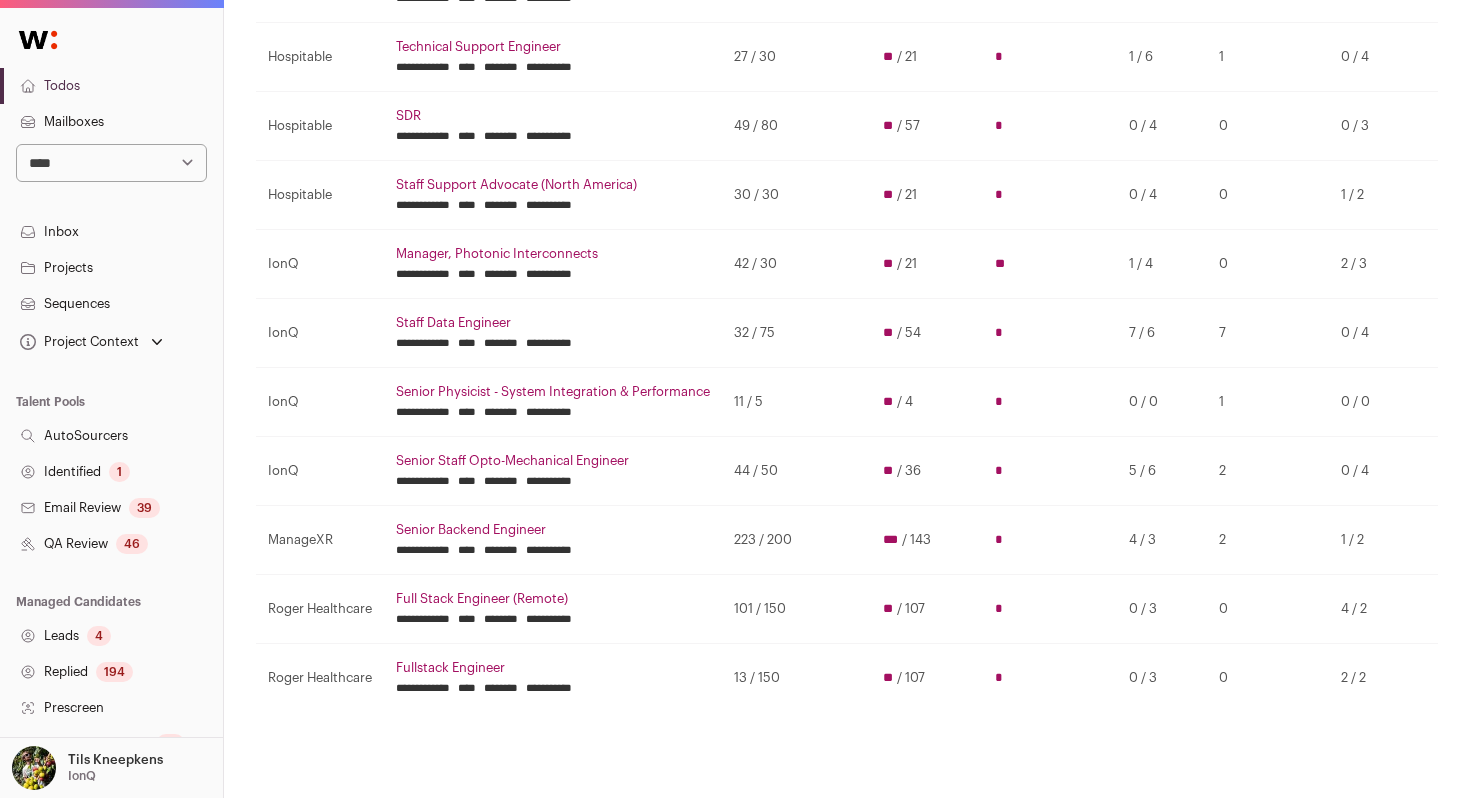 click on "49 / 80" at bounding box center [796, 126] 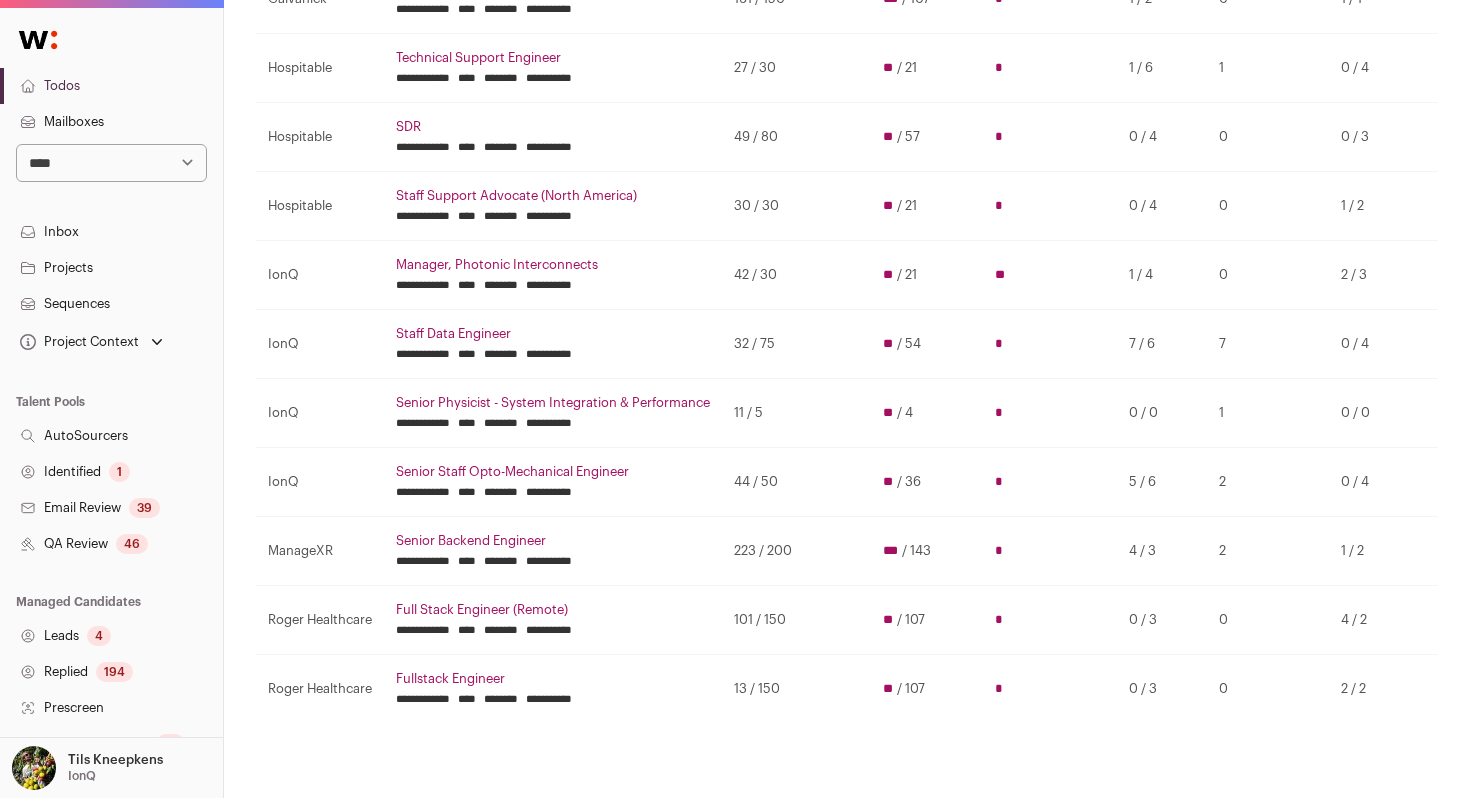 scroll, scrollTop: 288, scrollLeft: 0, axis: vertical 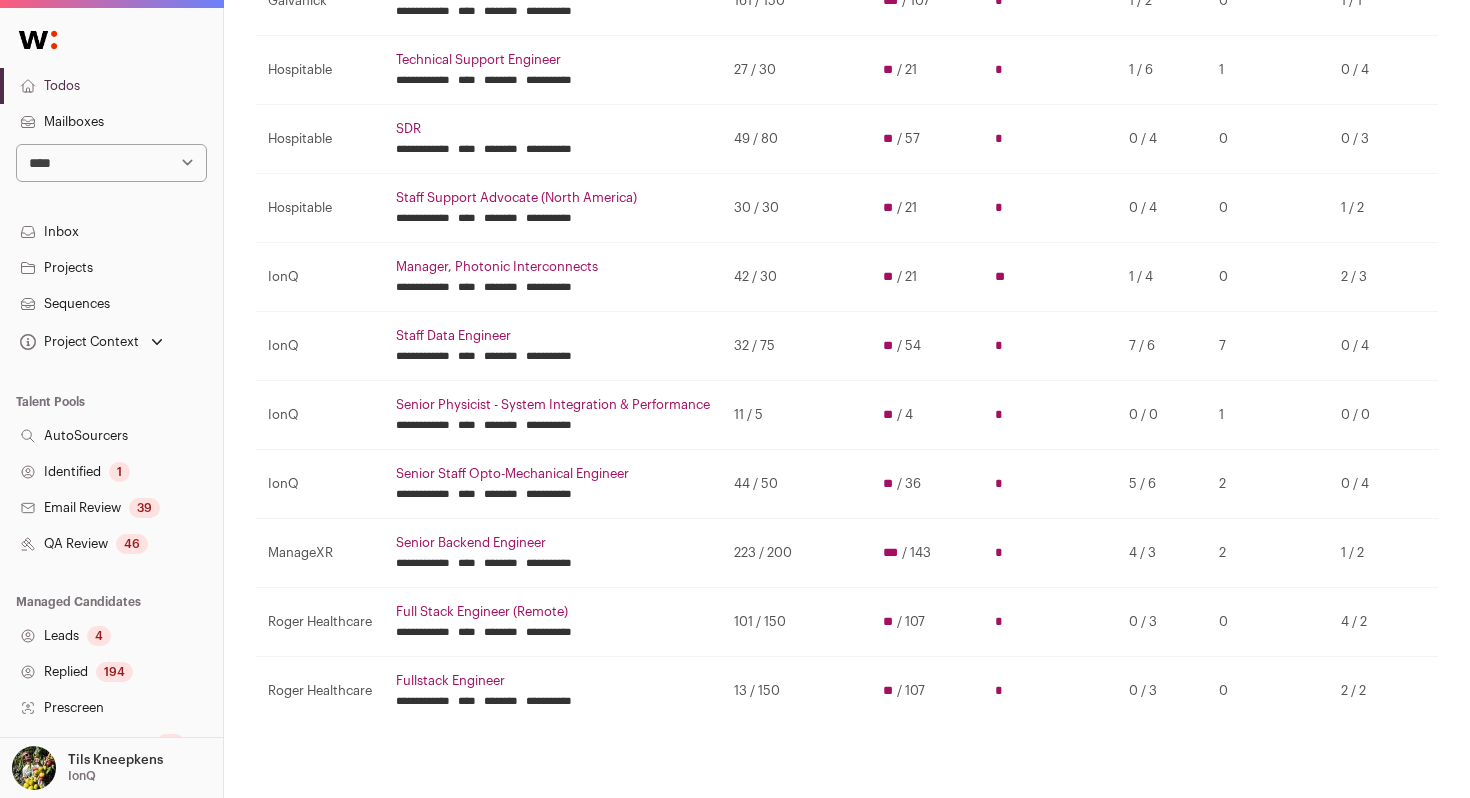 click on "Fullstack Engineer" at bounding box center (553, 681) 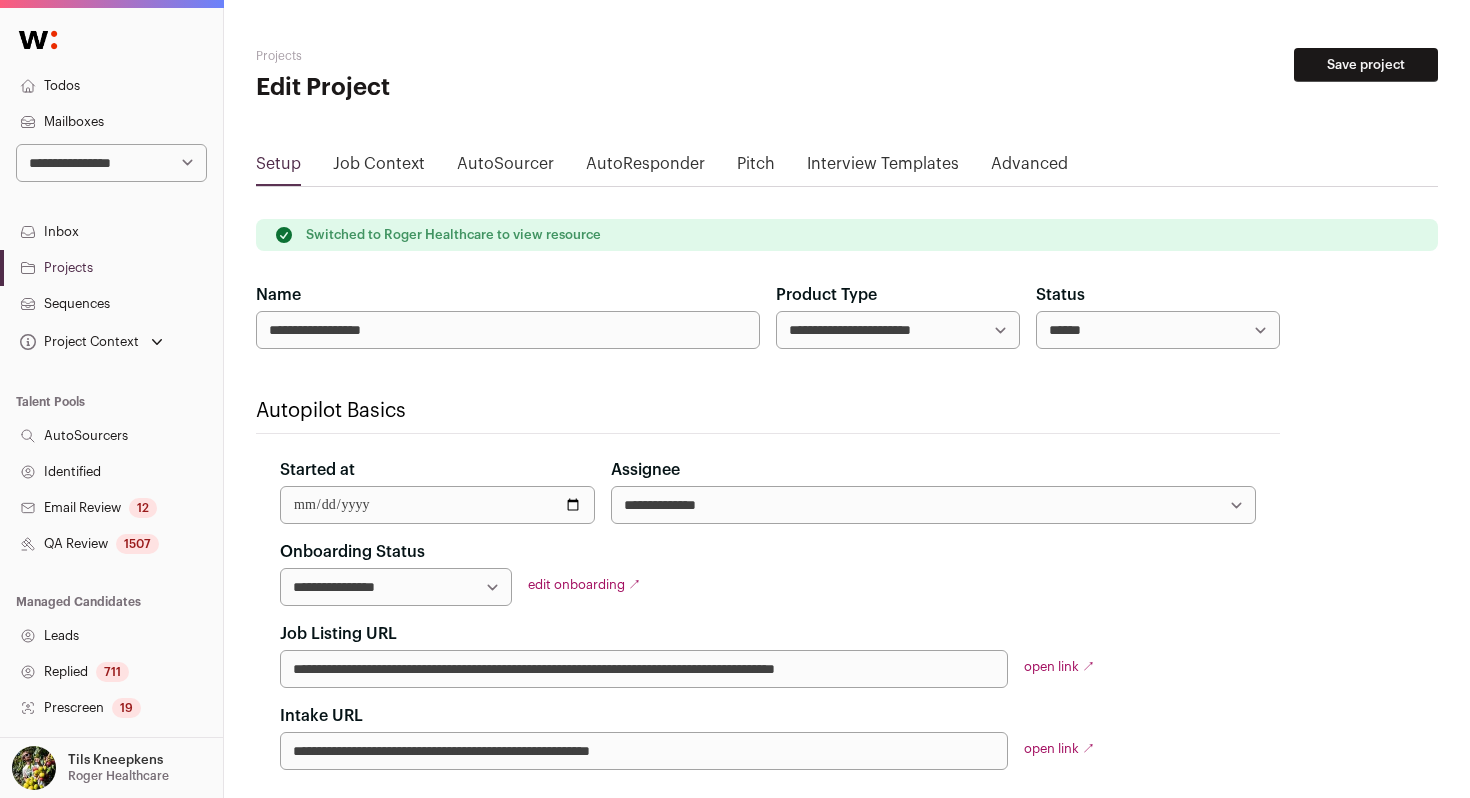 click on "QA Review
1507" at bounding box center (111, 544) 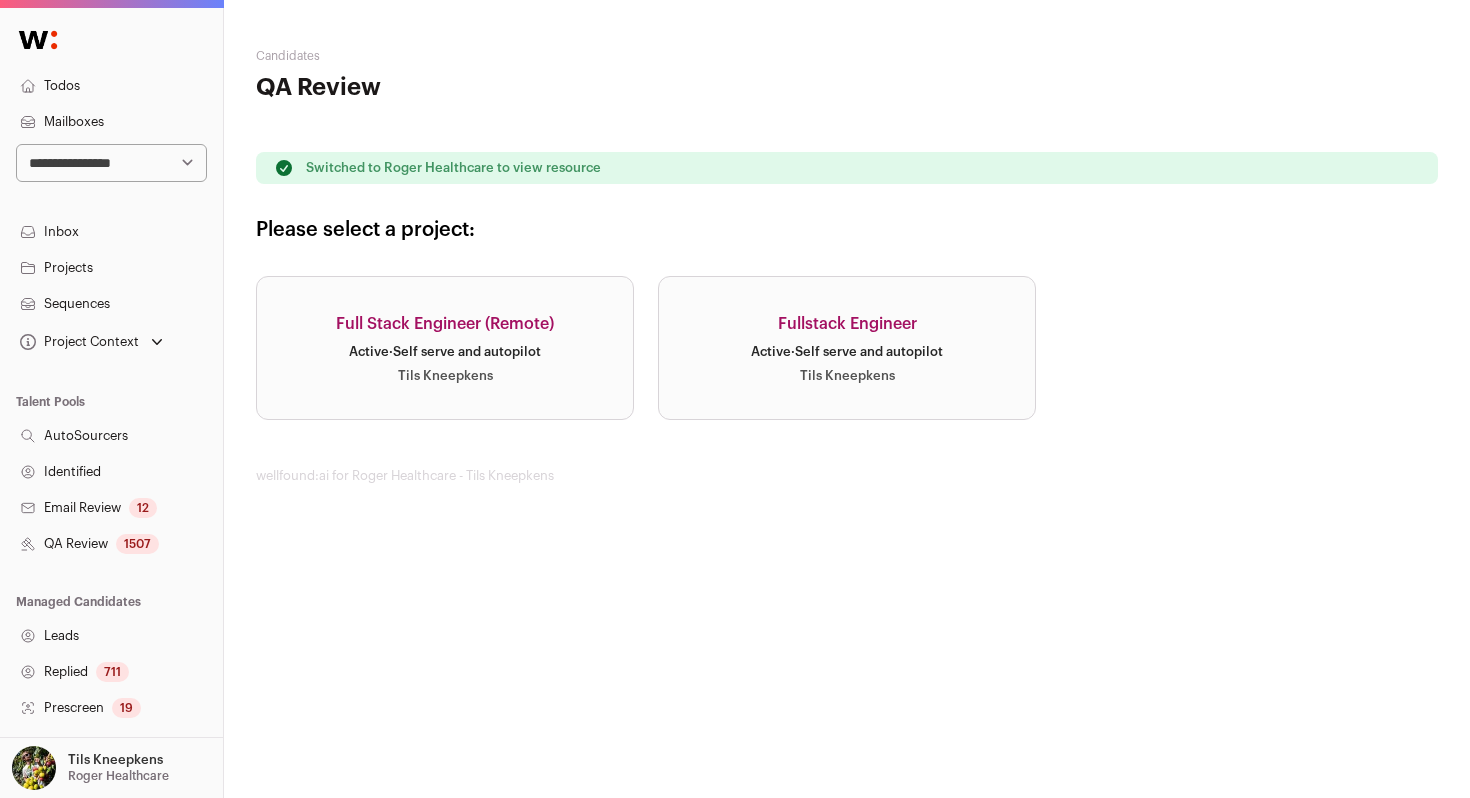 click on "Fullstack Engineer
Active
·
Self serve and autopilot
Tils Kneepkens" at bounding box center (847, 348) 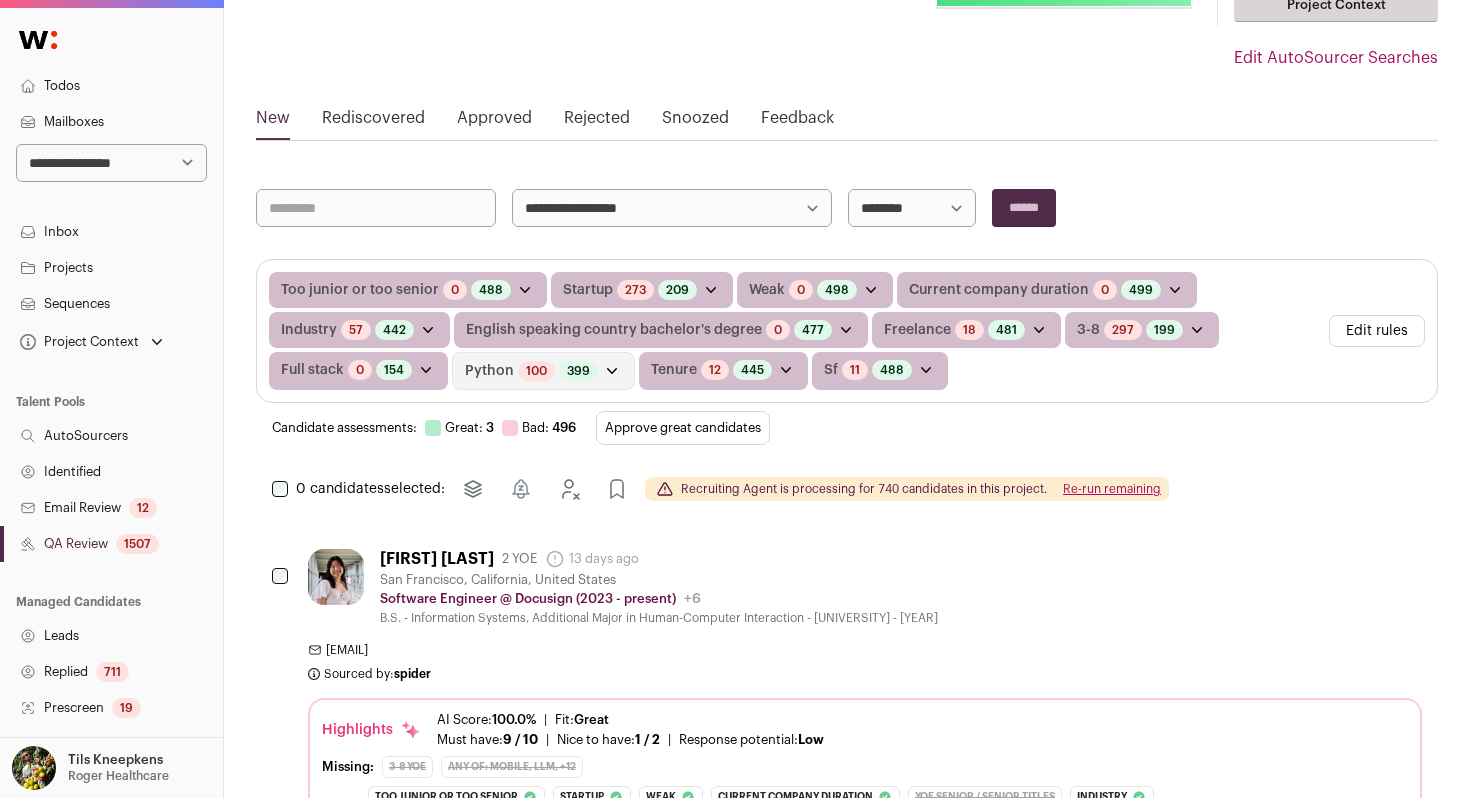 scroll, scrollTop: 186, scrollLeft: 0, axis: vertical 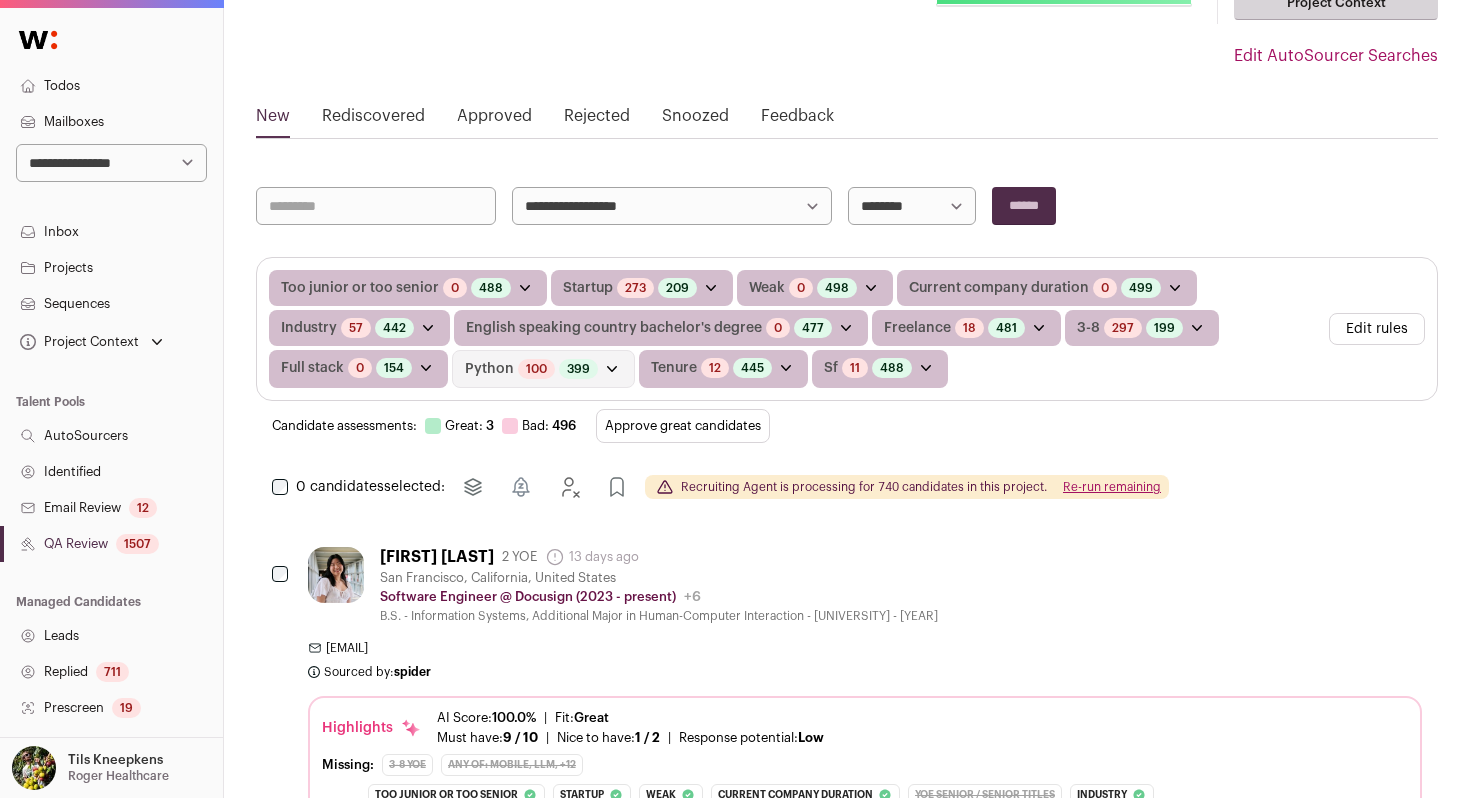 click on "Re-run remaining" at bounding box center [1112, 487] 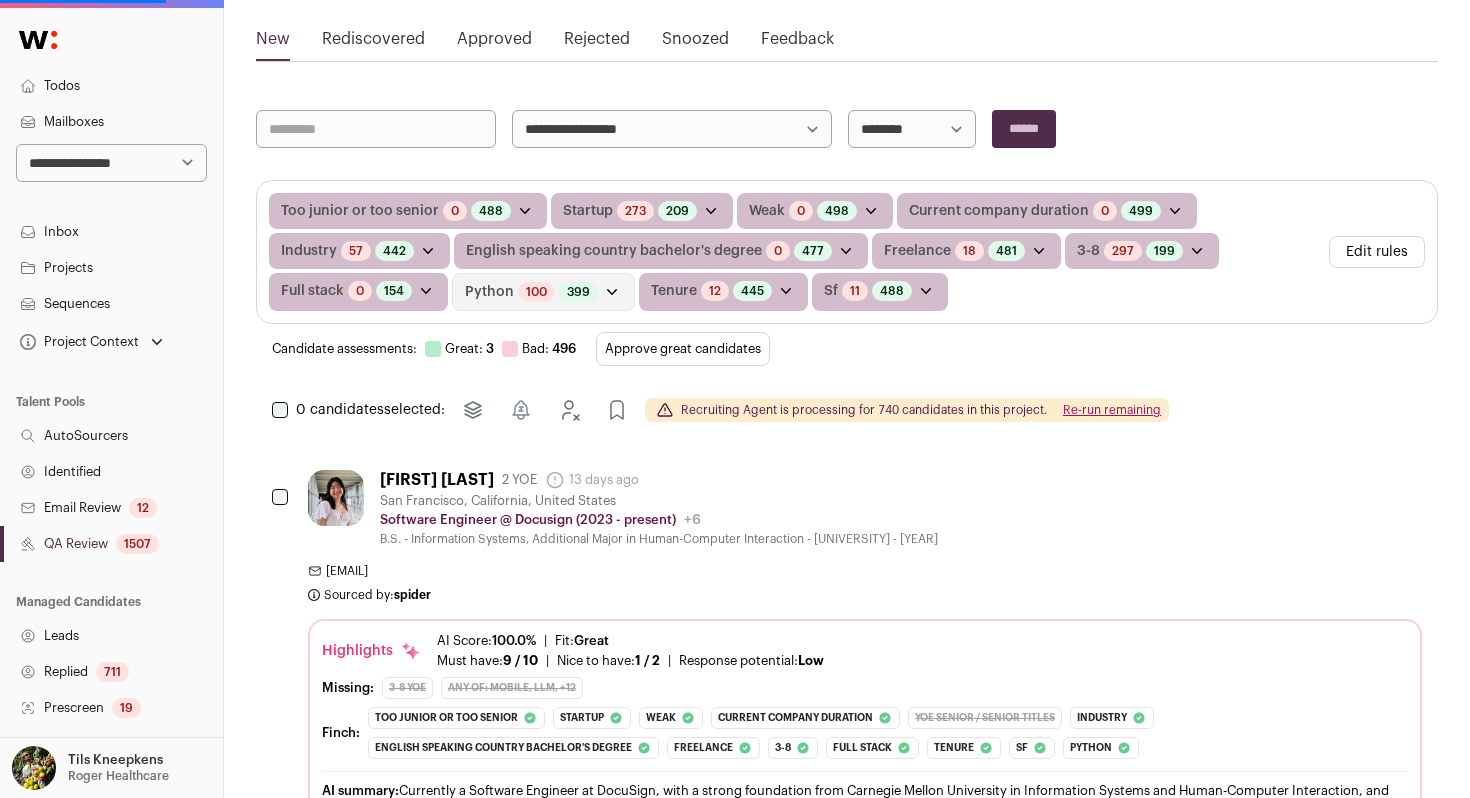 scroll, scrollTop: 265, scrollLeft: 0, axis: vertical 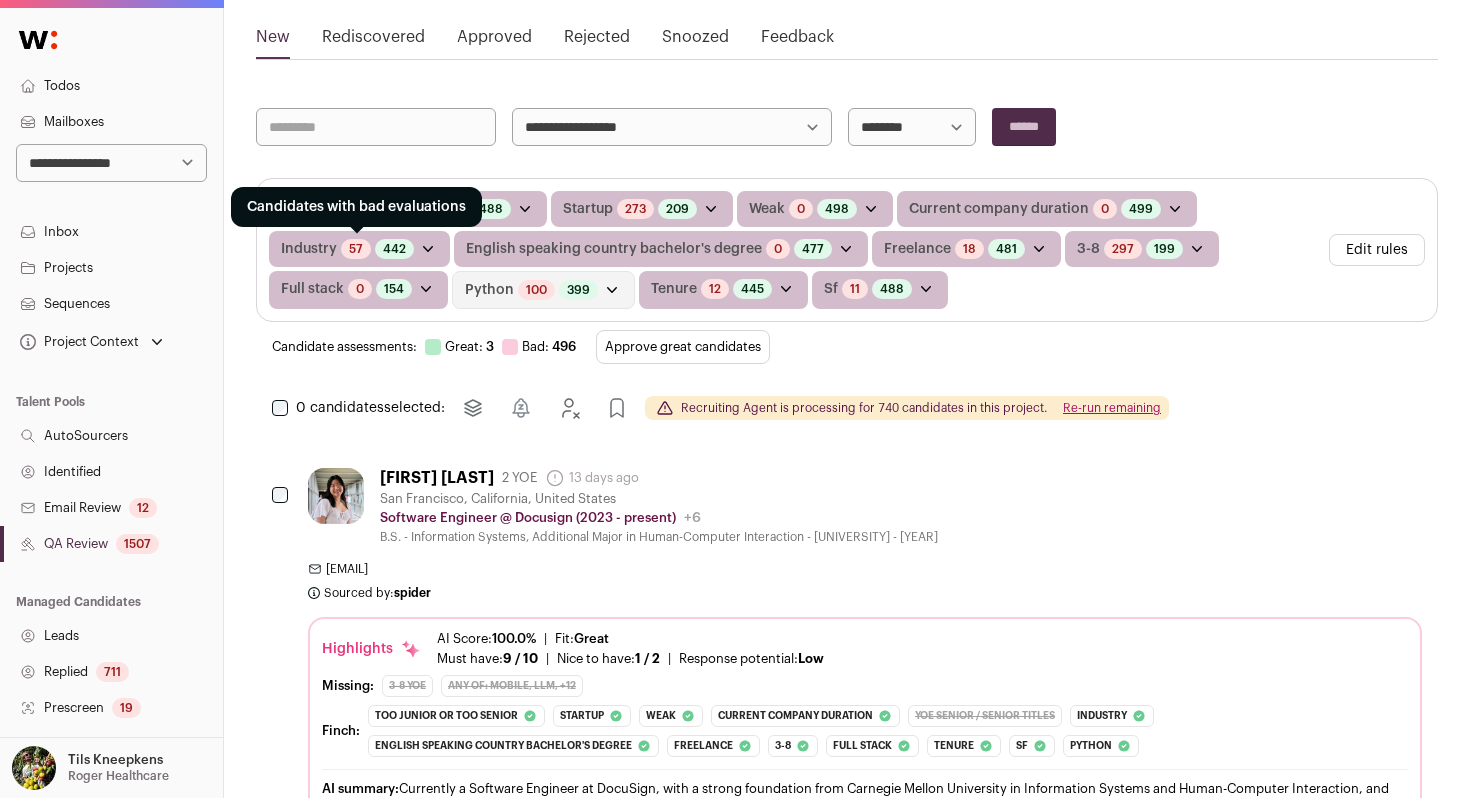 click on "57" at bounding box center [356, 249] 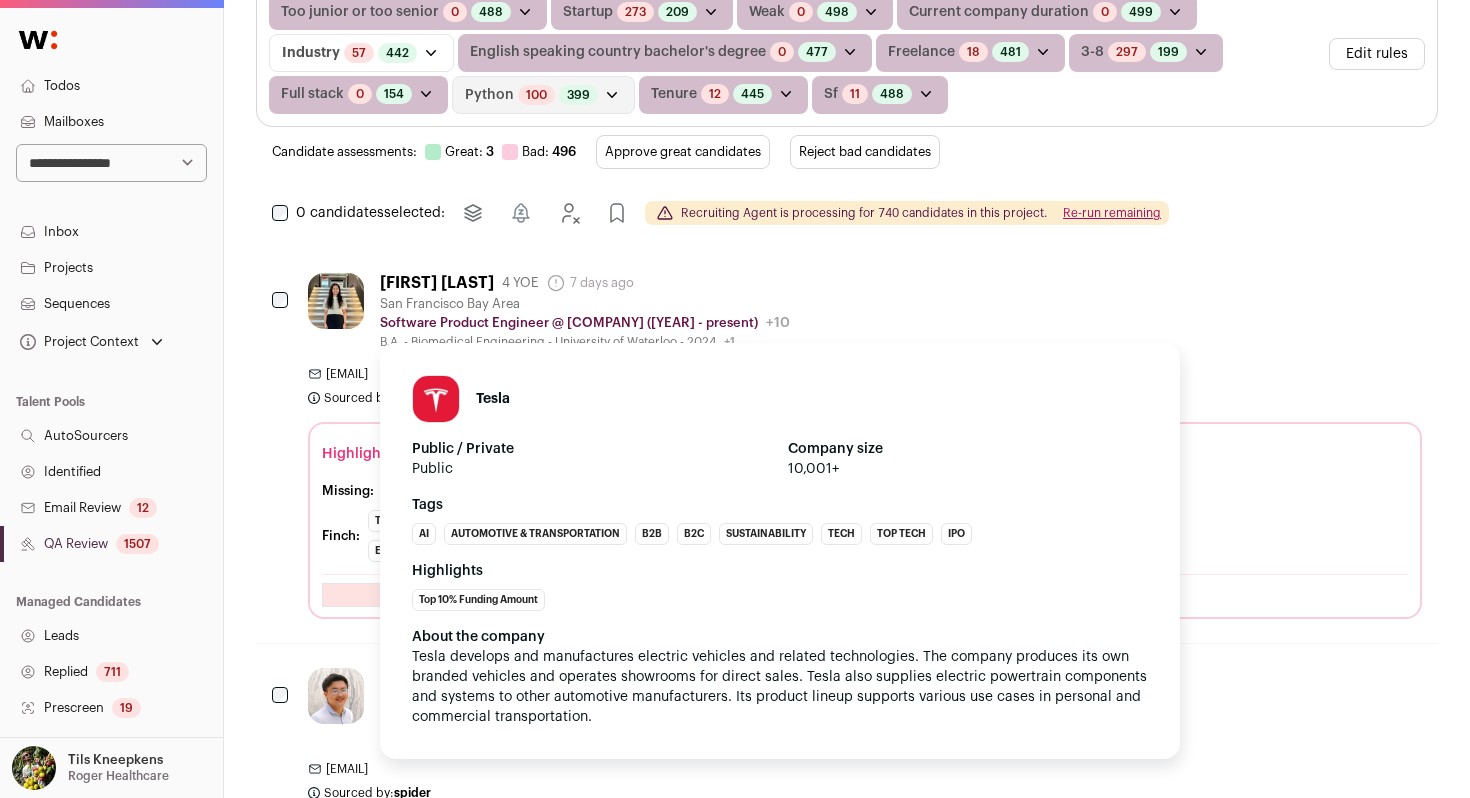 scroll, scrollTop: 438, scrollLeft: 0, axis: vertical 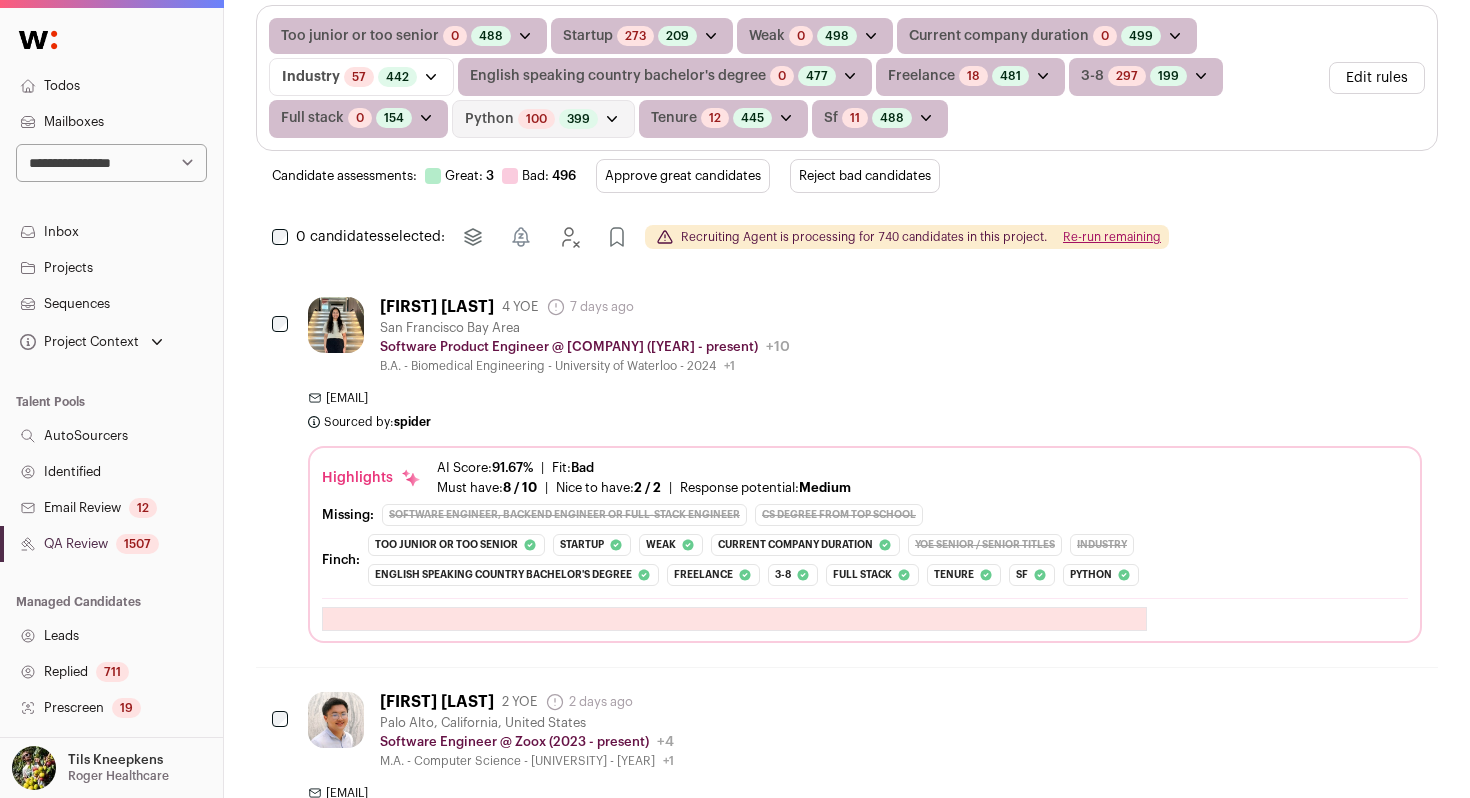 click on "Reject bad candidates" at bounding box center [865, 176] 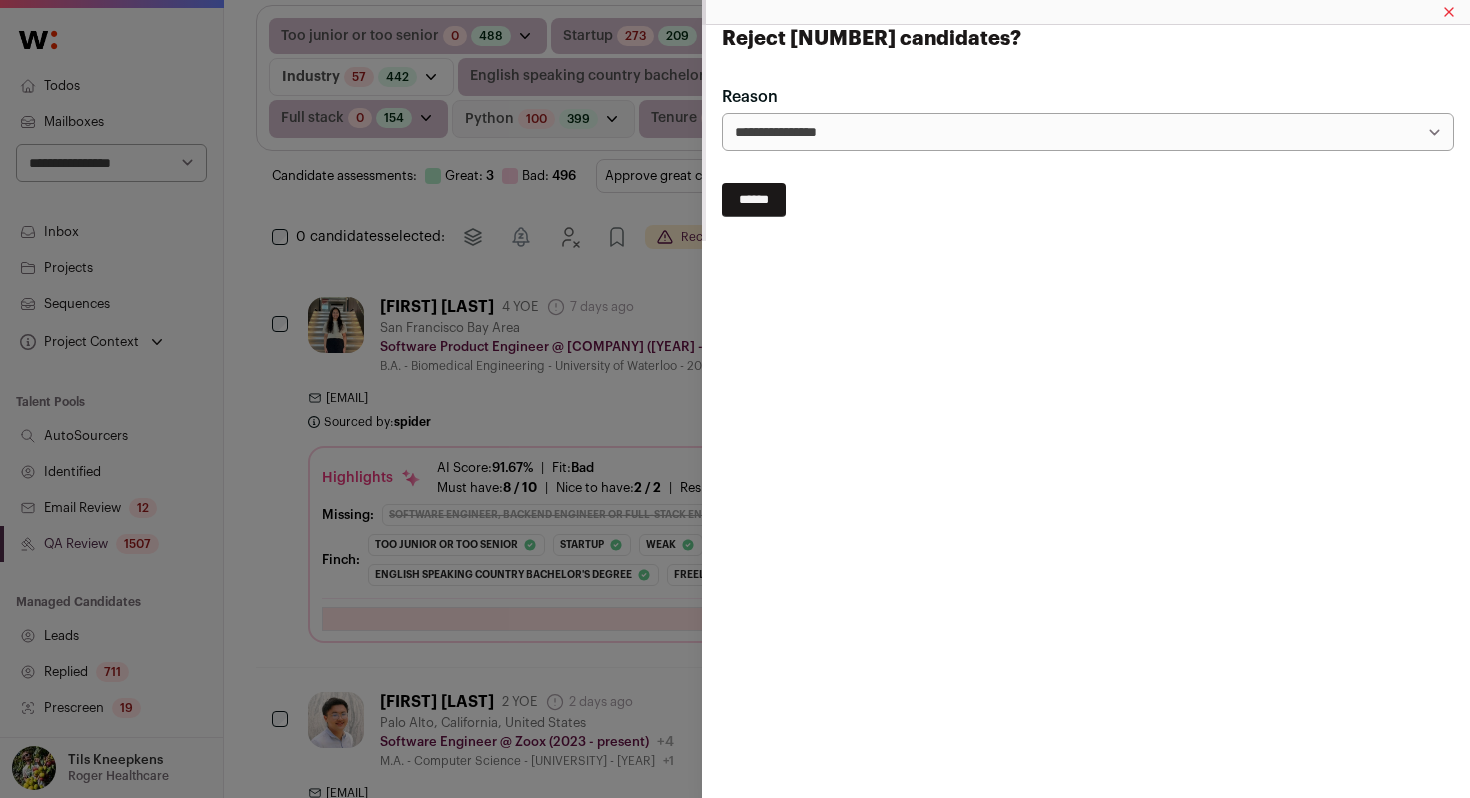 click on "******" at bounding box center [754, 200] 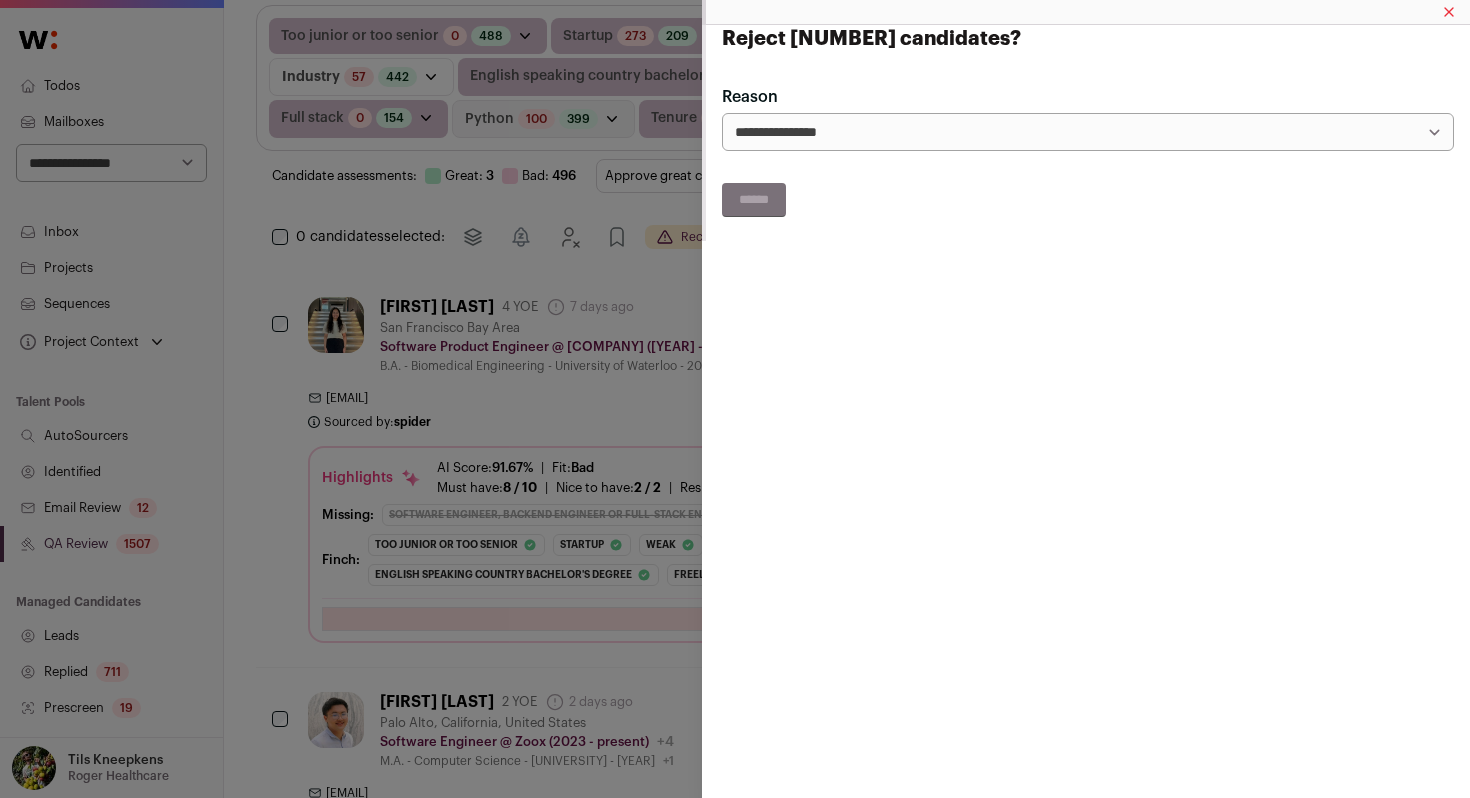 click on "**********" at bounding box center (735, 399) 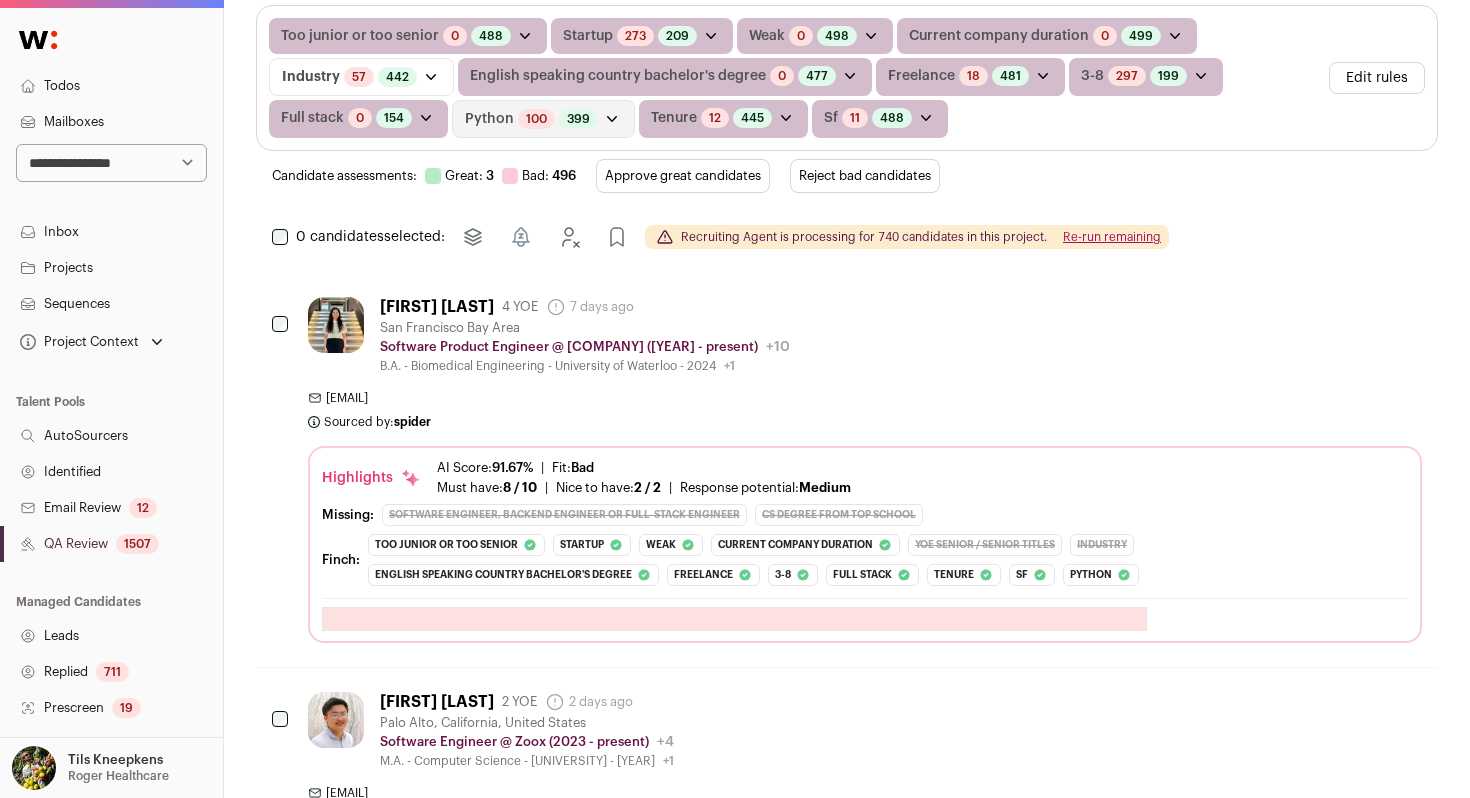 scroll, scrollTop: 376, scrollLeft: 0, axis: vertical 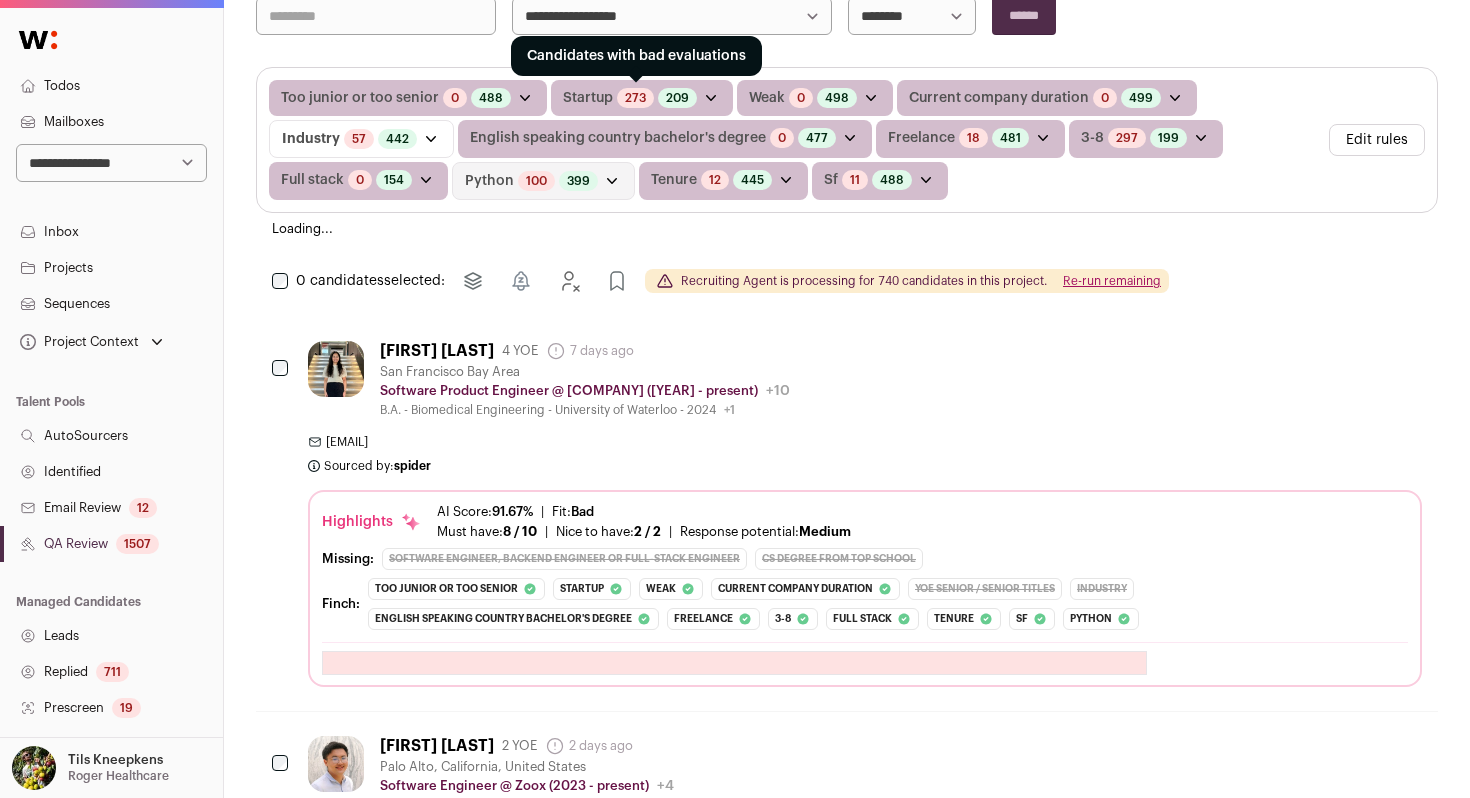 click on "273" at bounding box center (635, 98) 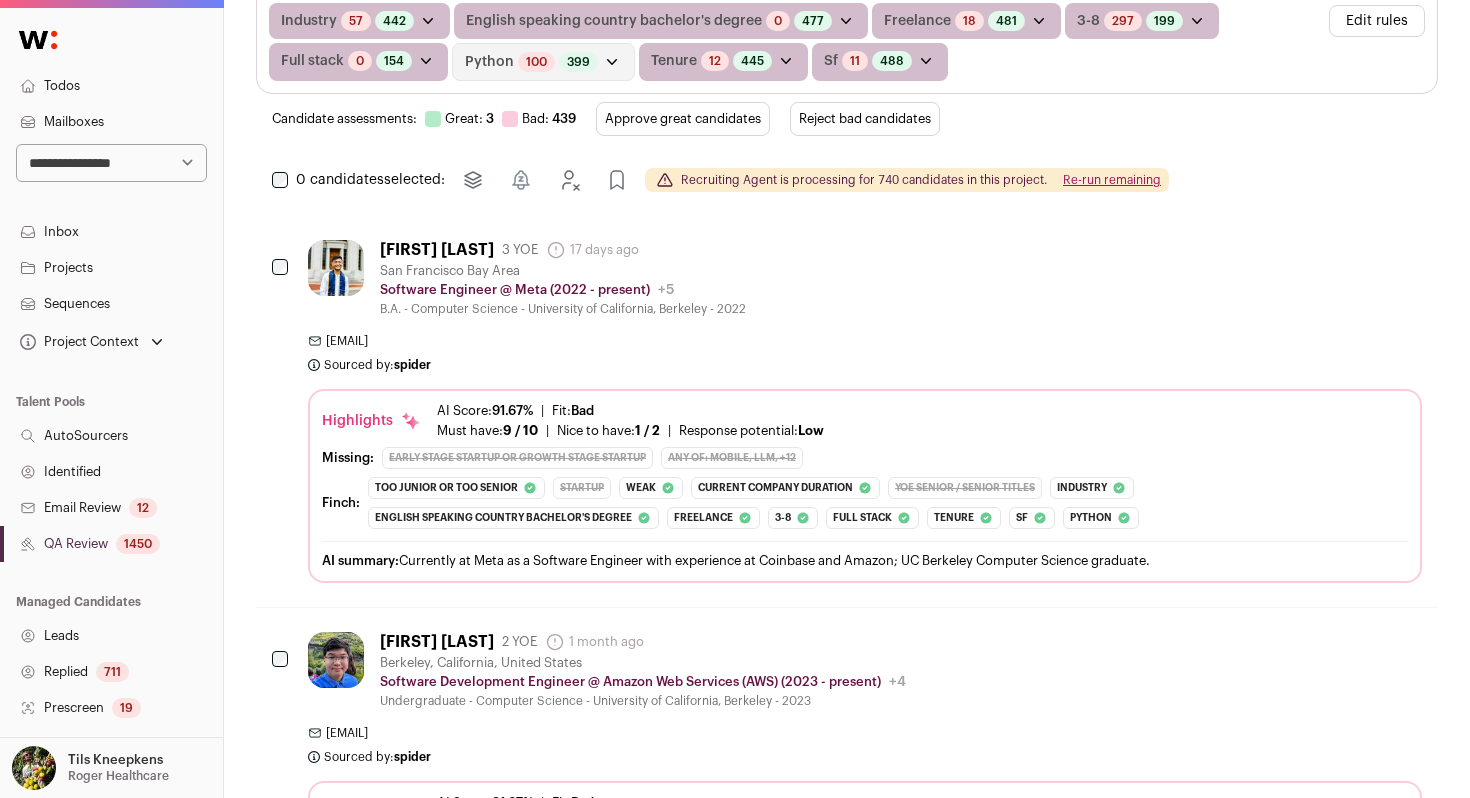scroll, scrollTop: 528, scrollLeft: 0, axis: vertical 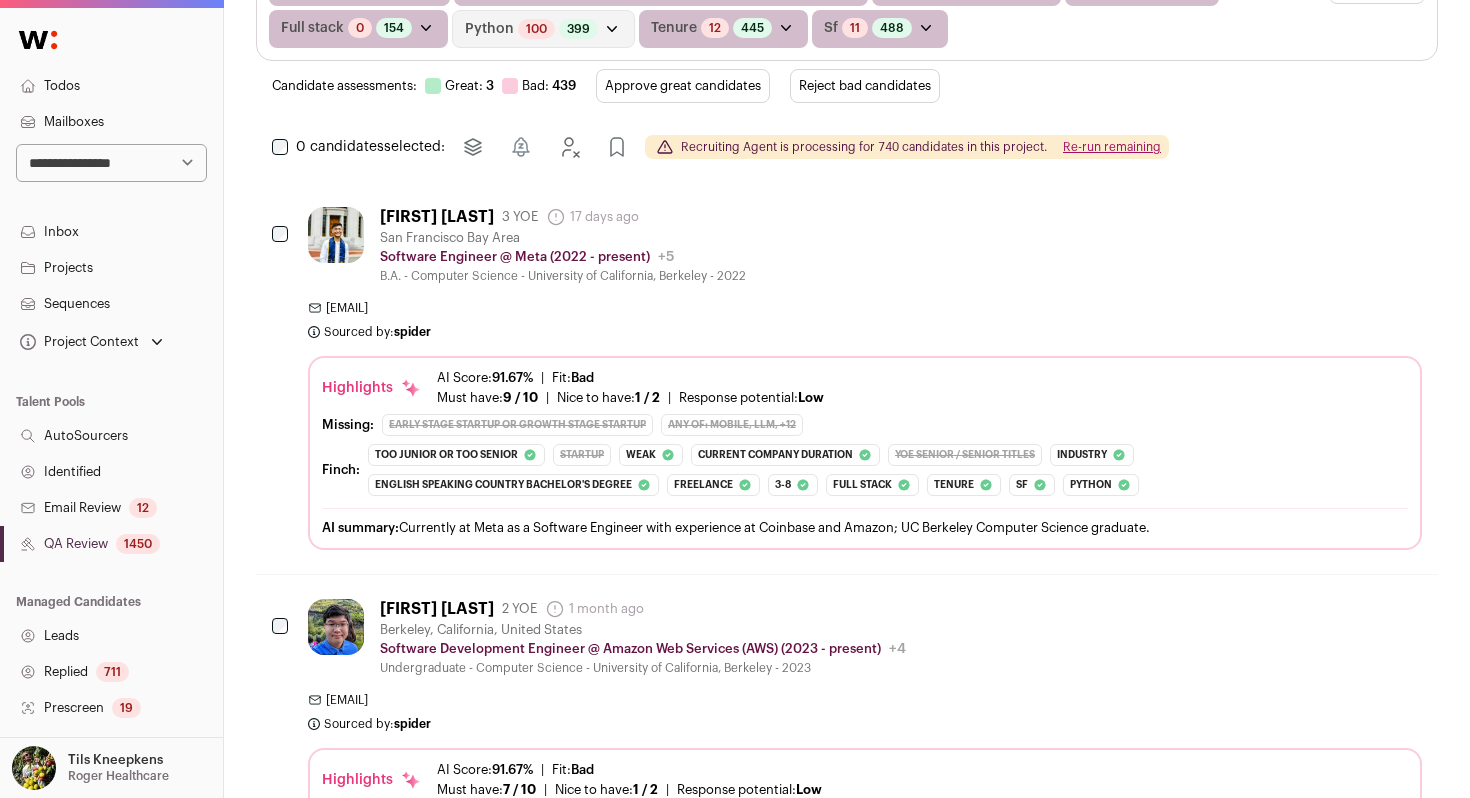 click on "Reject bad candidates" at bounding box center (865, 86) 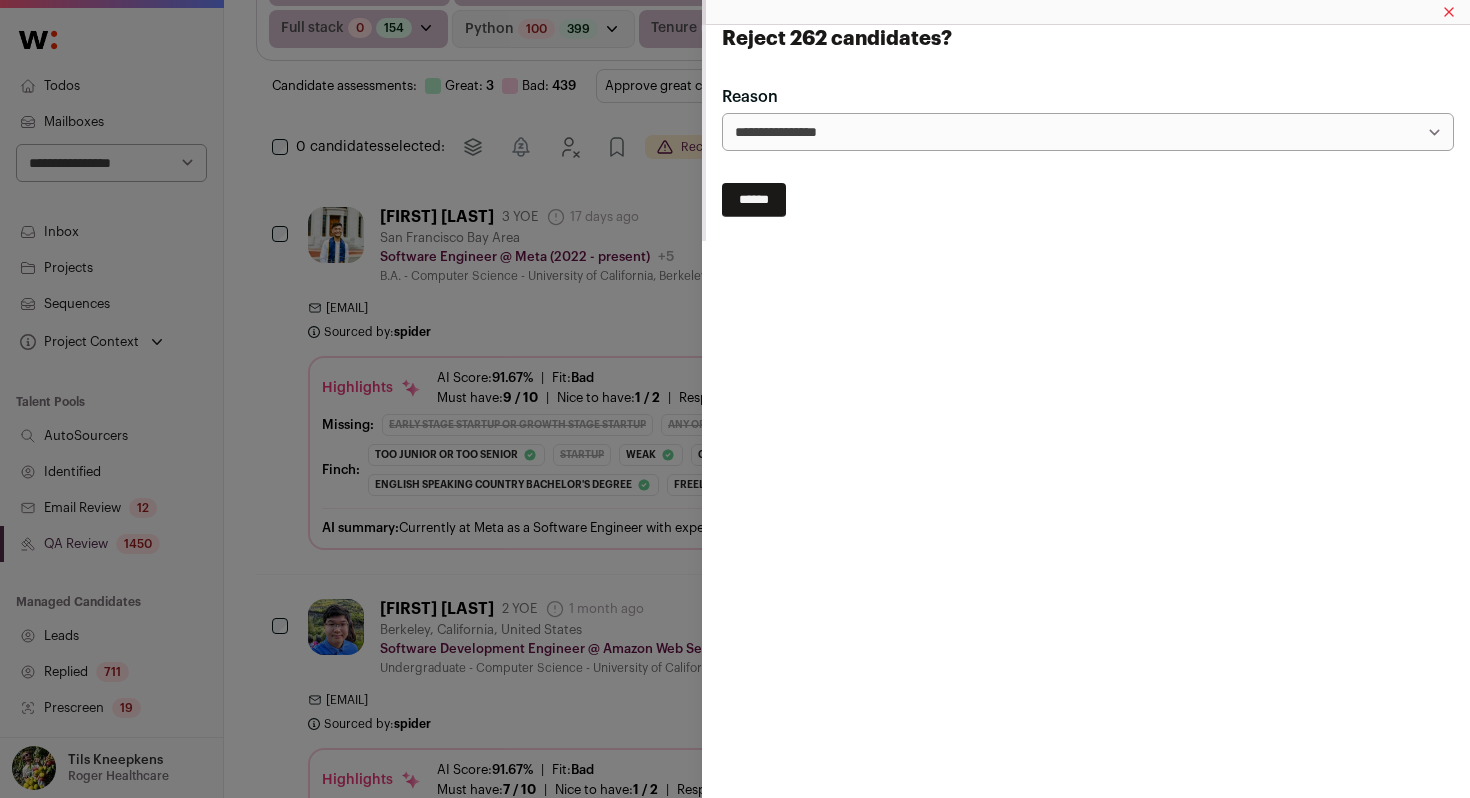 click on "******" at bounding box center (754, 200) 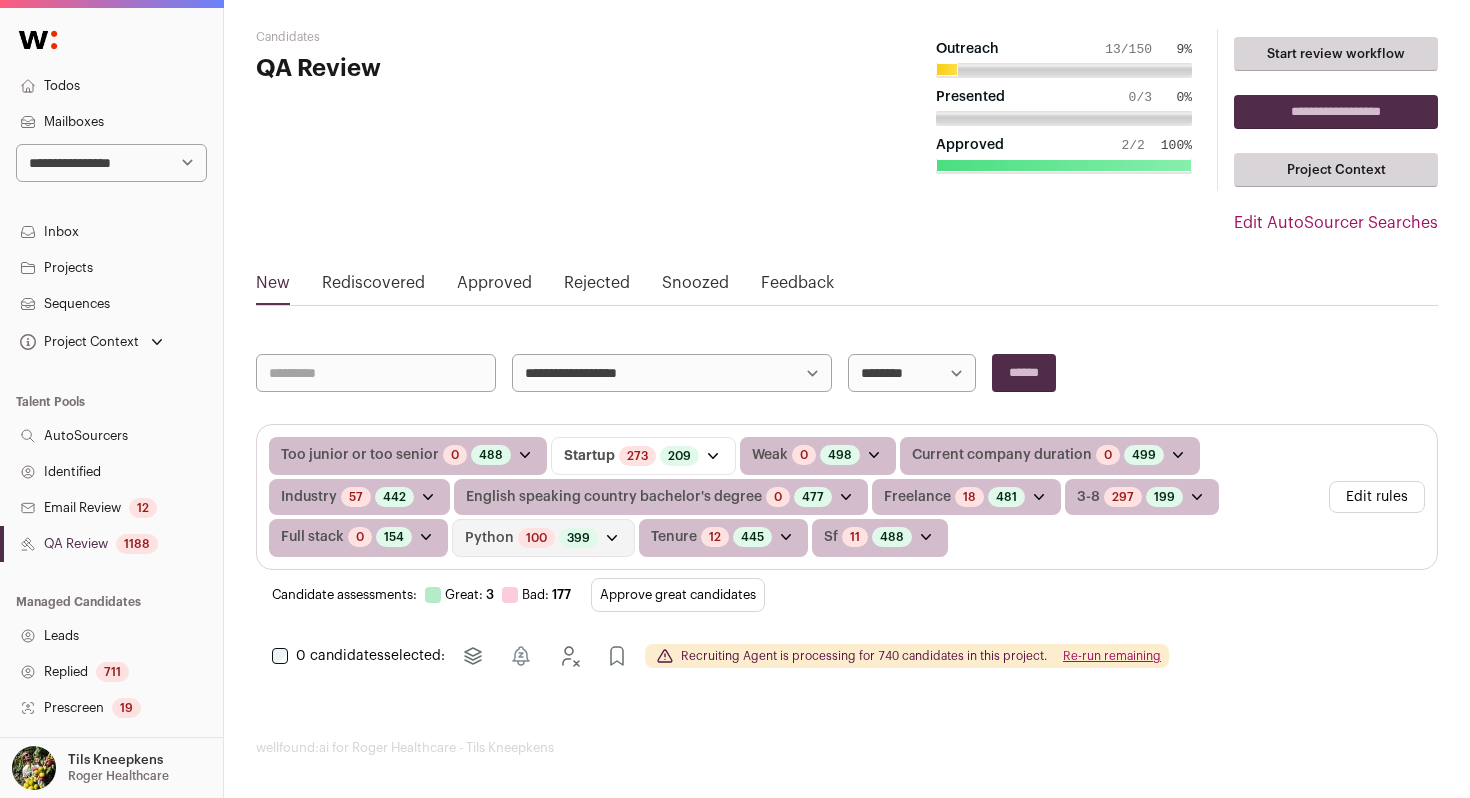 scroll, scrollTop: 0, scrollLeft: 0, axis: both 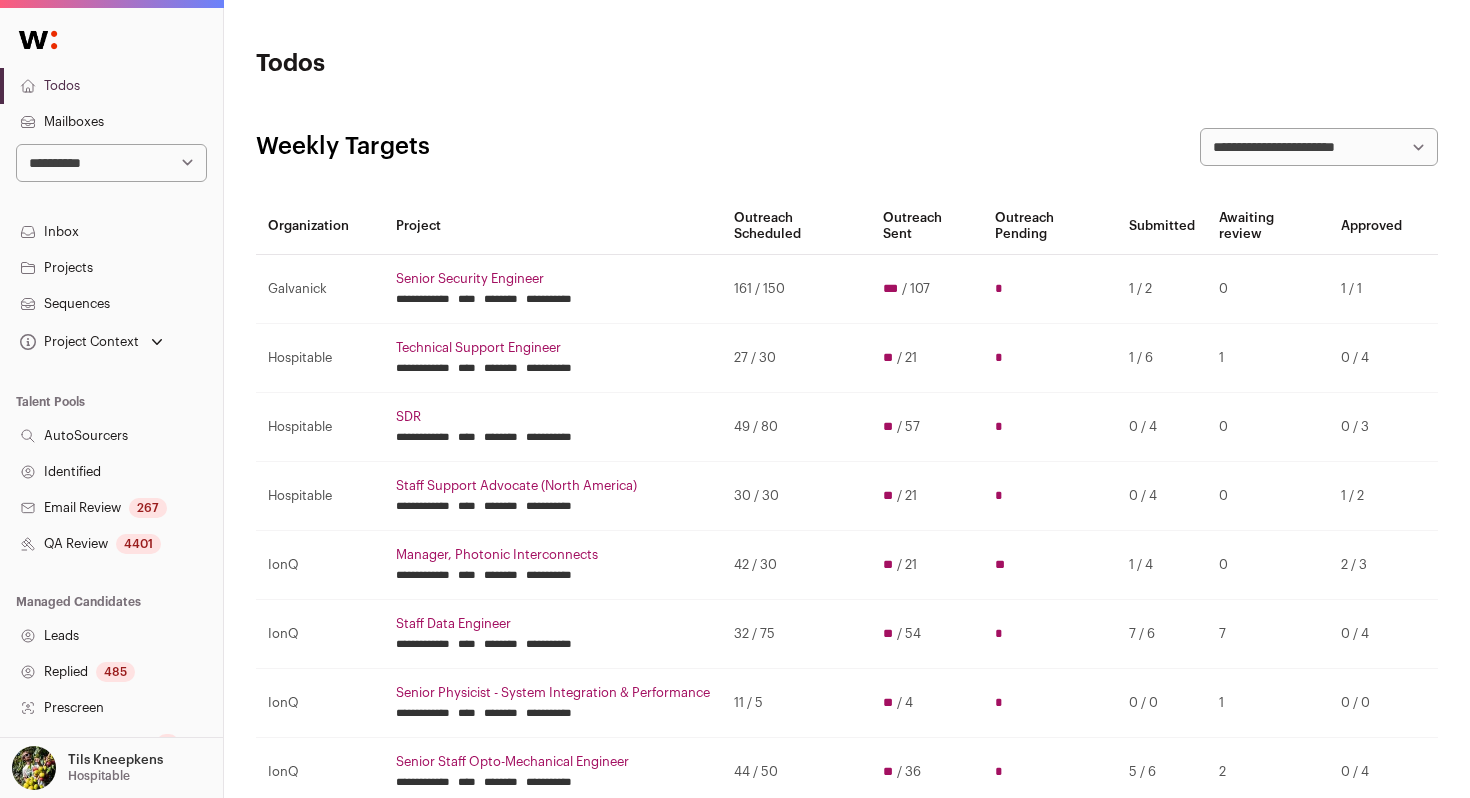 click on "**********" at bounding box center [111, 163] 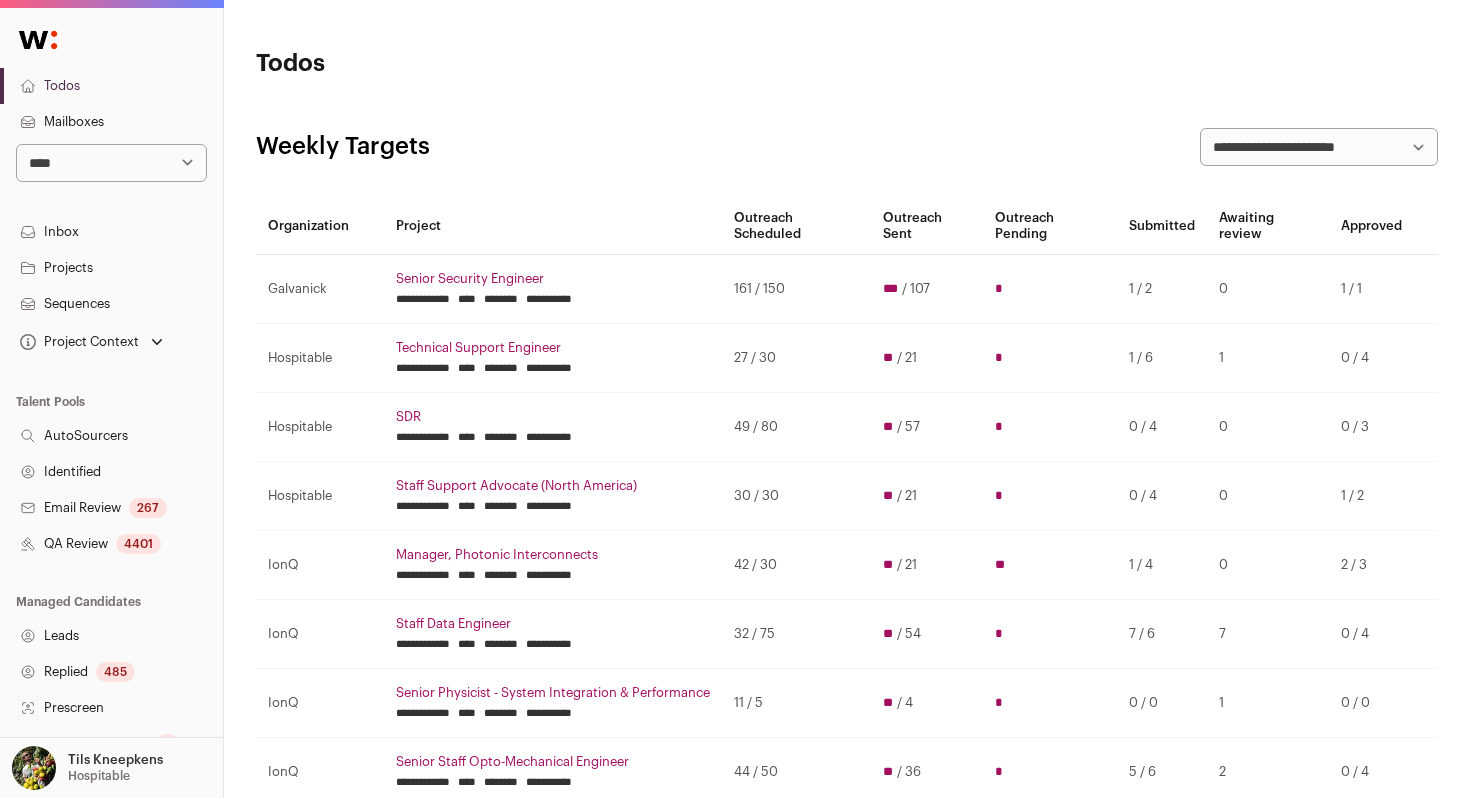 scroll, scrollTop: 317, scrollLeft: 0, axis: vertical 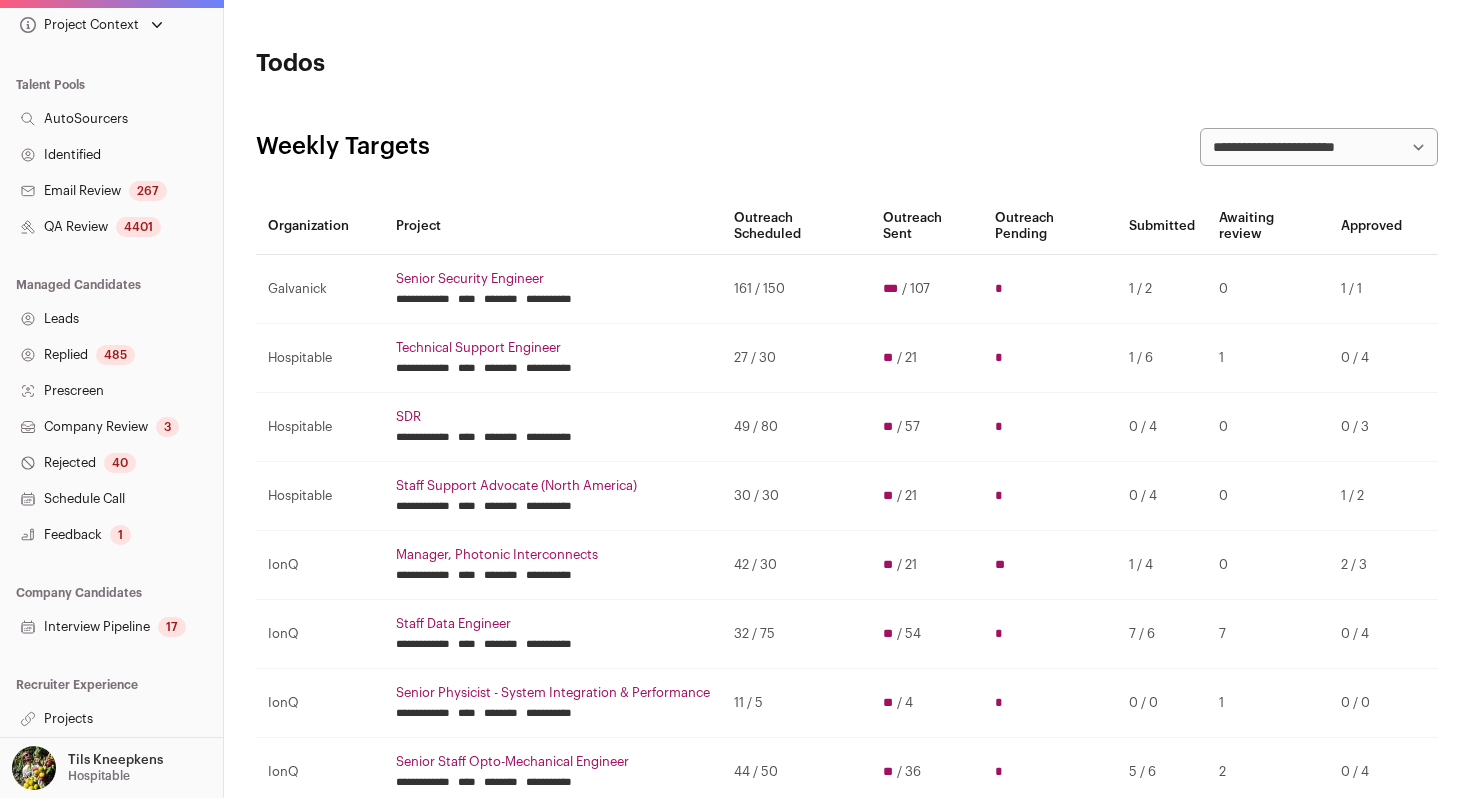 click on "Hospitable" at bounding box center [99, 776] 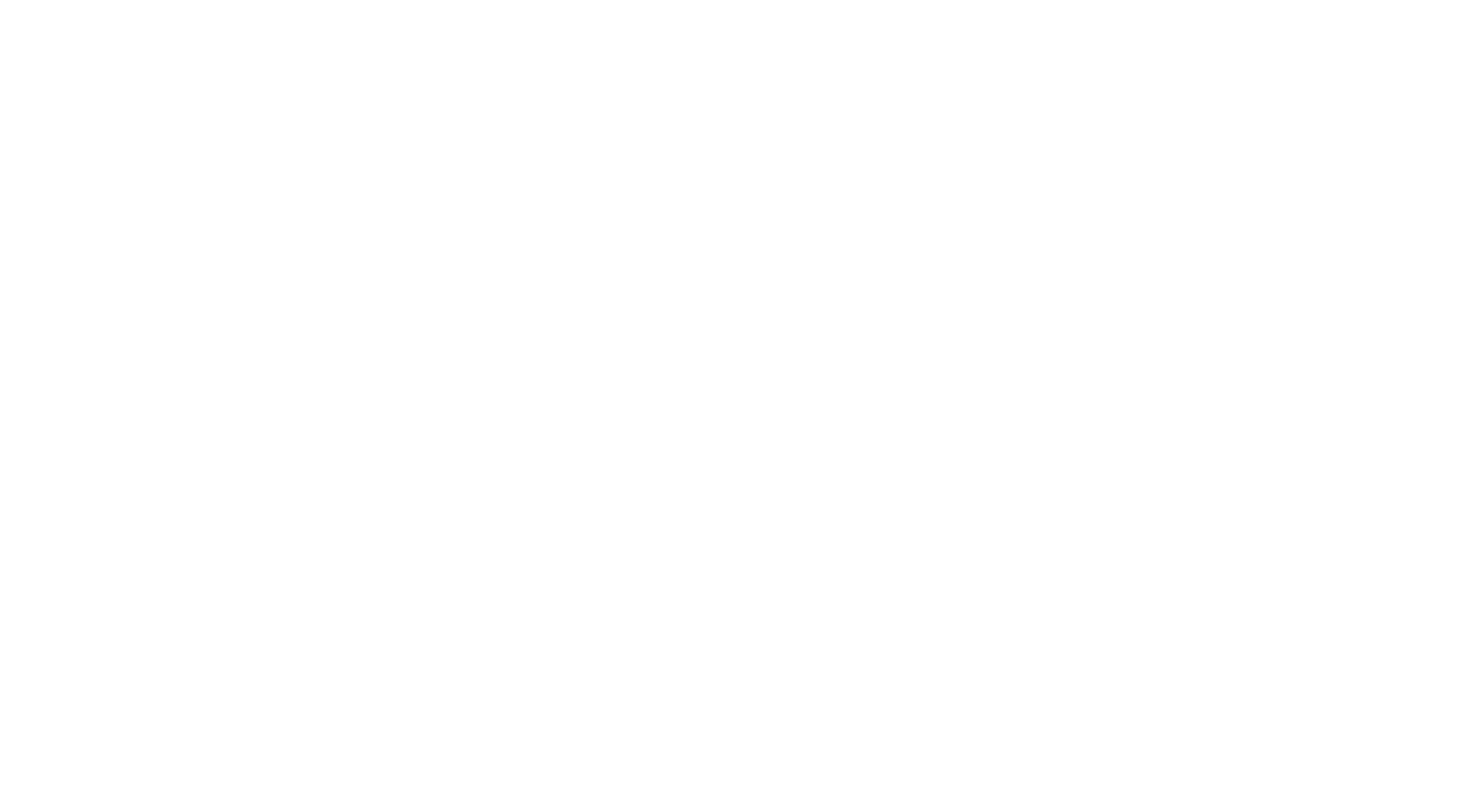 scroll, scrollTop: 0, scrollLeft: 0, axis: both 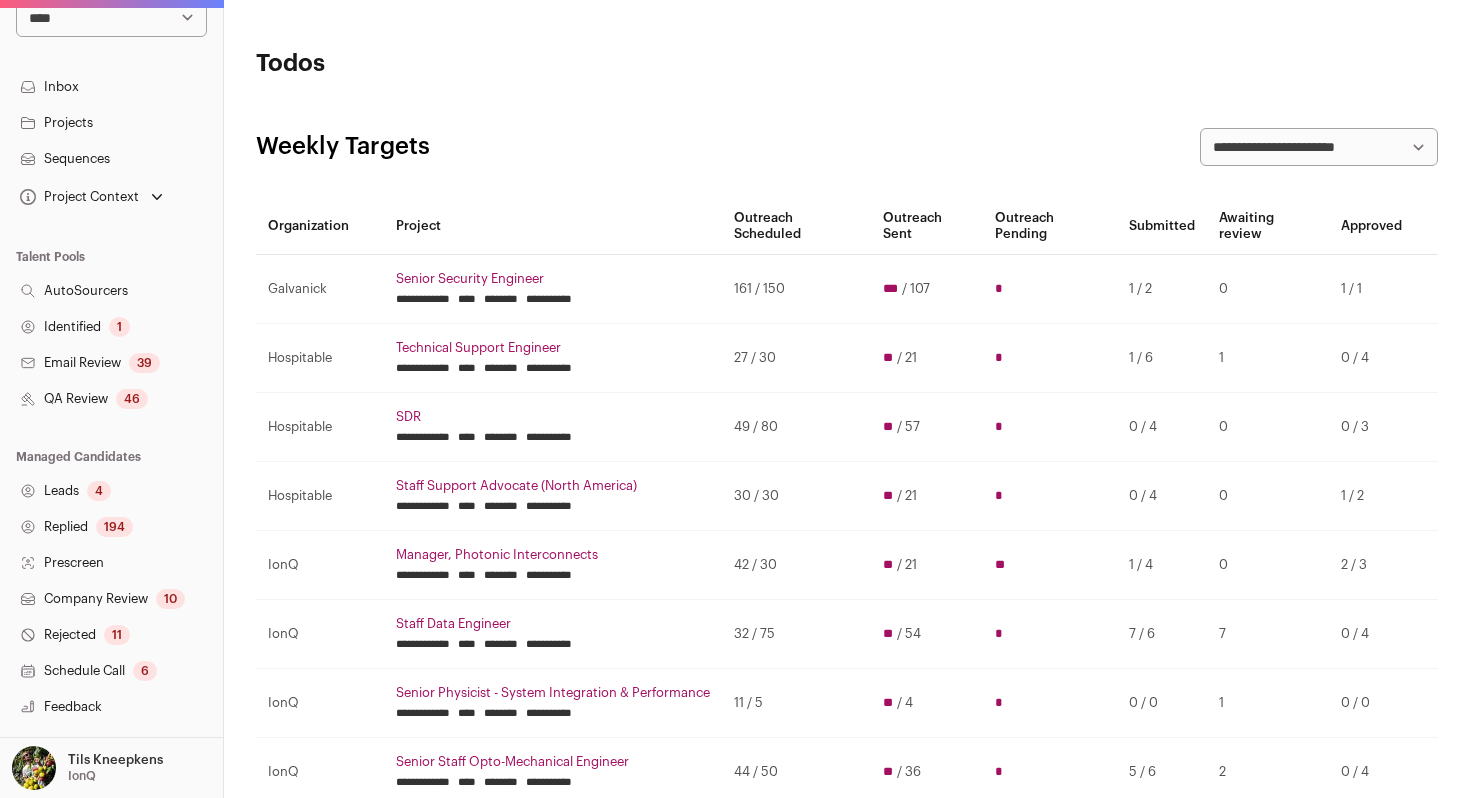 click on "IonQ" at bounding box center [82, 776] 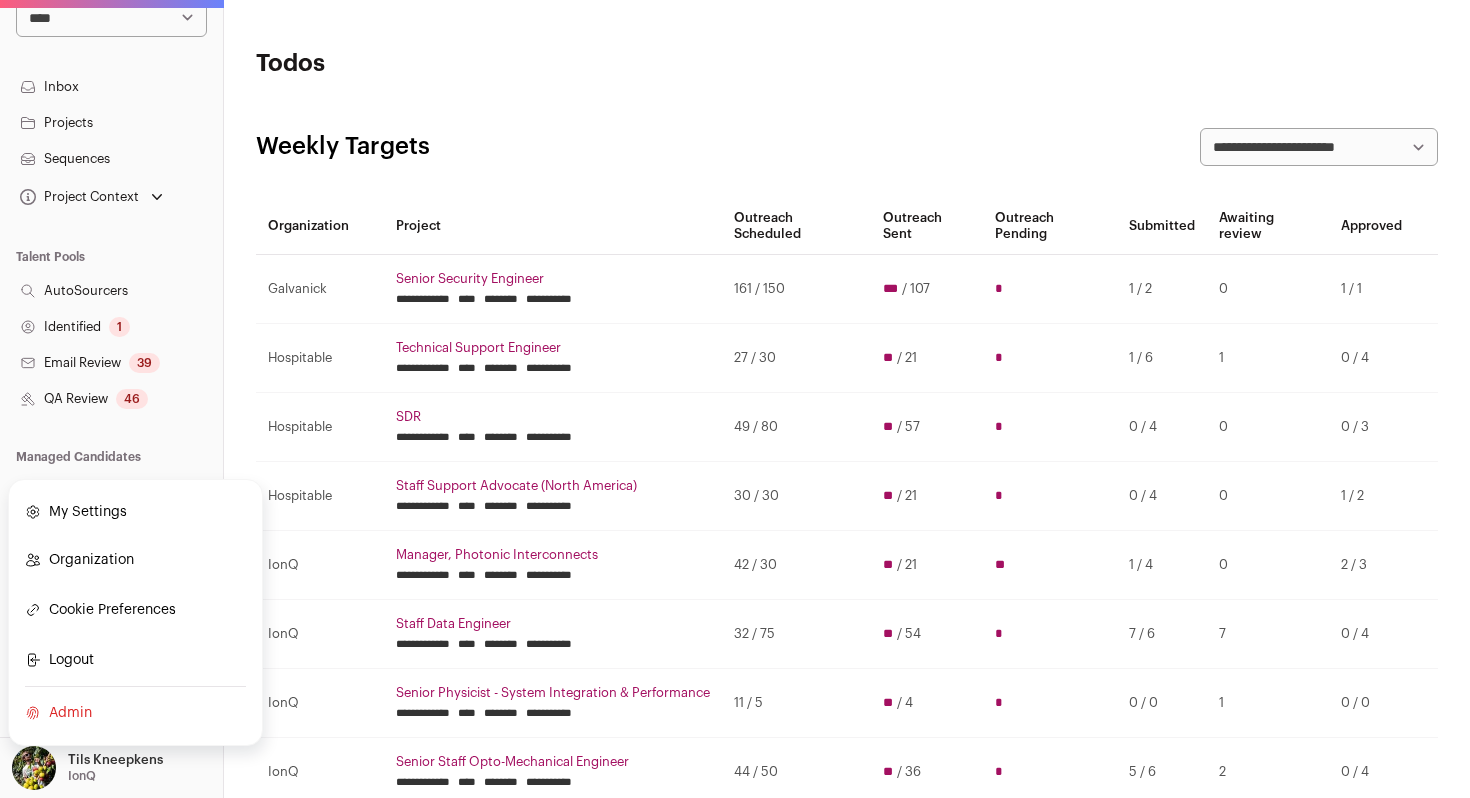 click on "Admin" at bounding box center (135, 713) 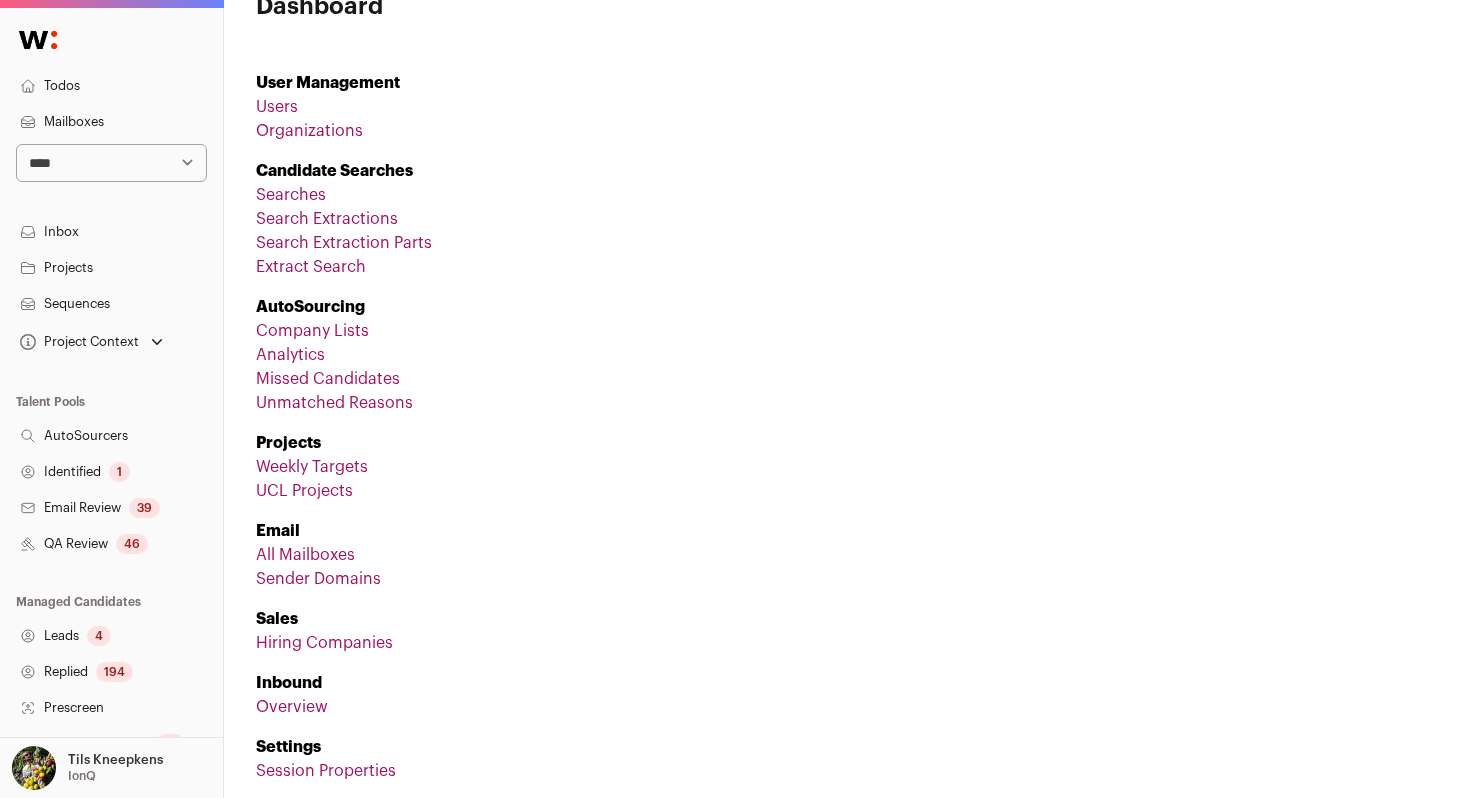 scroll, scrollTop: 19, scrollLeft: 0, axis: vertical 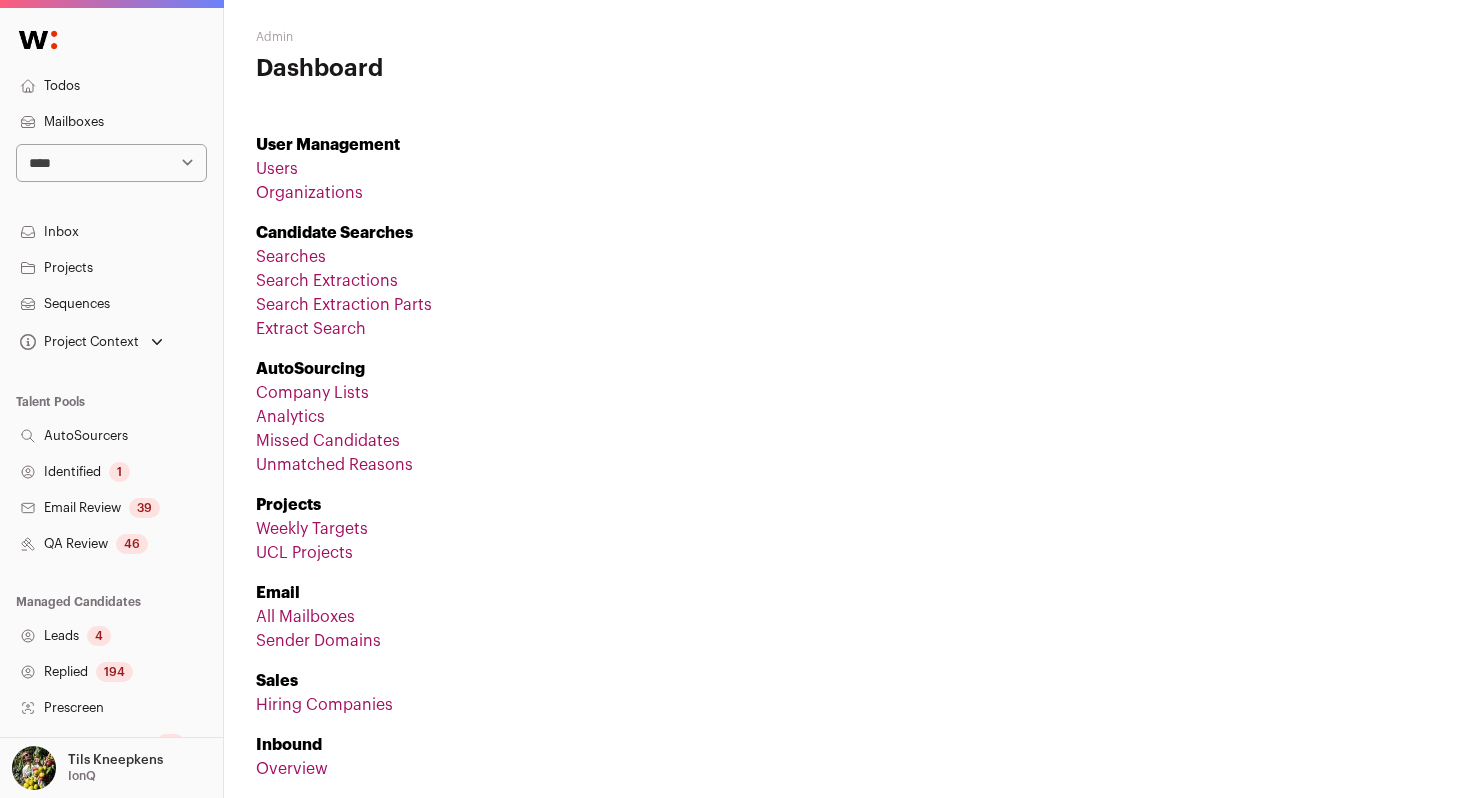 click on "Users" at bounding box center [277, 169] 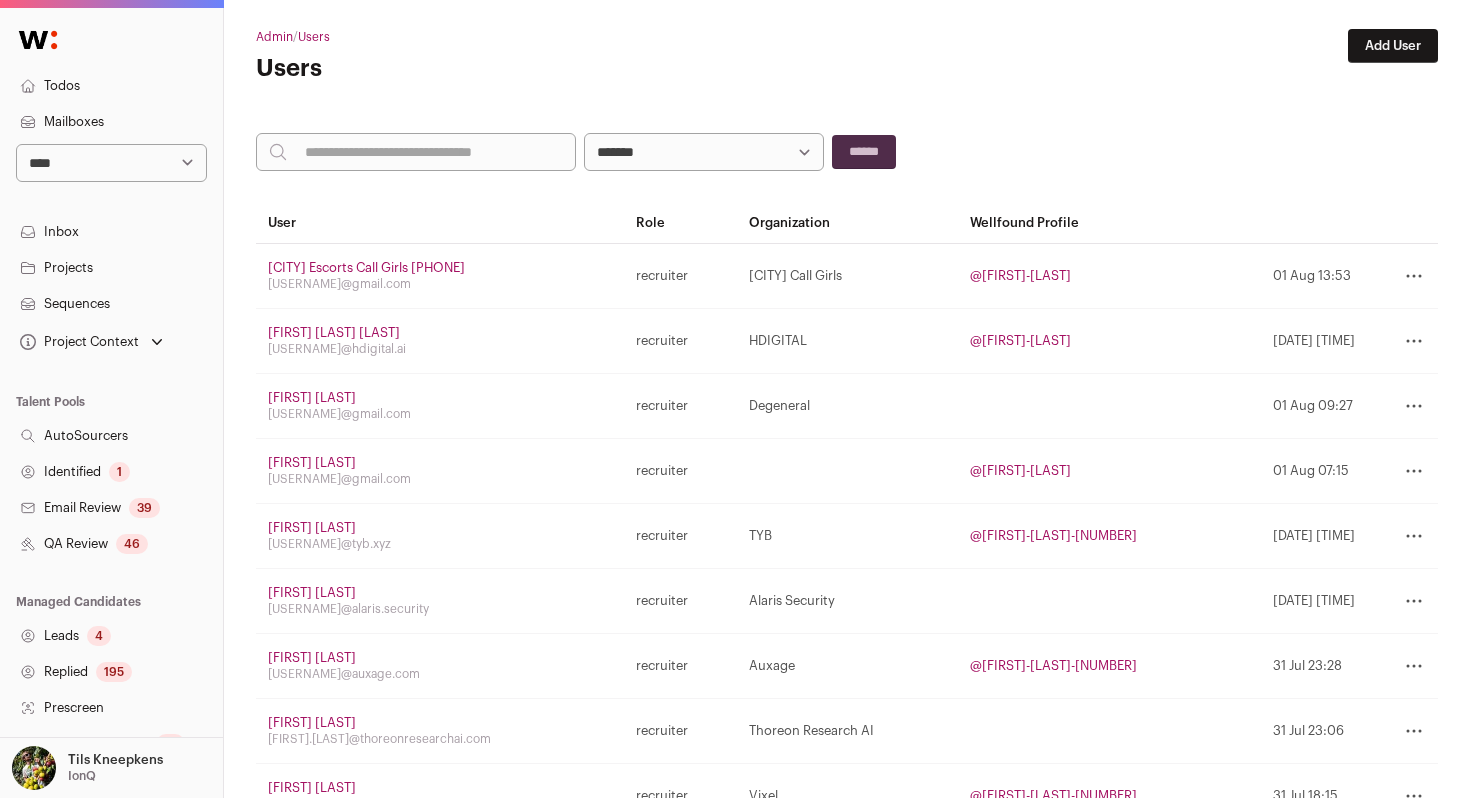 scroll, scrollTop: 0, scrollLeft: 0, axis: both 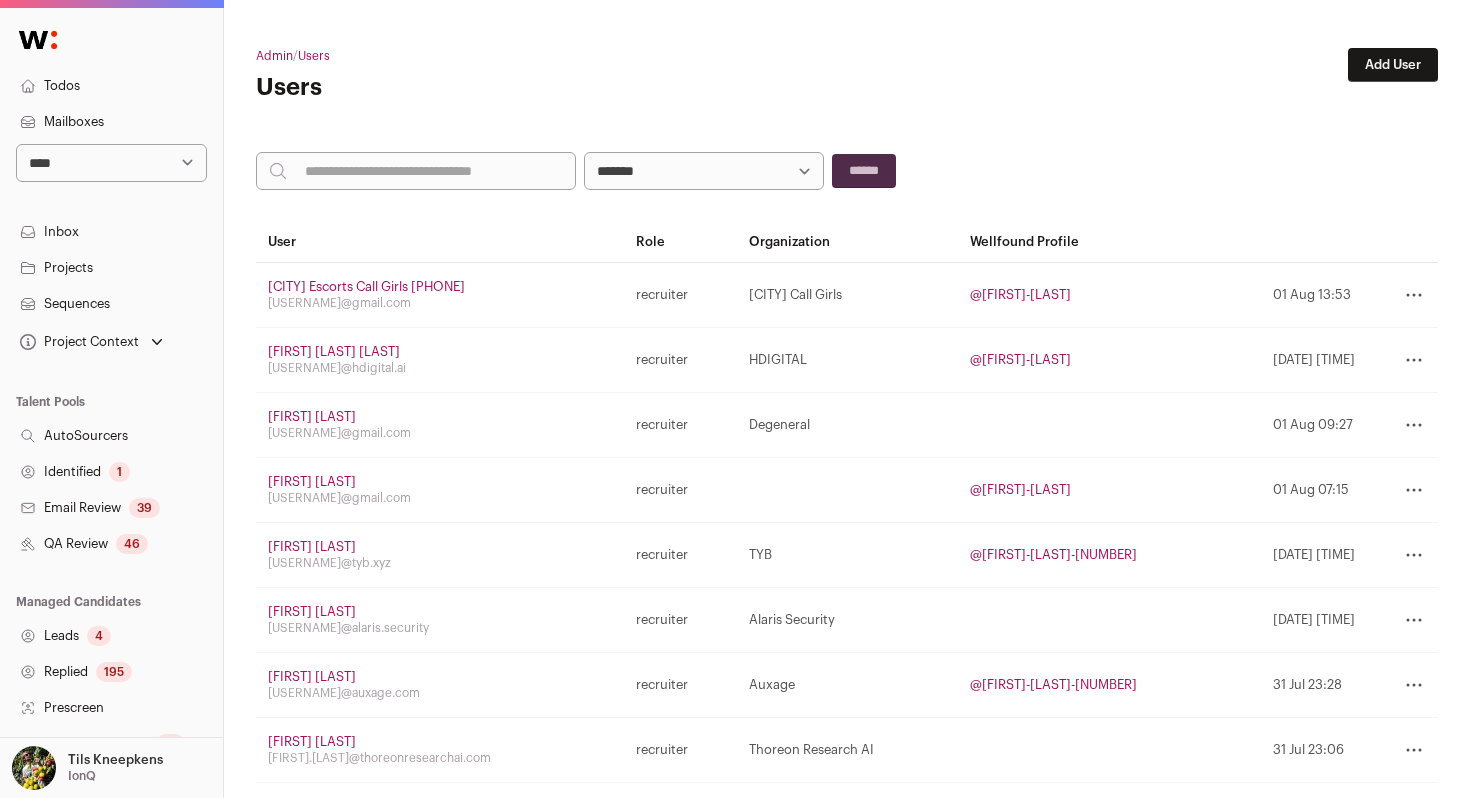 click at bounding box center [416, 171] 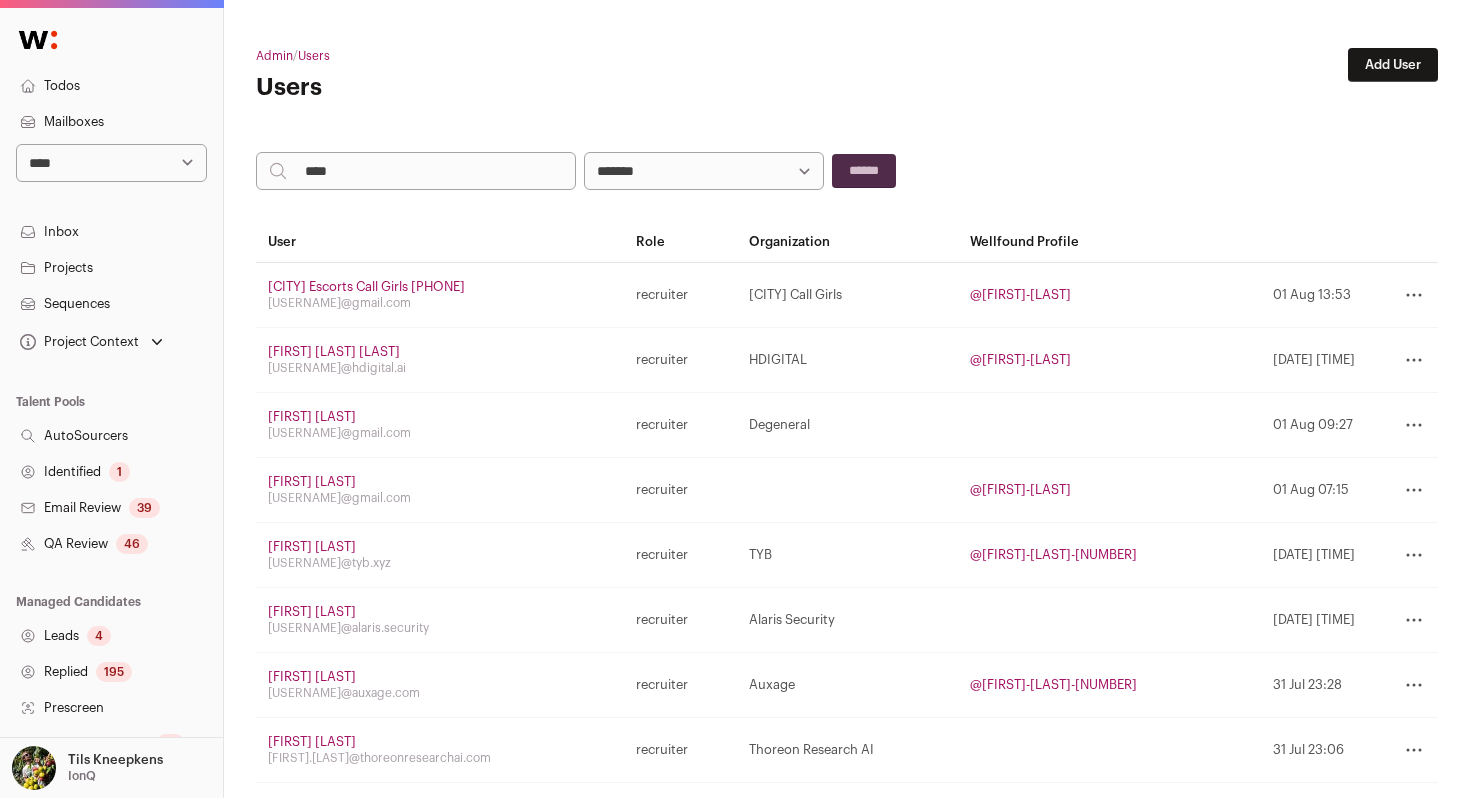 type on "****" 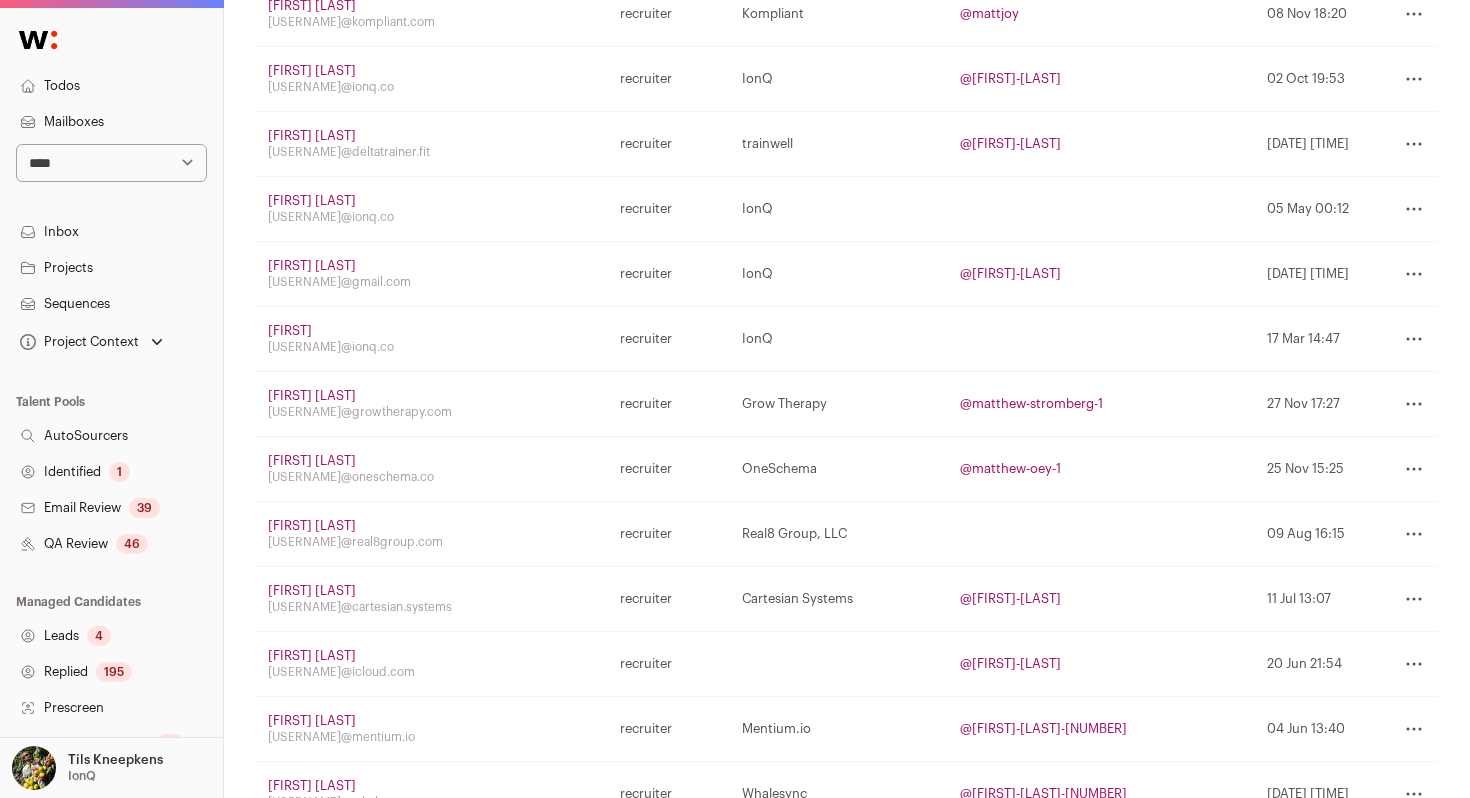 scroll, scrollTop: 1842, scrollLeft: 0, axis: vertical 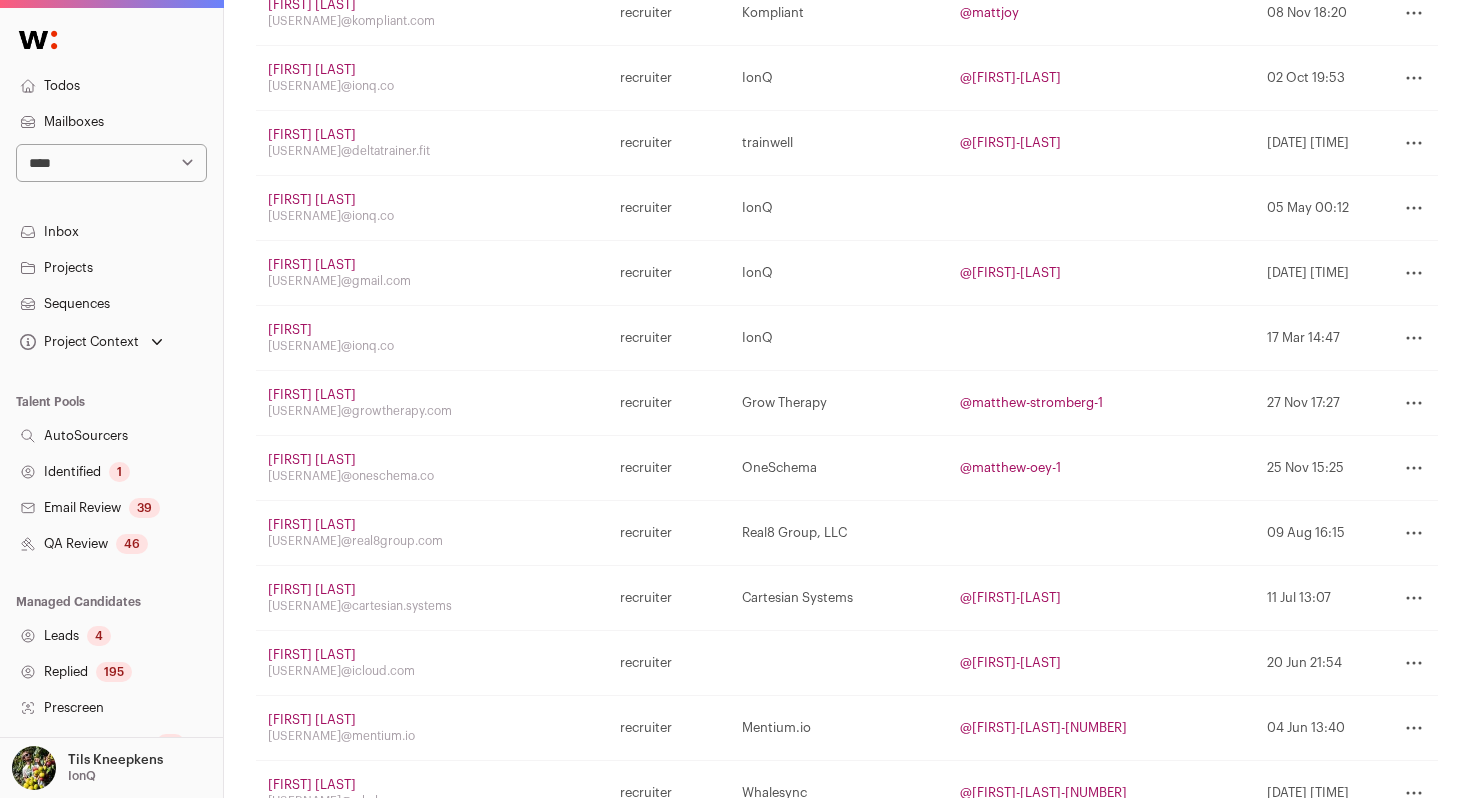 click 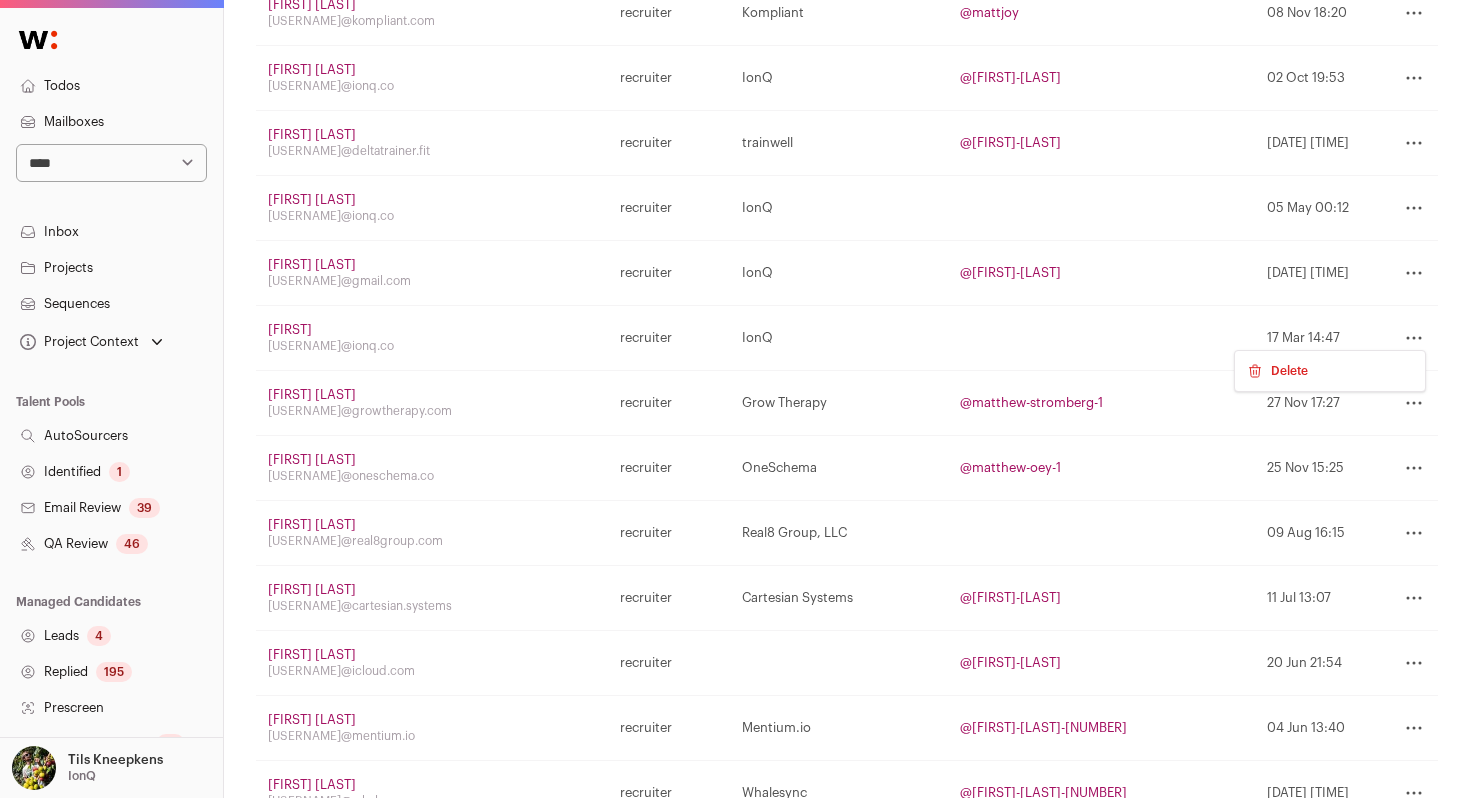 click on "17 Mar 14:47" at bounding box center (1308, 338) 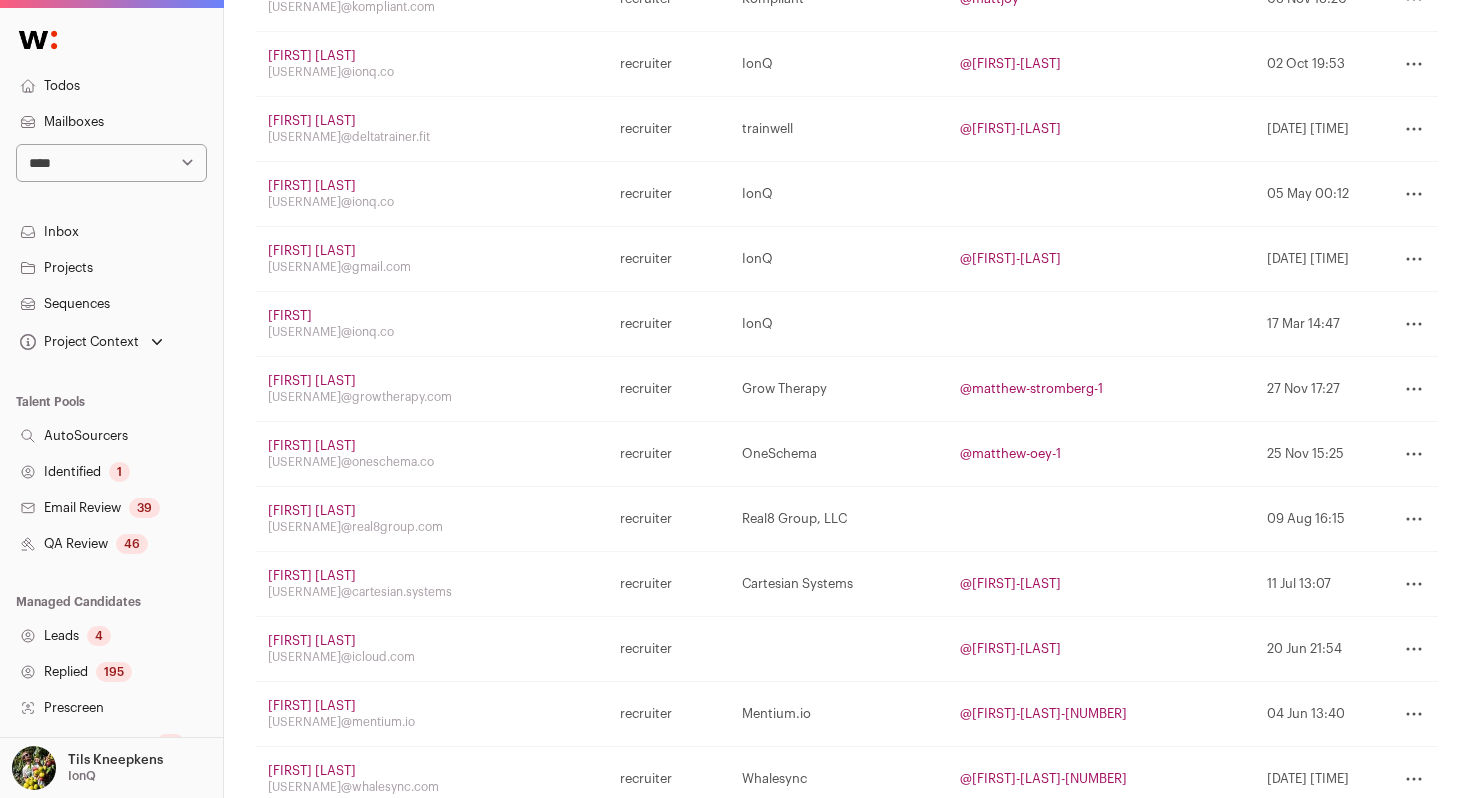 scroll, scrollTop: 1858, scrollLeft: 0, axis: vertical 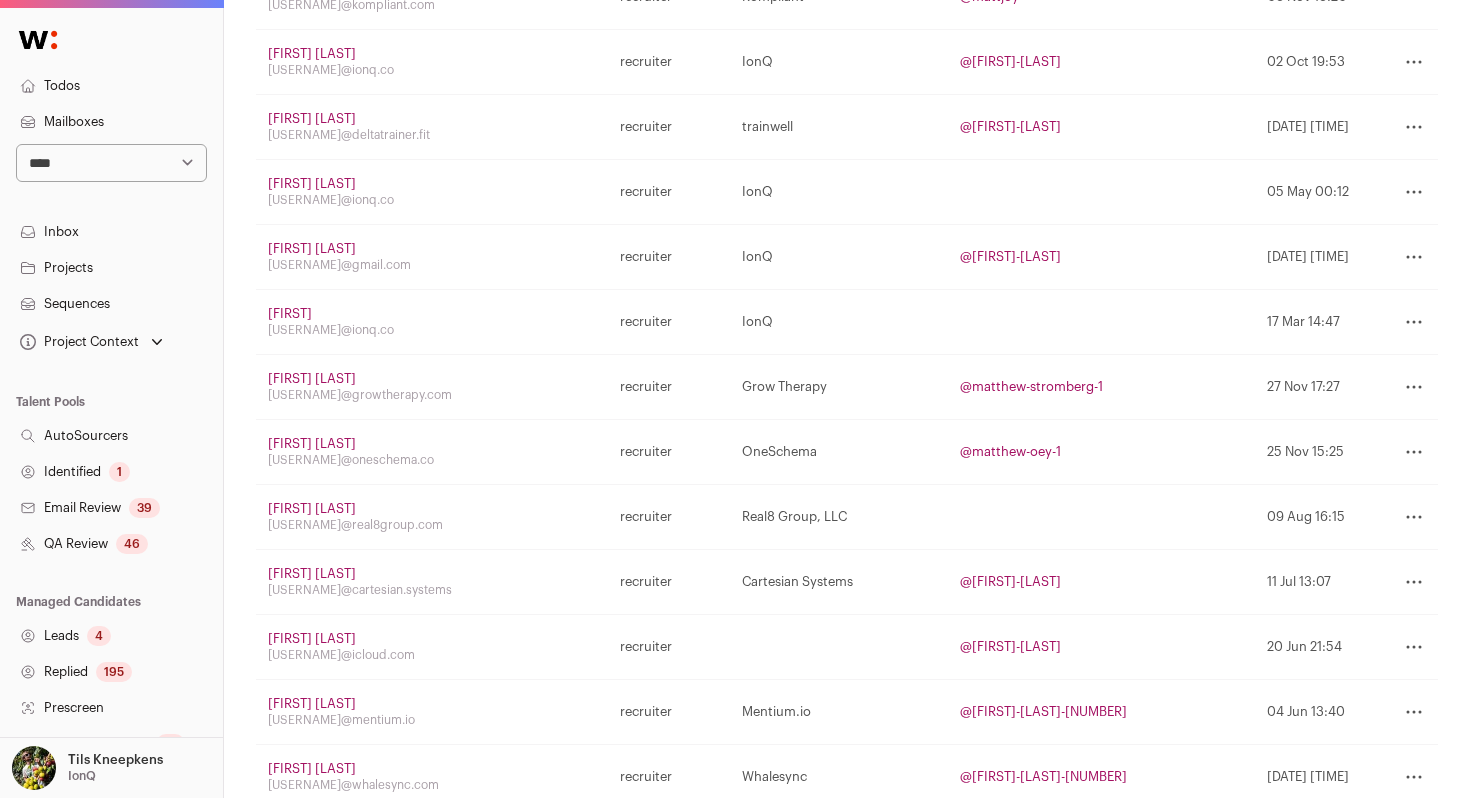 click 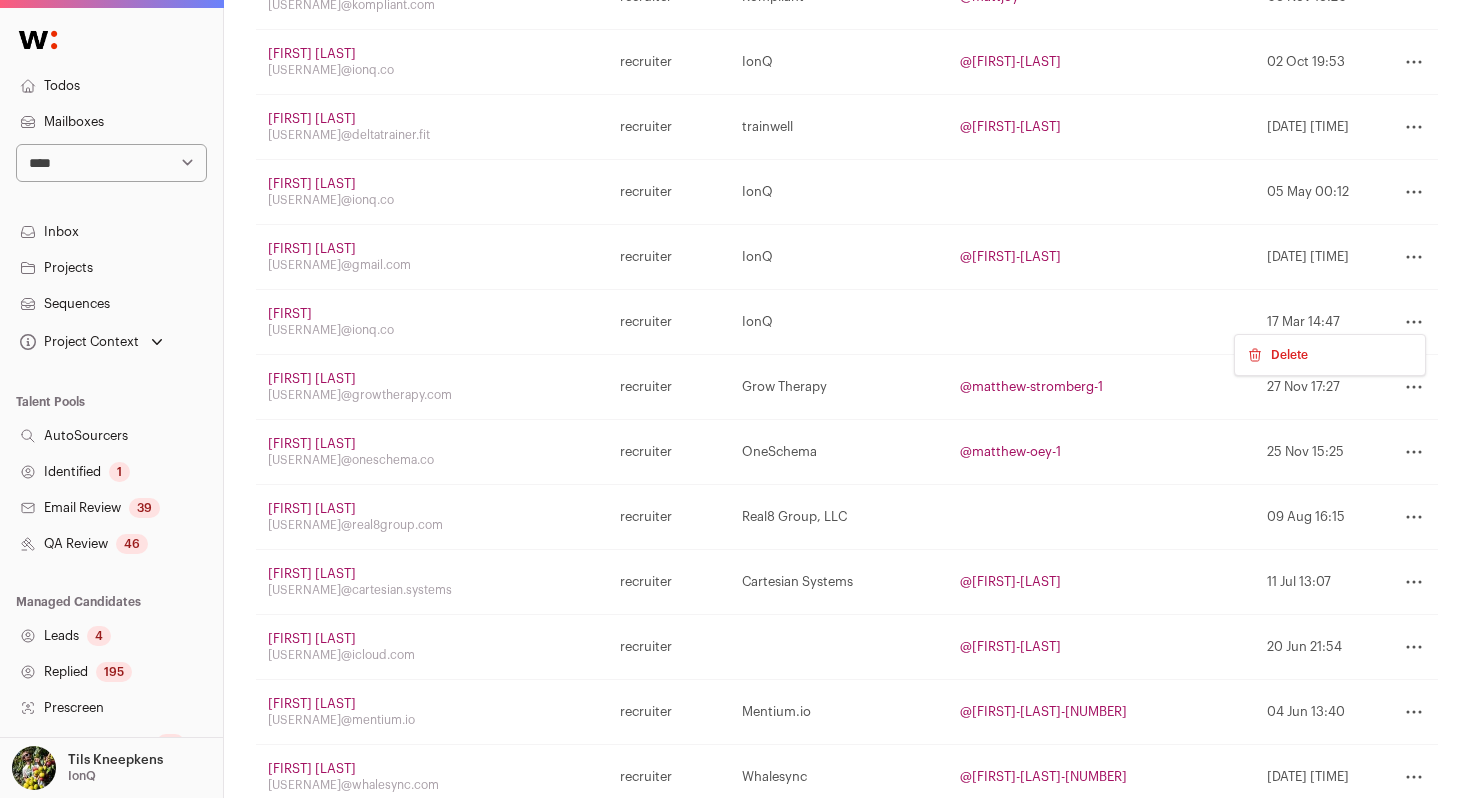 click on "Delete" at bounding box center (1399, 322) 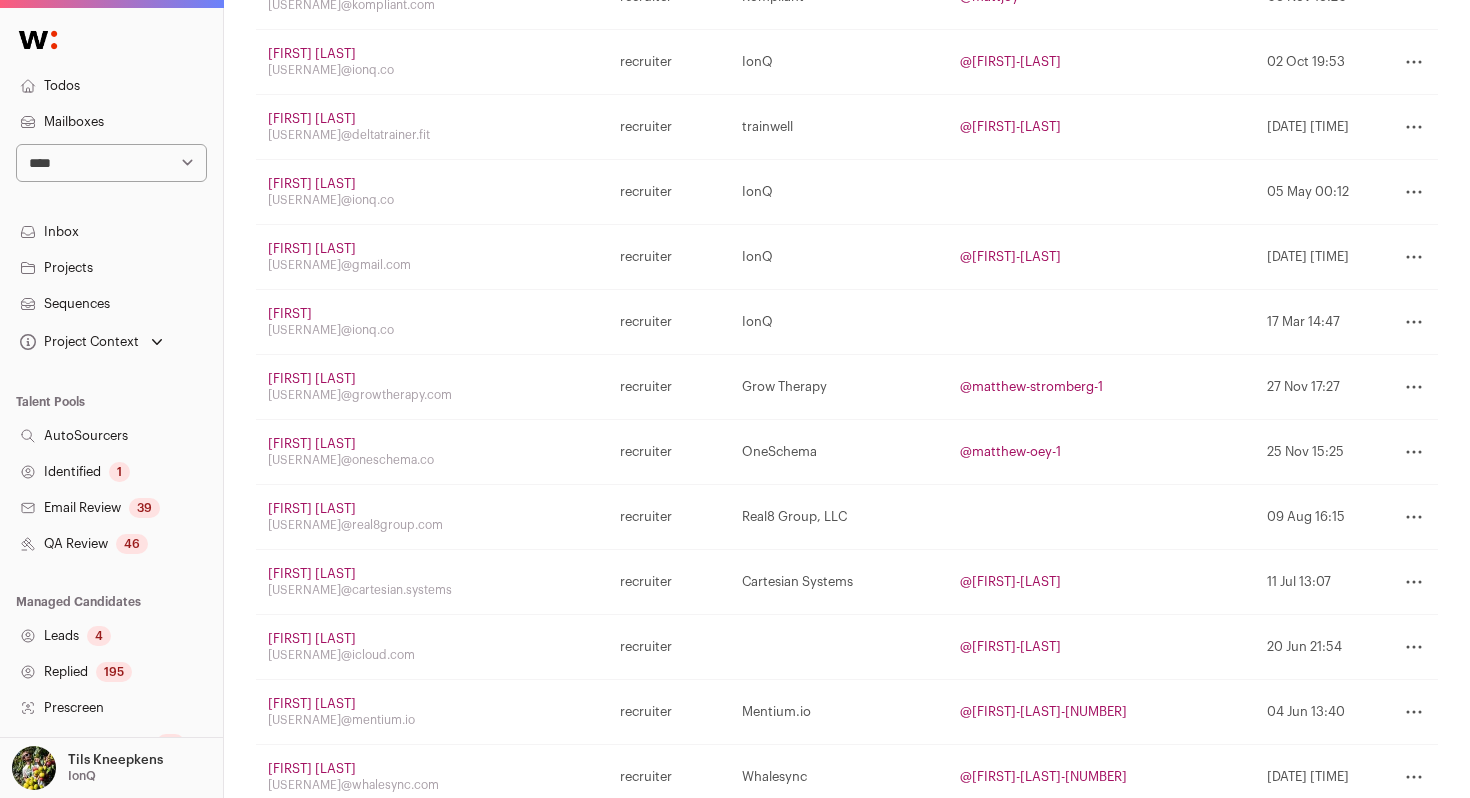 click on "[FIRST]" at bounding box center [290, 313] 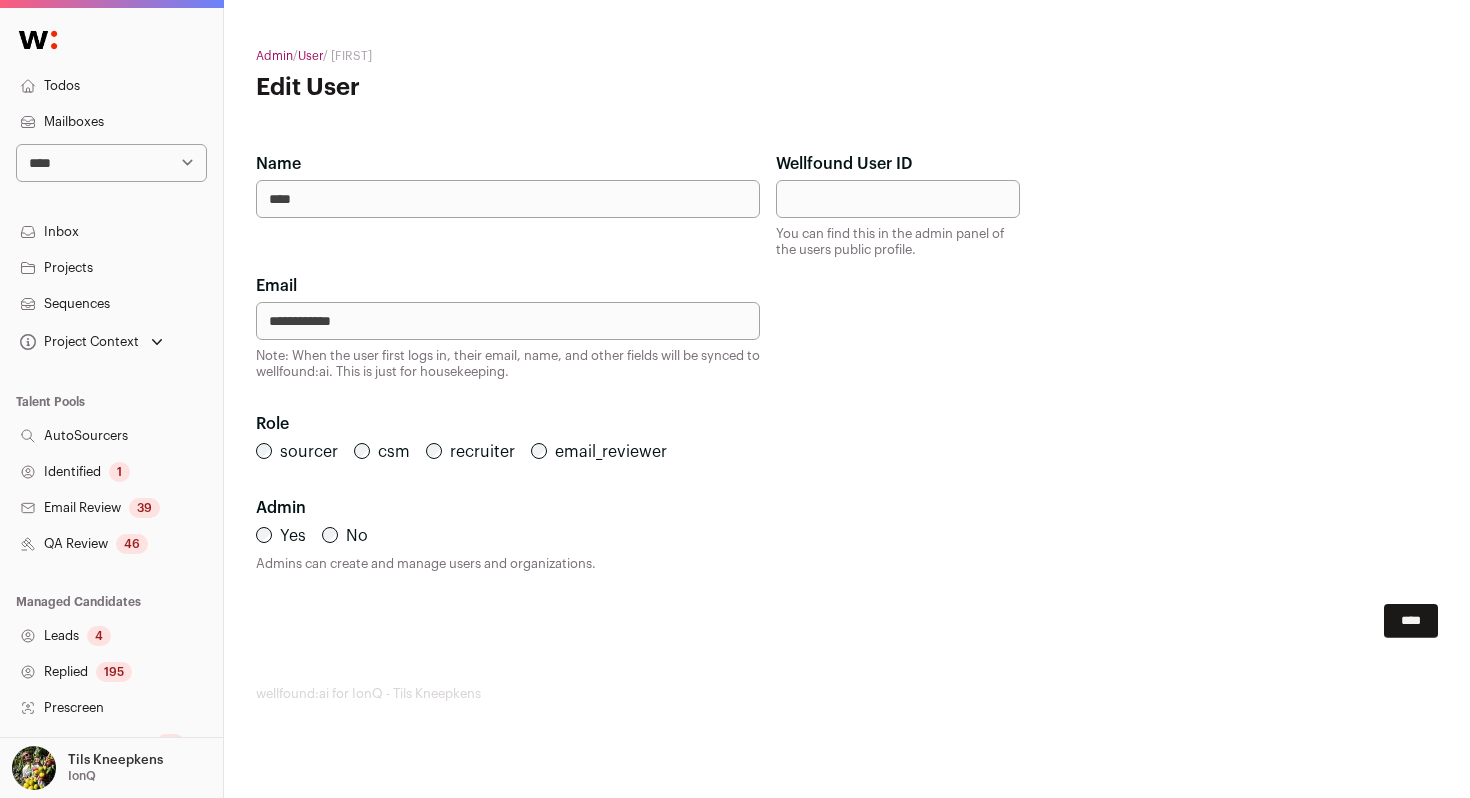 scroll, scrollTop: 0, scrollLeft: 0, axis: both 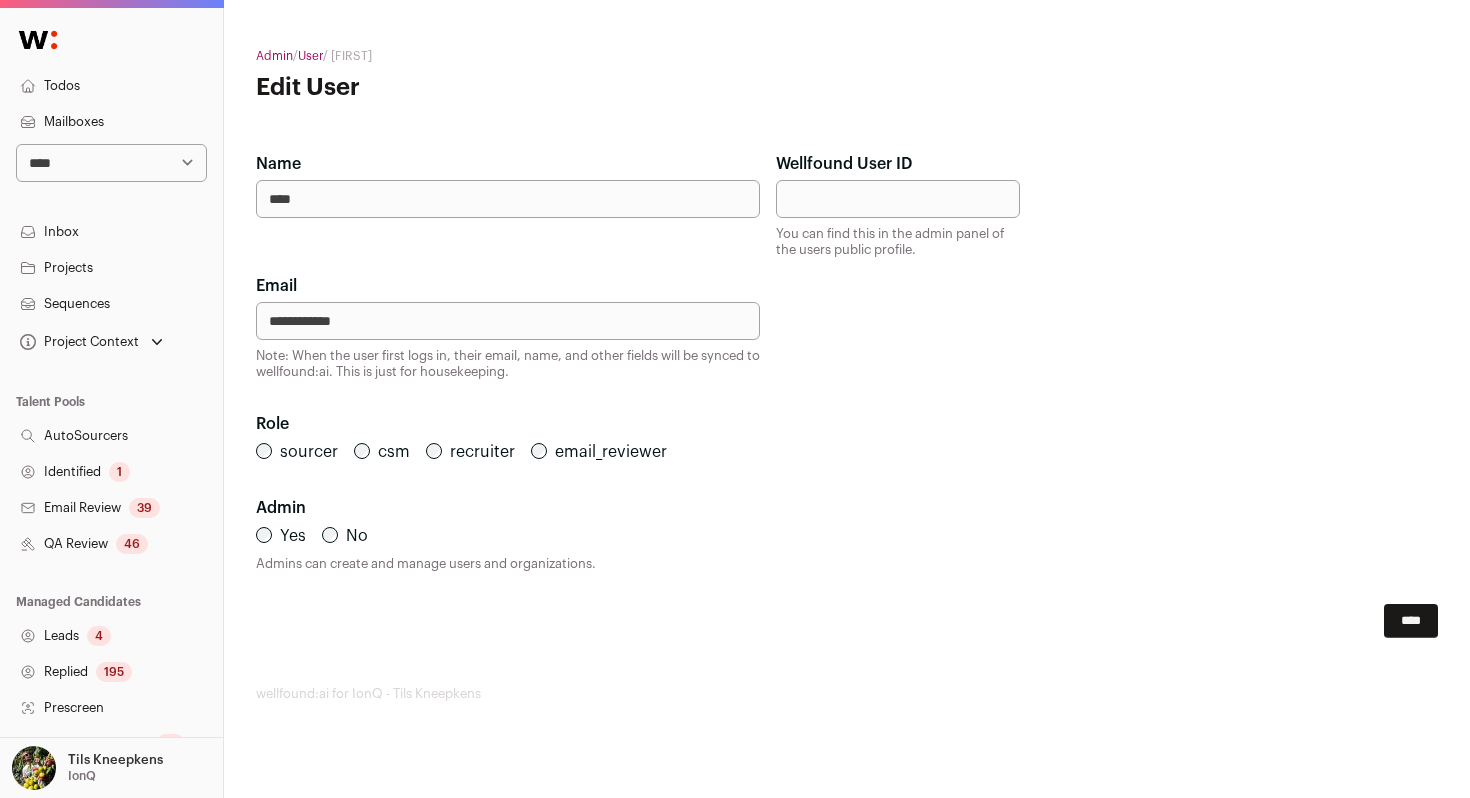 click on "Leads
4" at bounding box center [111, 636] 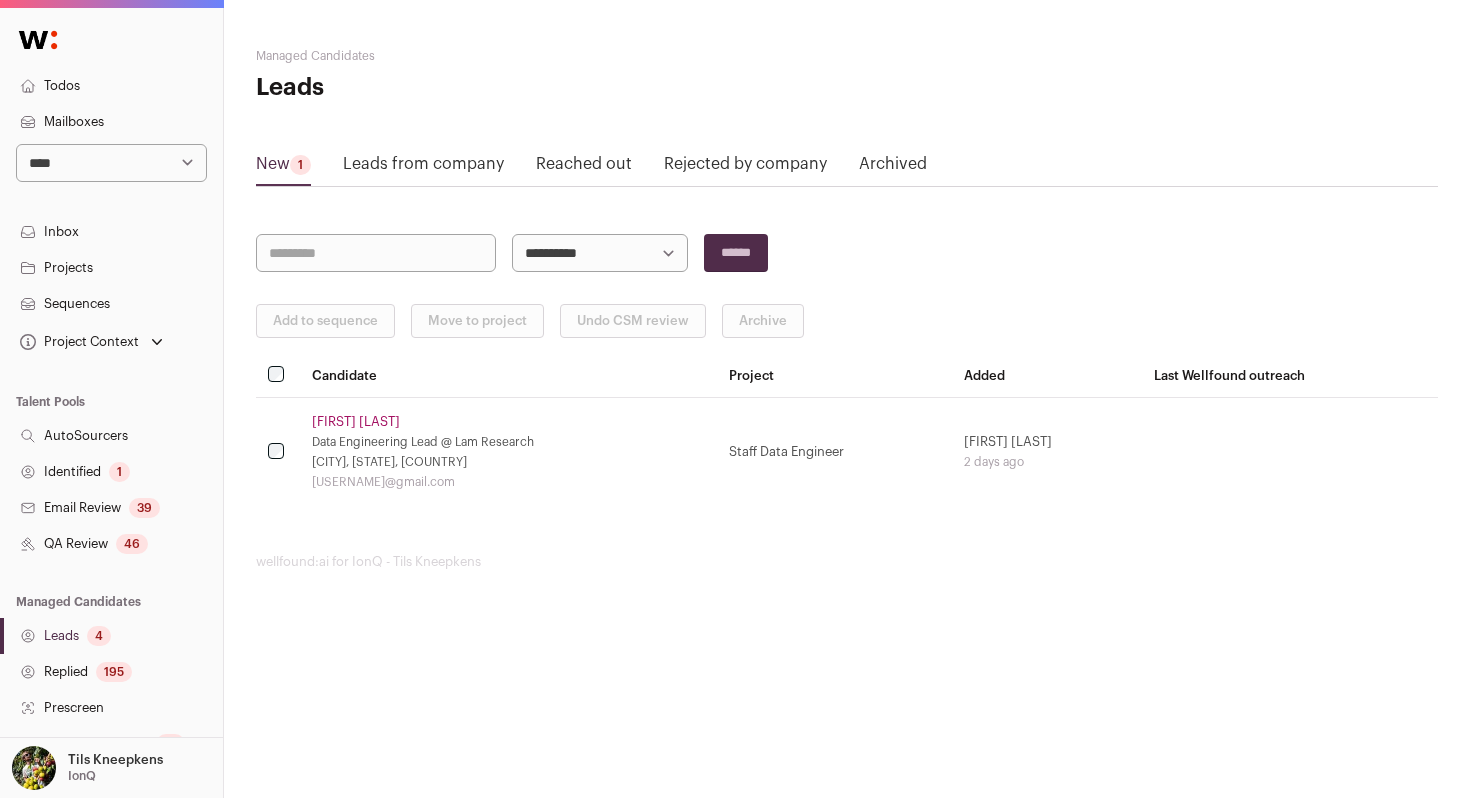 click on "[FIRST] [LAST]" at bounding box center (356, 422) 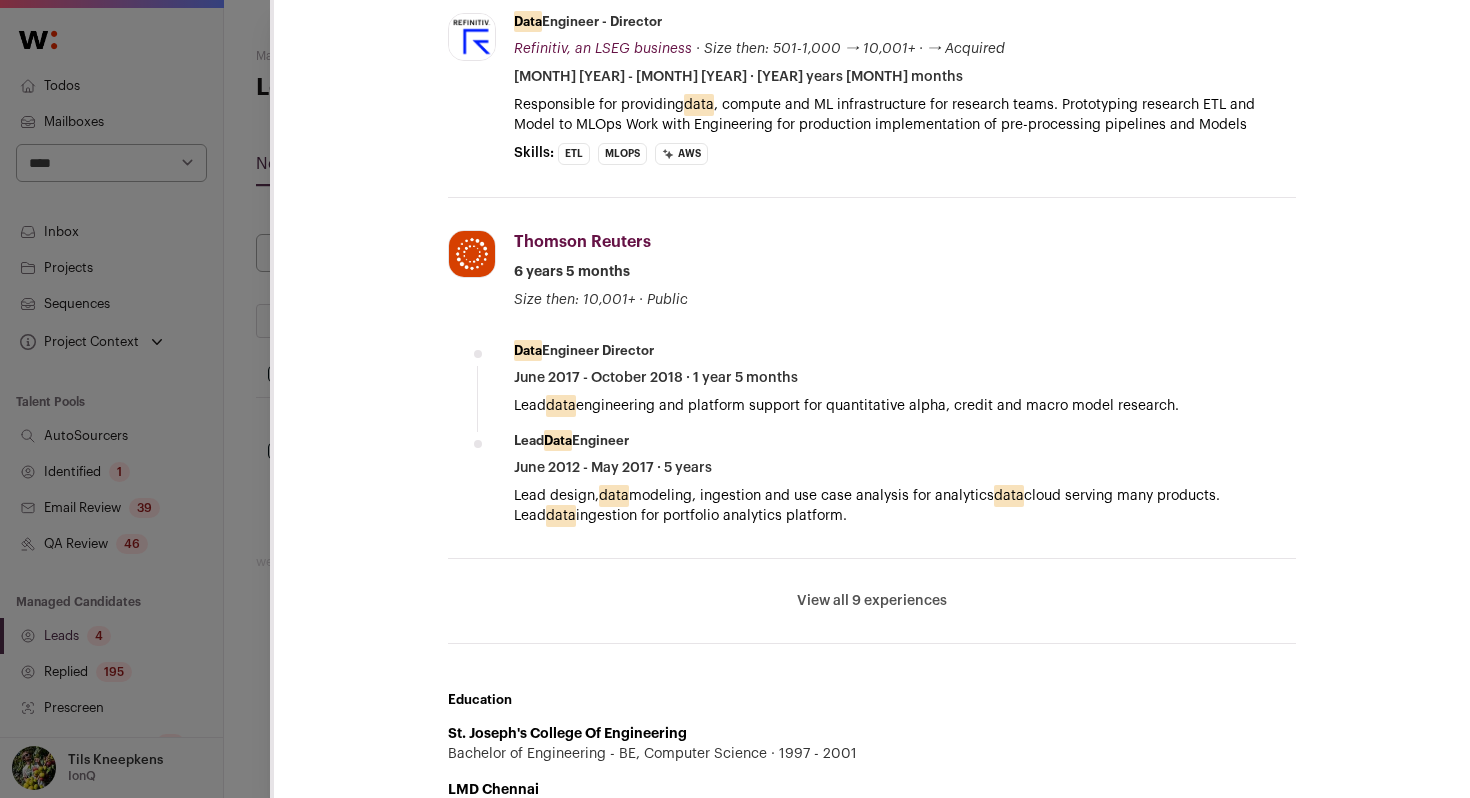 scroll, scrollTop: 784, scrollLeft: 0, axis: vertical 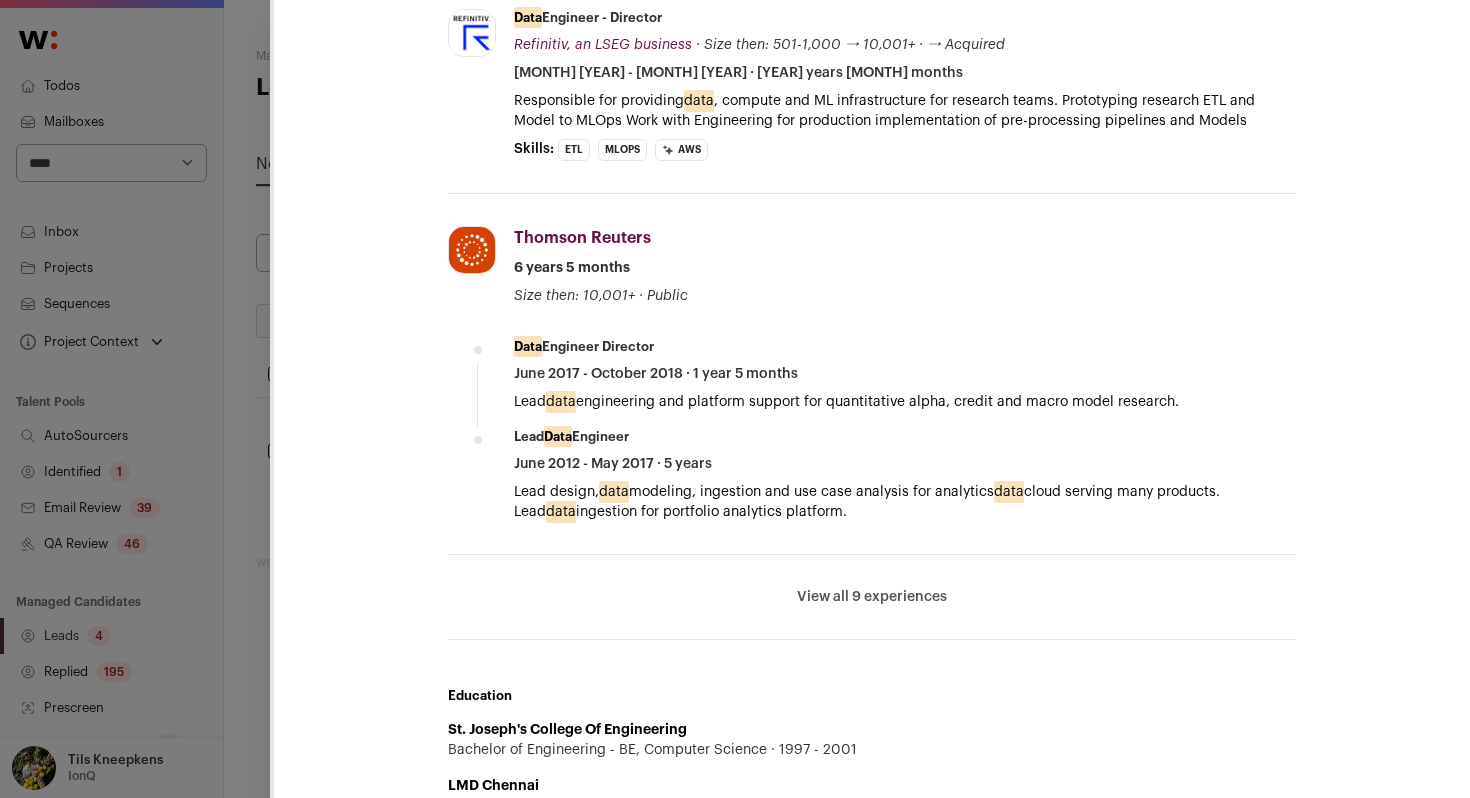click on "View all 9 experiences" at bounding box center (872, 597) 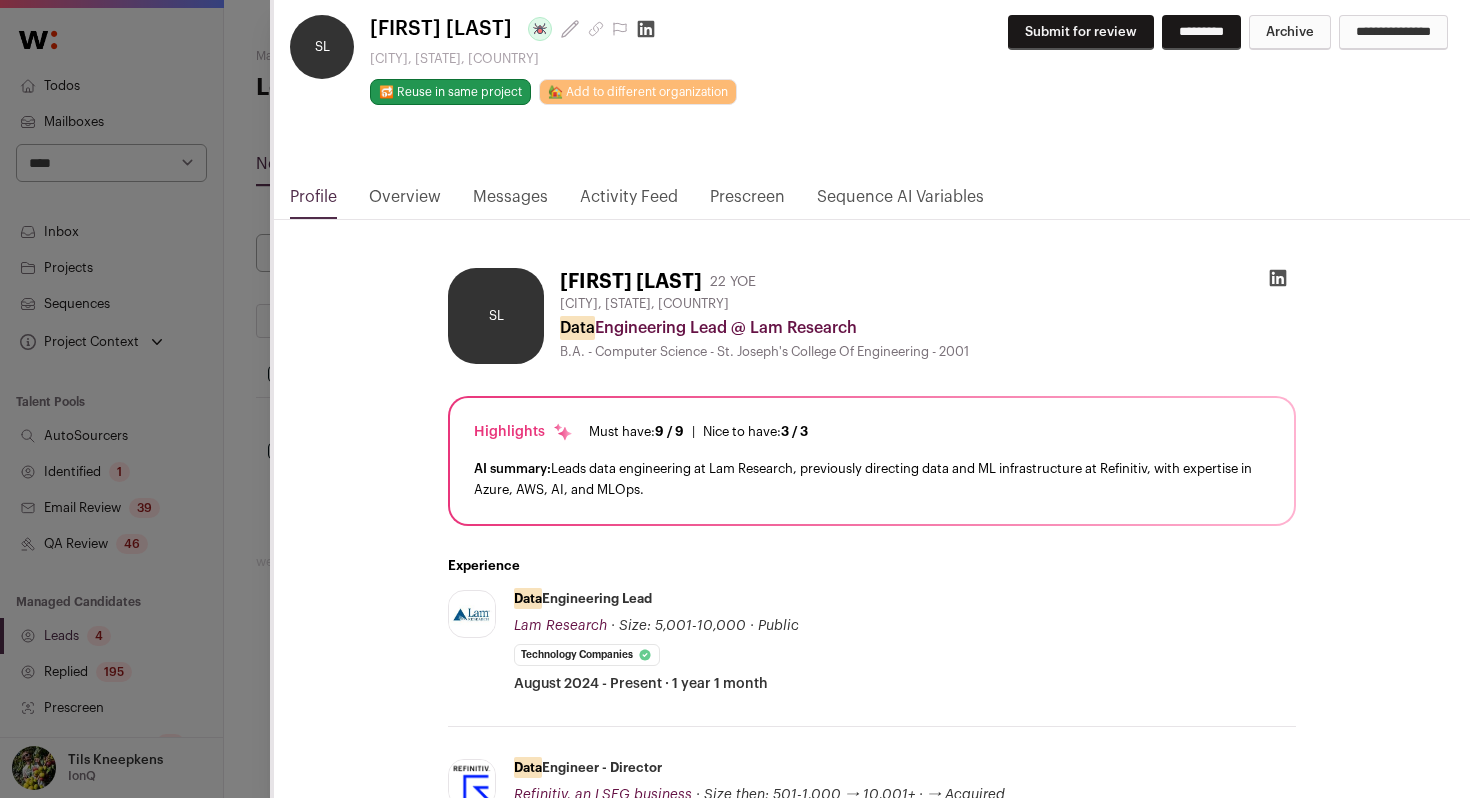scroll, scrollTop: 0, scrollLeft: 0, axis: both 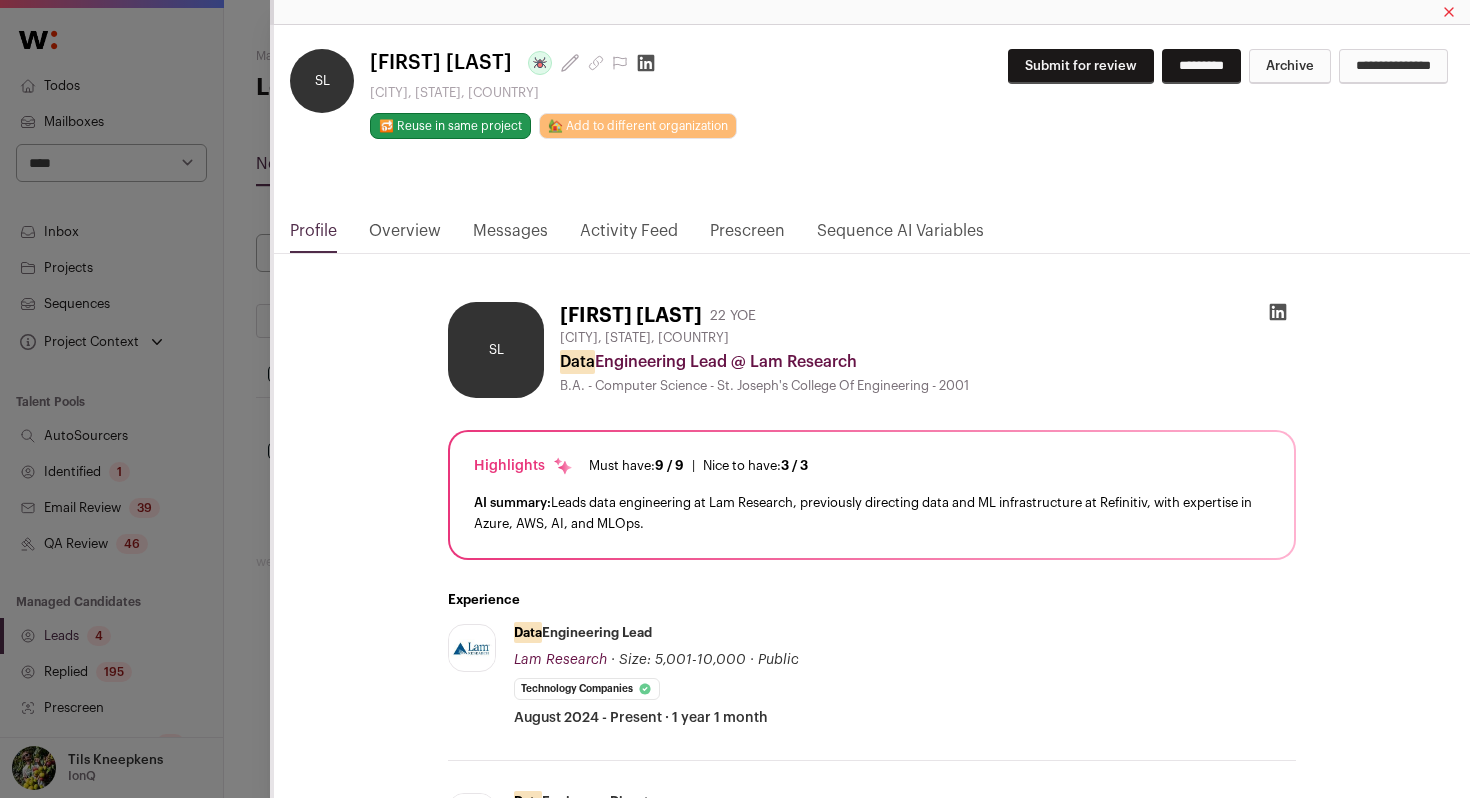 click on "**********" at bounding box center (735, 399) 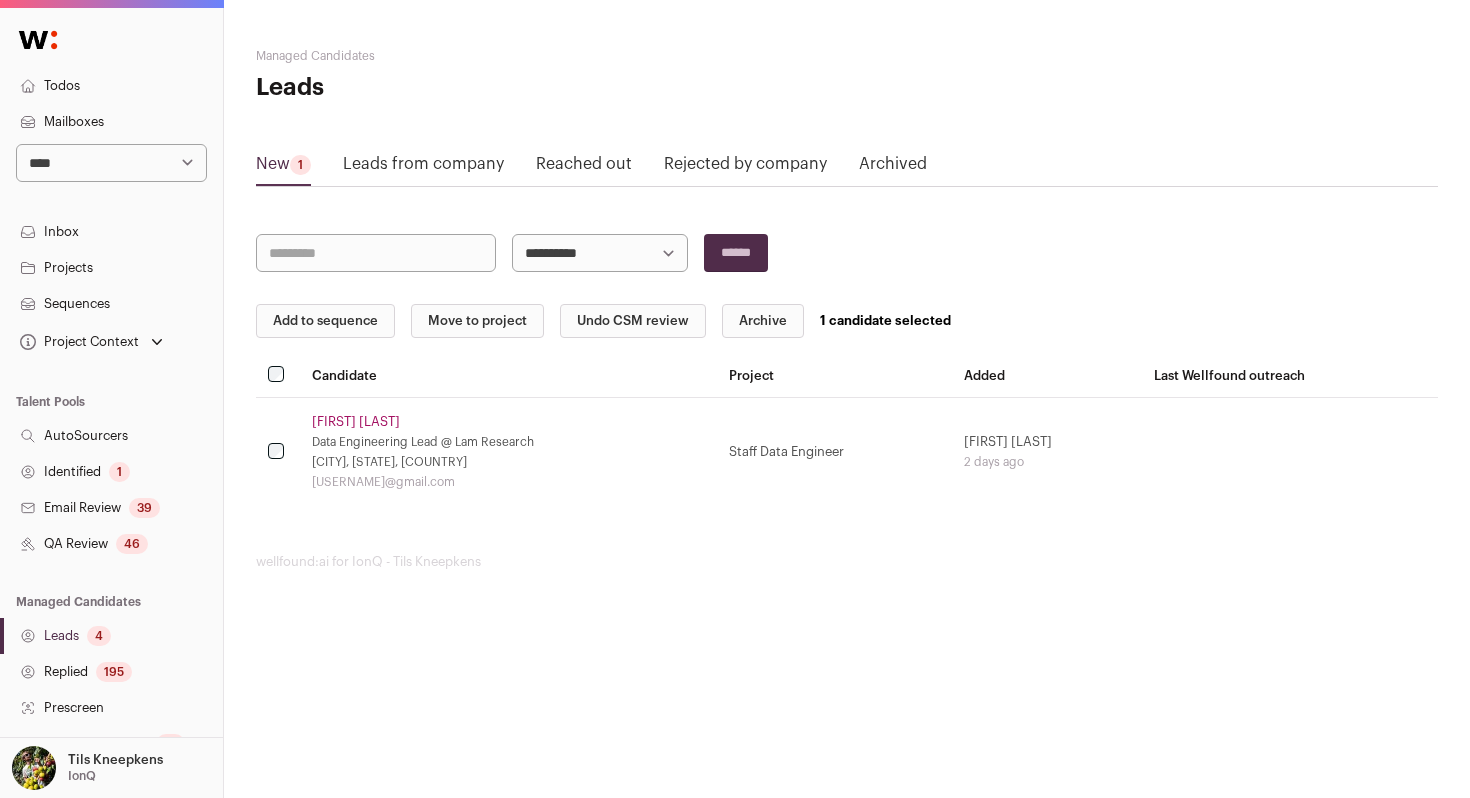 click on "Undo CSM review" at bounding box center (633, 321) 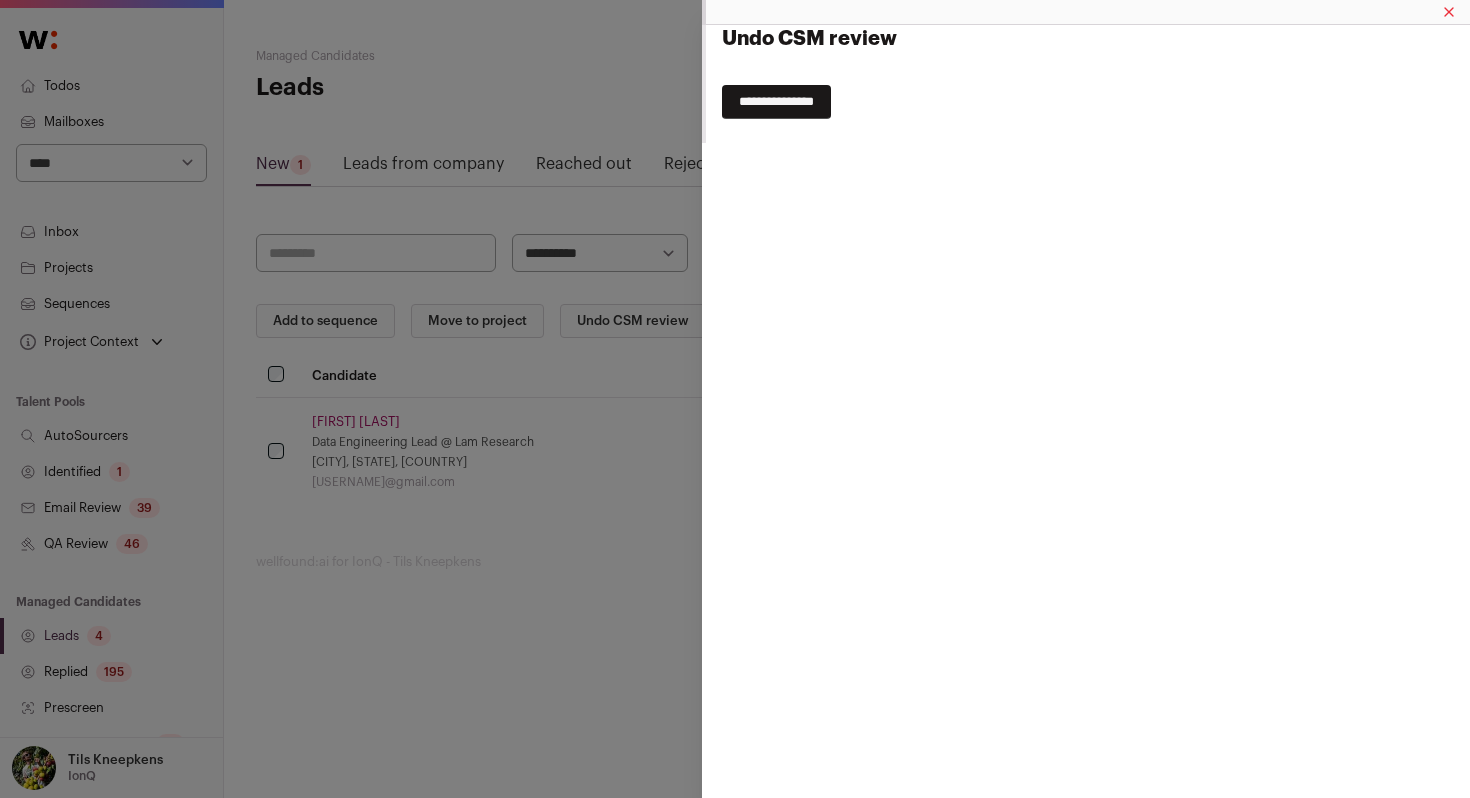 click on "**********" at bounding box center [776, 102] 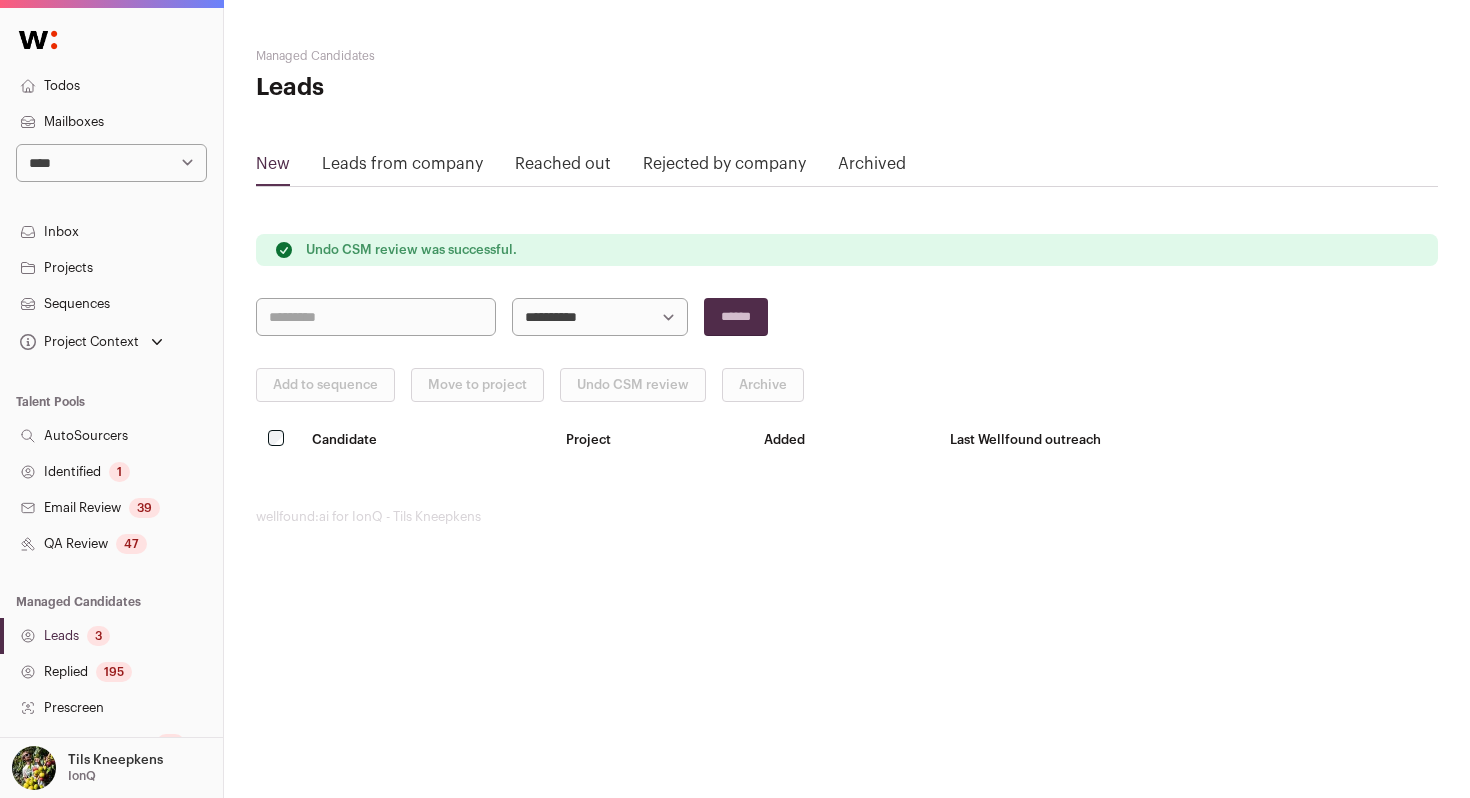click on "Leads
3" at bounding box center (111, 636) 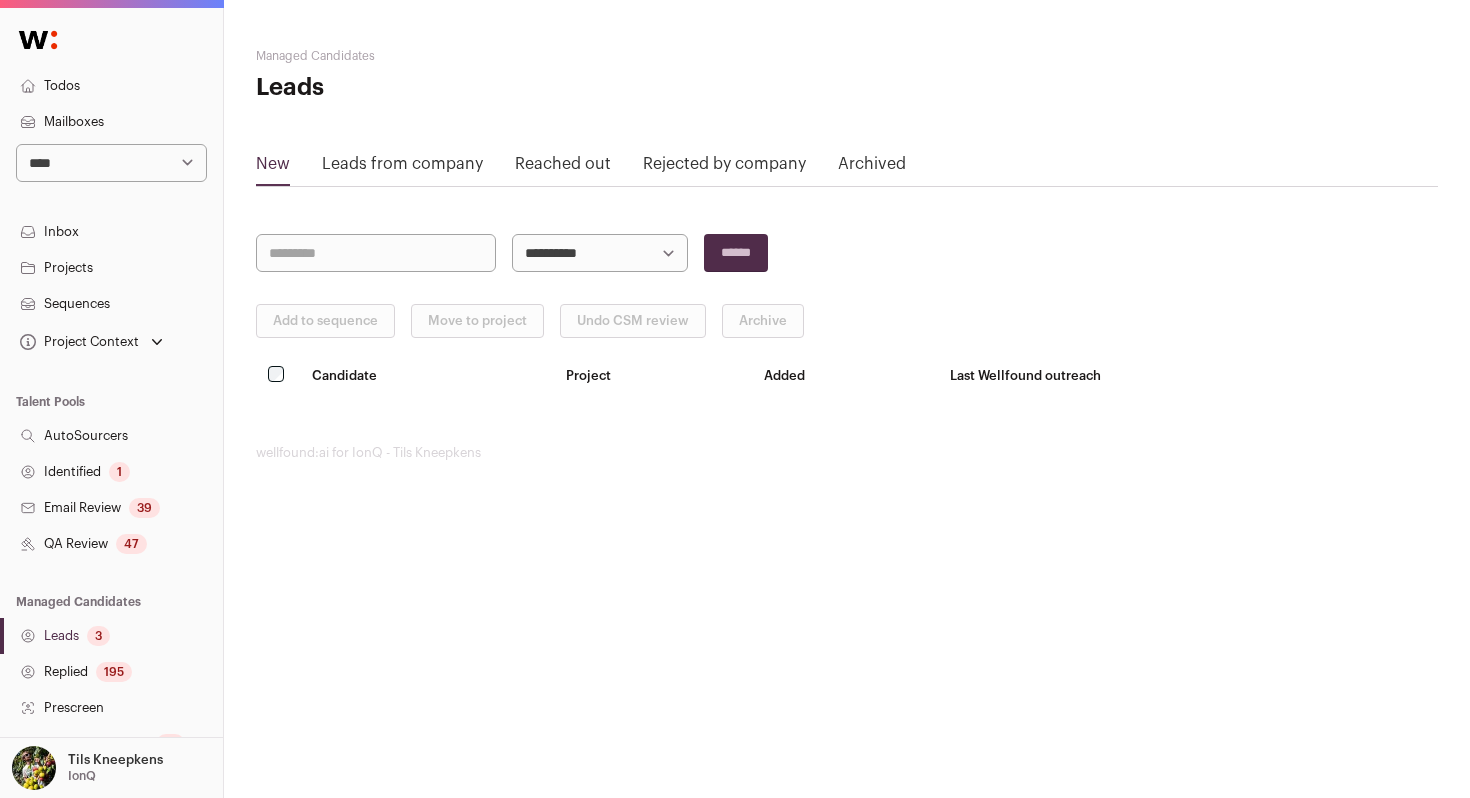 click on "**********" at bounding box center (111, 163) 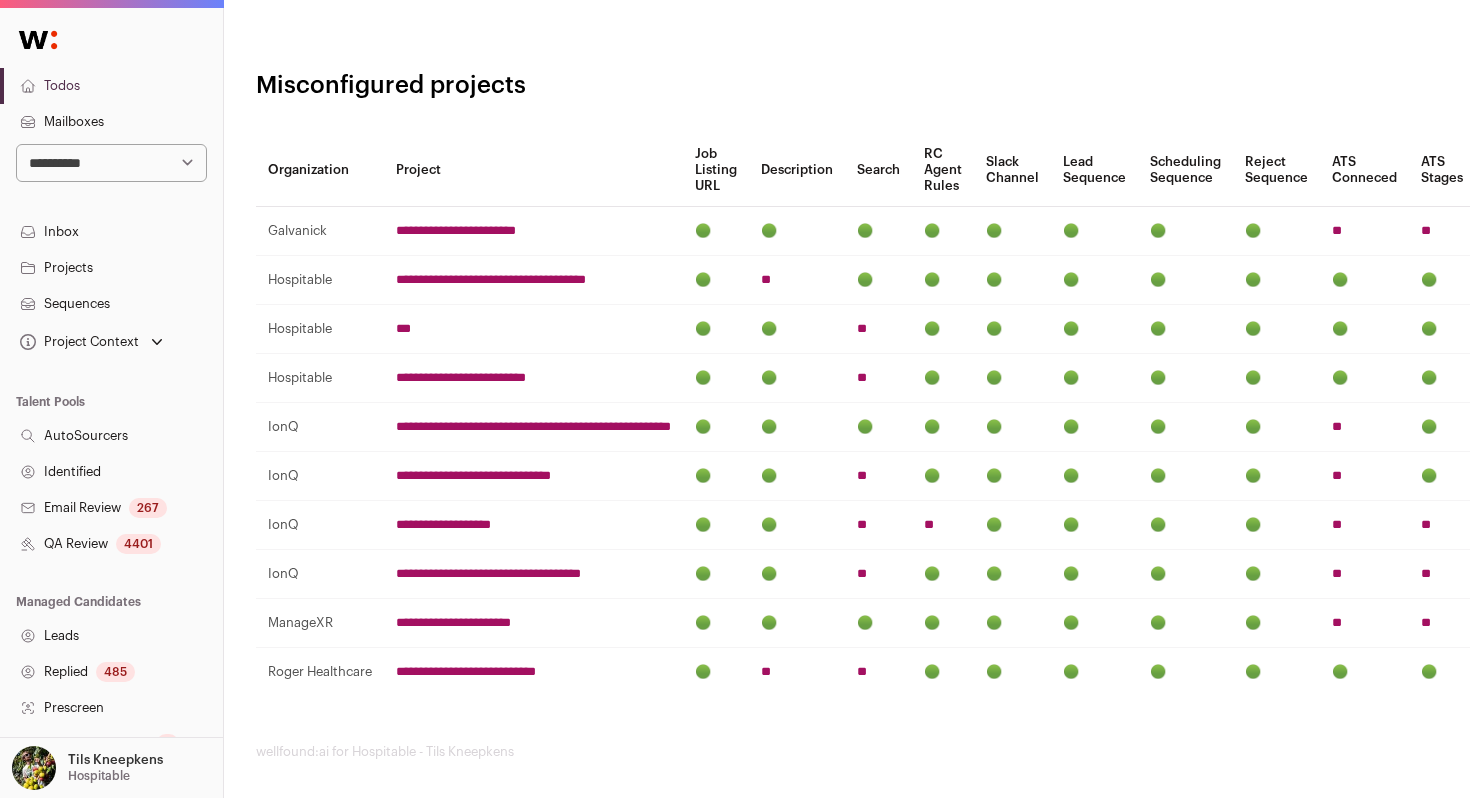 scroll, scrollTop: 1049, scrollLeft: 0, axis: vertical 